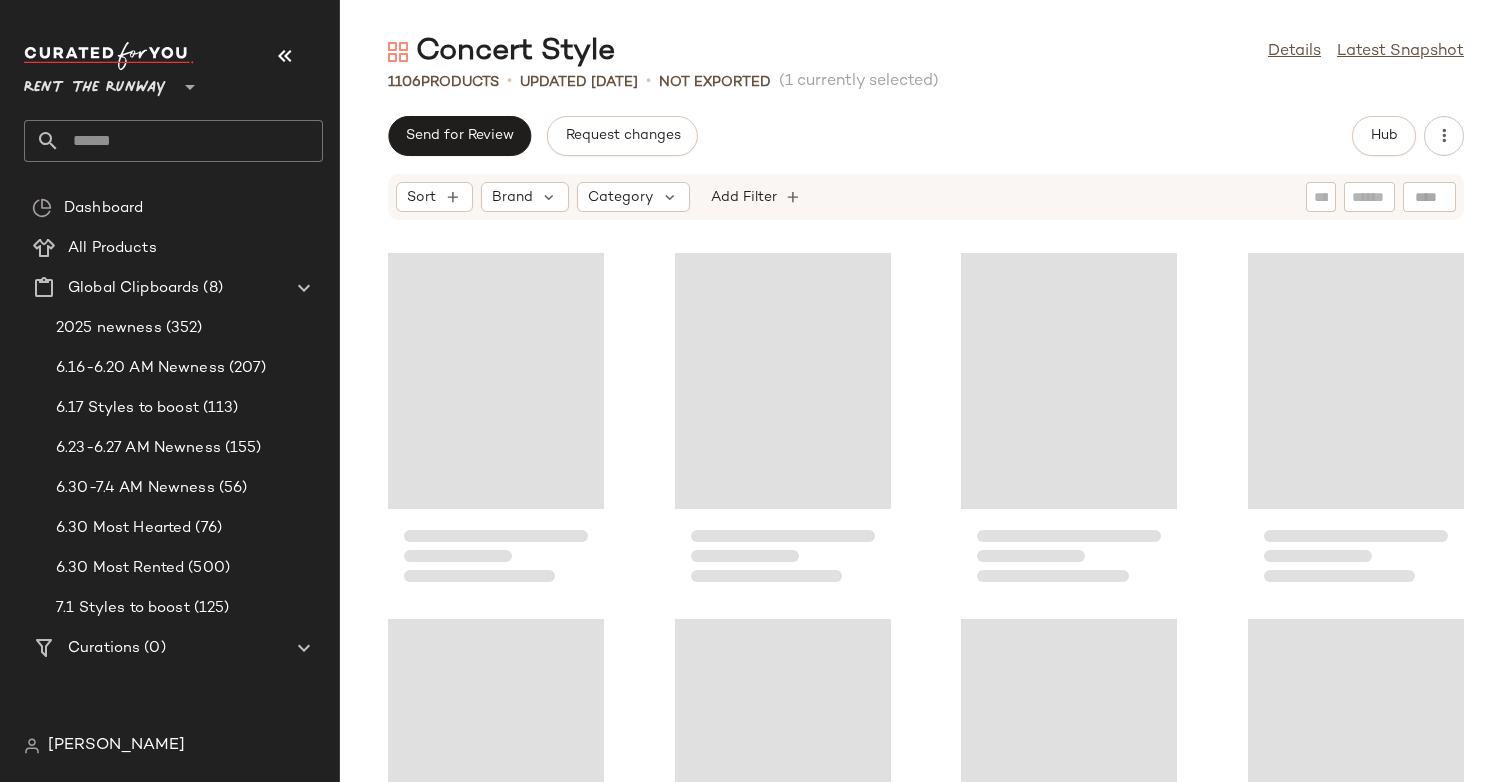 scroll, scrollTop: 0, scrollLeft: 0, axis: both 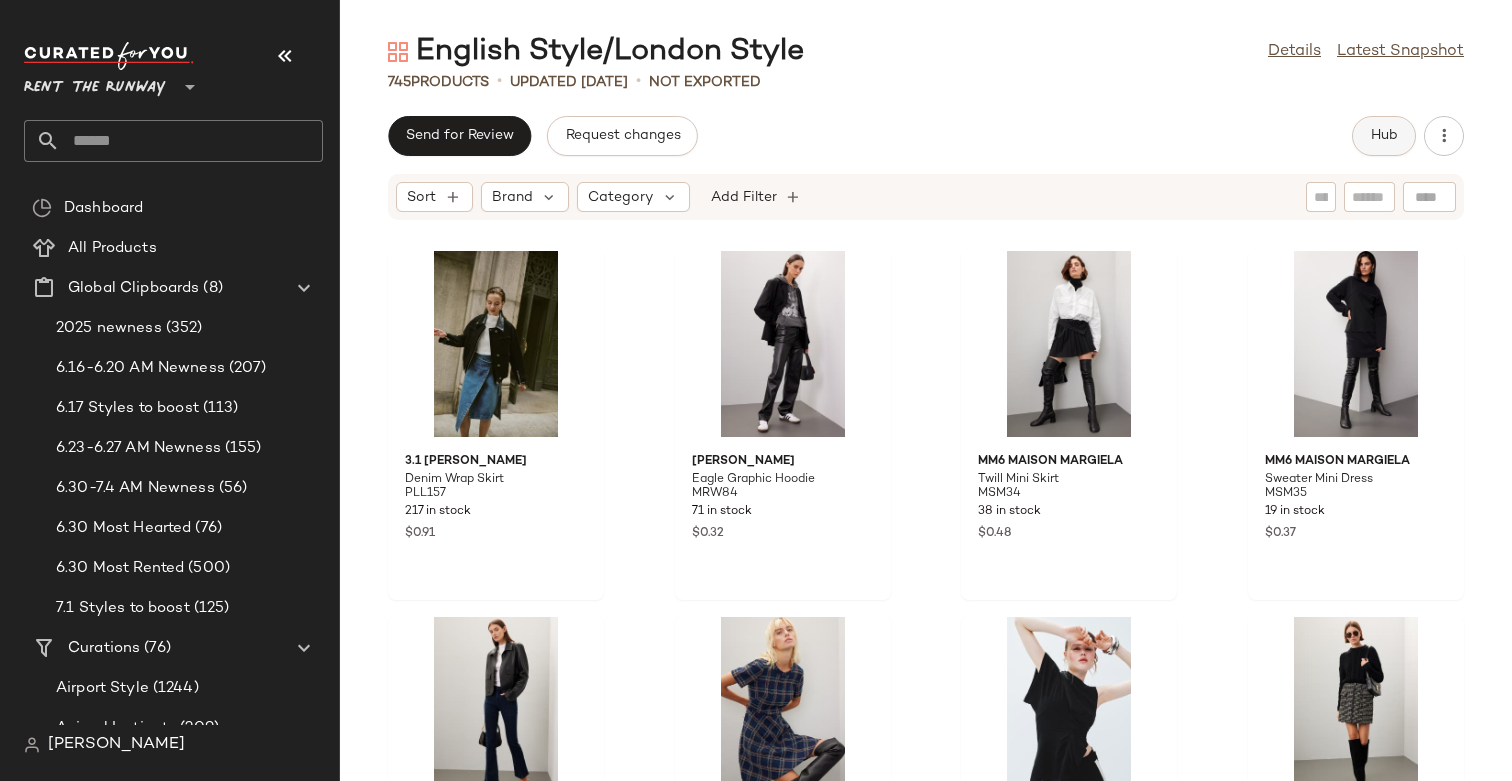 click on "Hub" at bounding box center (1384, 136) 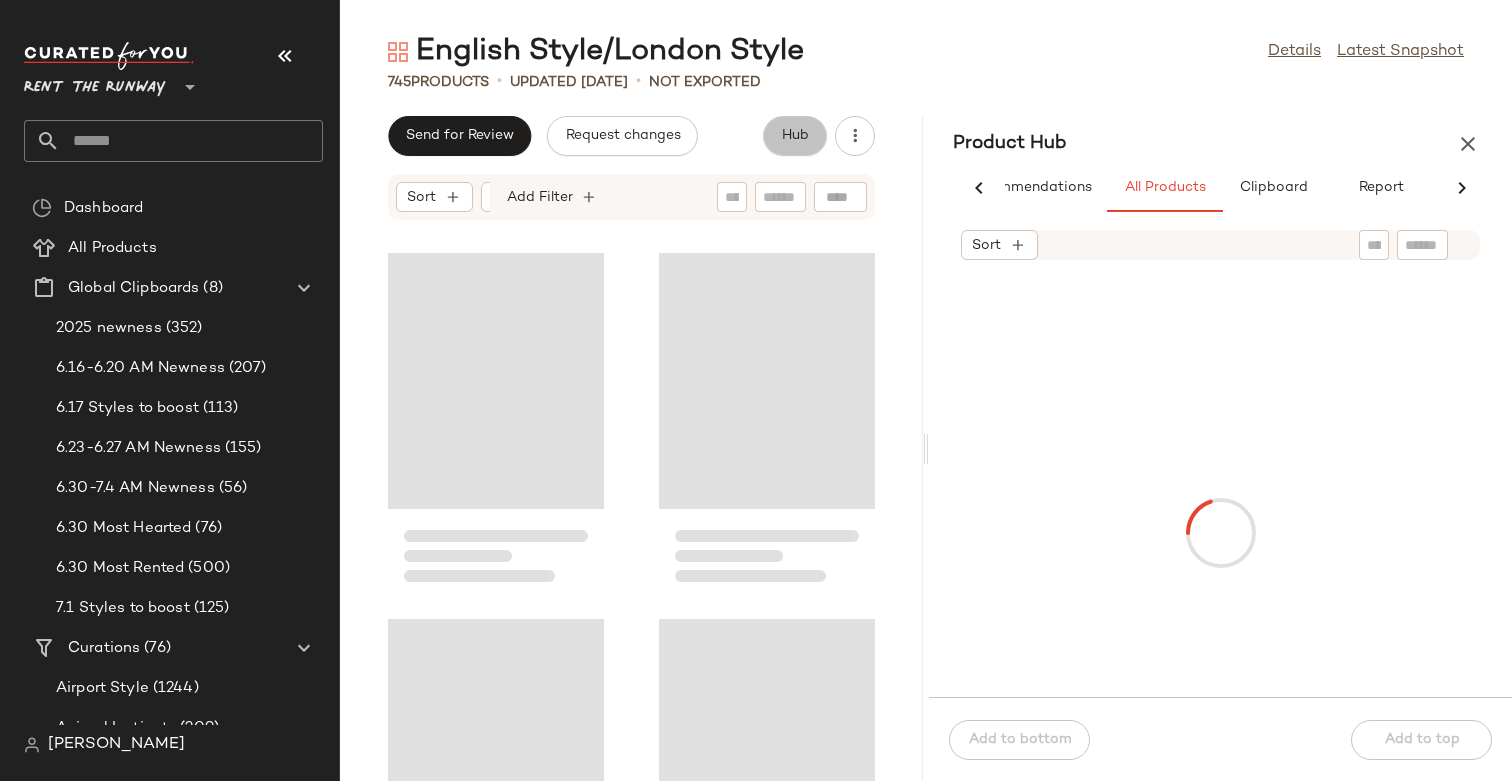 scroll, scrollTop: 0, scrollLeft: 77, axis: horizontal 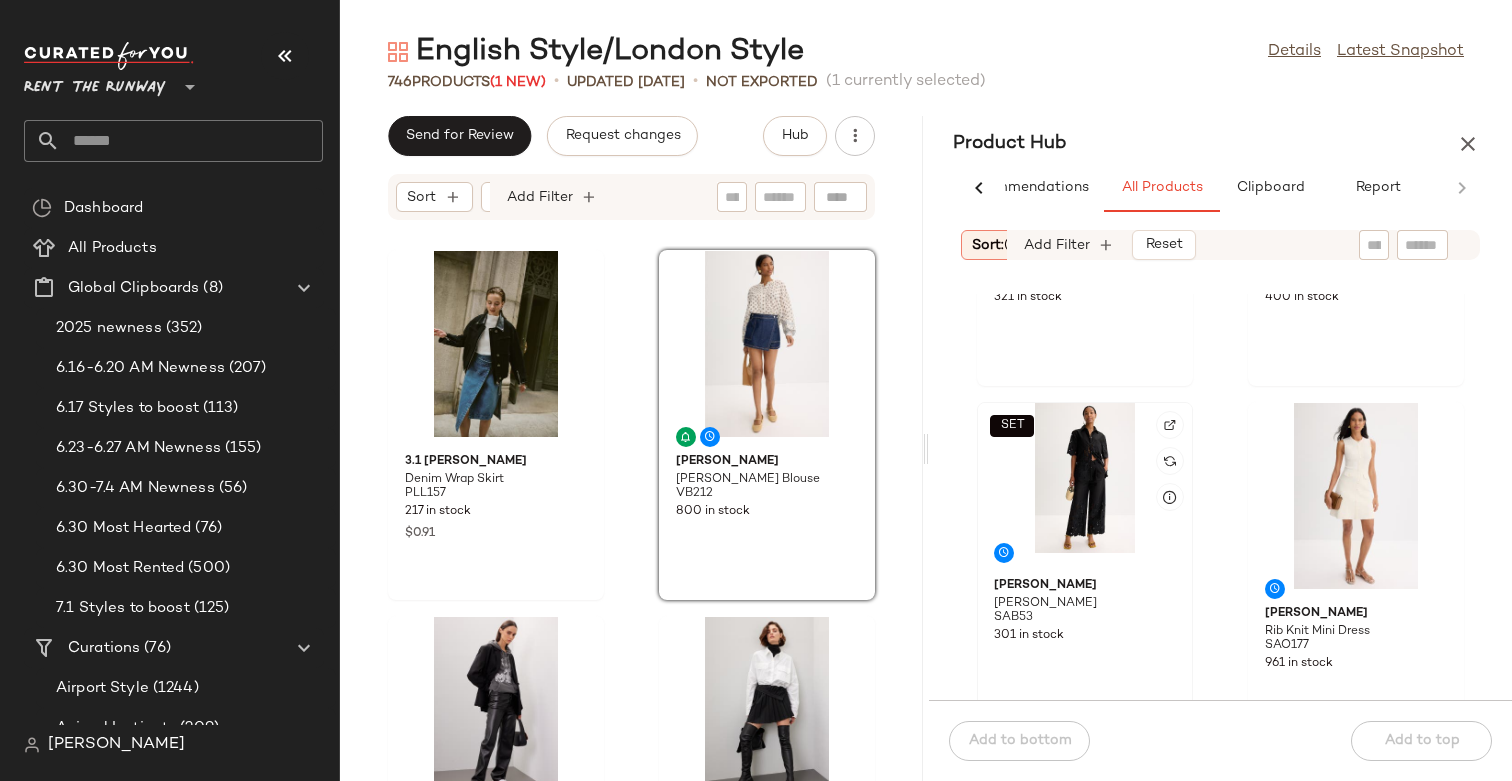 click on "SET" 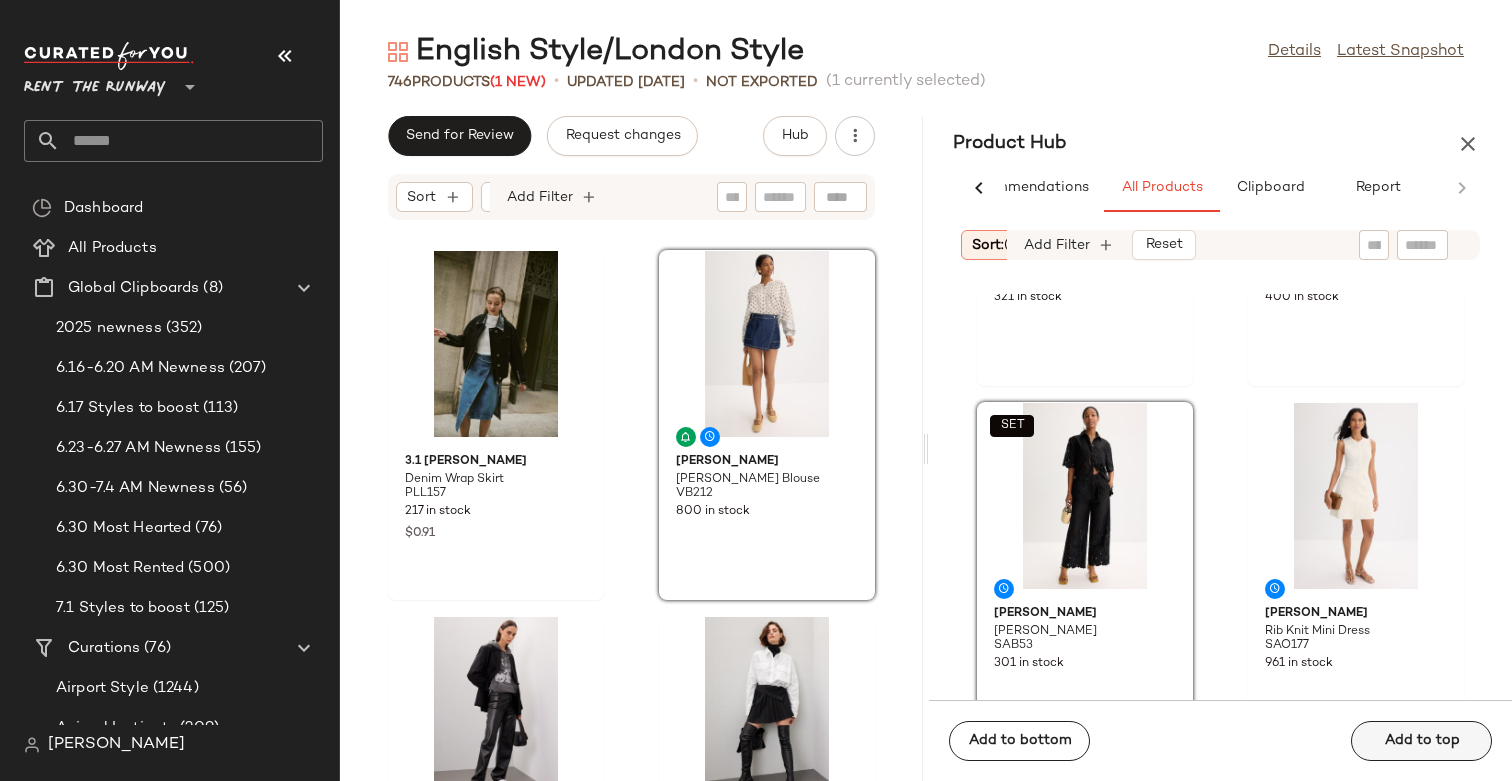 click on "Add to top" 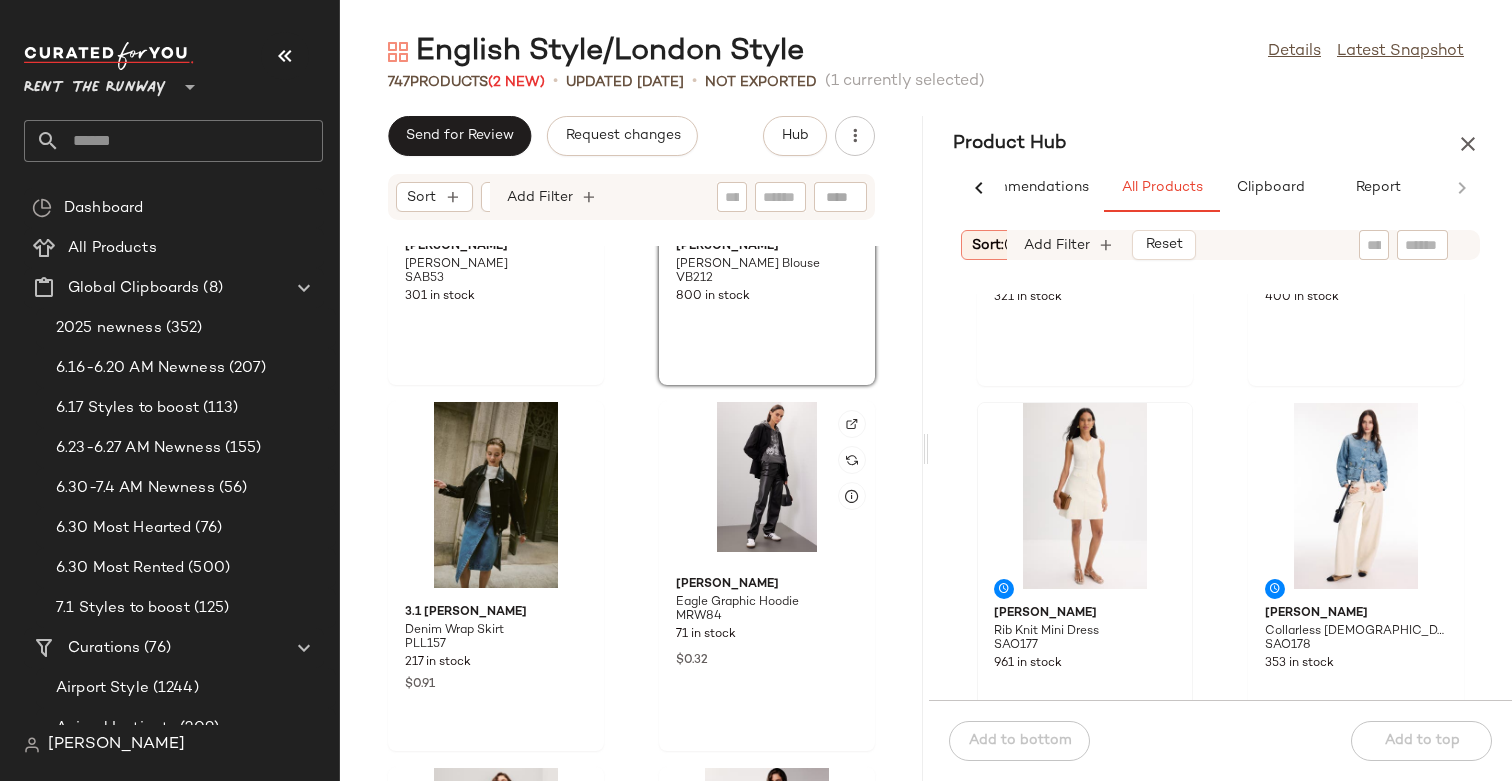 scroll, scrollTop: 219, scrollLeft: 0, axis: vertical 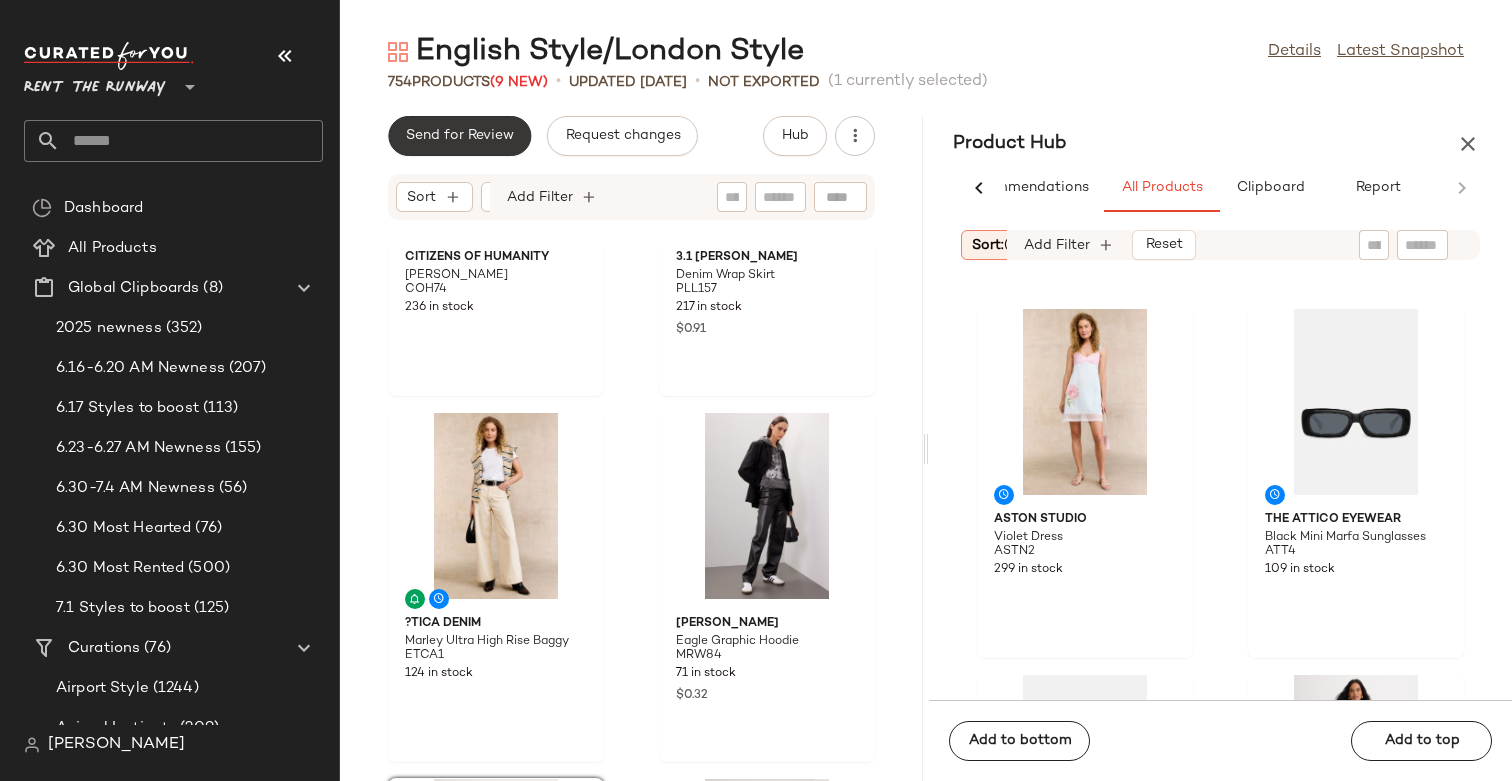 click on "Send for Review" 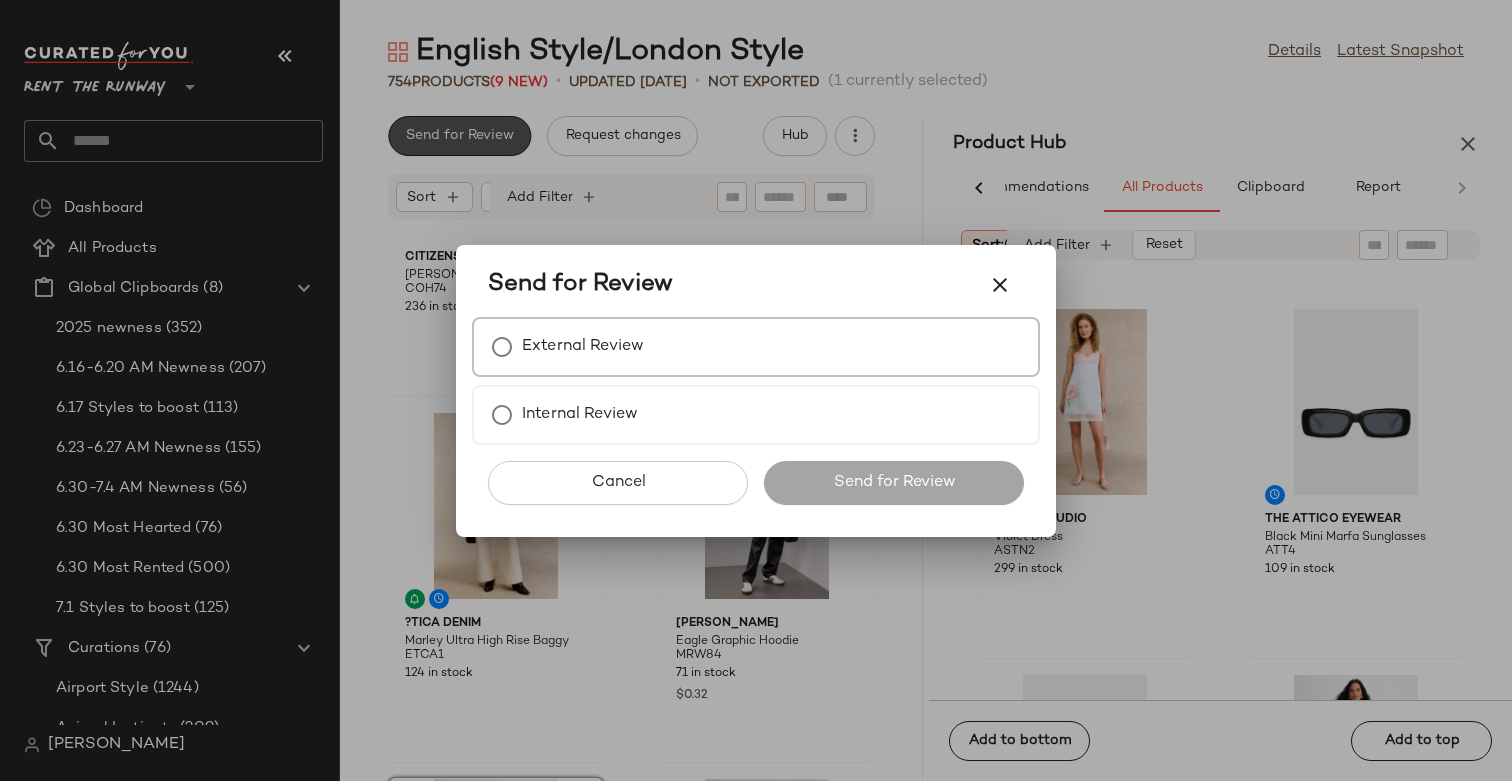 click on "External Review" at bounding box center [583, 347] 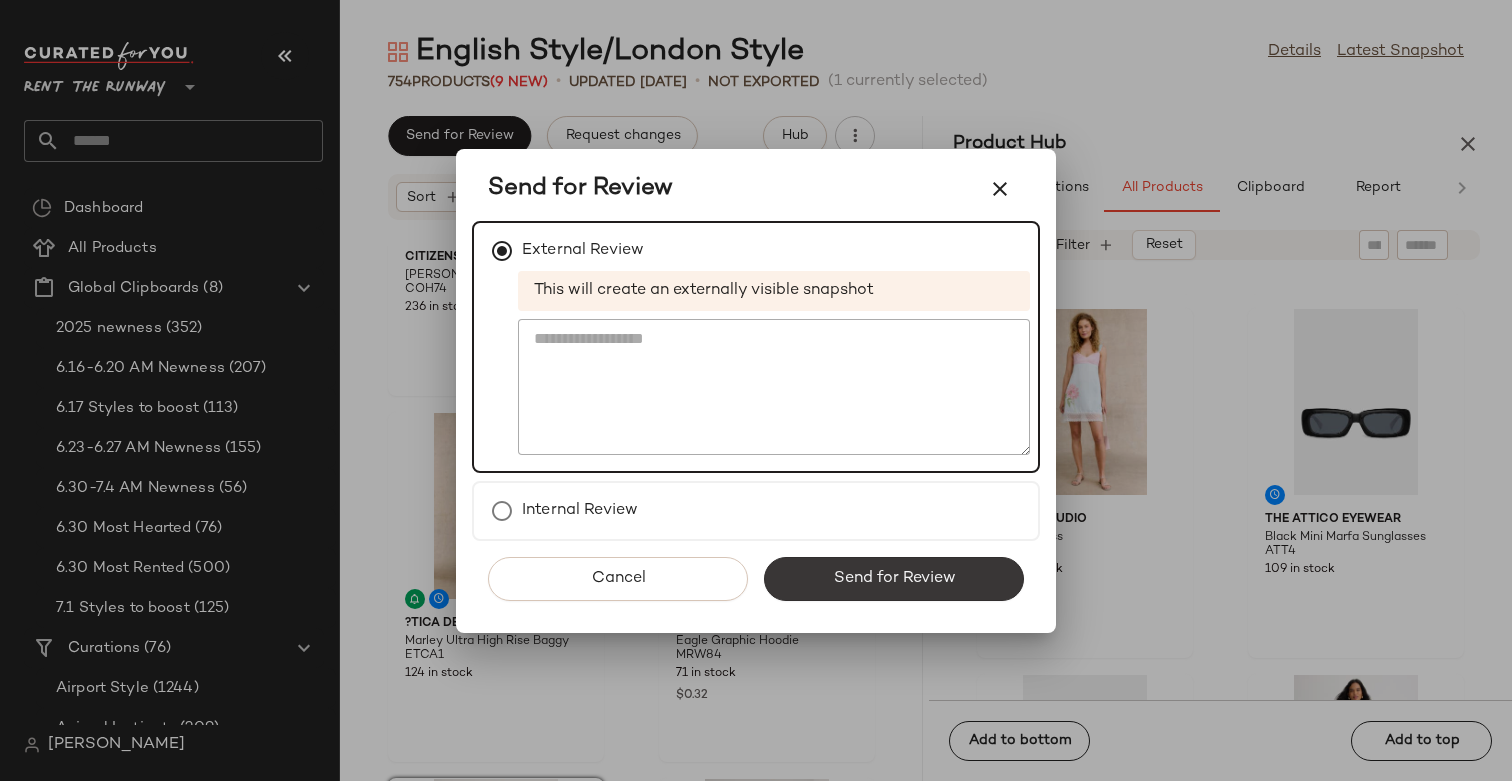 click on "Send for Review" at bounding box center (894, 579) 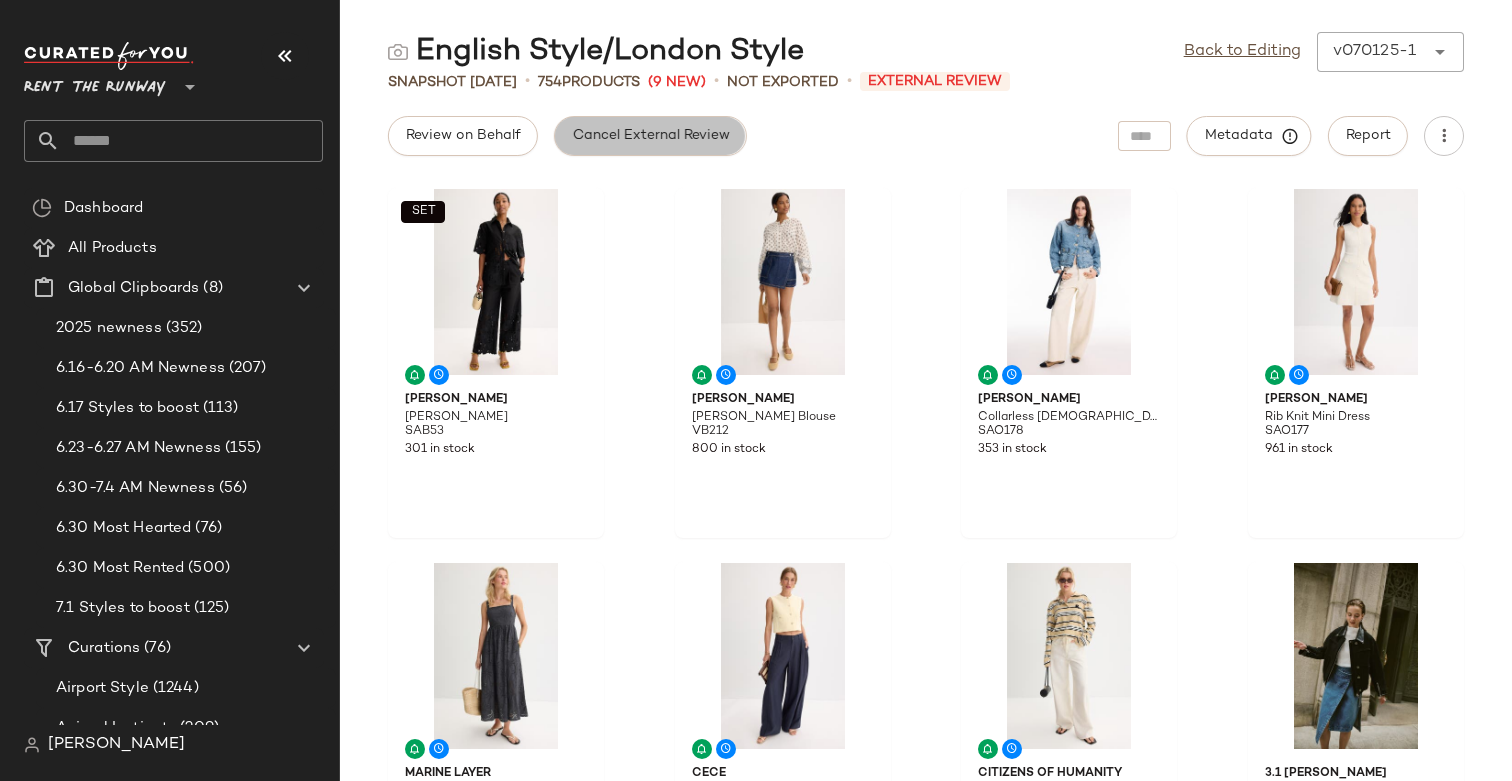 click on "Cancel External Review" at bounding box center (650, 136) 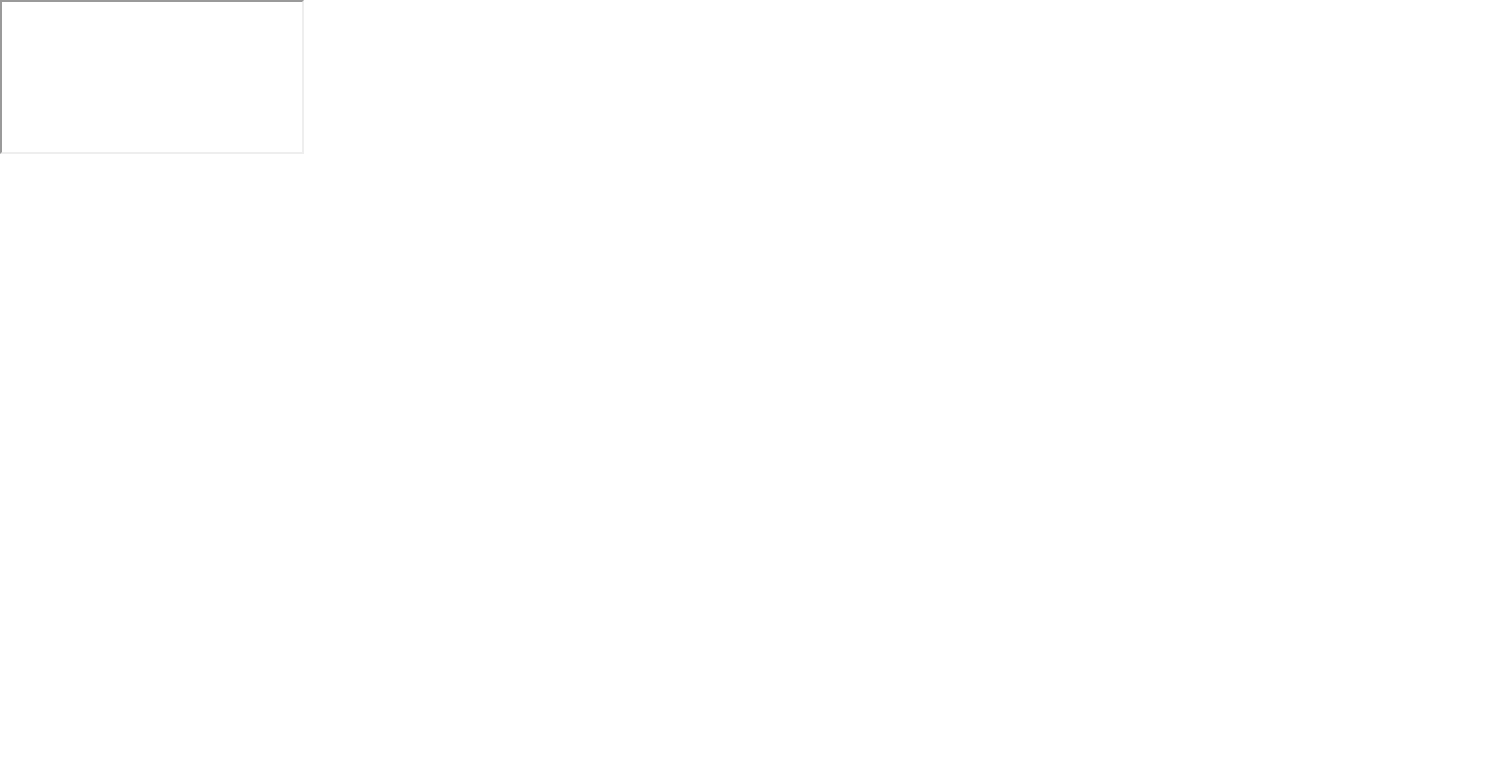 scroll, scrollTop: 0, scrollLeft: 0, axis: both 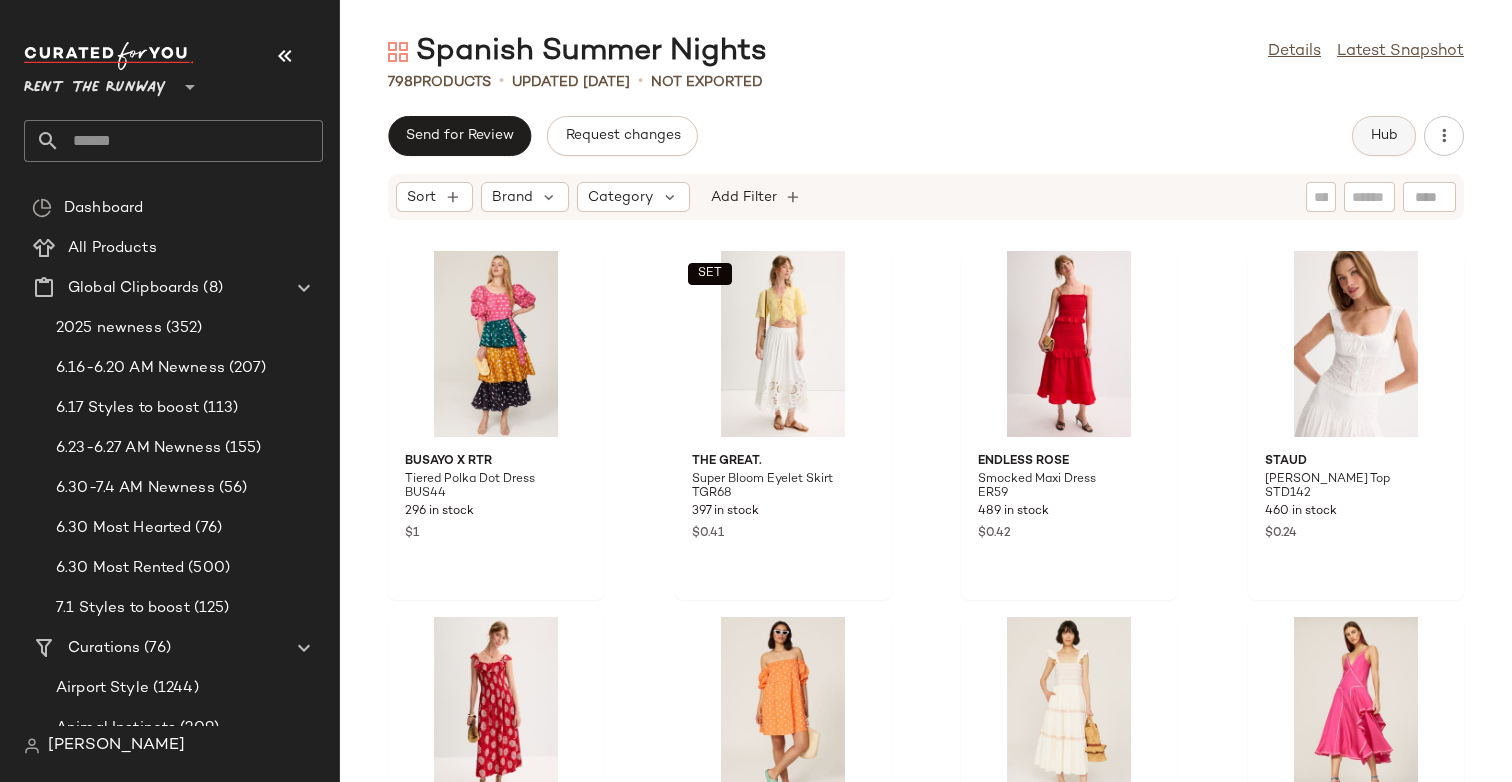click on "Hub" at bounding box center (1384, 136) 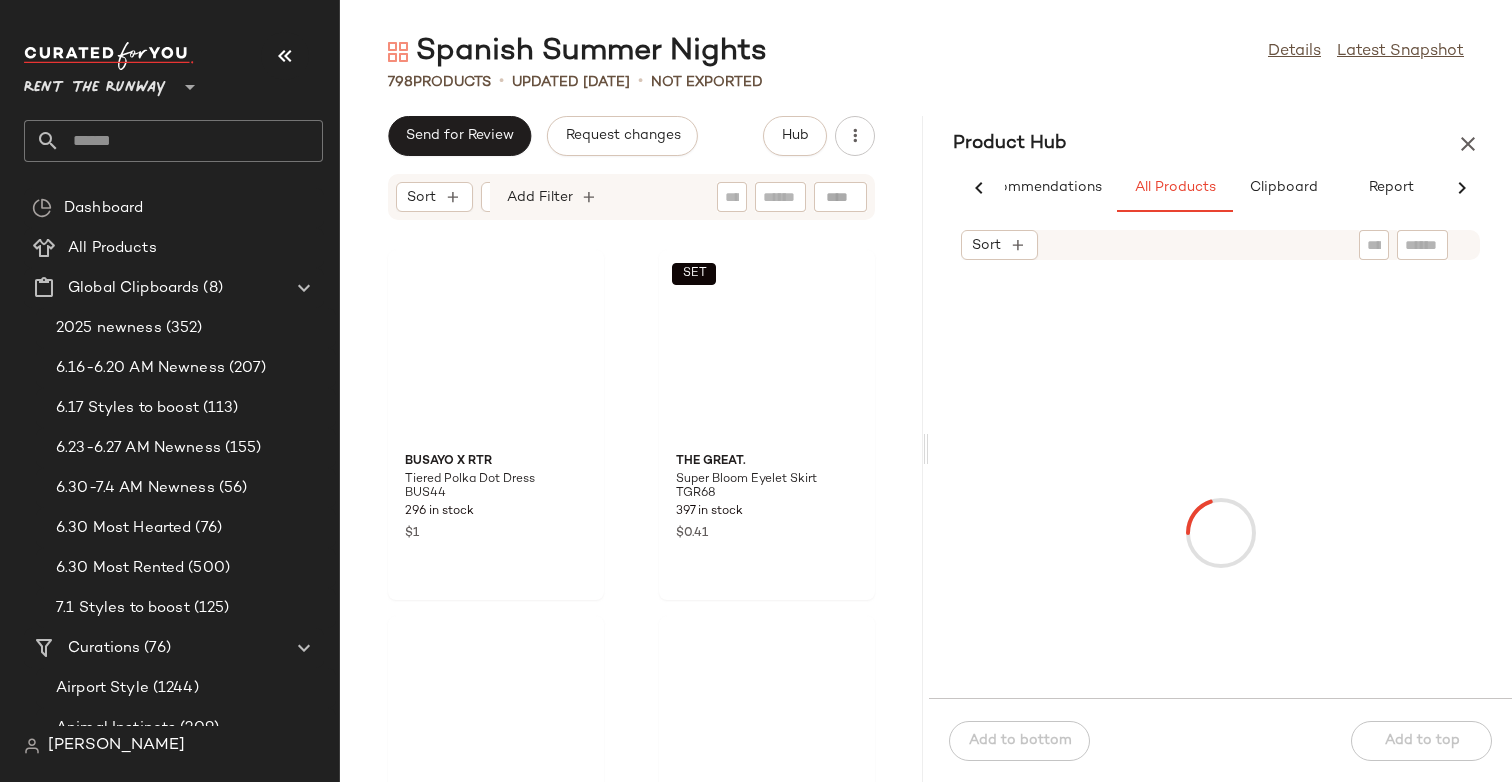 scroll, scrollTop: 0, scrollLeft: 73, axis: horizontal 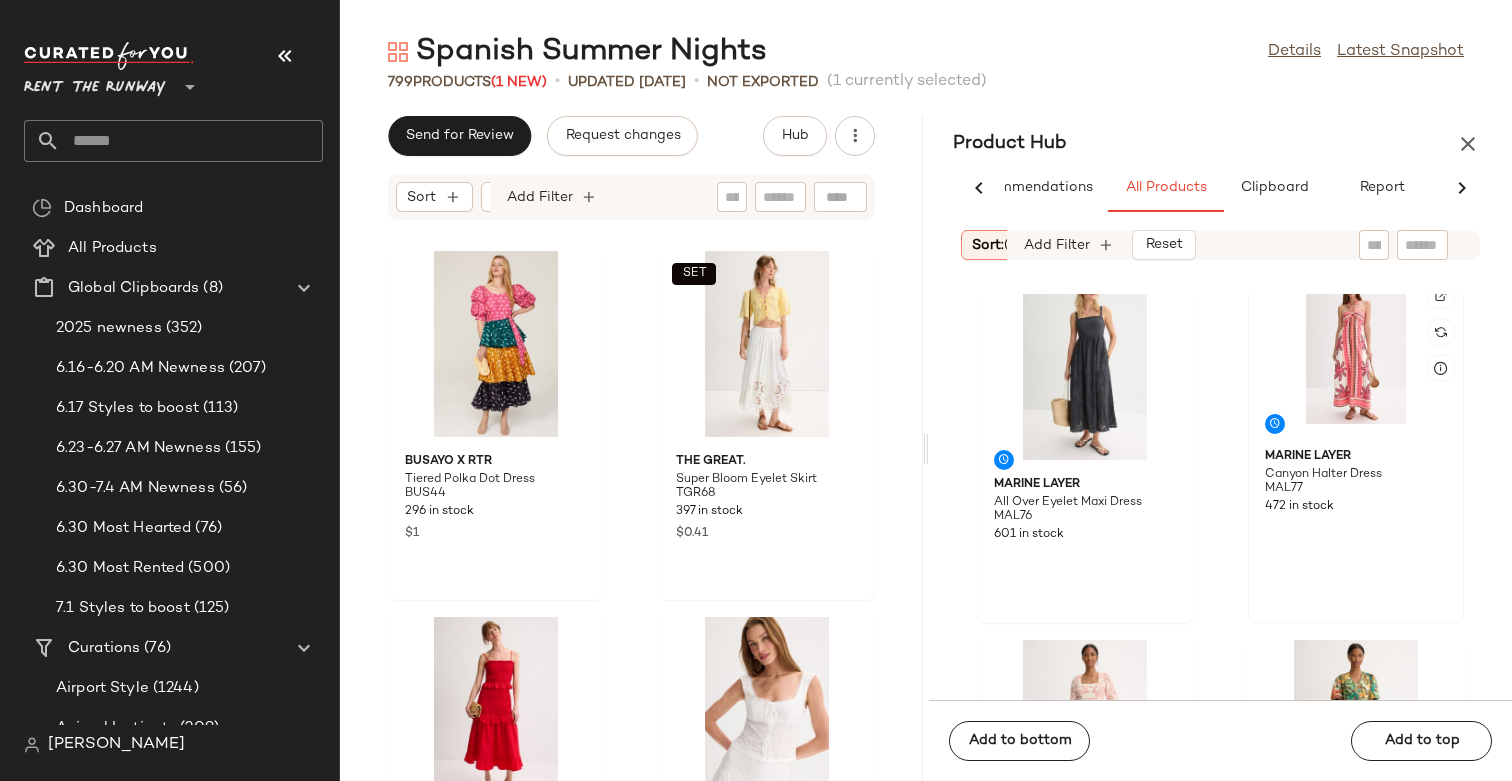 click 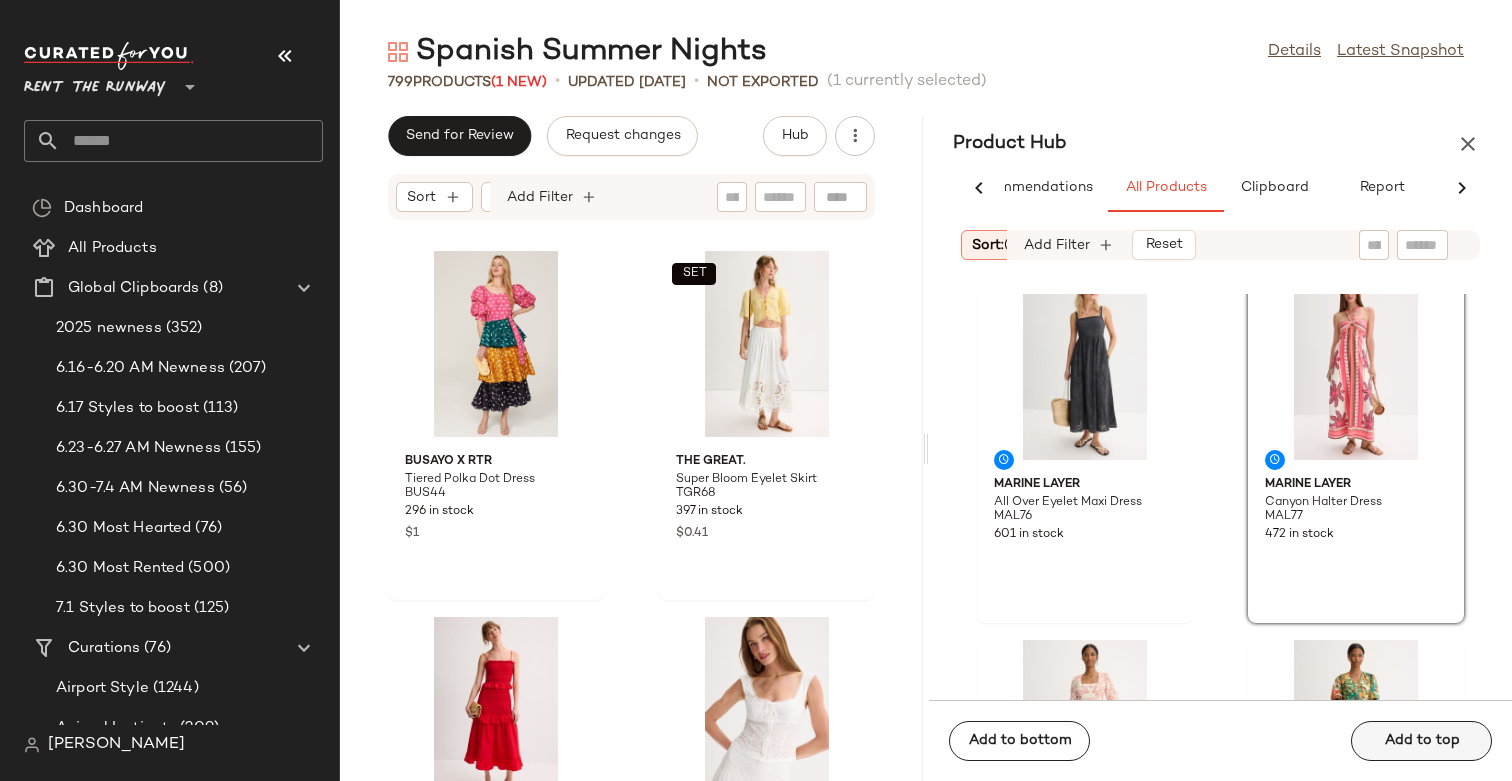 click on "Add to top" 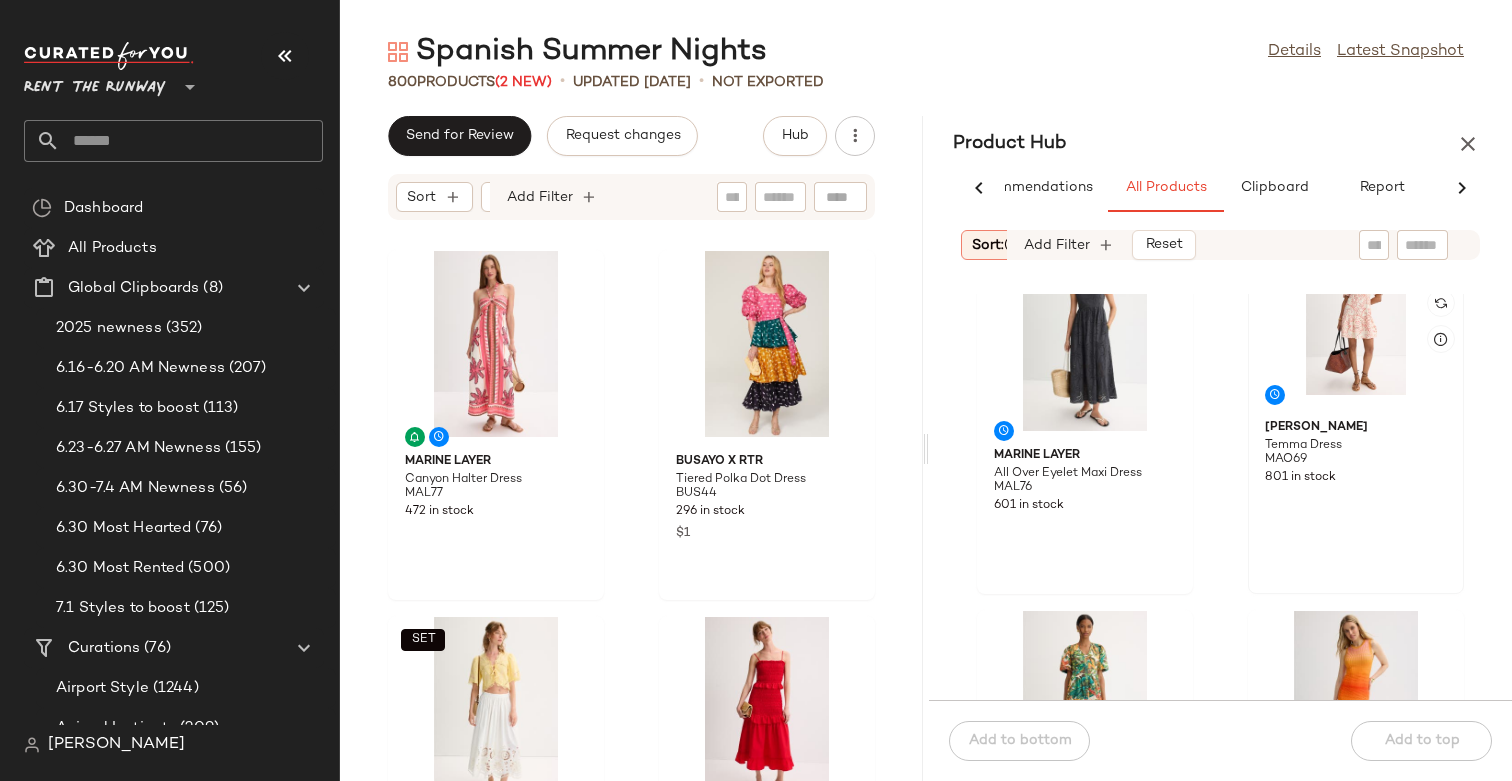 scroll, scrollTop: 2261, scrollLeft: 0, axis: vertical 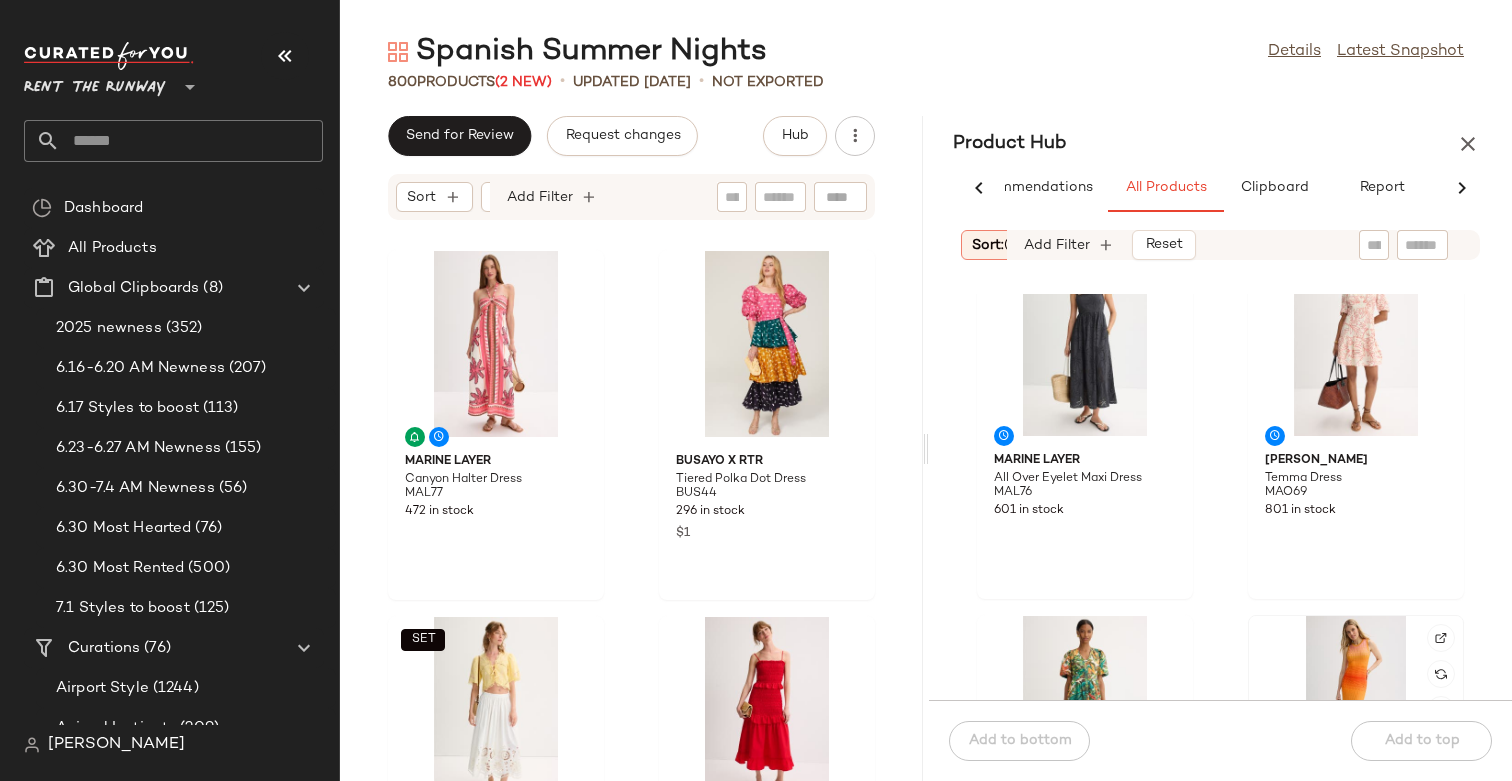 click 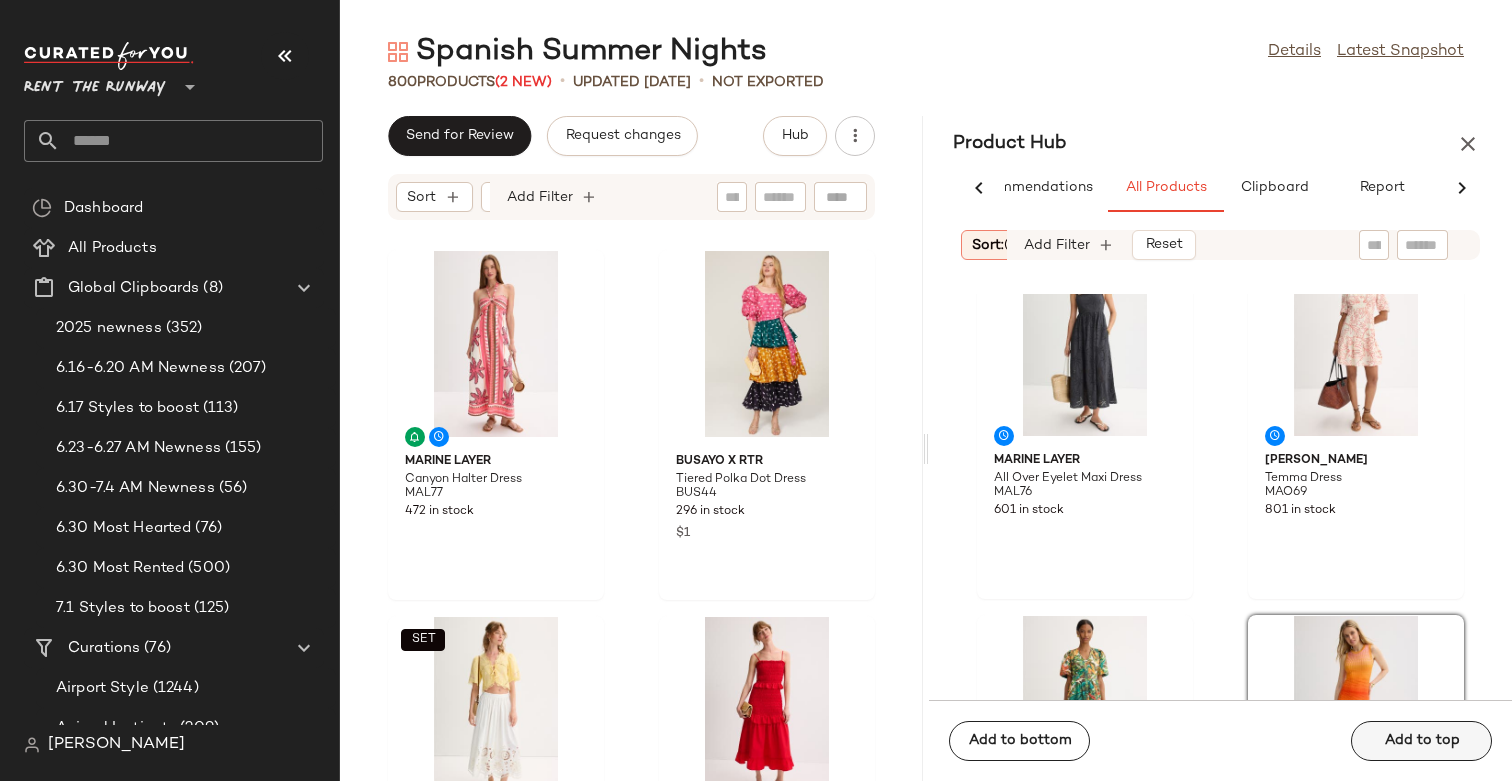click on "Add to top" 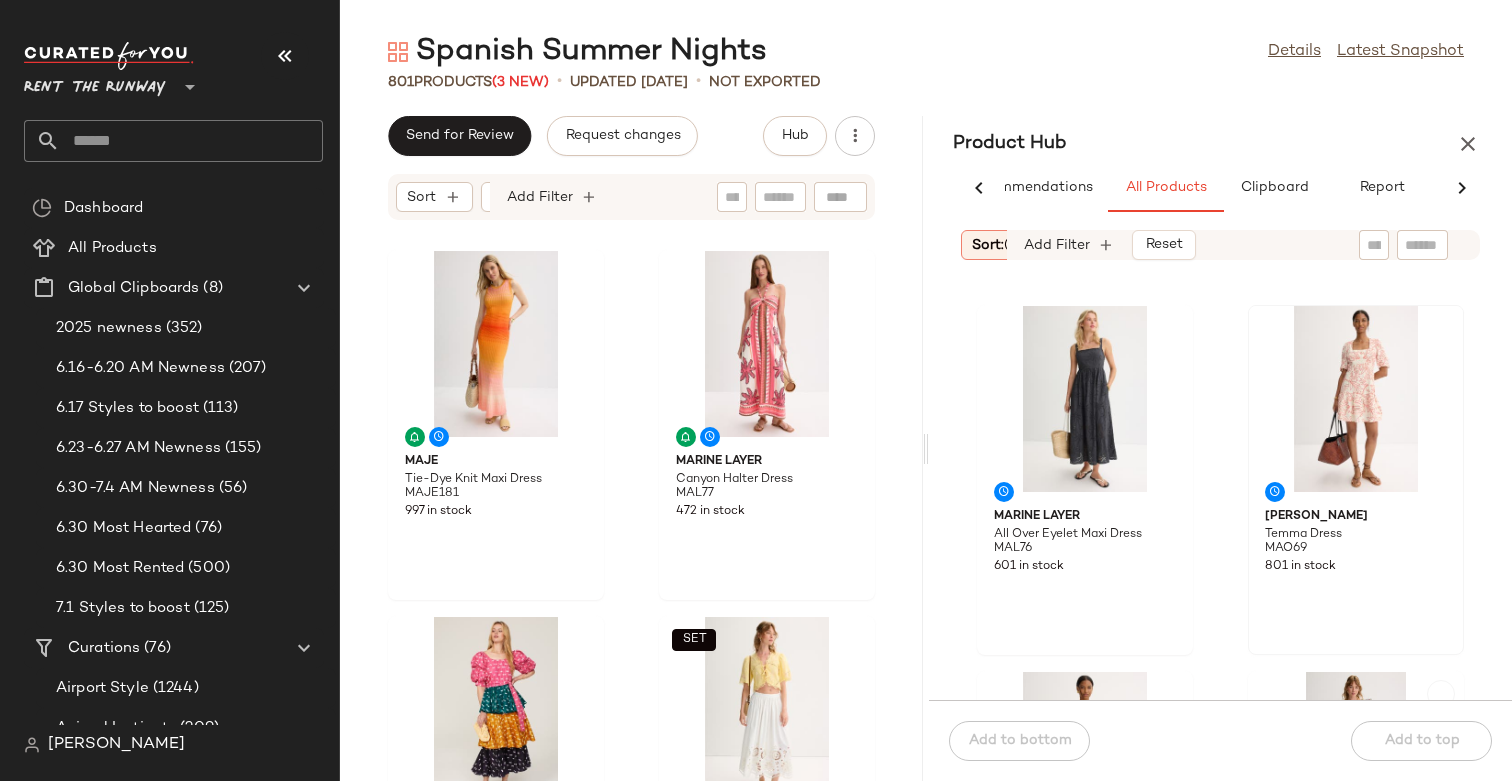scroll, scrollTop: 2145, scrollLeft: 0, axis: vertical 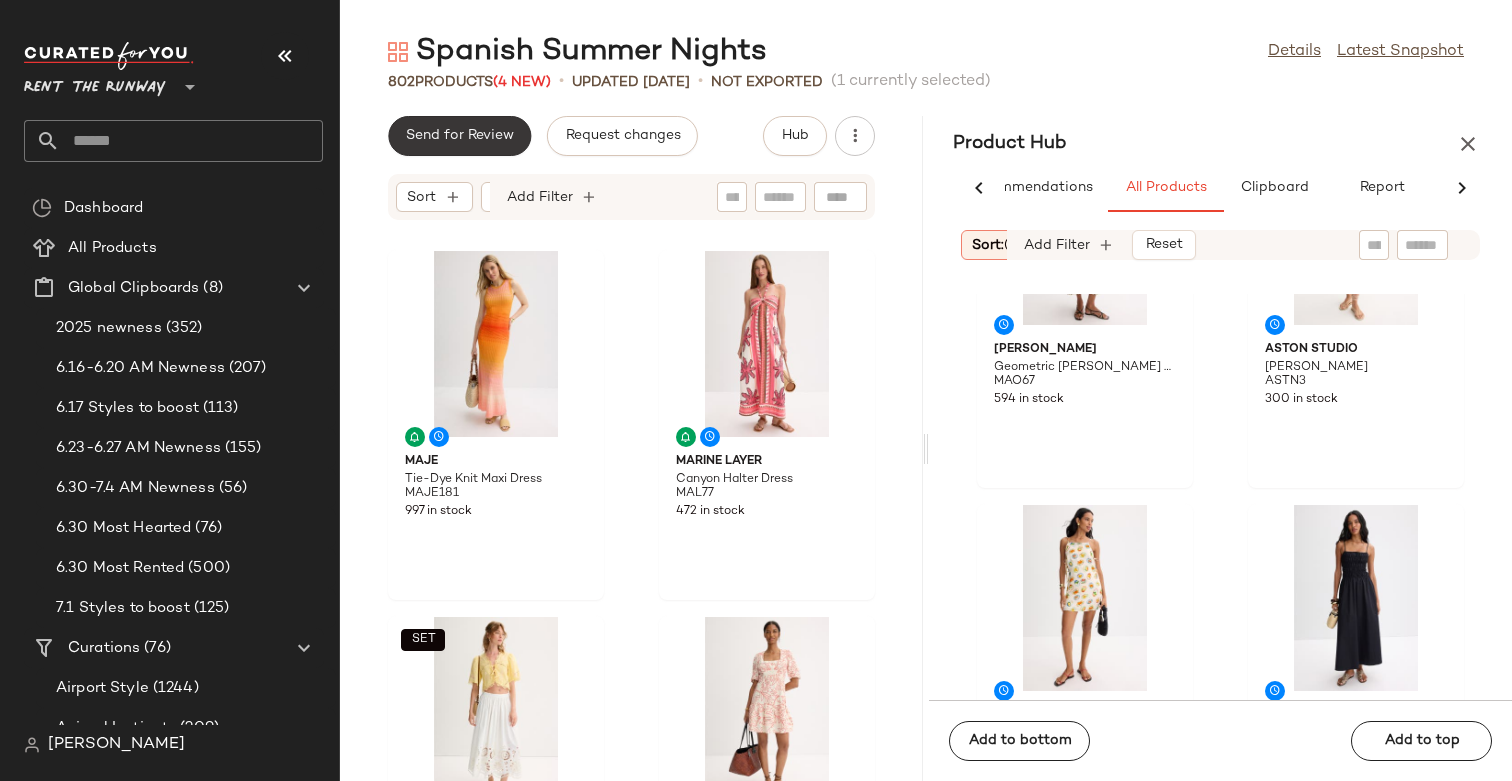 click on "Send for Review" 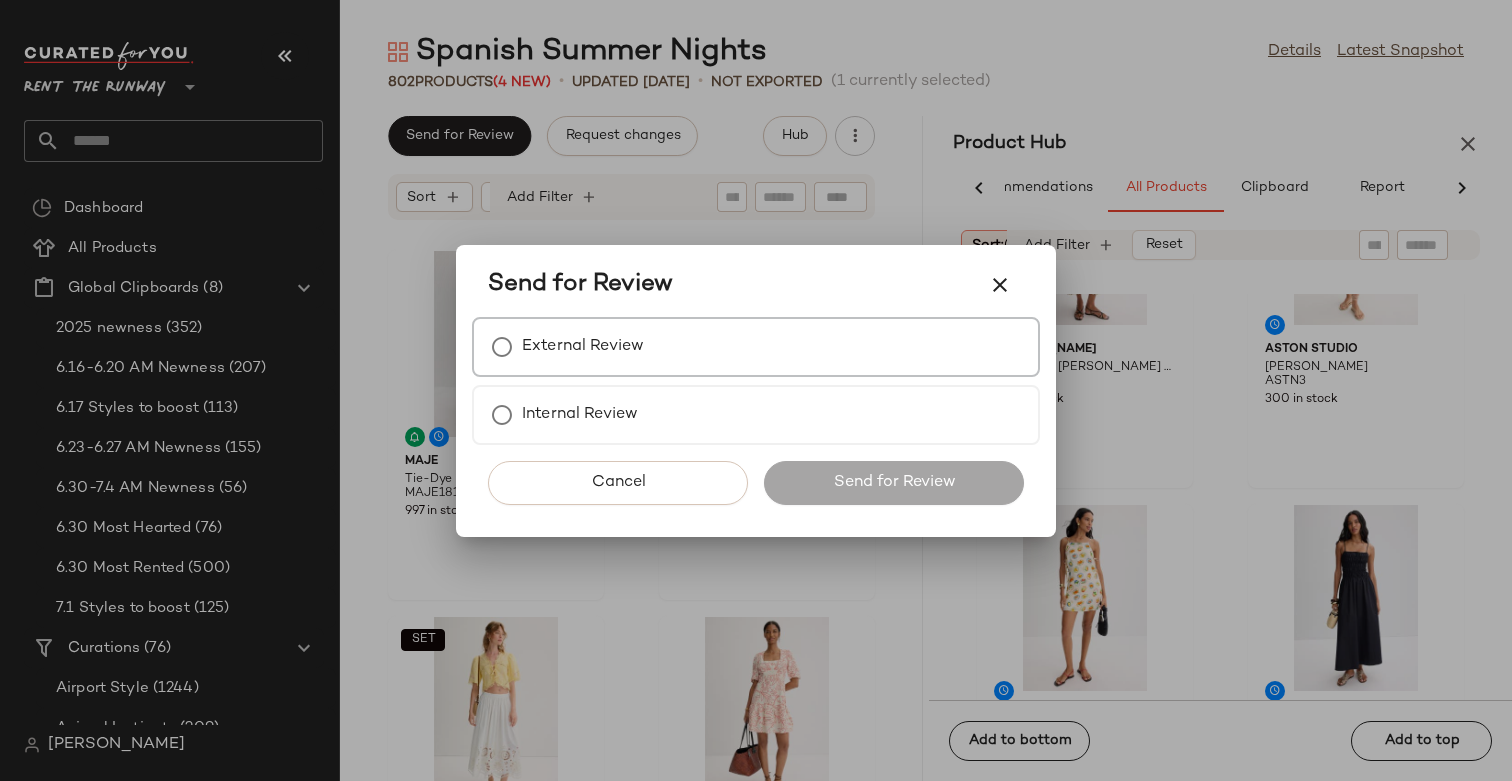 click on "External Review" at bounding box center [756, 347] 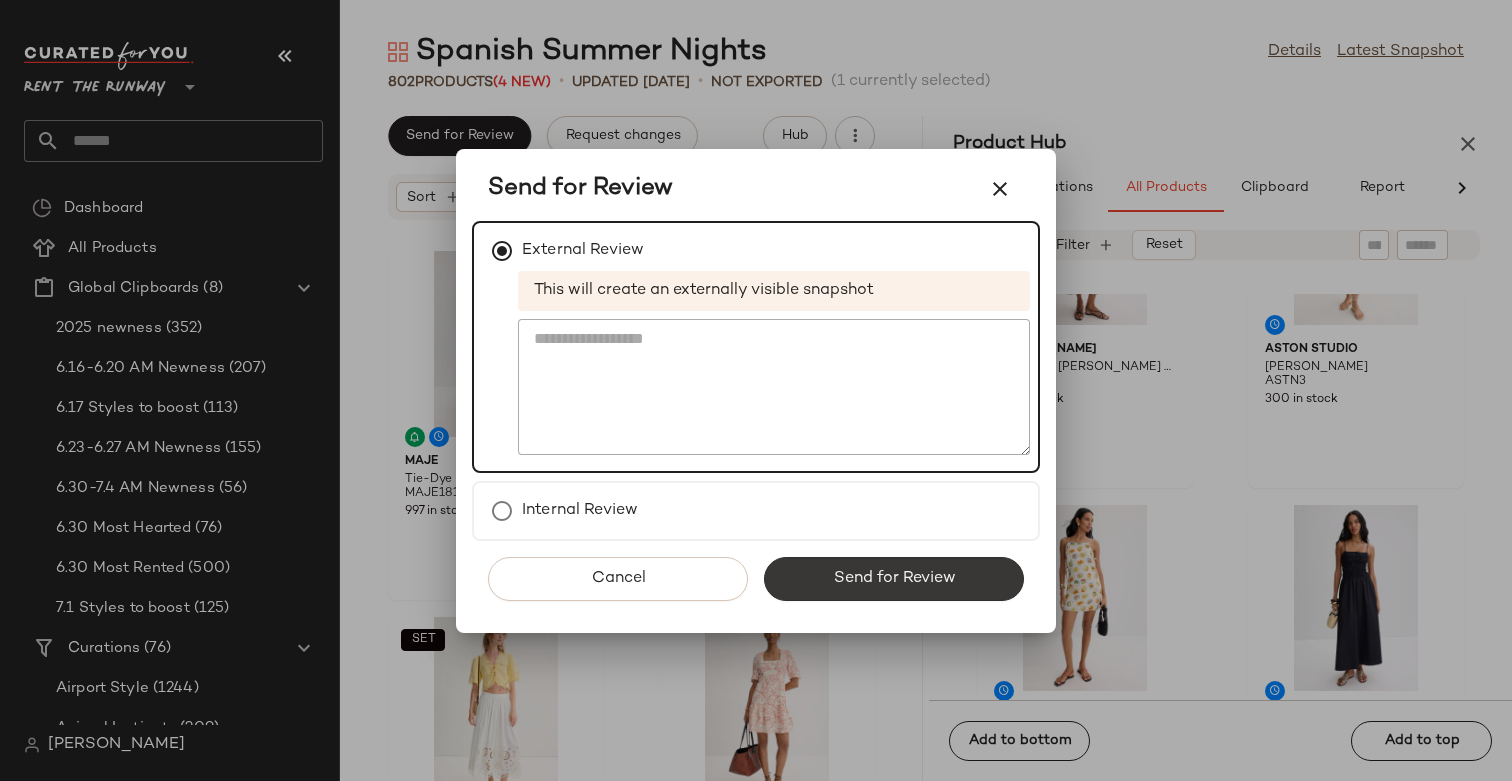 click on "Send for Review" at bounding box center (894, 579) 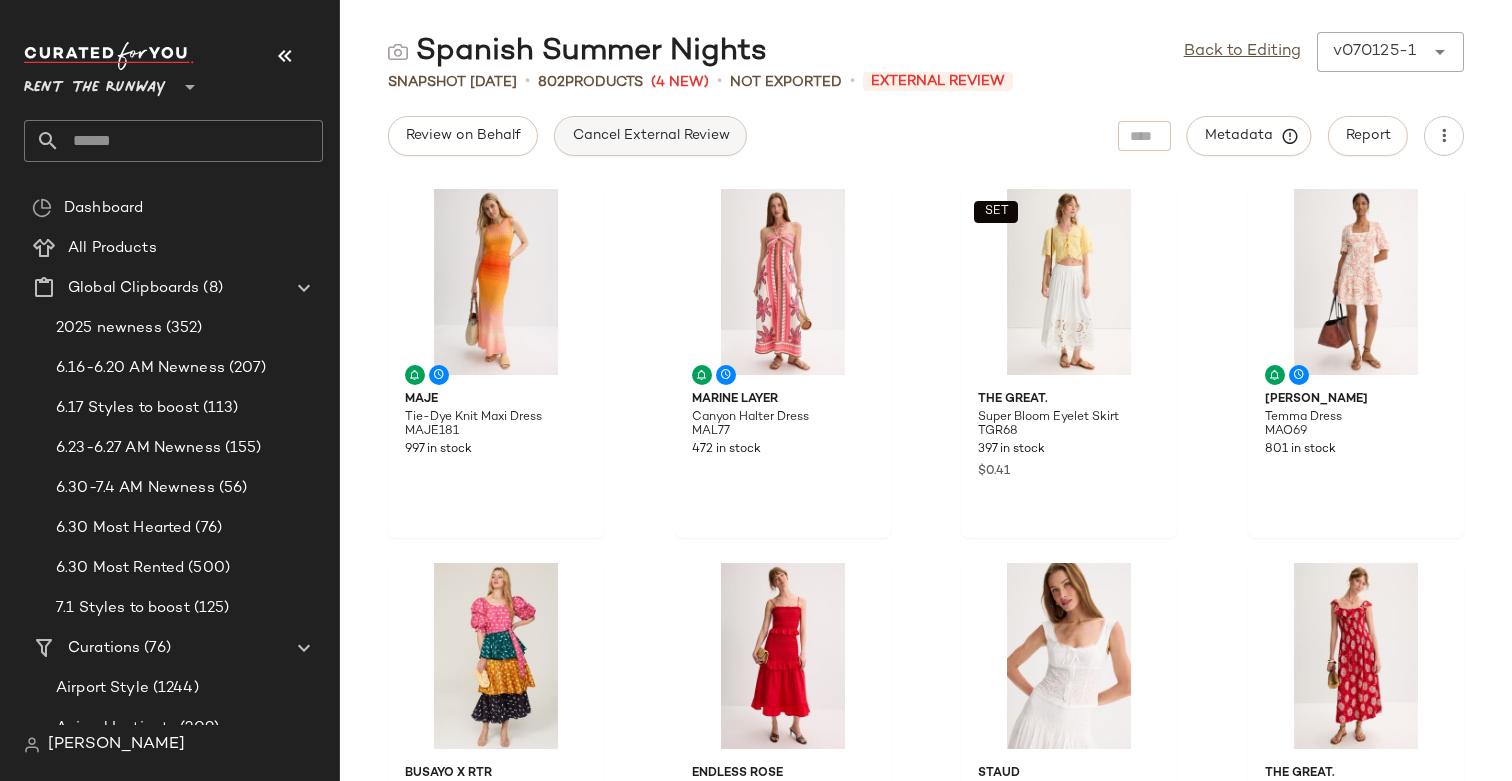 click on "Cancel External Review" 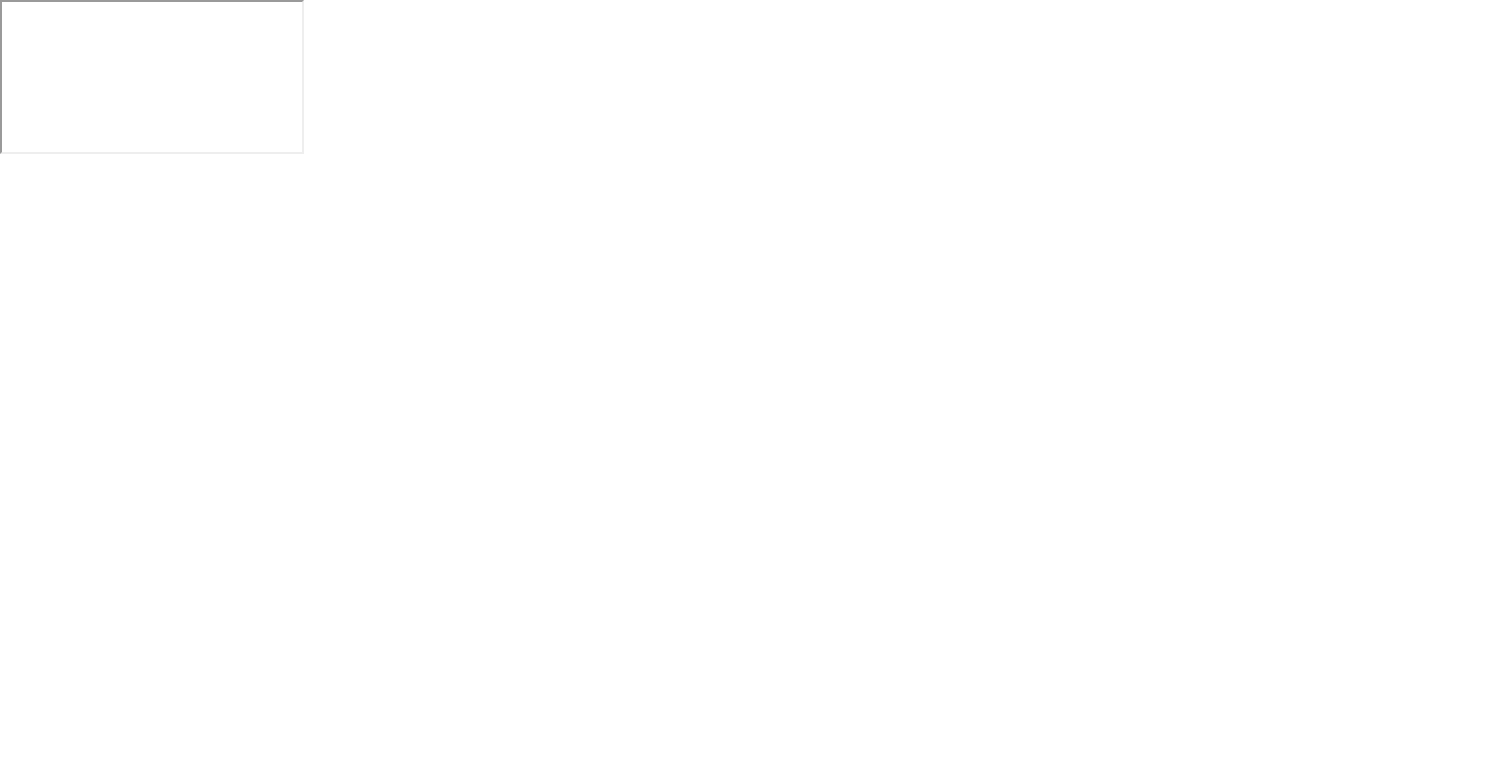 scroll, scrollTop: 0, scrollLeft: 0, axis: both 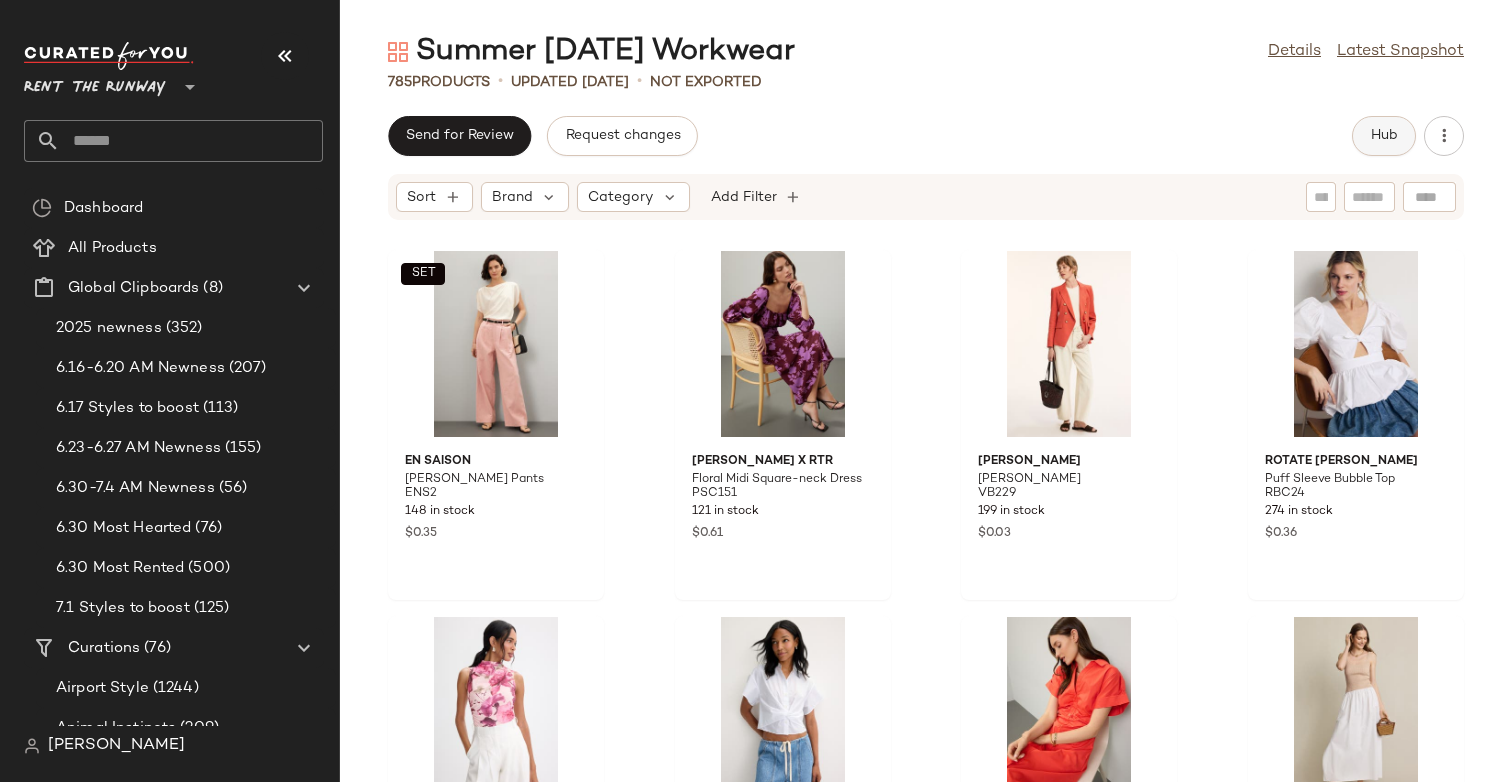 click on "Hub" 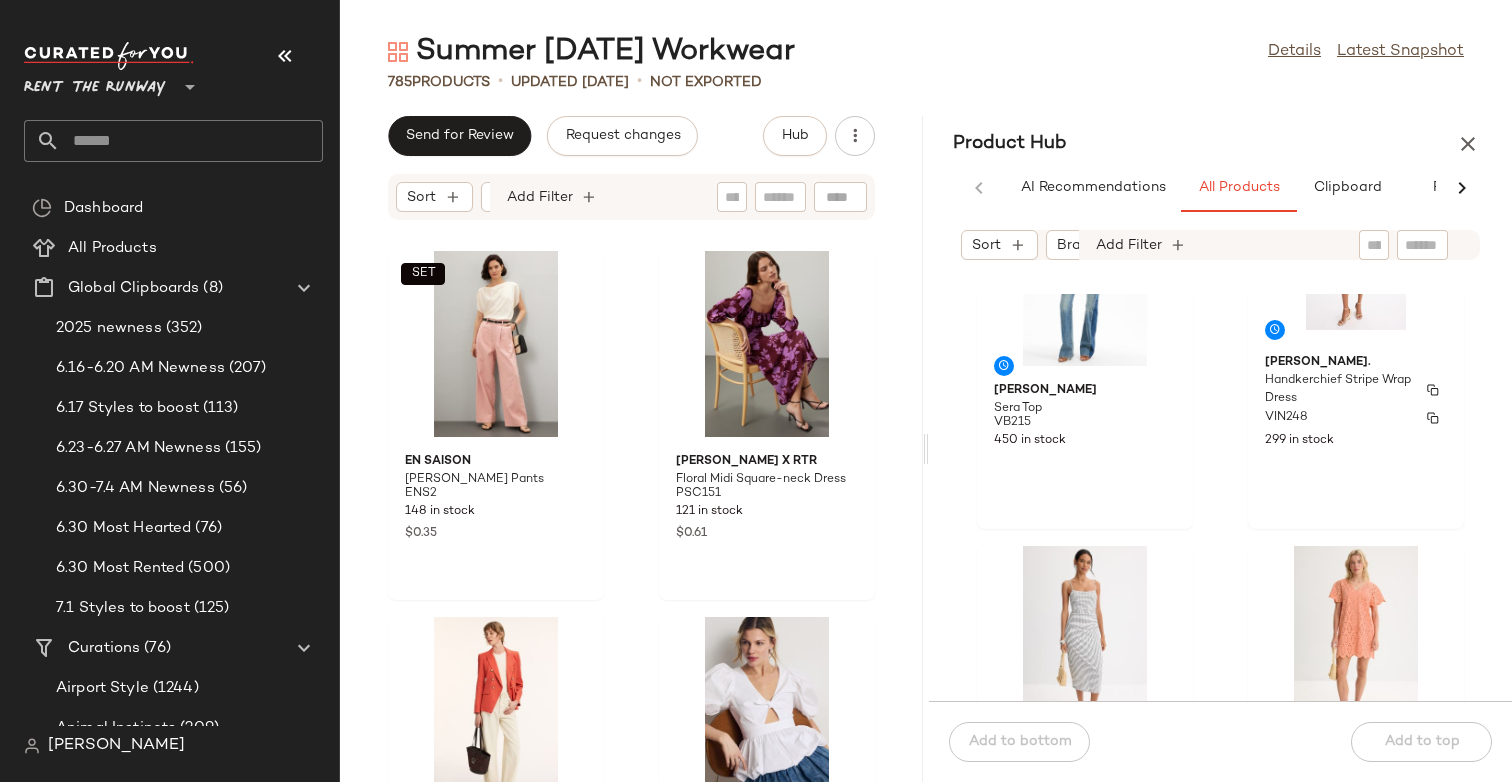 scroll, scrollTop: 1104, scrollLeft: 0, axis: vertical 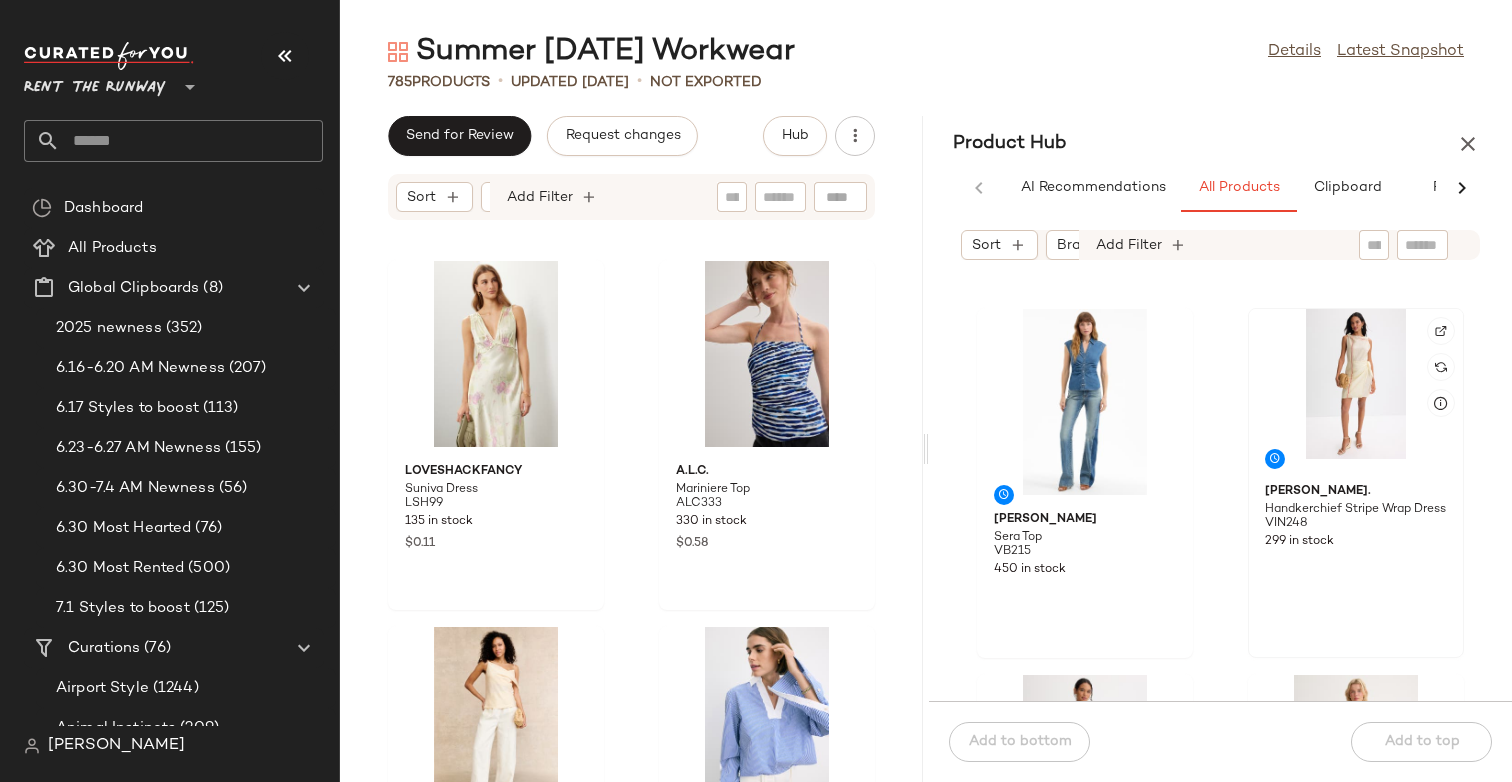 click 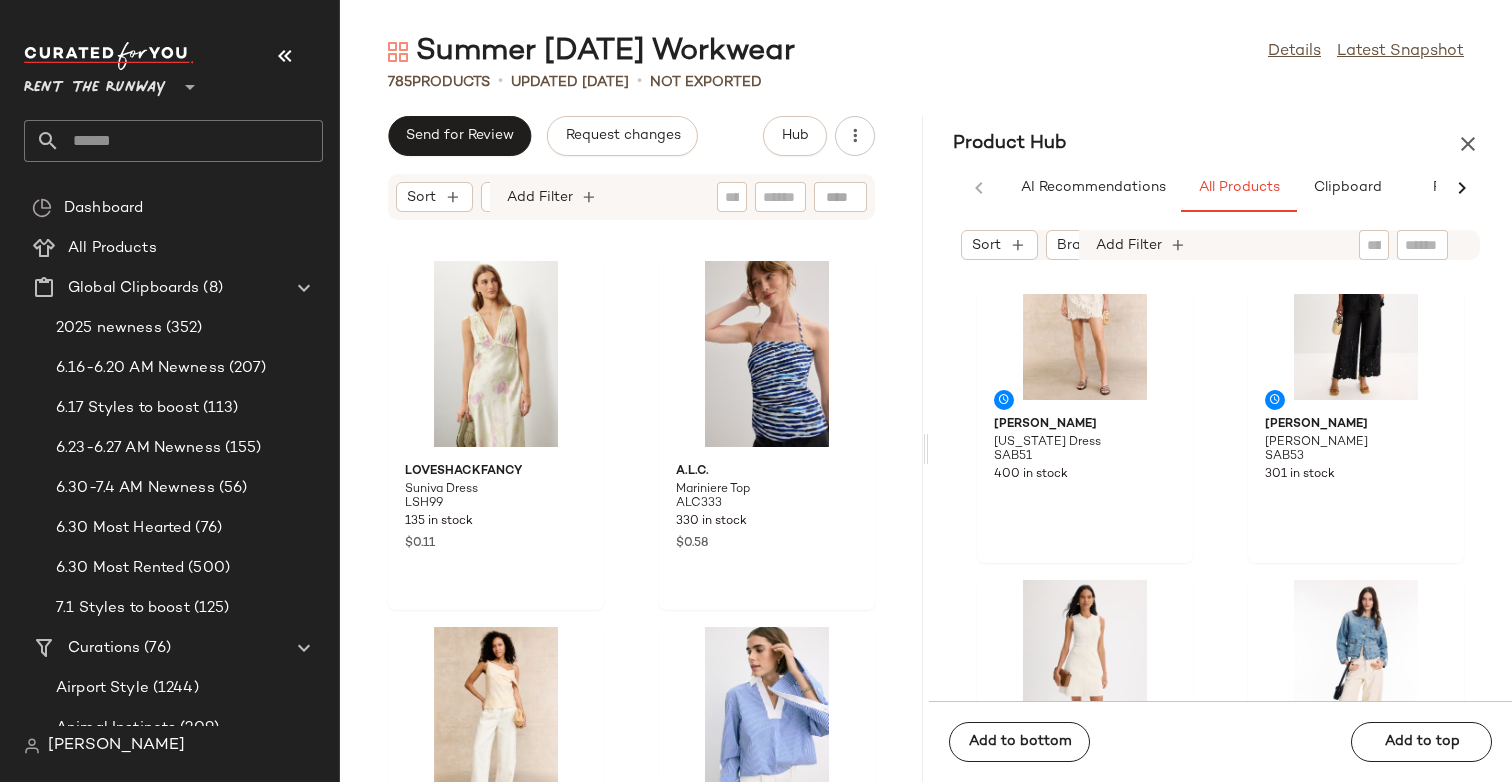scroll, scrollTop: 2191, scrollLeft: 0, axis: vertical 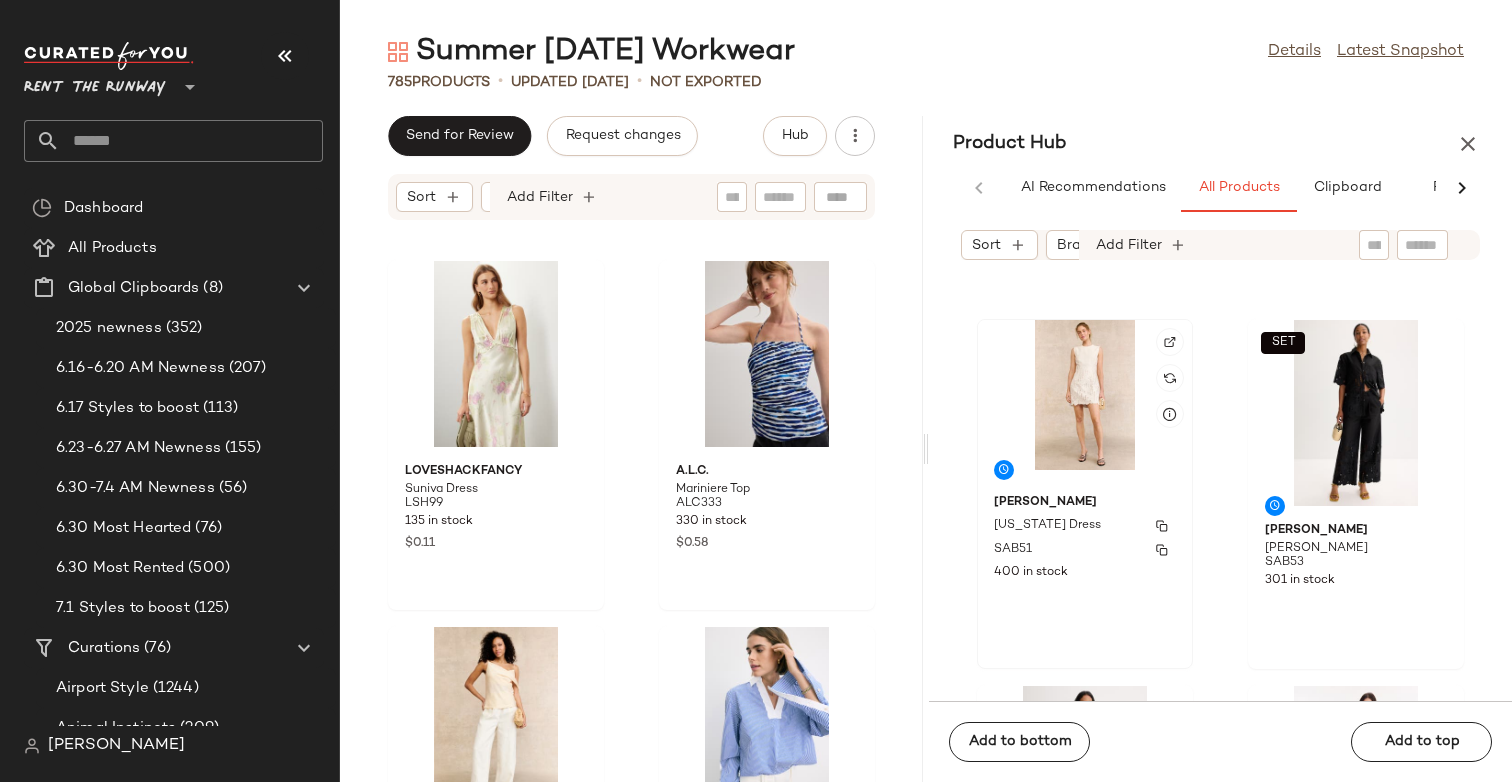 click on "Sabina Musayev Georgia Dress SAB51 400 in stock" 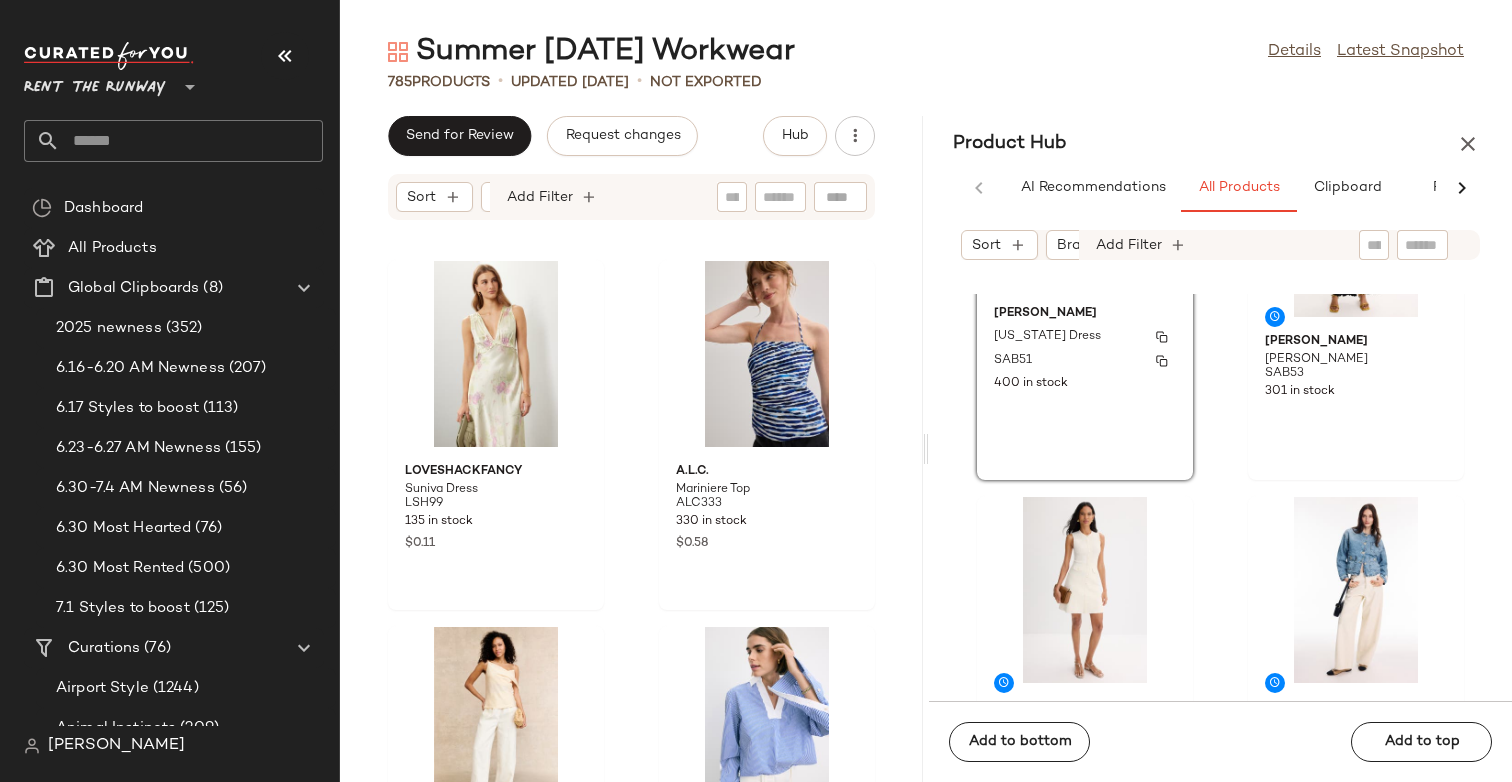 scroll, scrollTop: 2483, scrollLeft: 0, axis: vertical 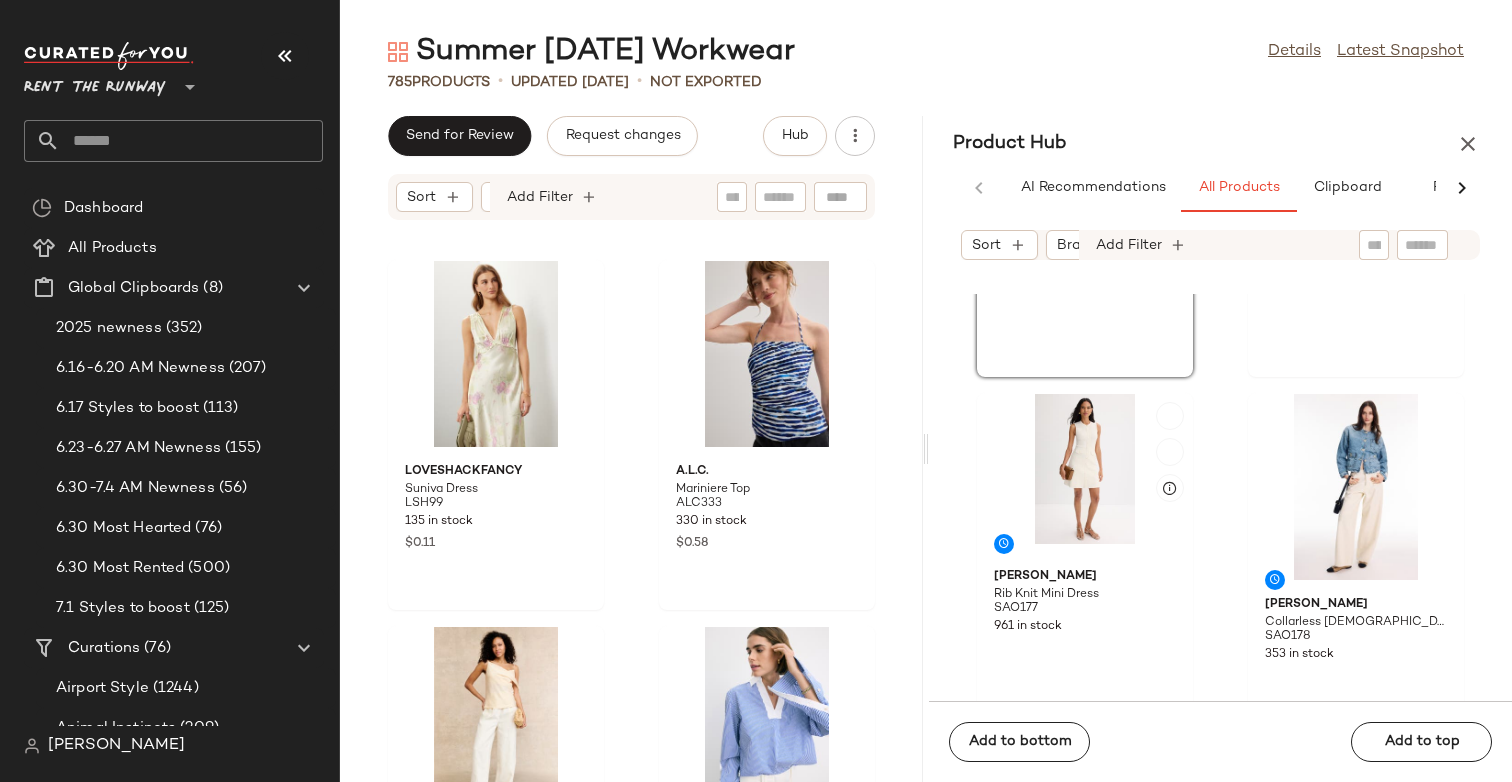 click 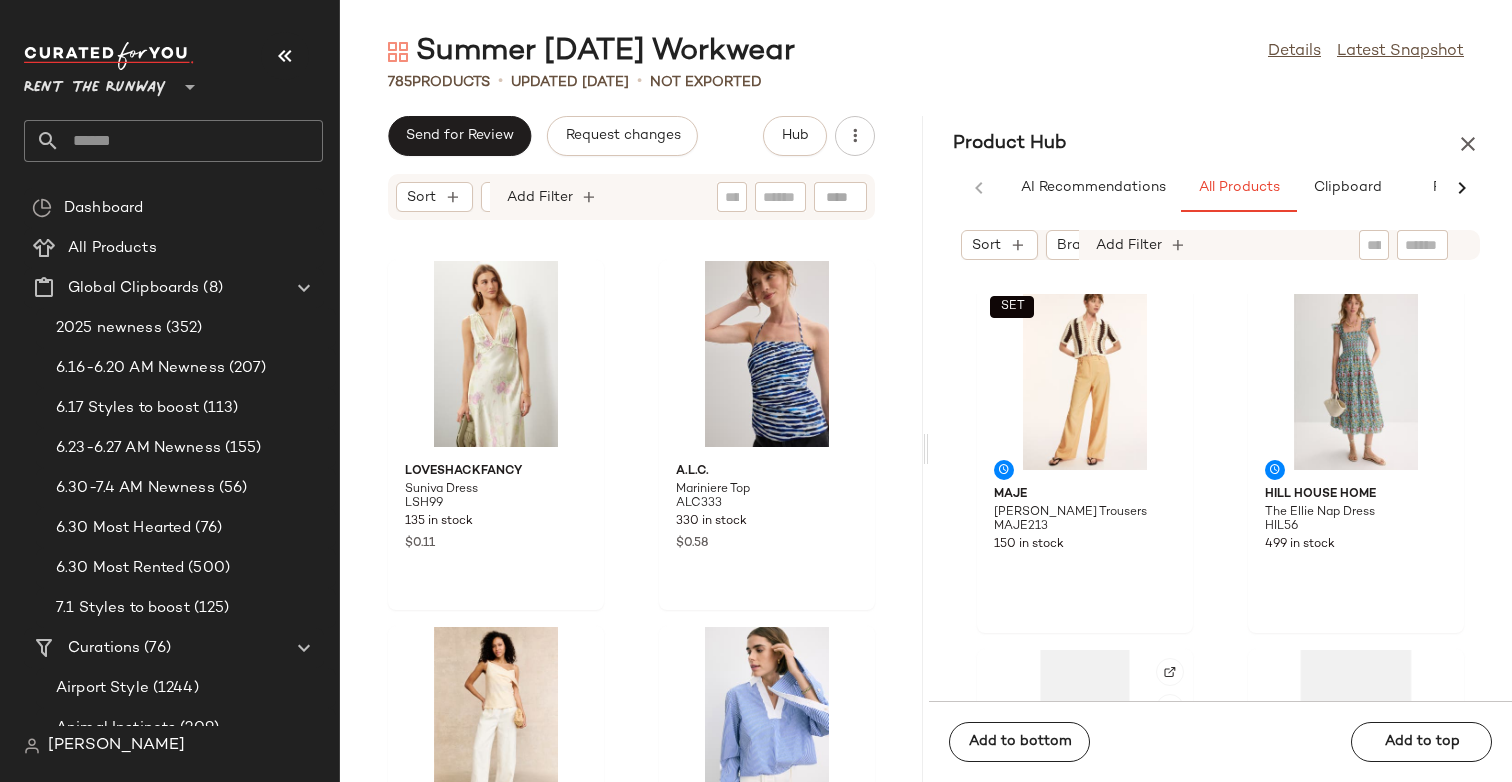 scroll, scrollTop: 4377, scrollLeft: 0, axis: vertical 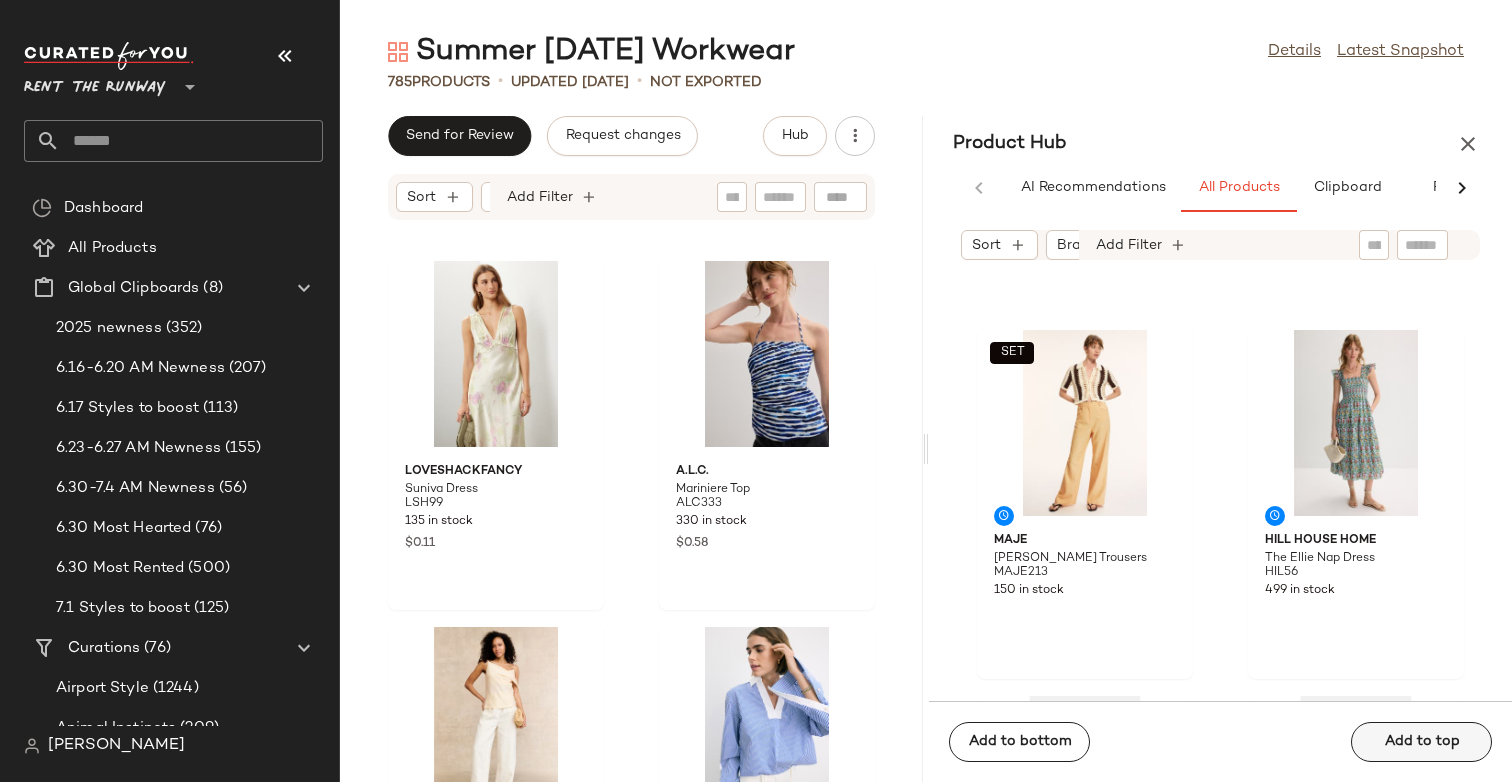 click on "Add to top" at bounding box center (1421, 742) 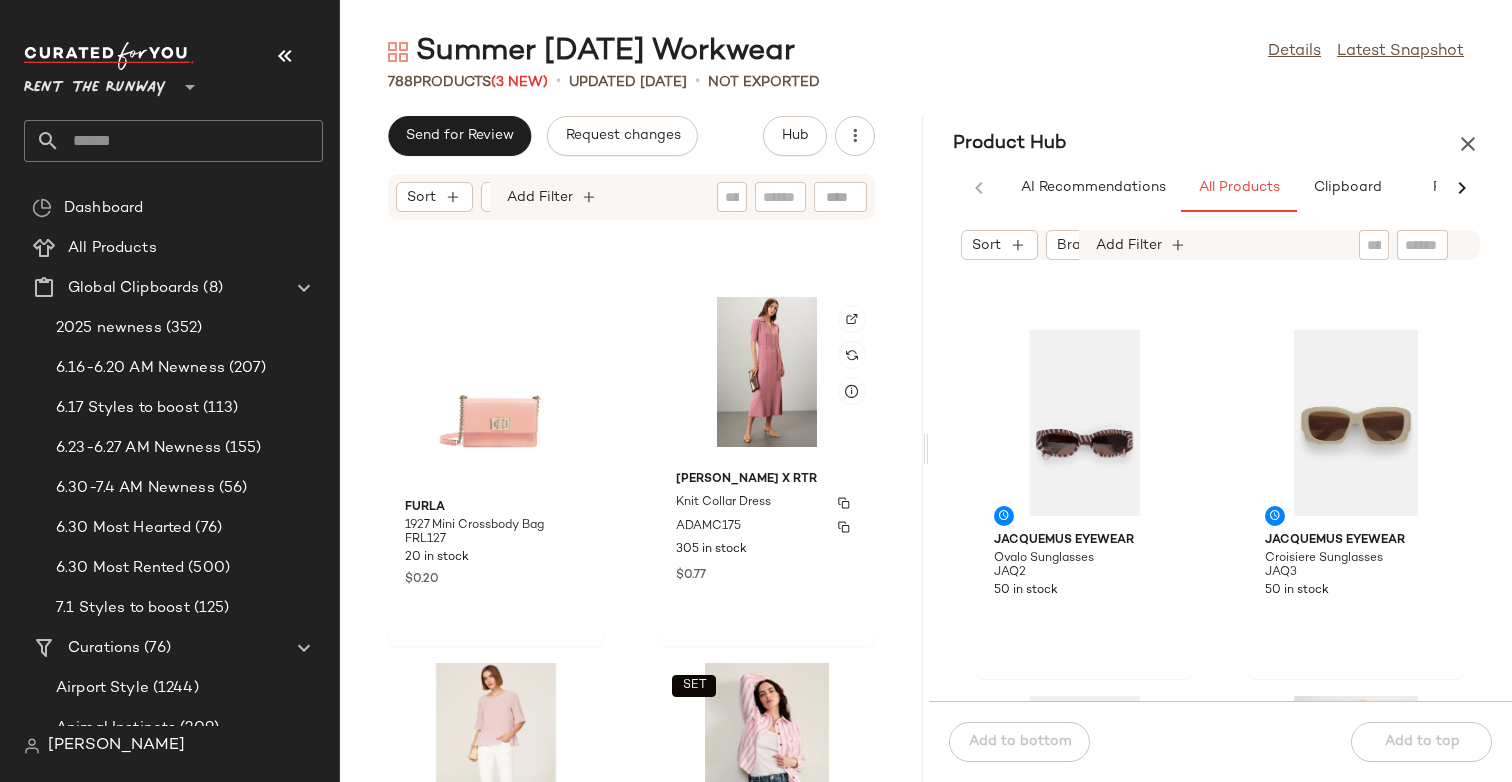 scroll, scrollTop: 13114, scrollLeft: 0, axis: vertical 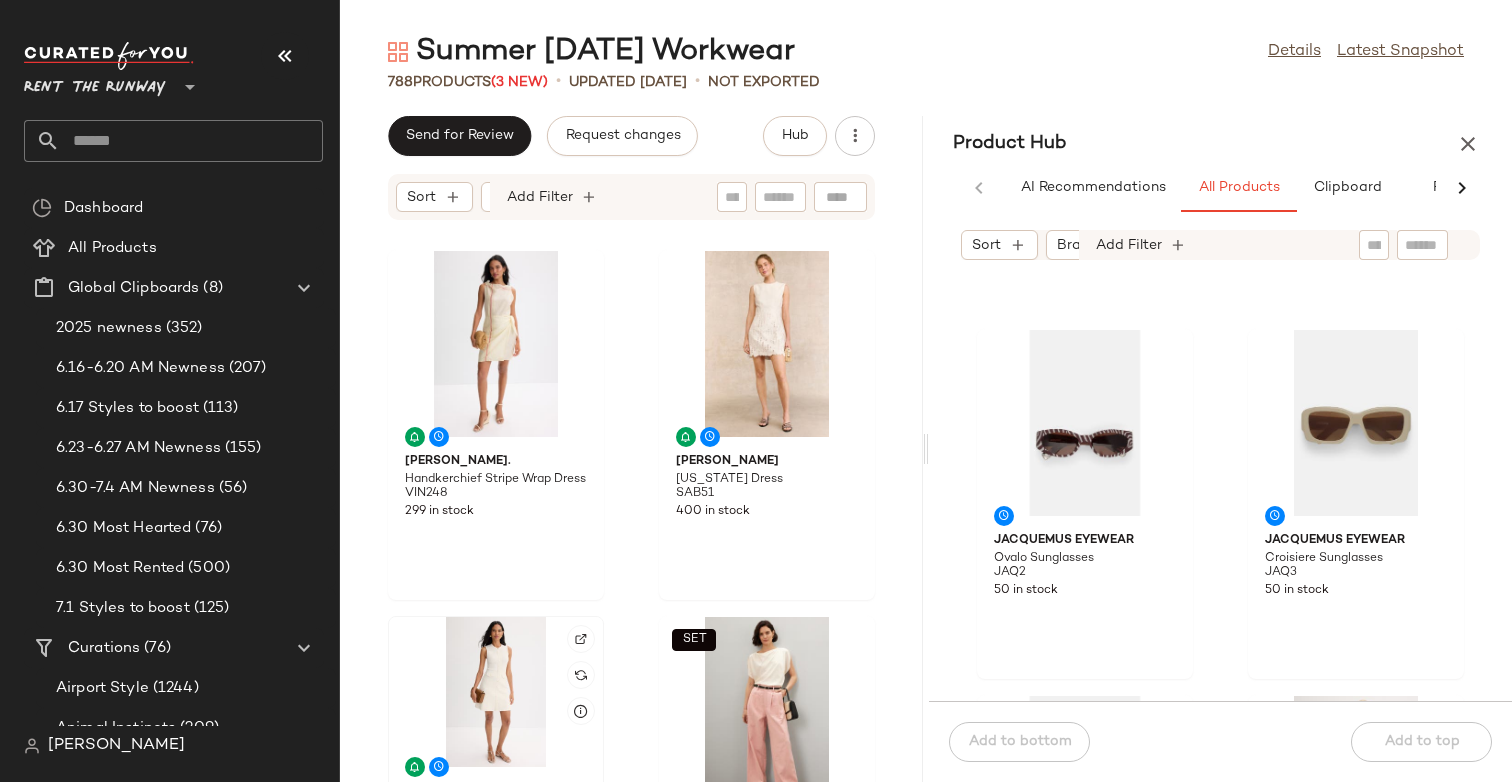 click 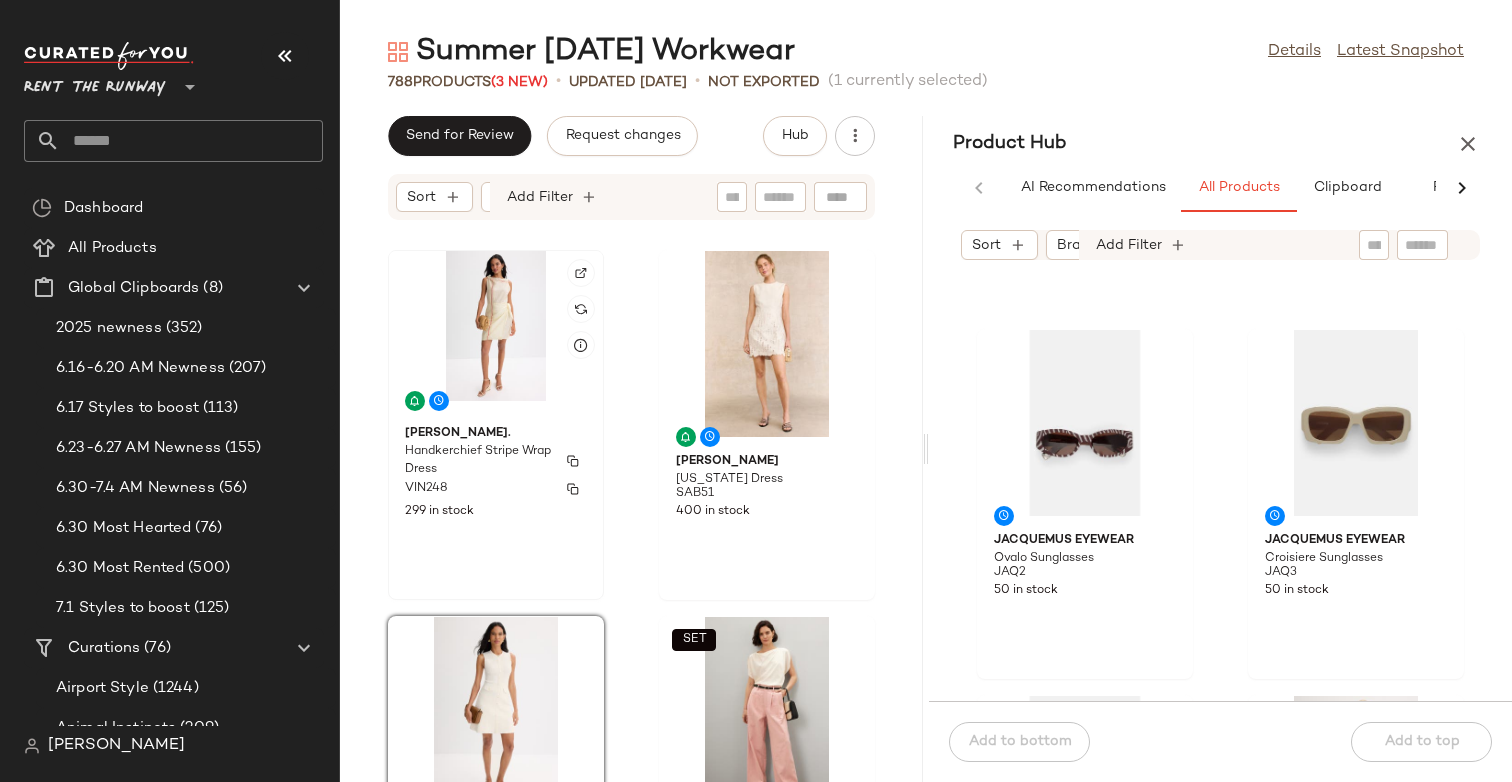 click on "Handkerchief Stripe Wrap Dress" at bounding box center [478, 461] 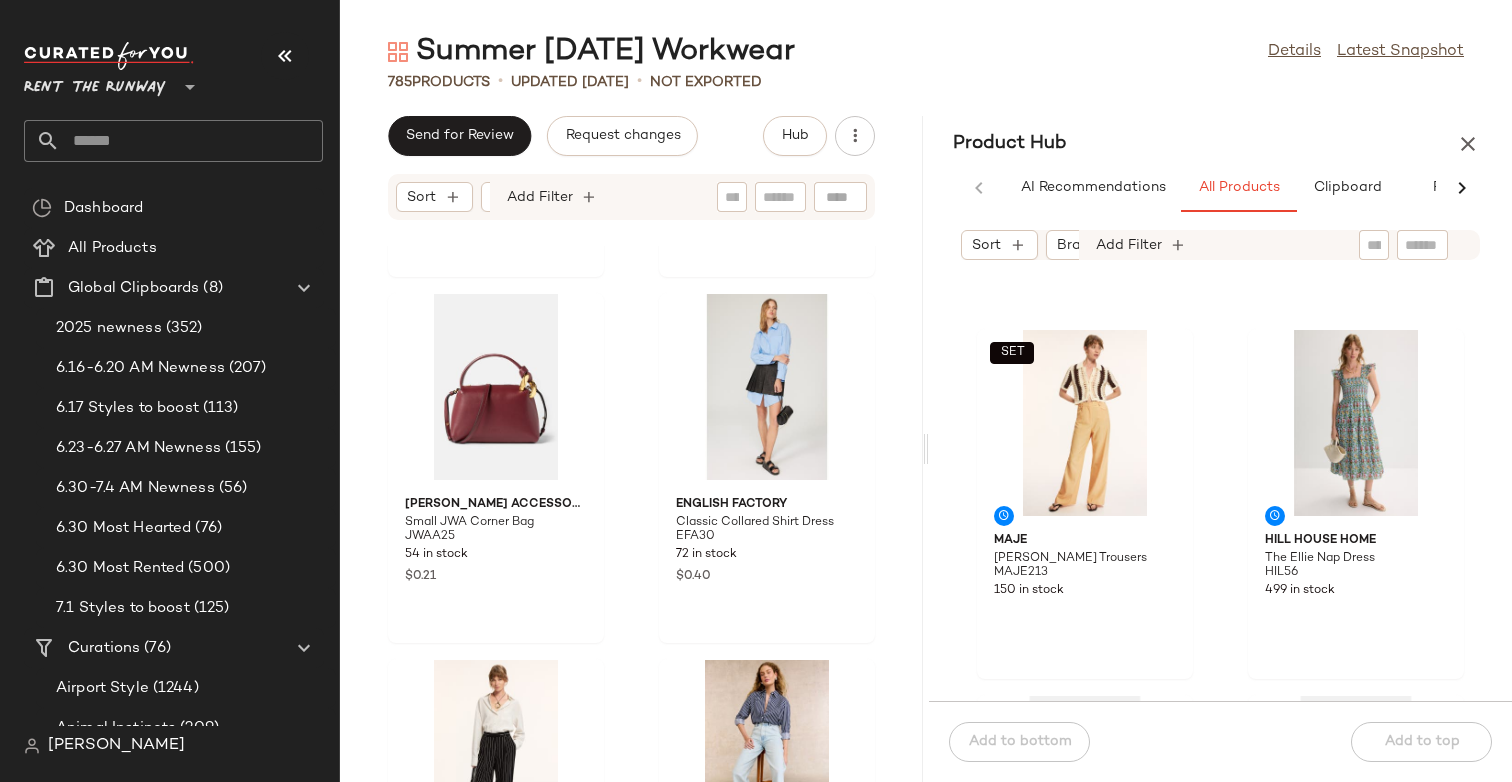 scroll, scrollTop: 17216, scrollLeft: 0, axis: vertical 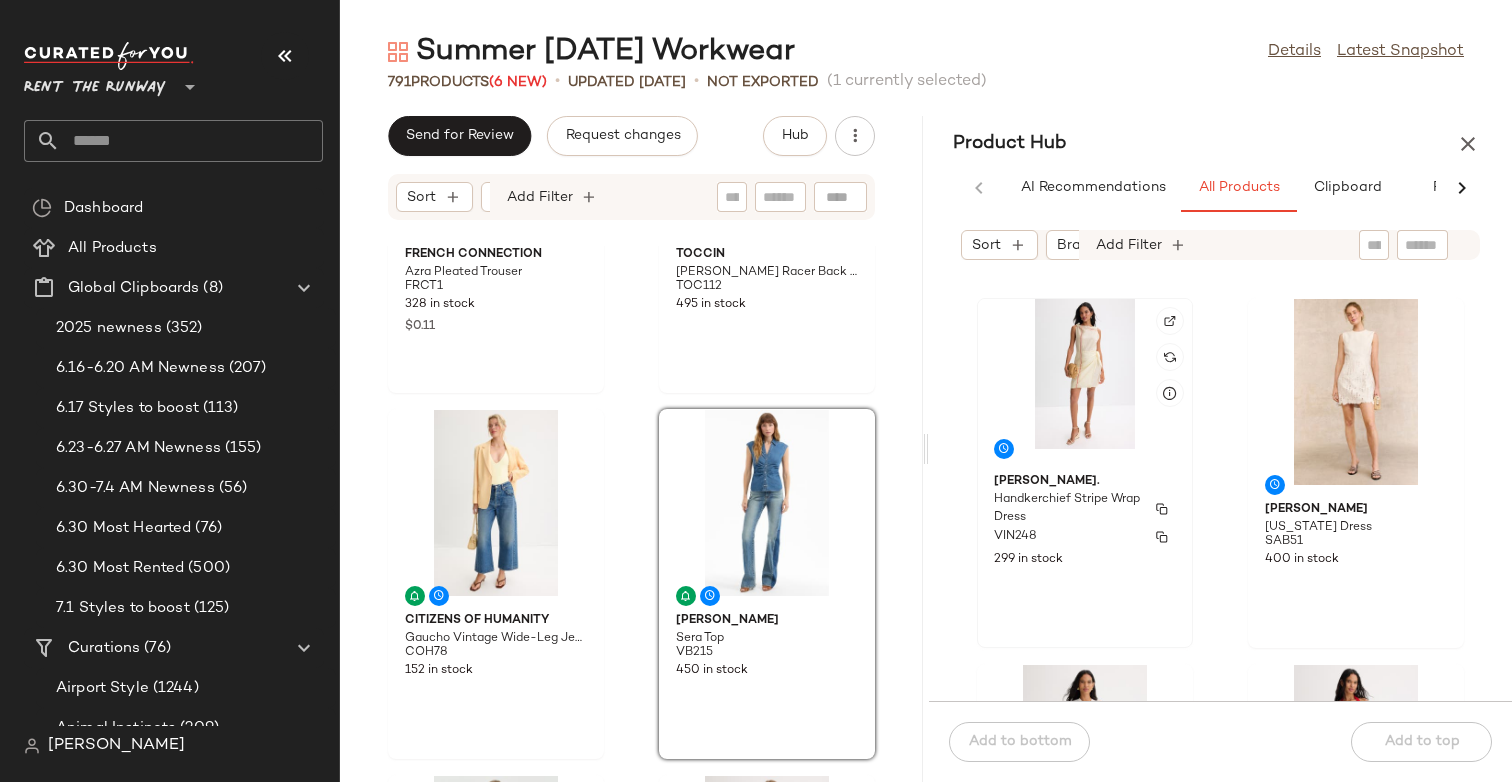 click on "VINCE. Handkerchief Stripe Wrap Dress VIN248 299 in stock" 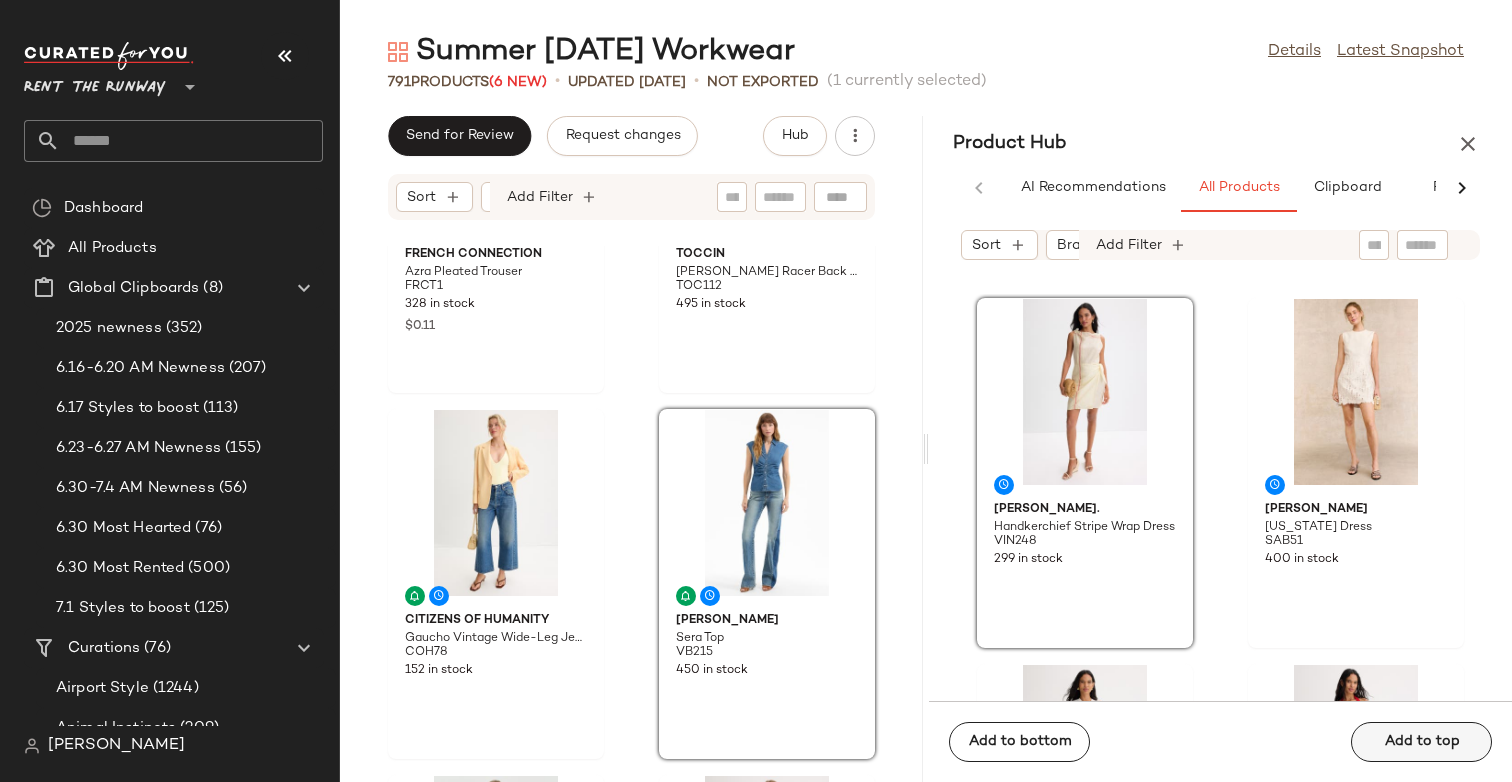 click on "Add to top" at bounding box center [1421, 742] 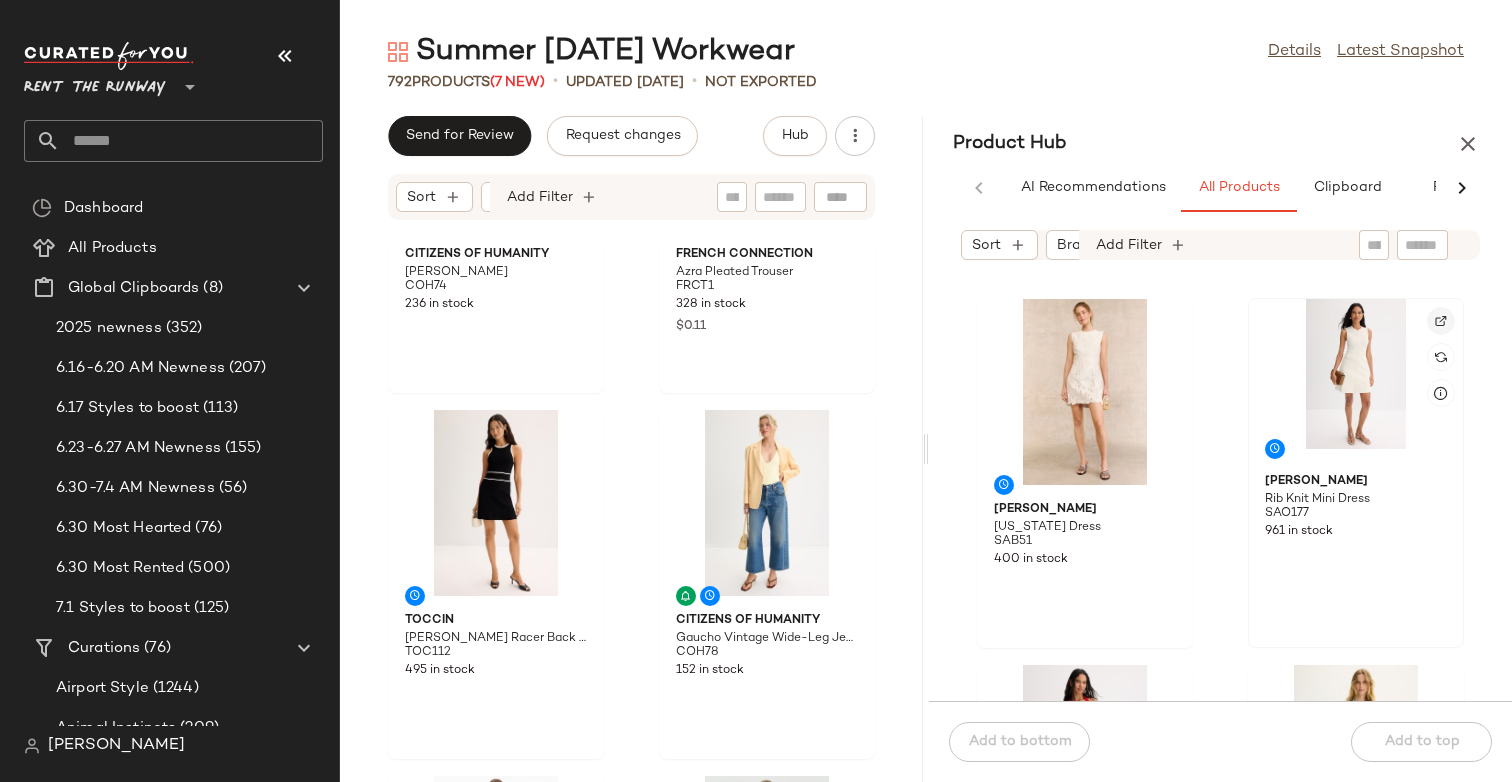 click at bounding box center (1441, 321) 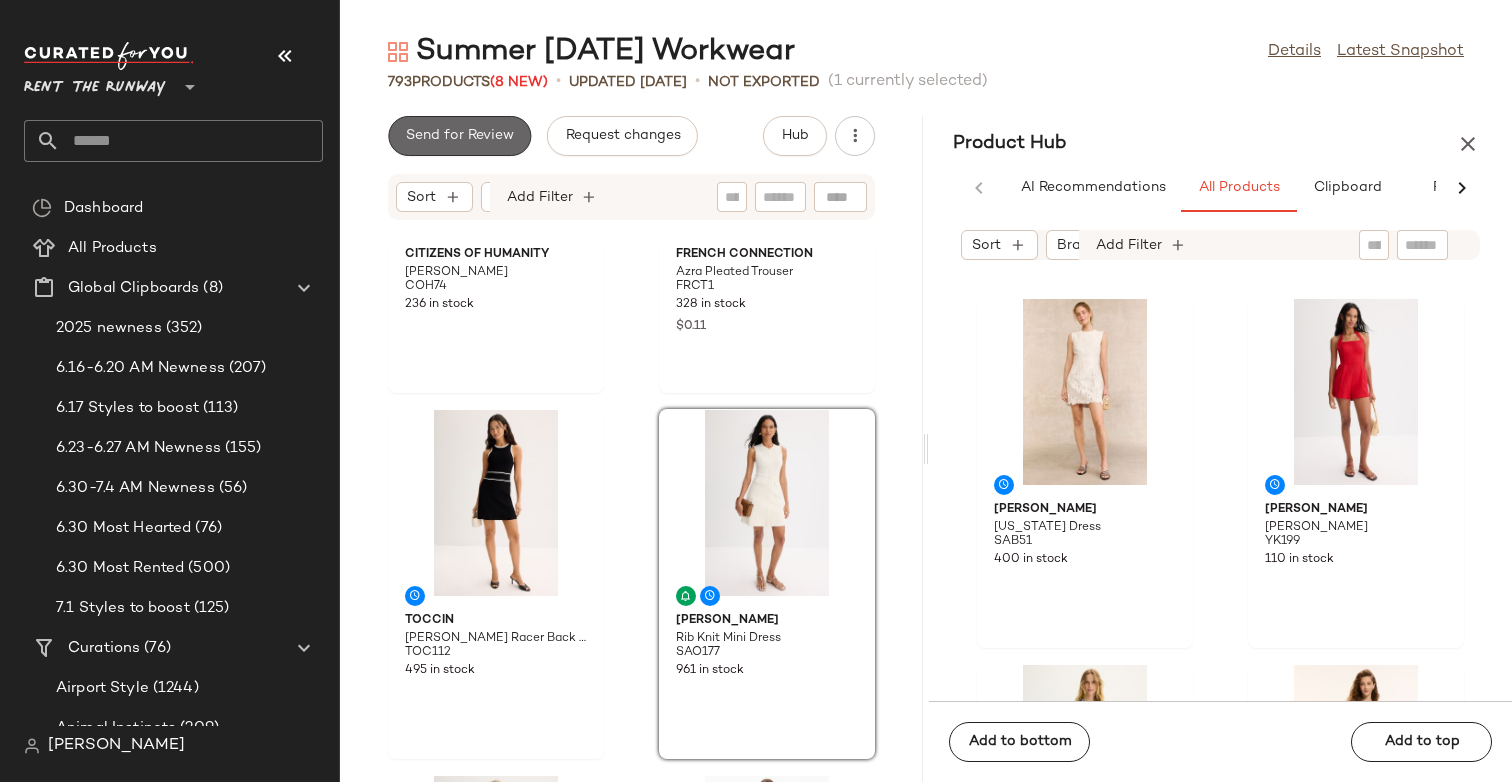 click on "Send for Review" 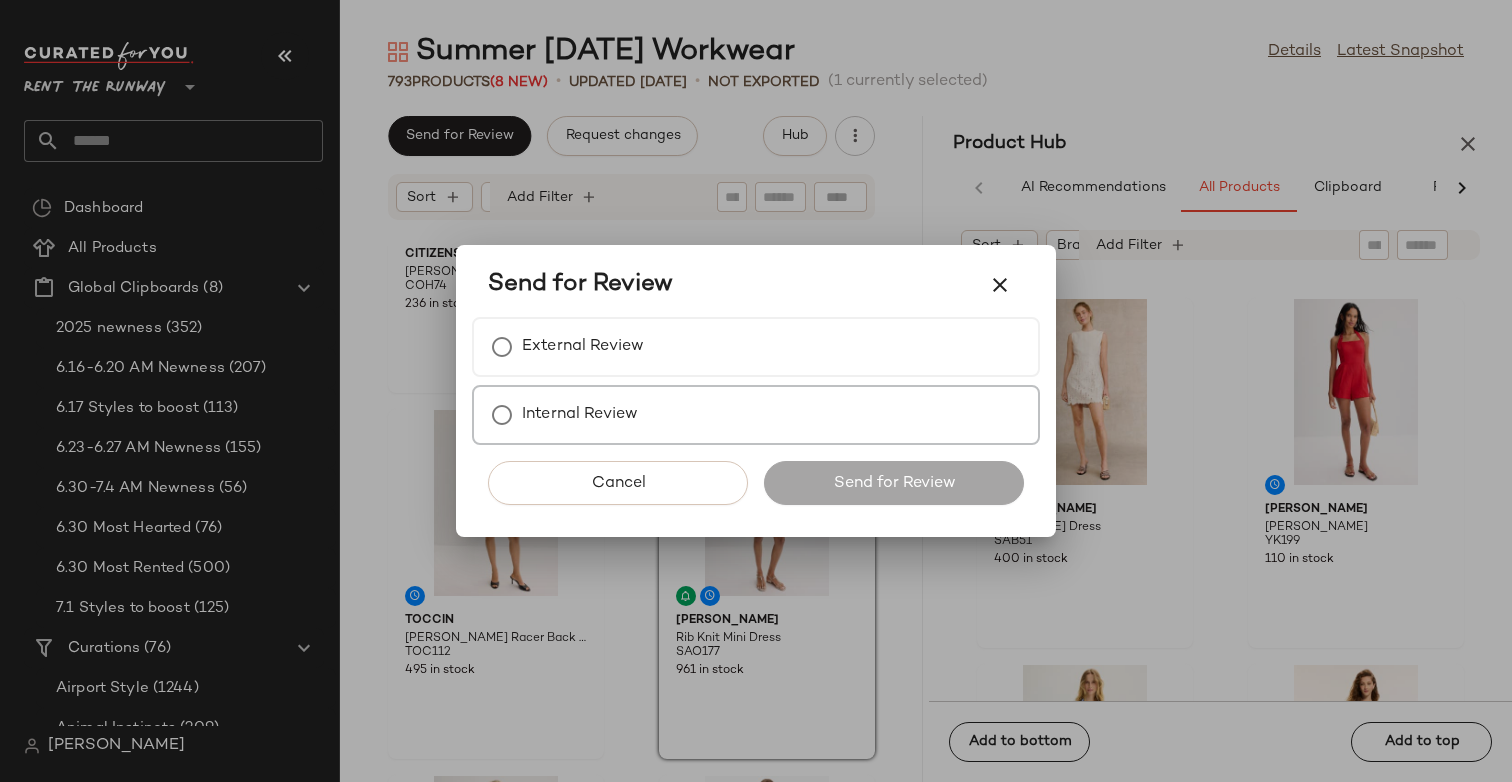 click on "Internal Review" at bounding box center (756, 415) 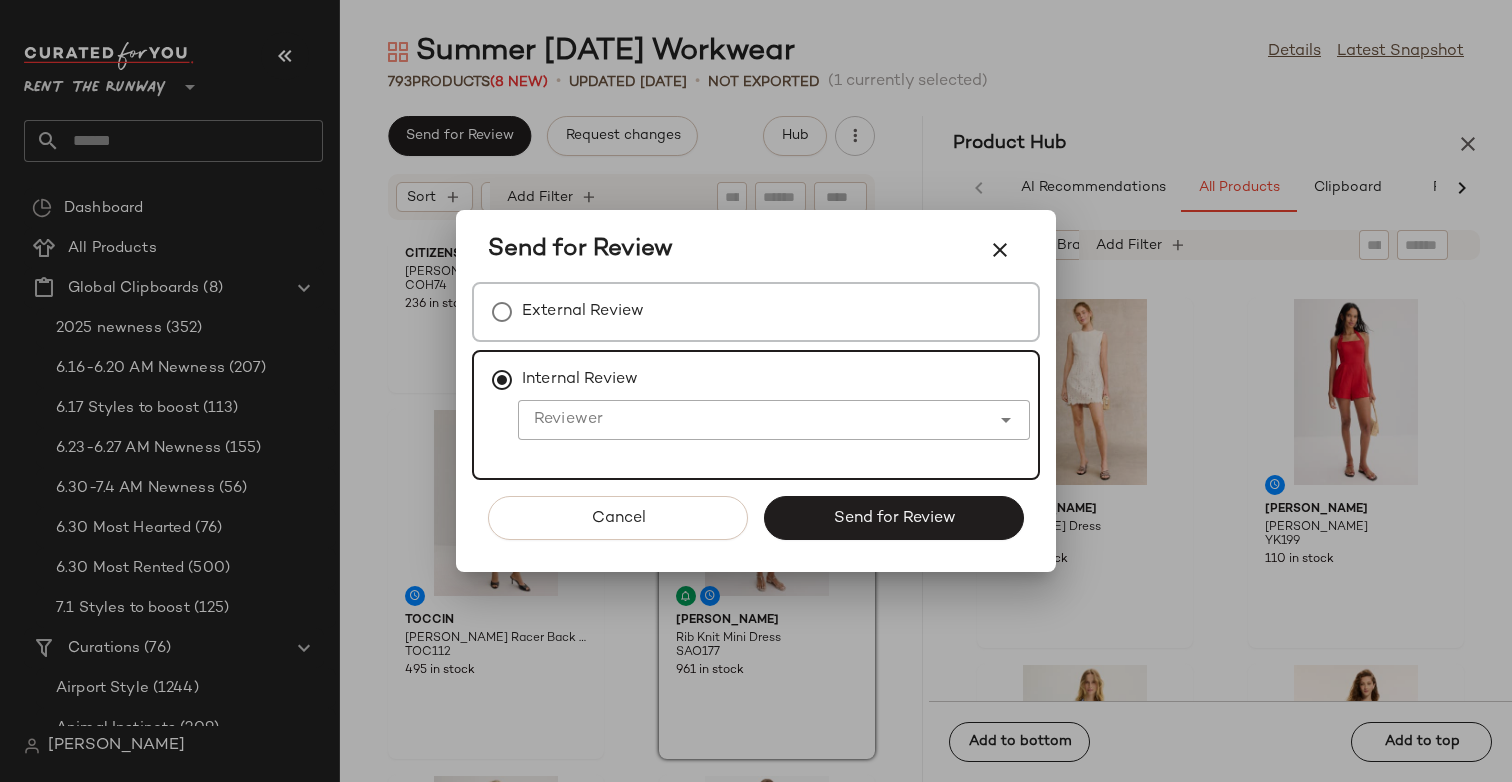 click on "External Review" at bounding box center (756, 312) 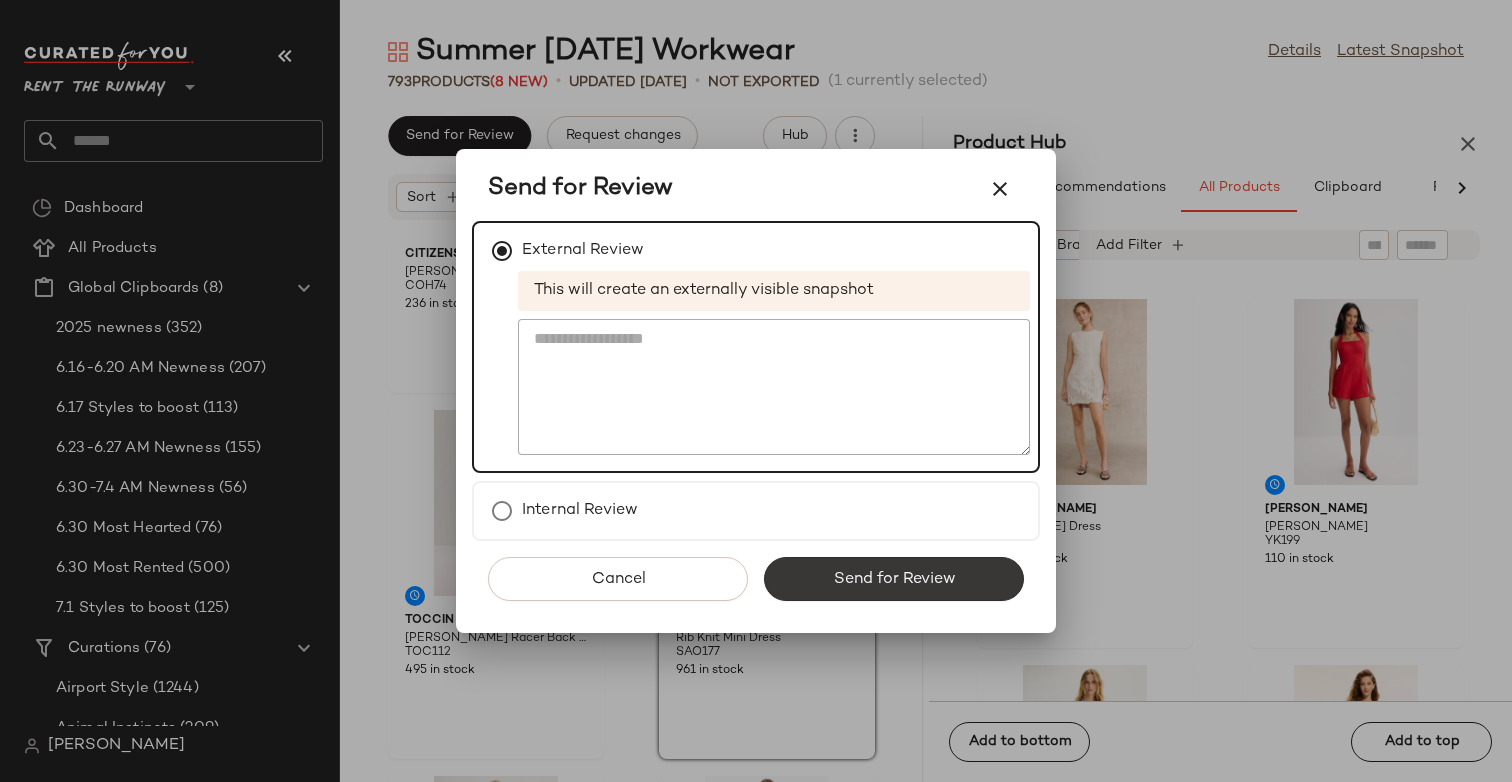 click on "Send for Review" at bounding box center (894, 579) 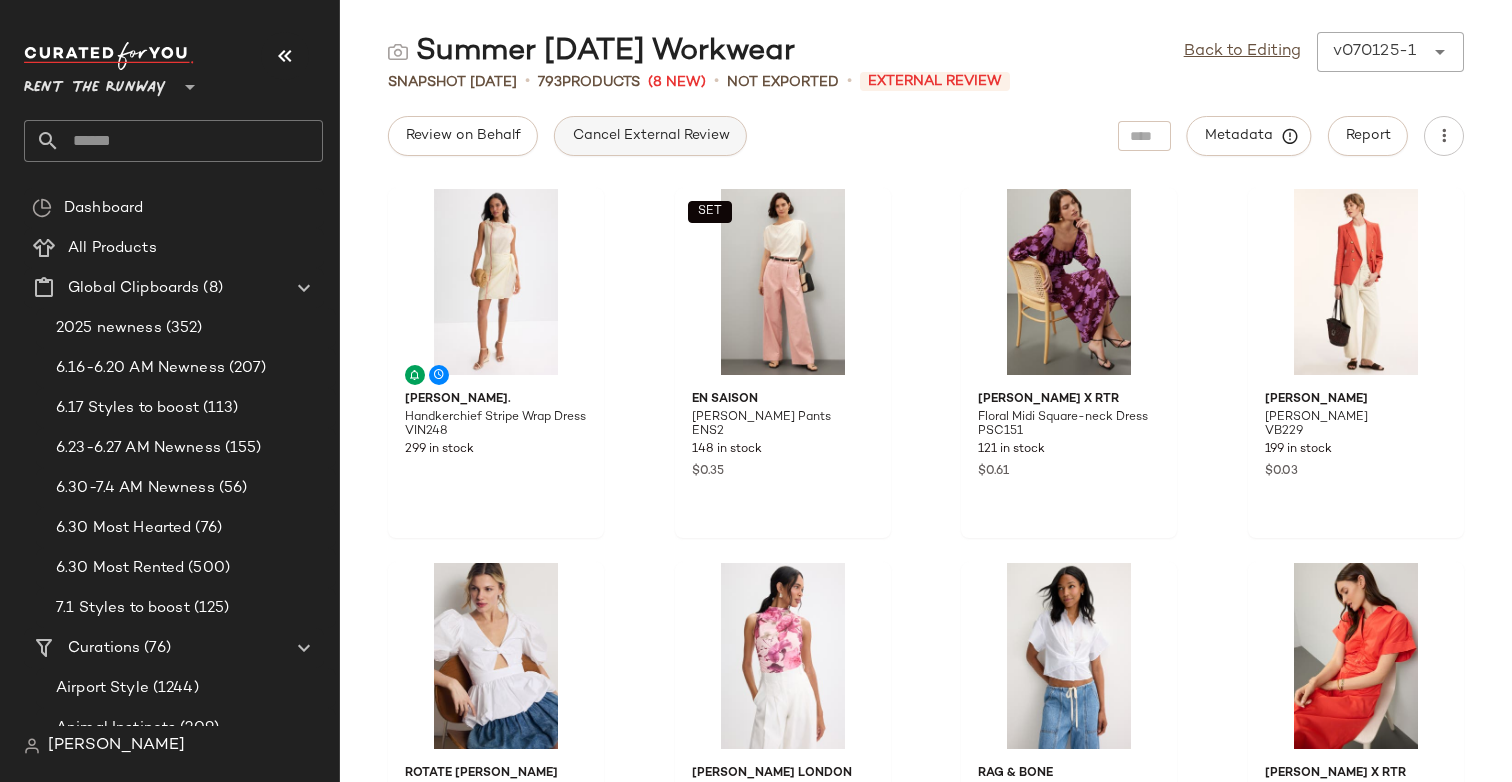 click on "Cancel External Review" 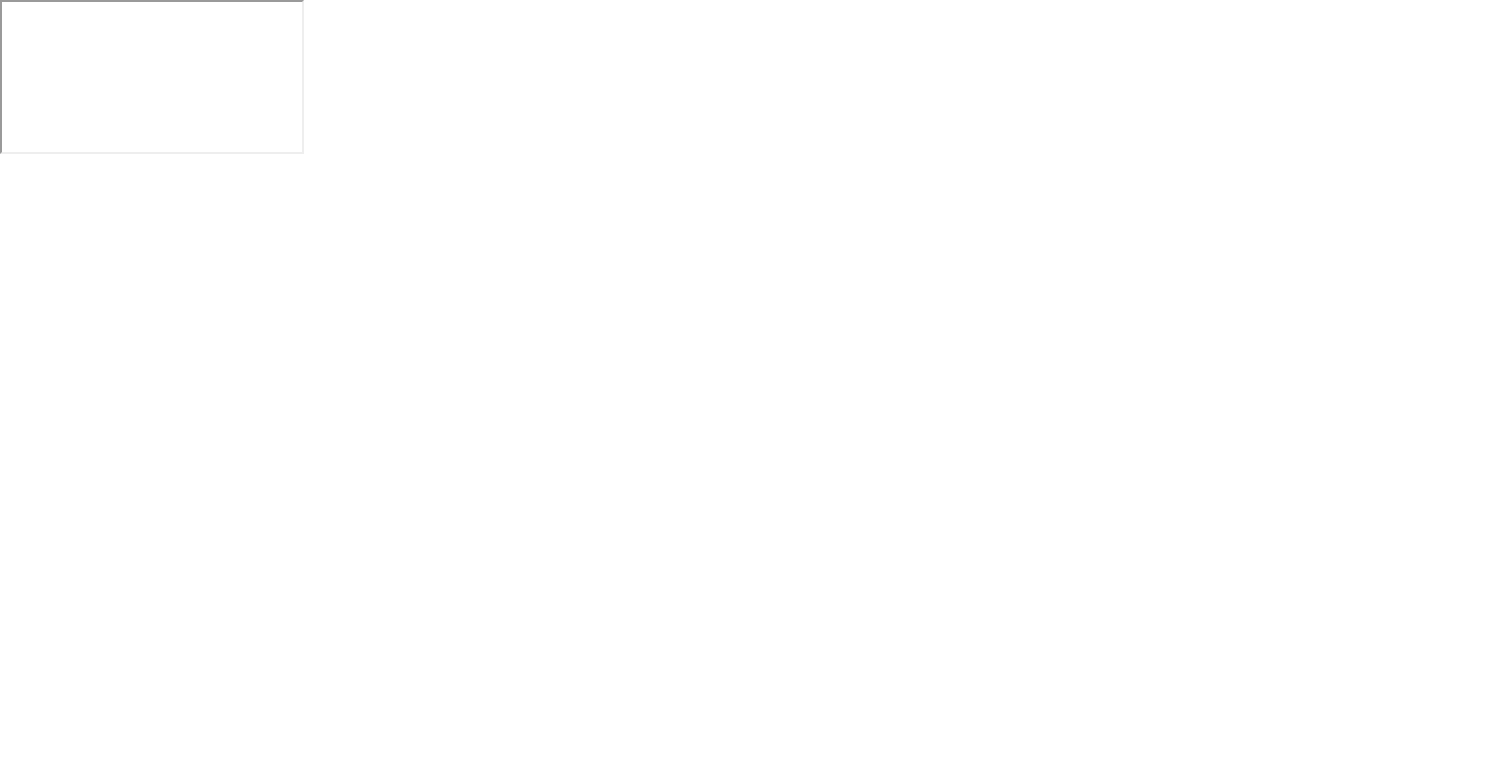 scroll, scrollTop: 0, scrollLeft: 0, axis: both 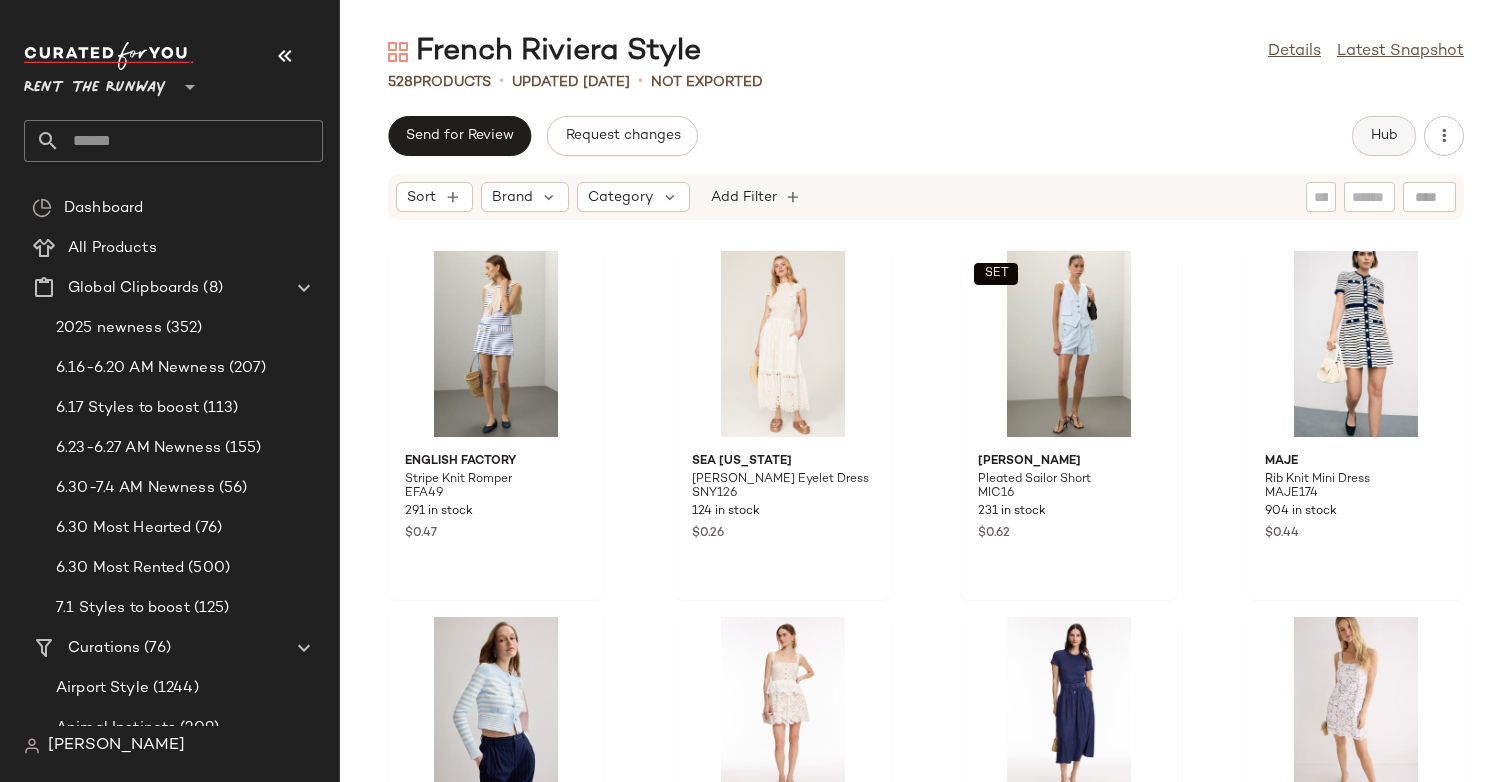 click on "Hub" 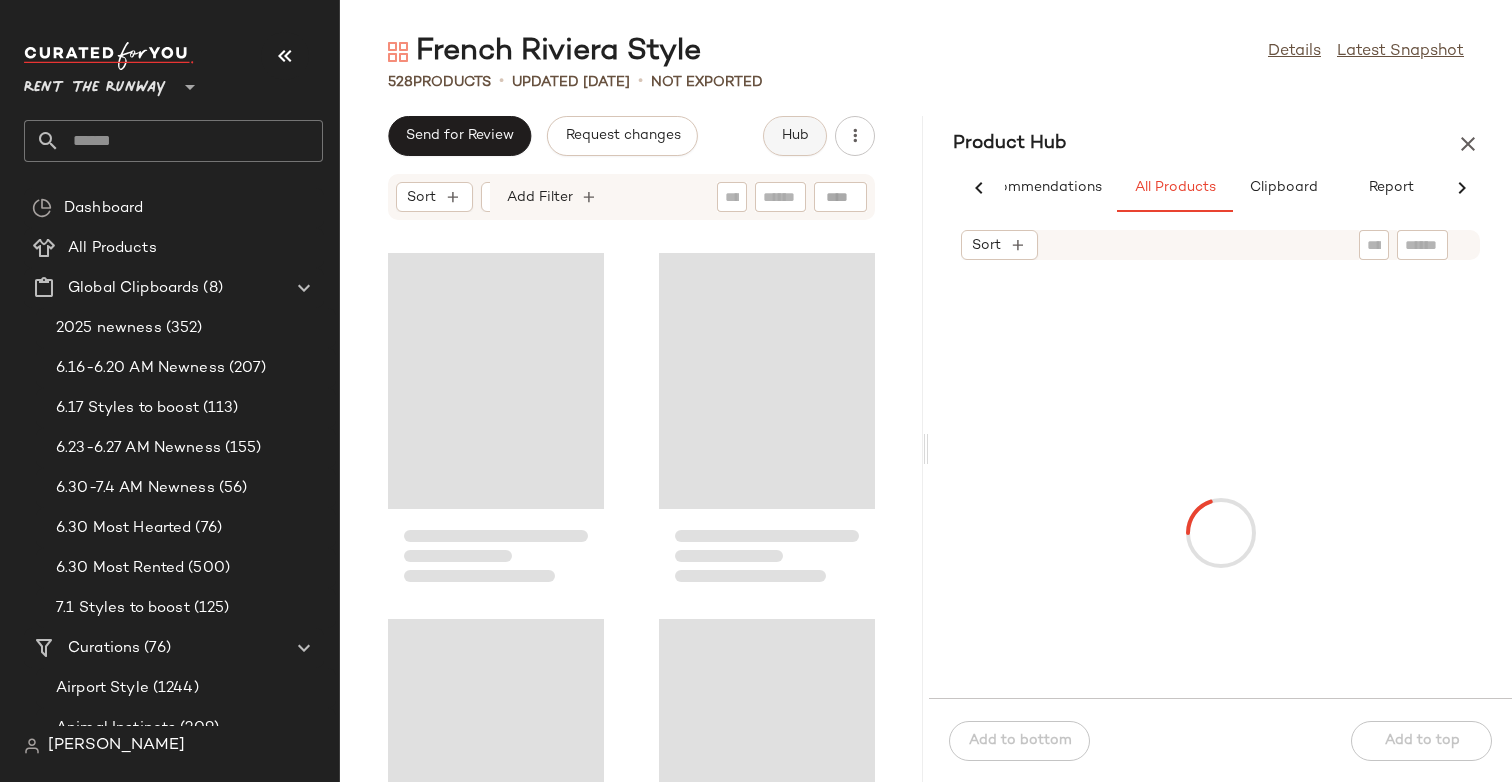 scroll, scrollTop: 0, scrollLeft: 77, axis: horizontal 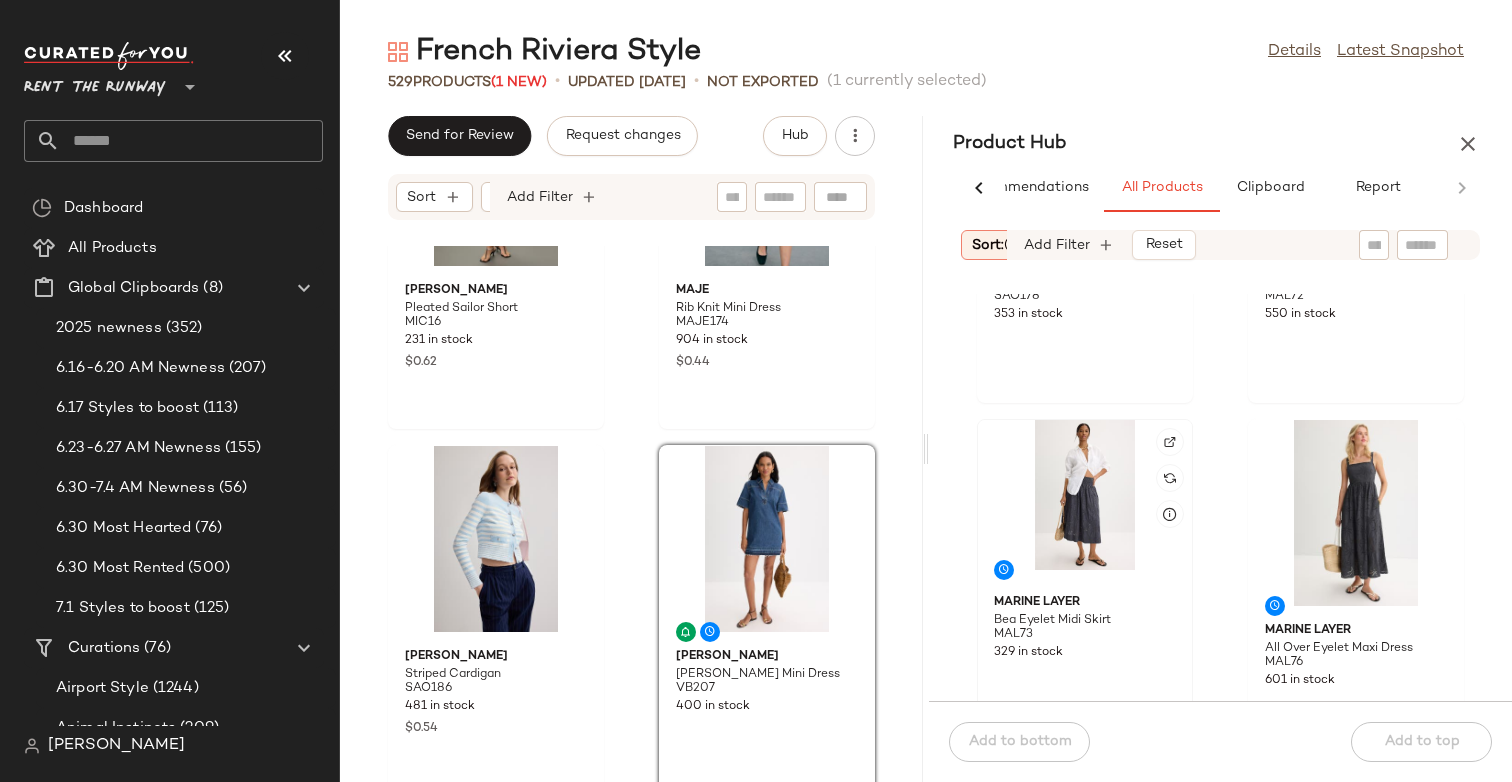 click 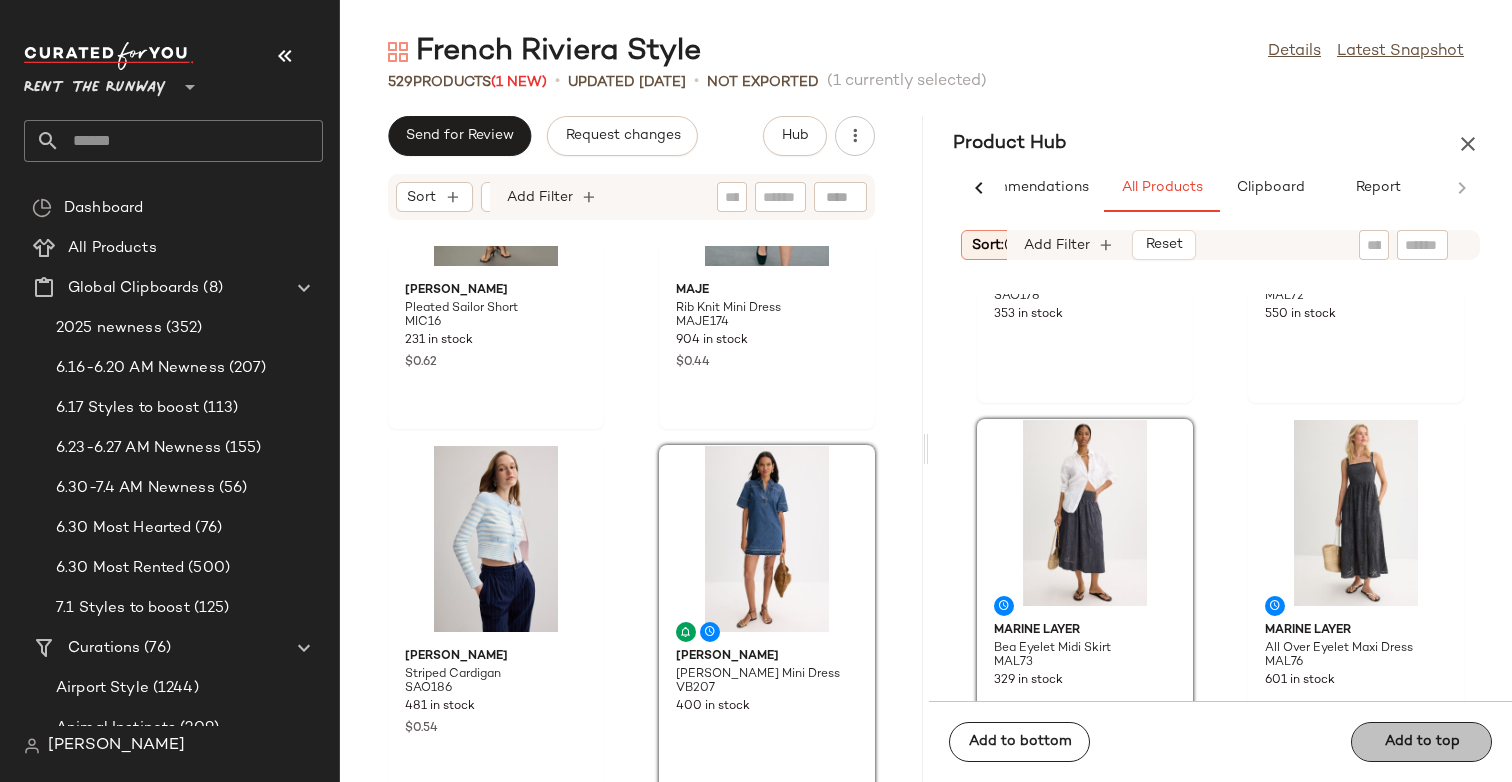 click on "Add to top" at bounding box center (1421, 742) 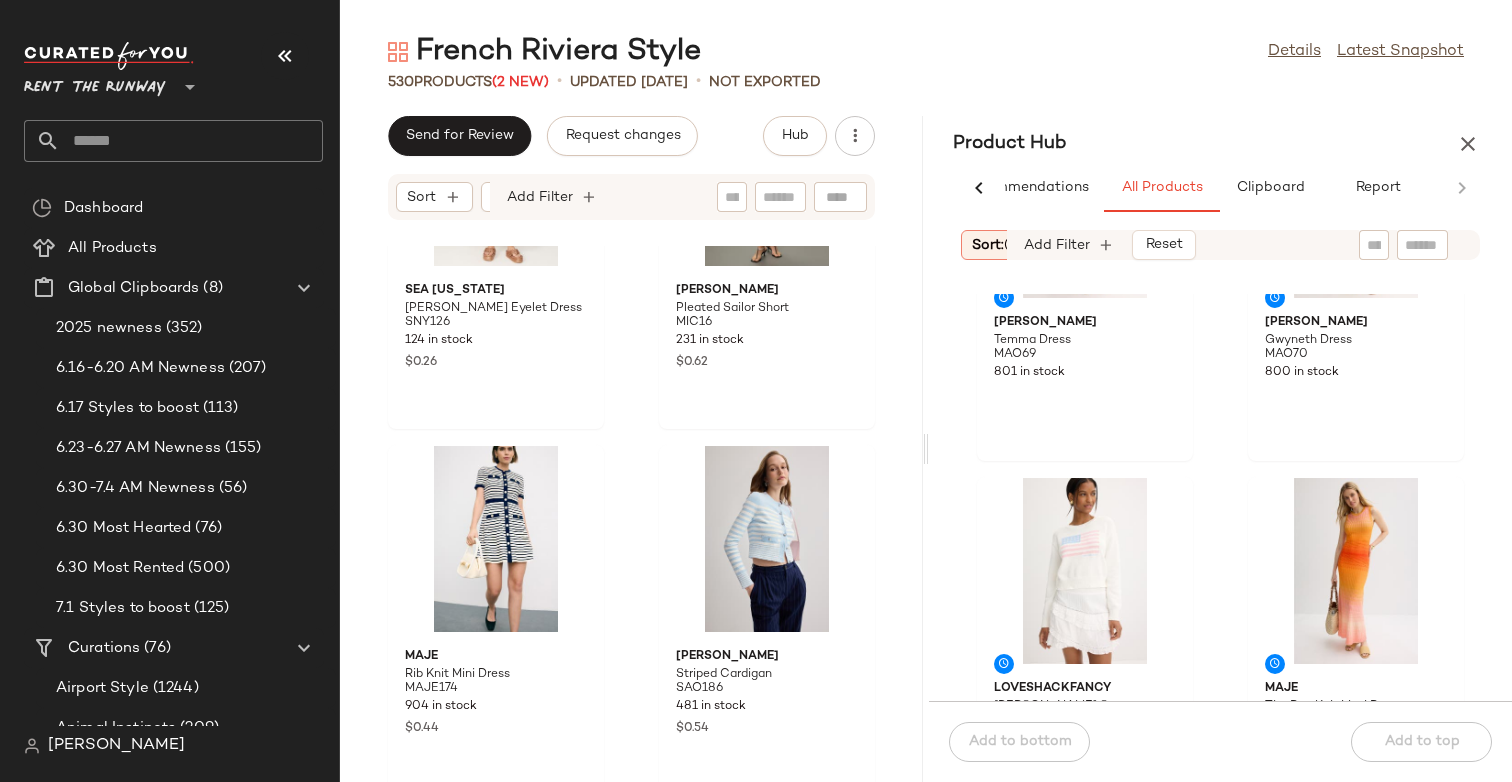 scroll, scrollTop: 3639, scrollLeft: 0, axis: vertical 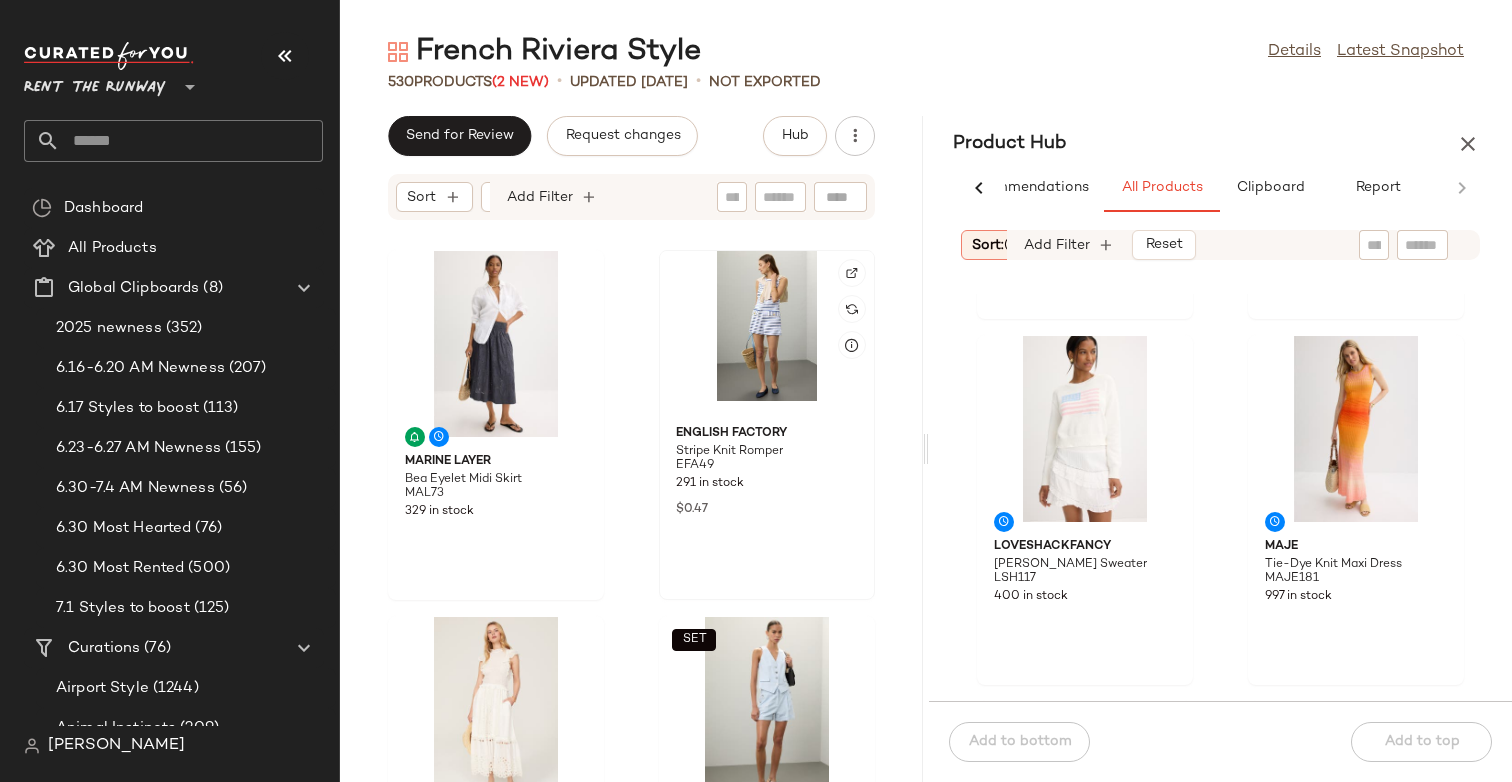 click 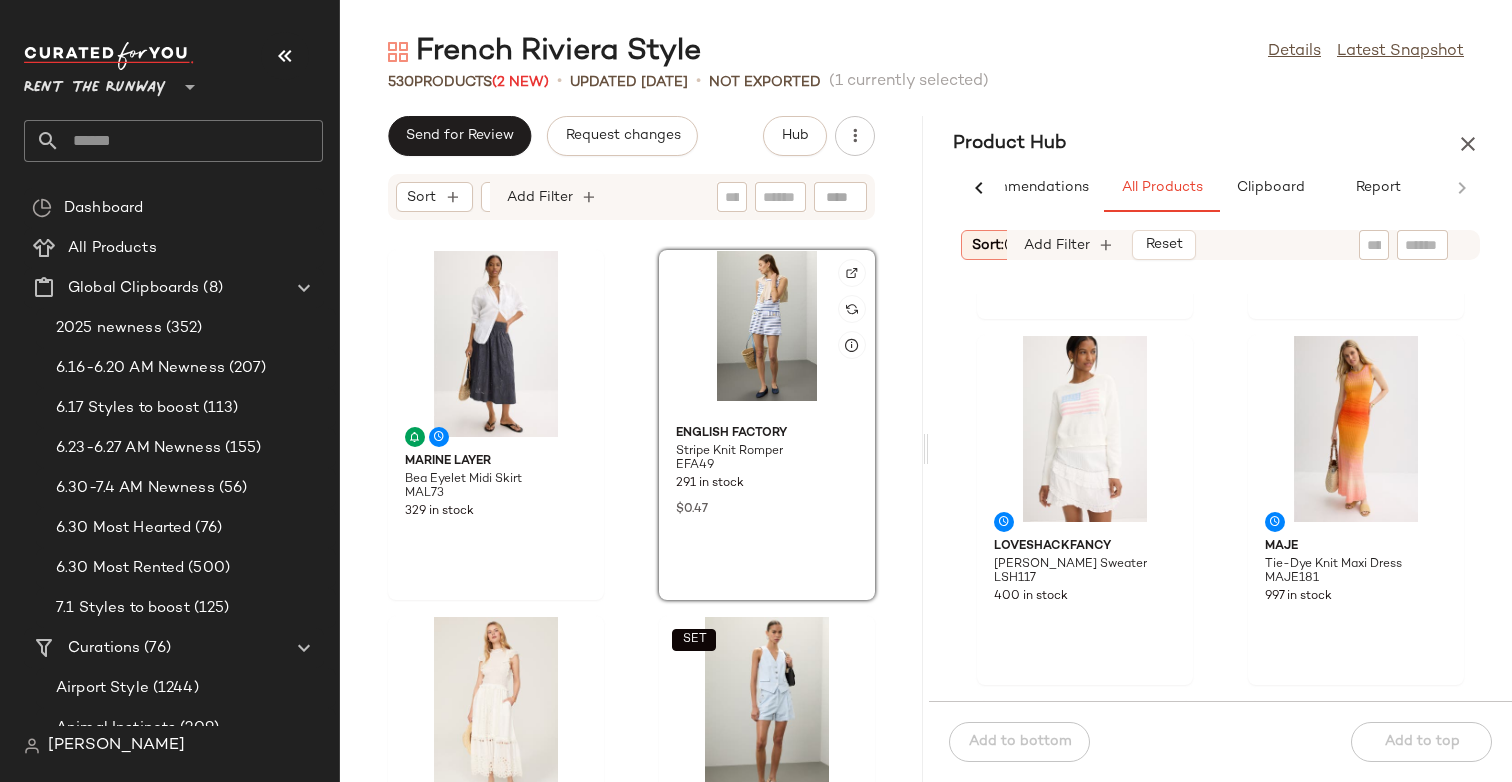 click 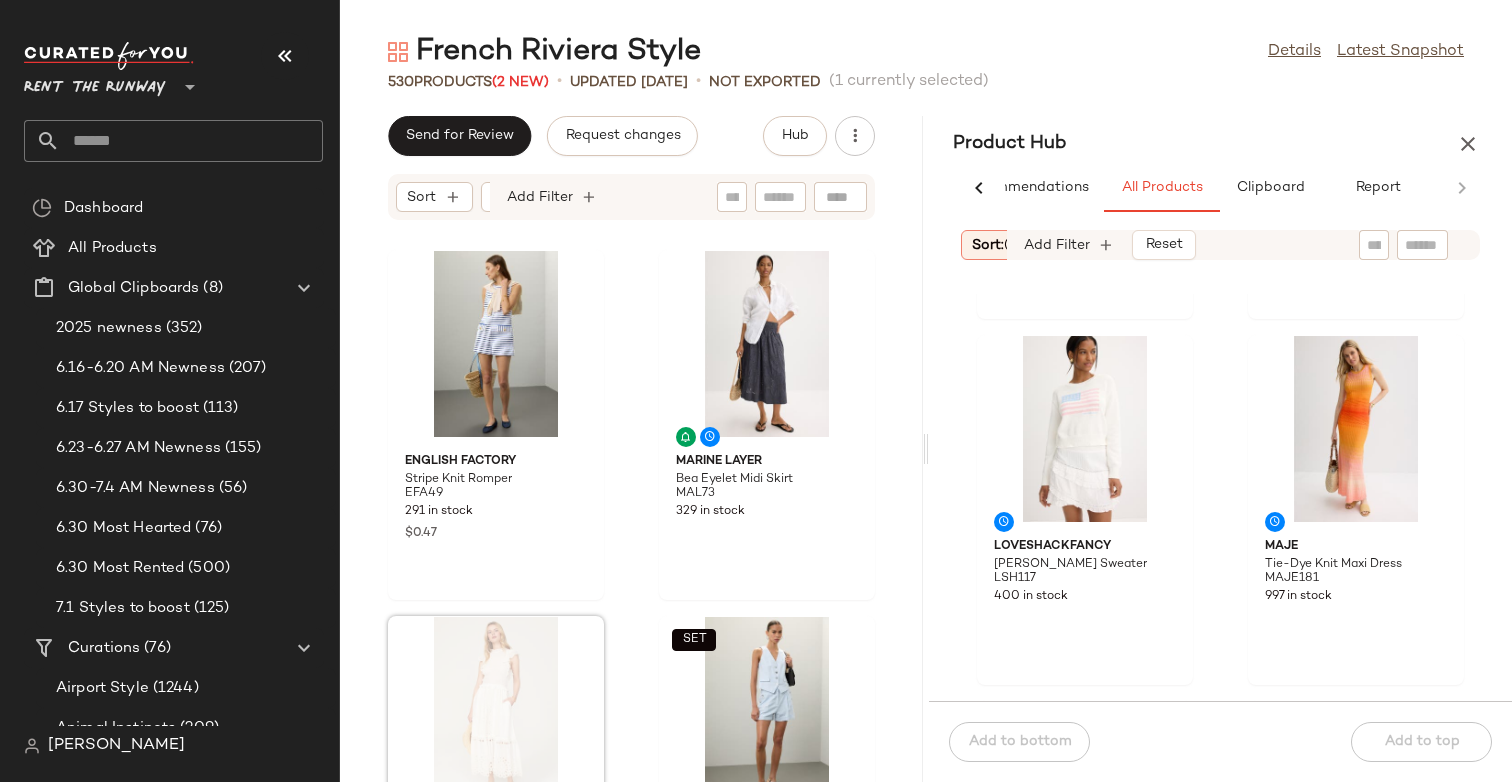 scroll, scrollTop: 2, scrollLeft: 0, axis: vertical 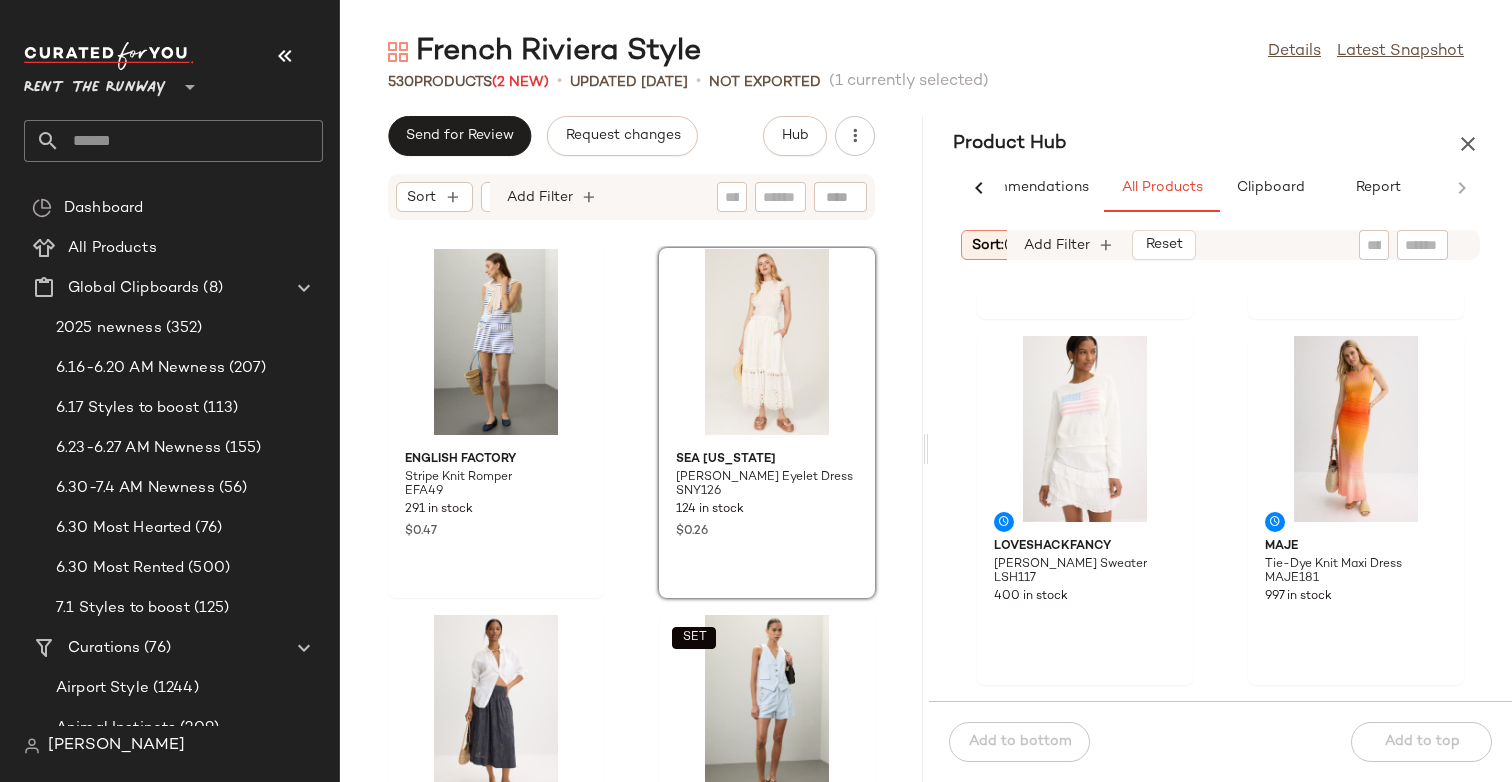 click on "English Factory Stripe Knit Romper EFA49 291 in stock $0.47 Sea [US_STATE] [PERSON_NAME] Eyelet Dress SNY126 124 in stock $0.26 Marine Layer Bea Eyelet Midi Skirt MAL73 329 in stock  SET  [PERSON_NAME] Pleated Sailor Short MIC16 231 in stock $0.62 Maje Rib Knit Mini Dress MAJE174 904 in stock $0.44 [PERSON_NAME] Striped Cardigan SAO186 481 in stock $0.54 [PERSON_NAME] [PERSON_NAME] Denim Mini Dress VB207 400 in stock Self-Portrait White Lace Tiered Mini Dress SPT56 295 in stock $0.83" 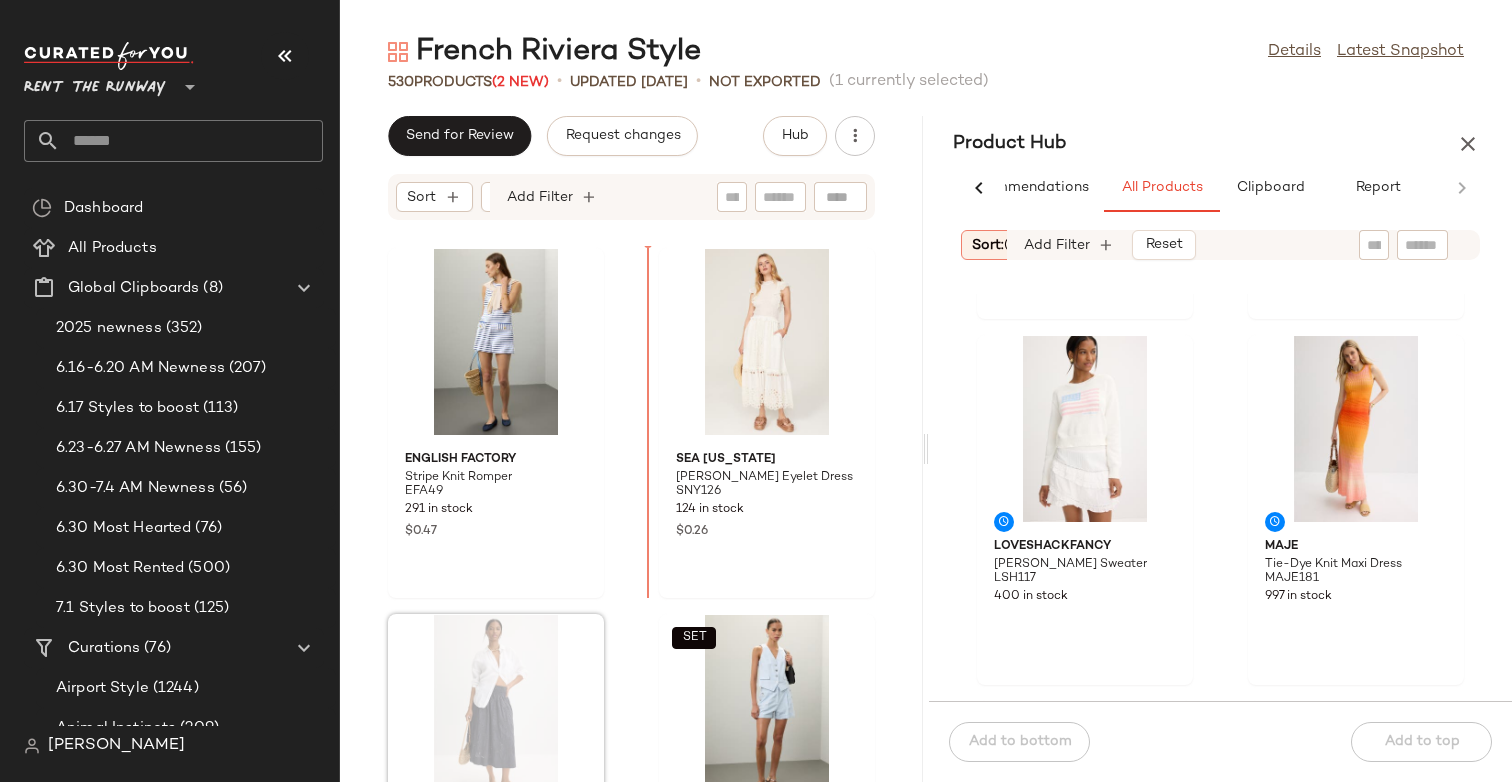 scroll, scrollTop: 0, scrollLeft: 0, axis: both 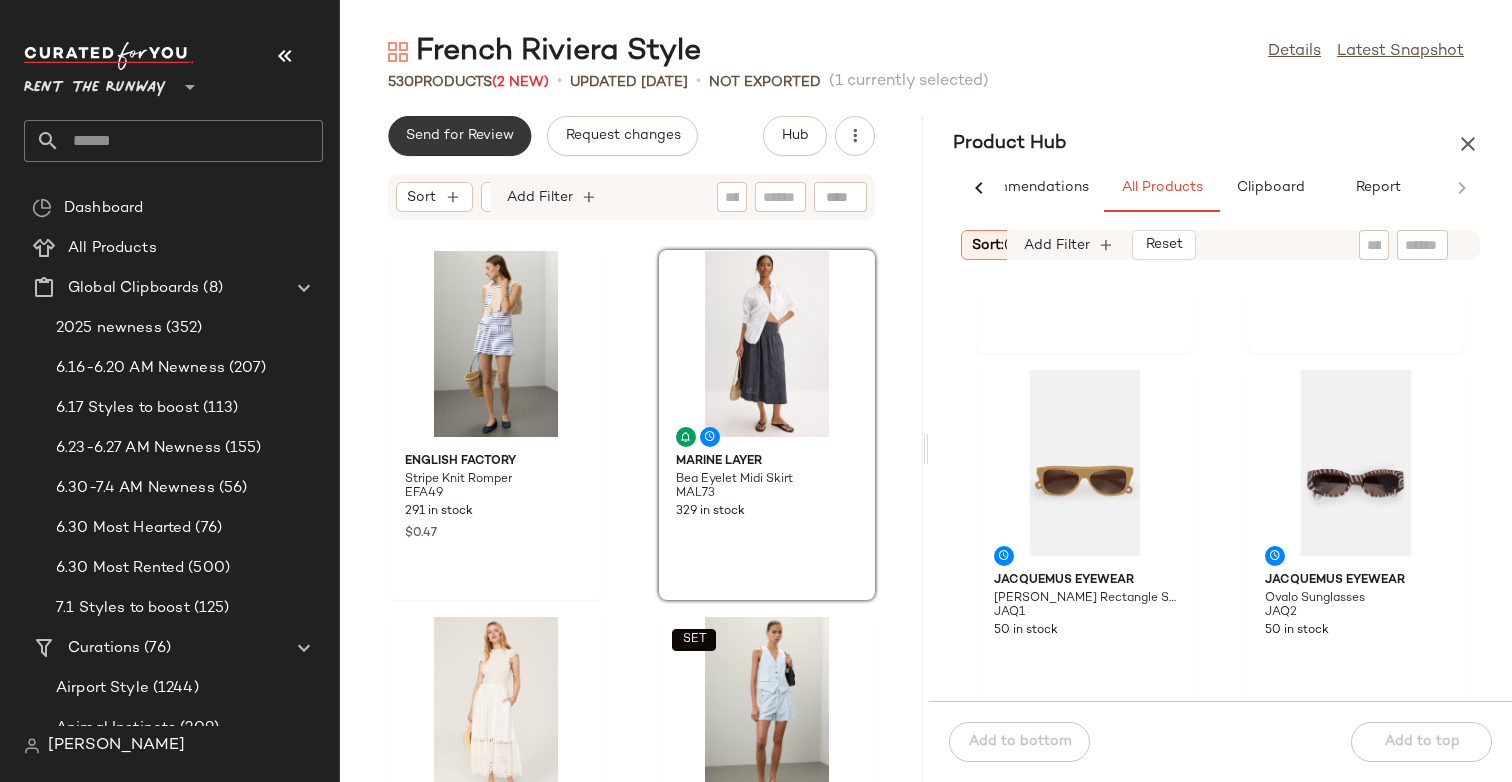 click on "Send for Review" 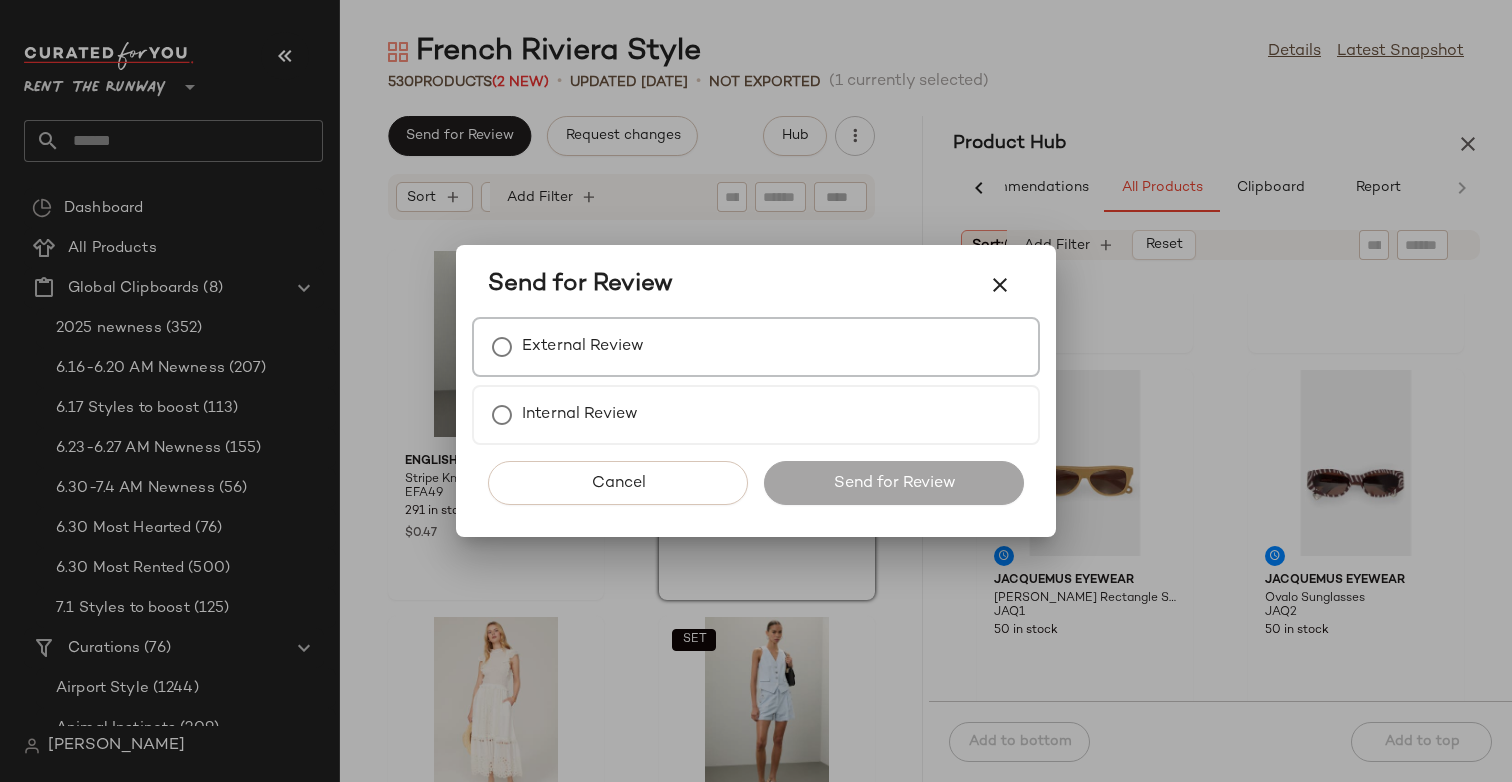 click on "External Review" at bounding box center [756, 347] 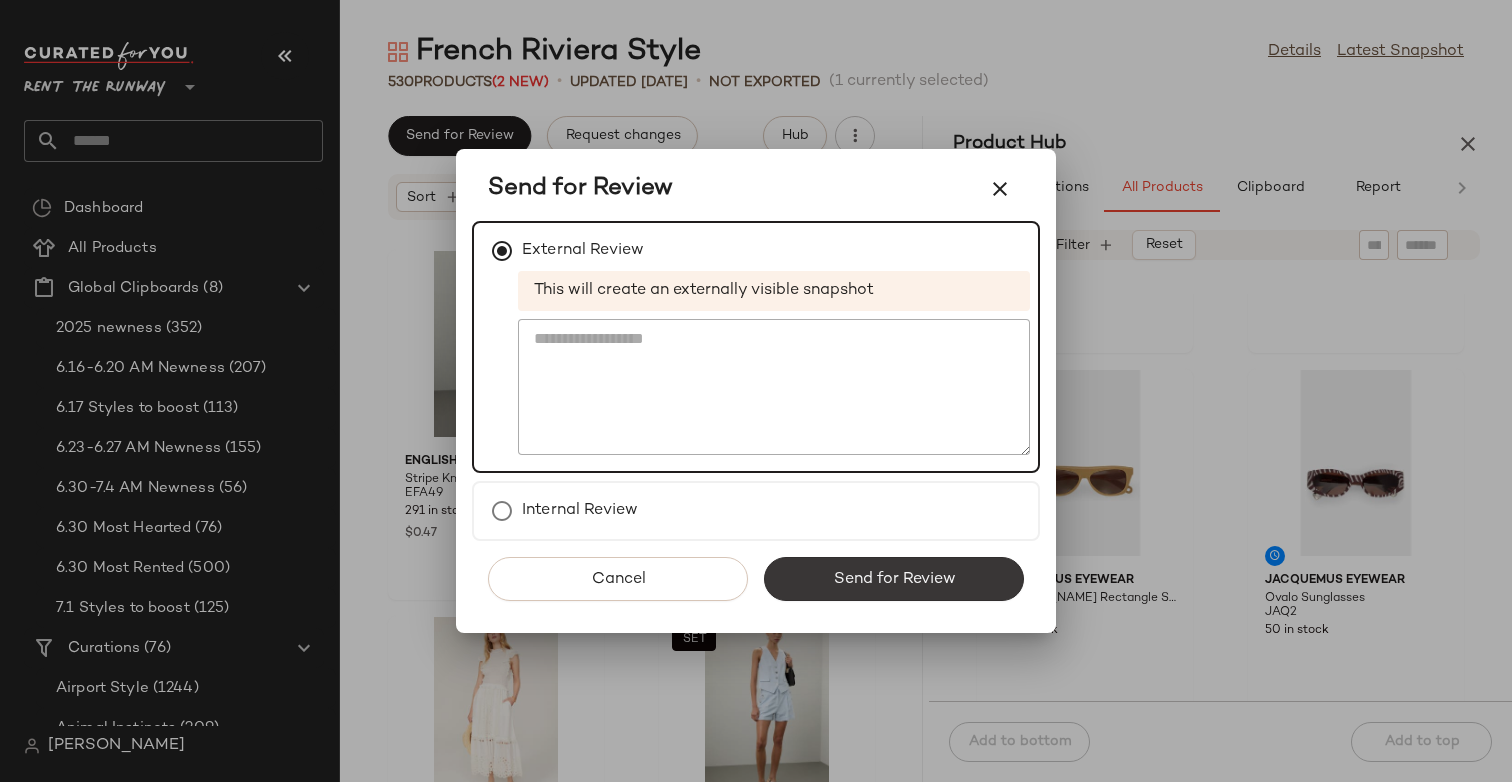click on "Send for Review" at bounding box center [894, 579] 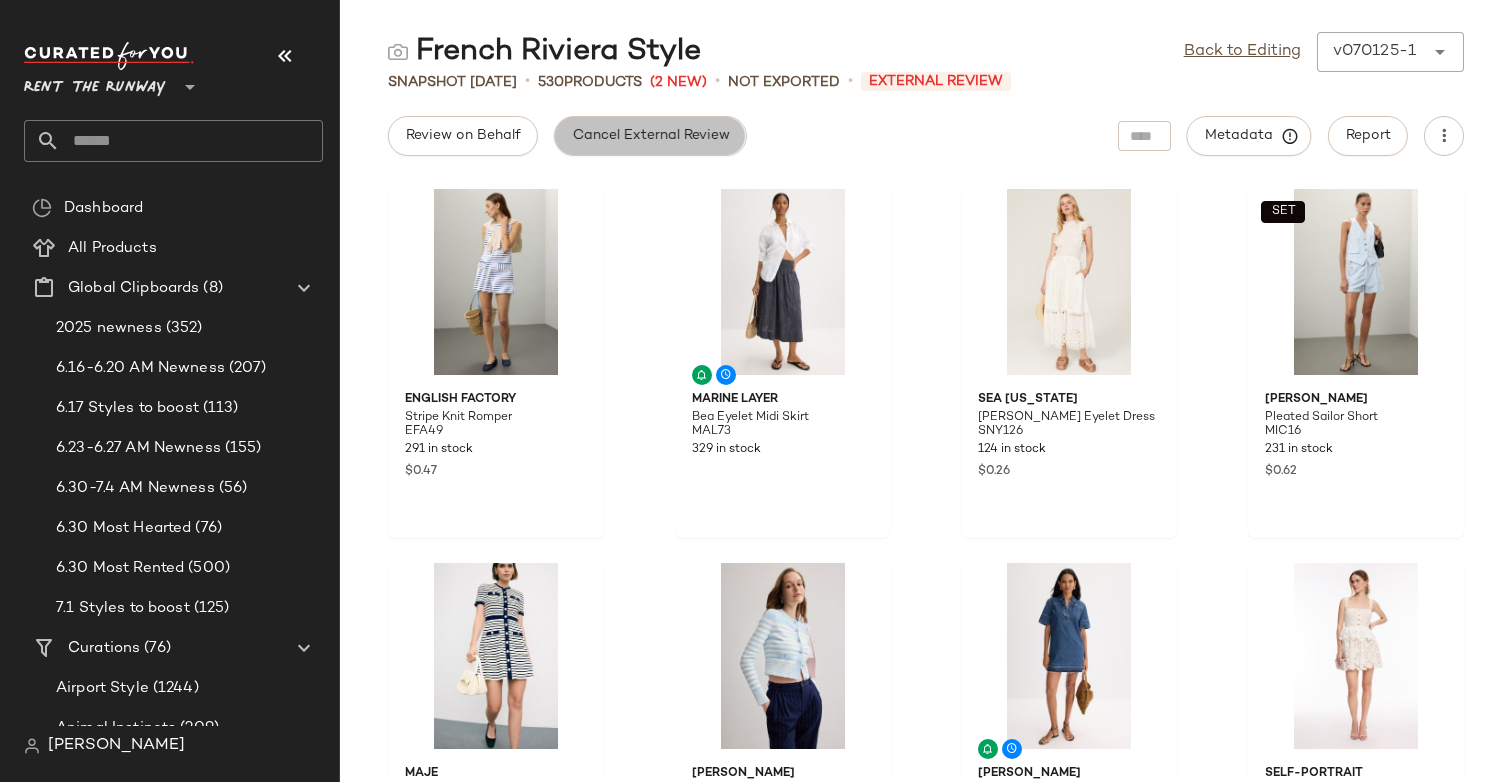 click on "Cancel External Review" at bounding box center [650, 136] 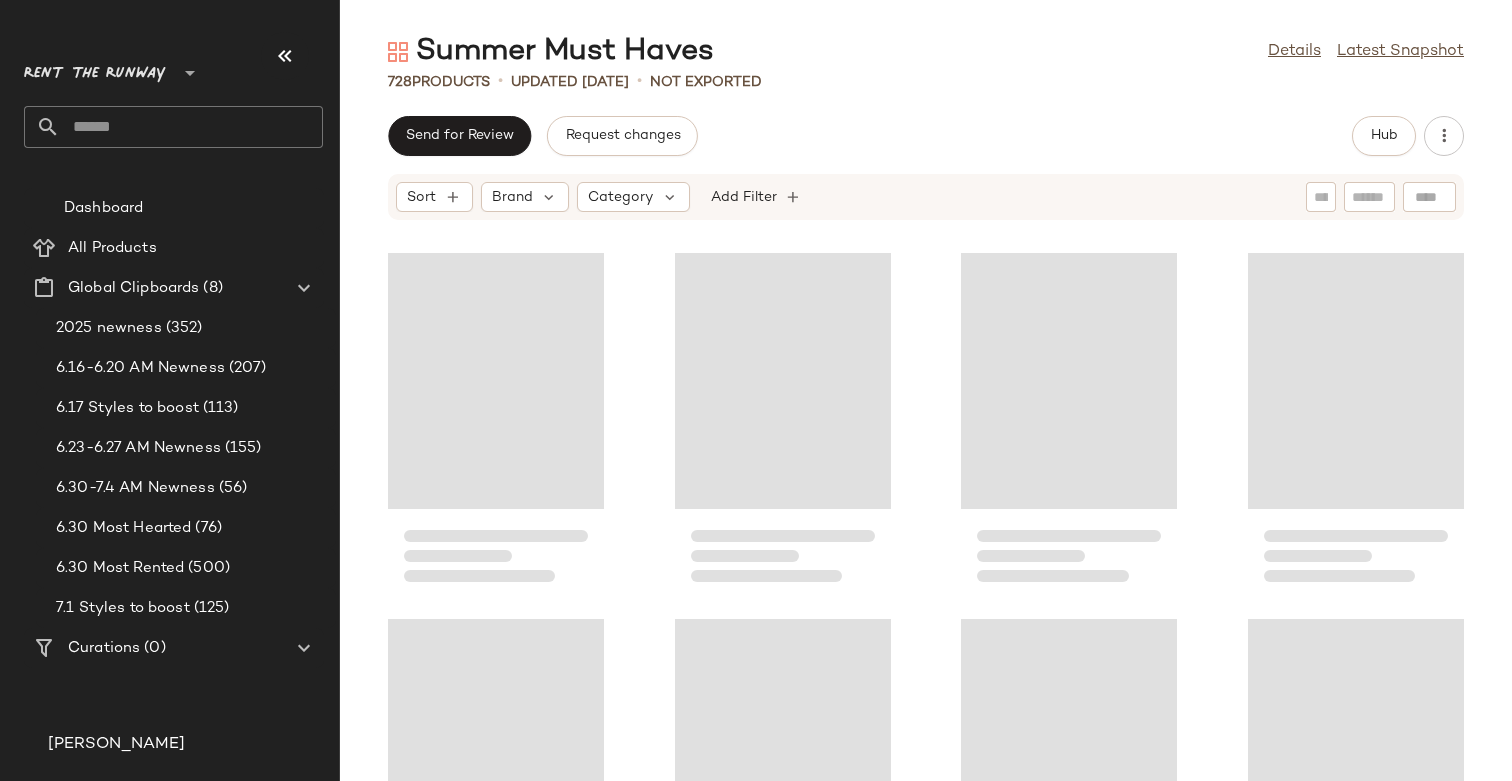 scroll, scrollTop: 0, scrollLeft: 0, axis: both 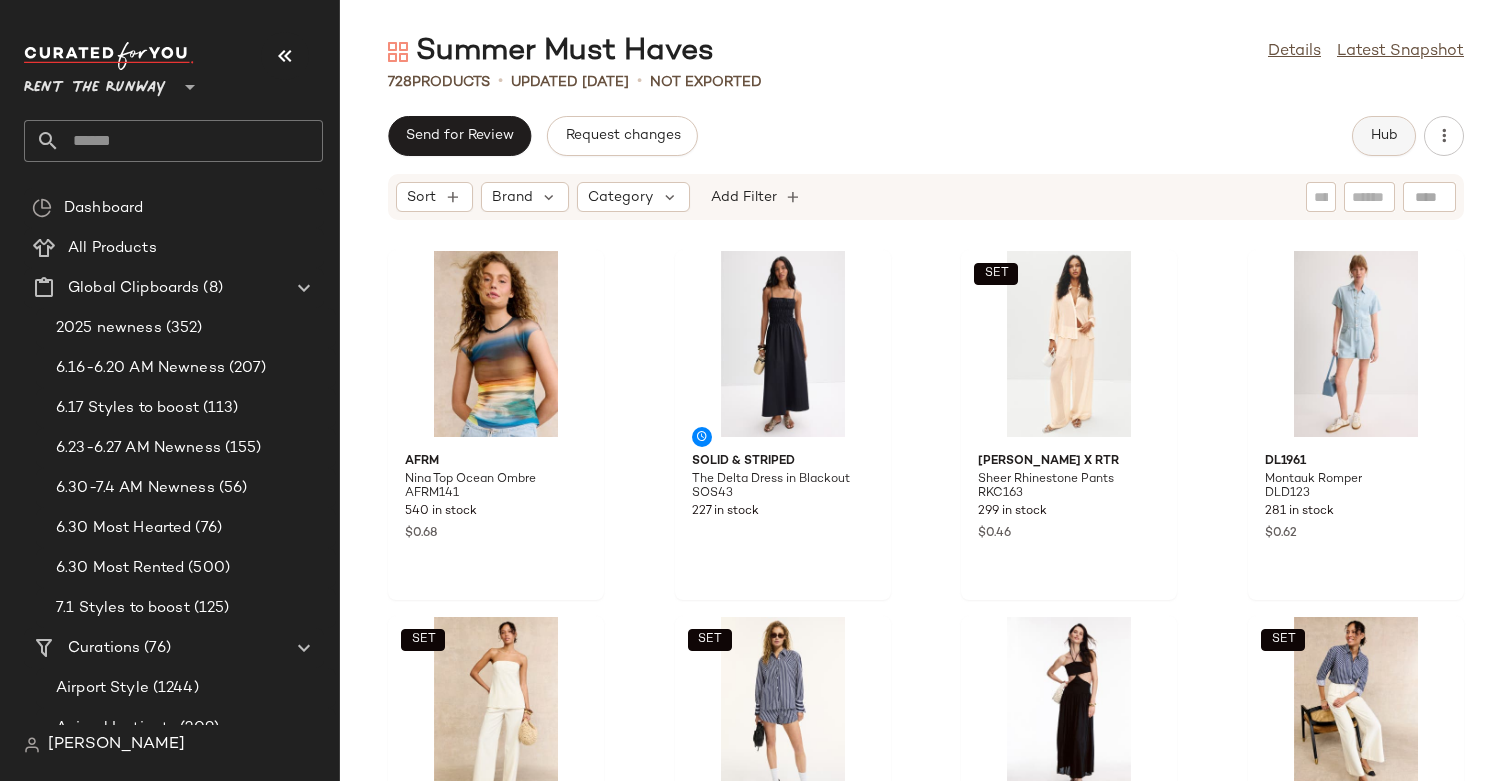 click on "Hub" at bounding box center (1384, 136) 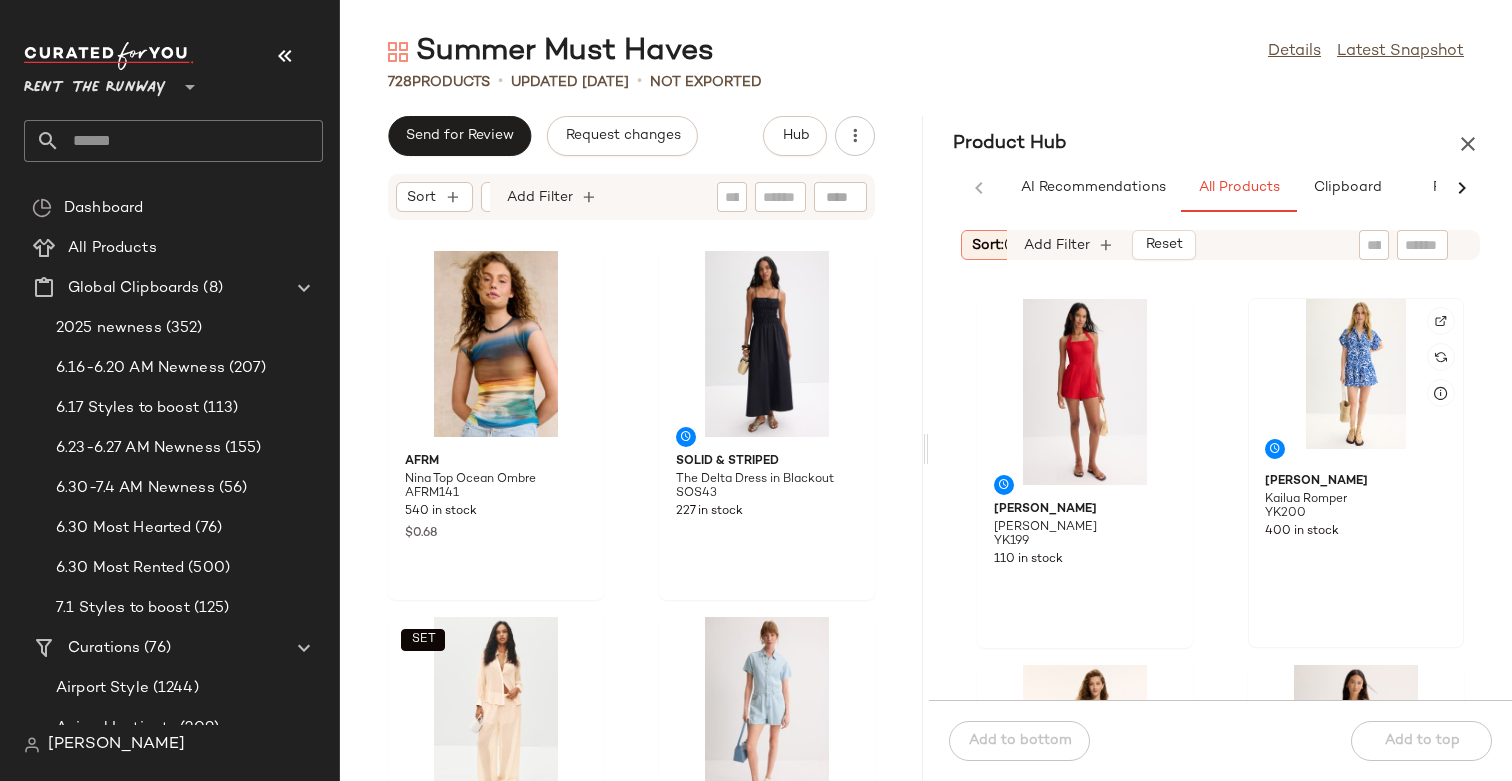click 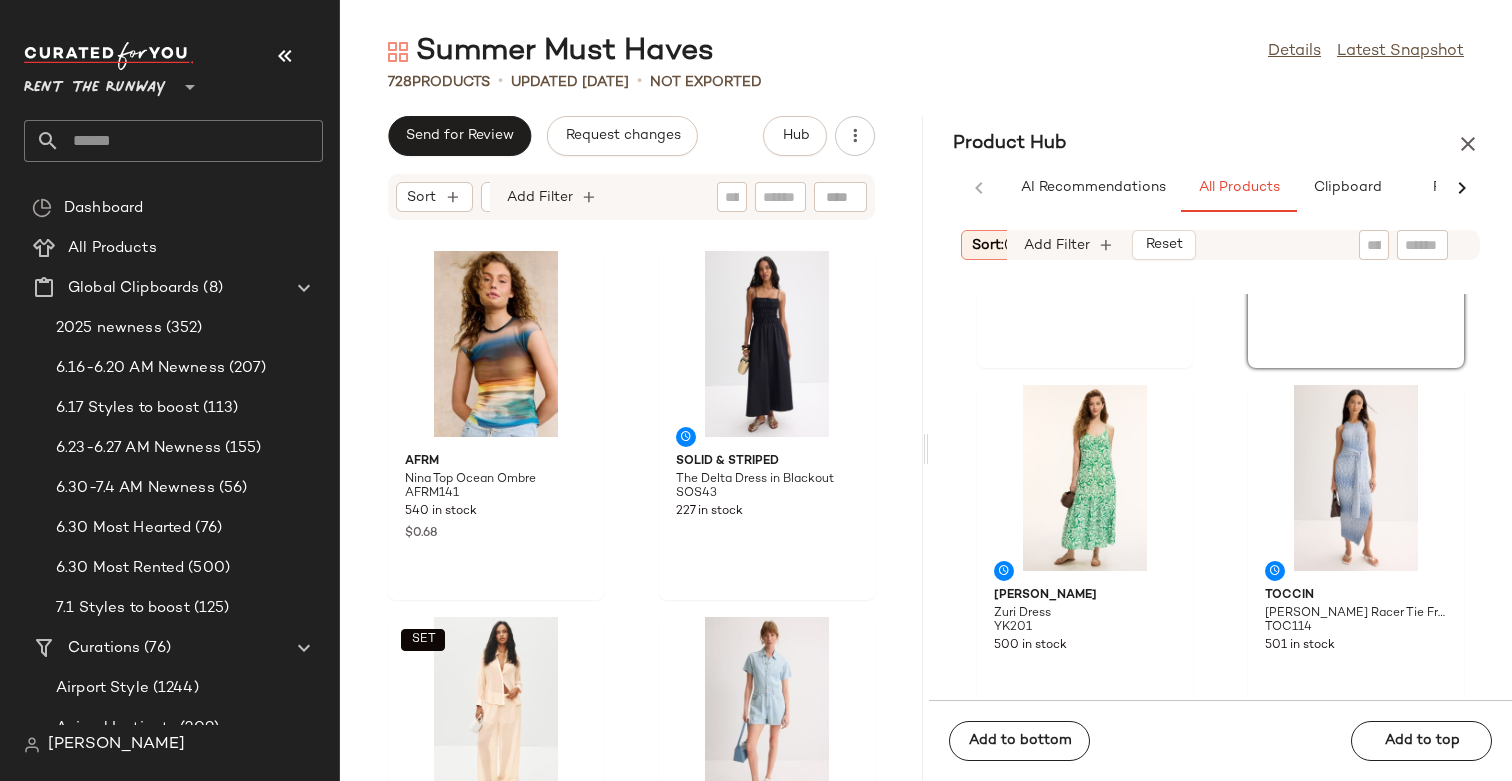 scroll, scrollTop: 297, scrollLeft: 0, axis: vertical 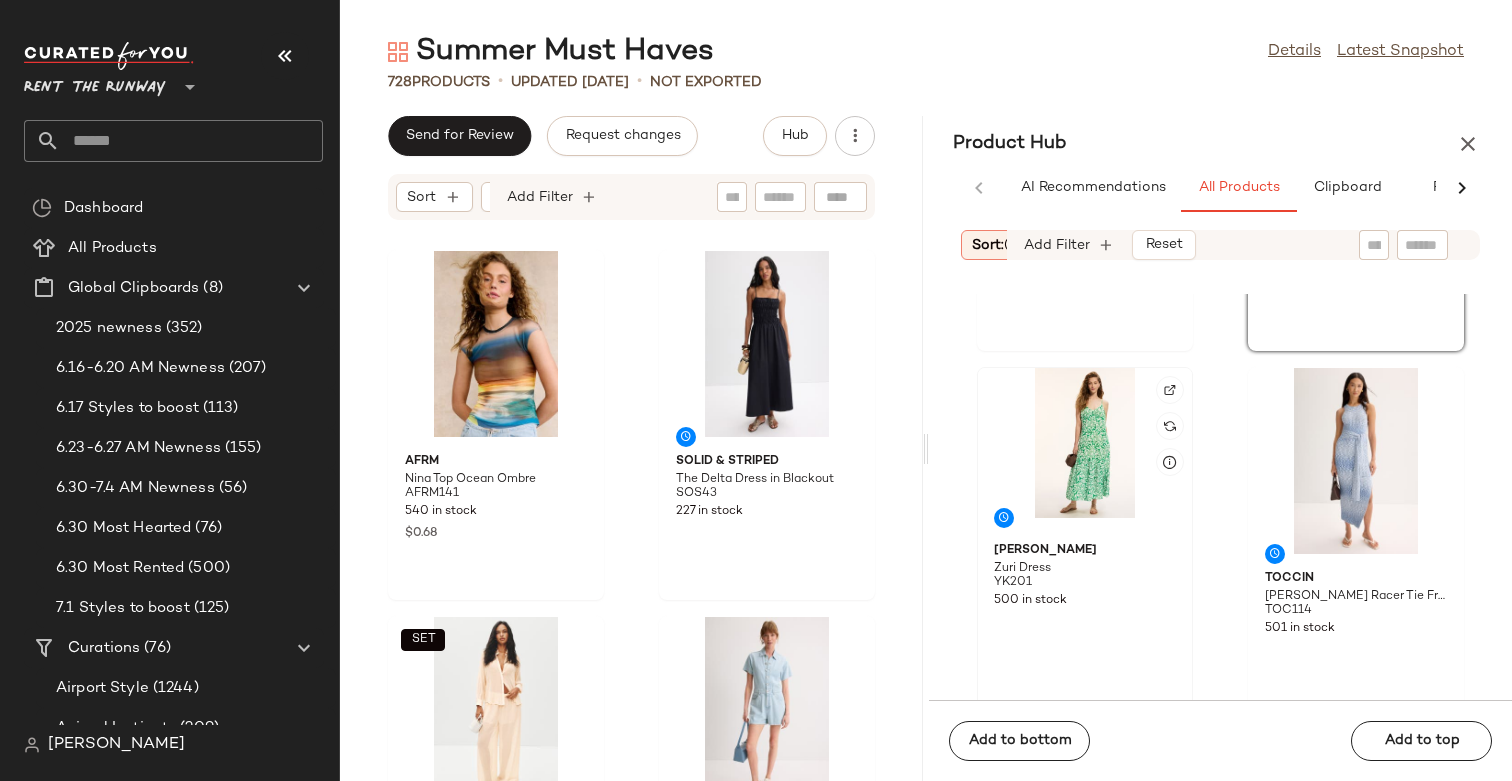click 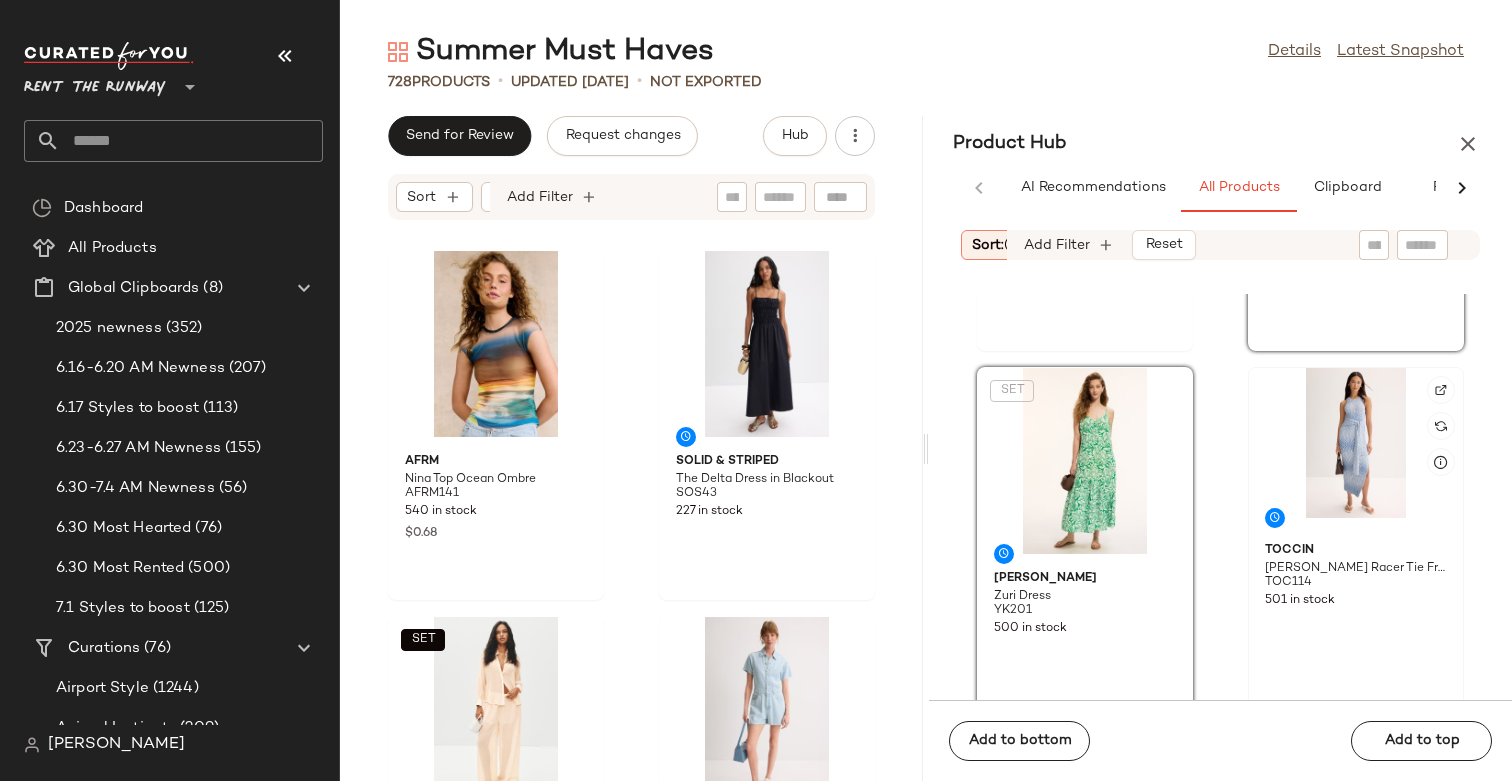 click 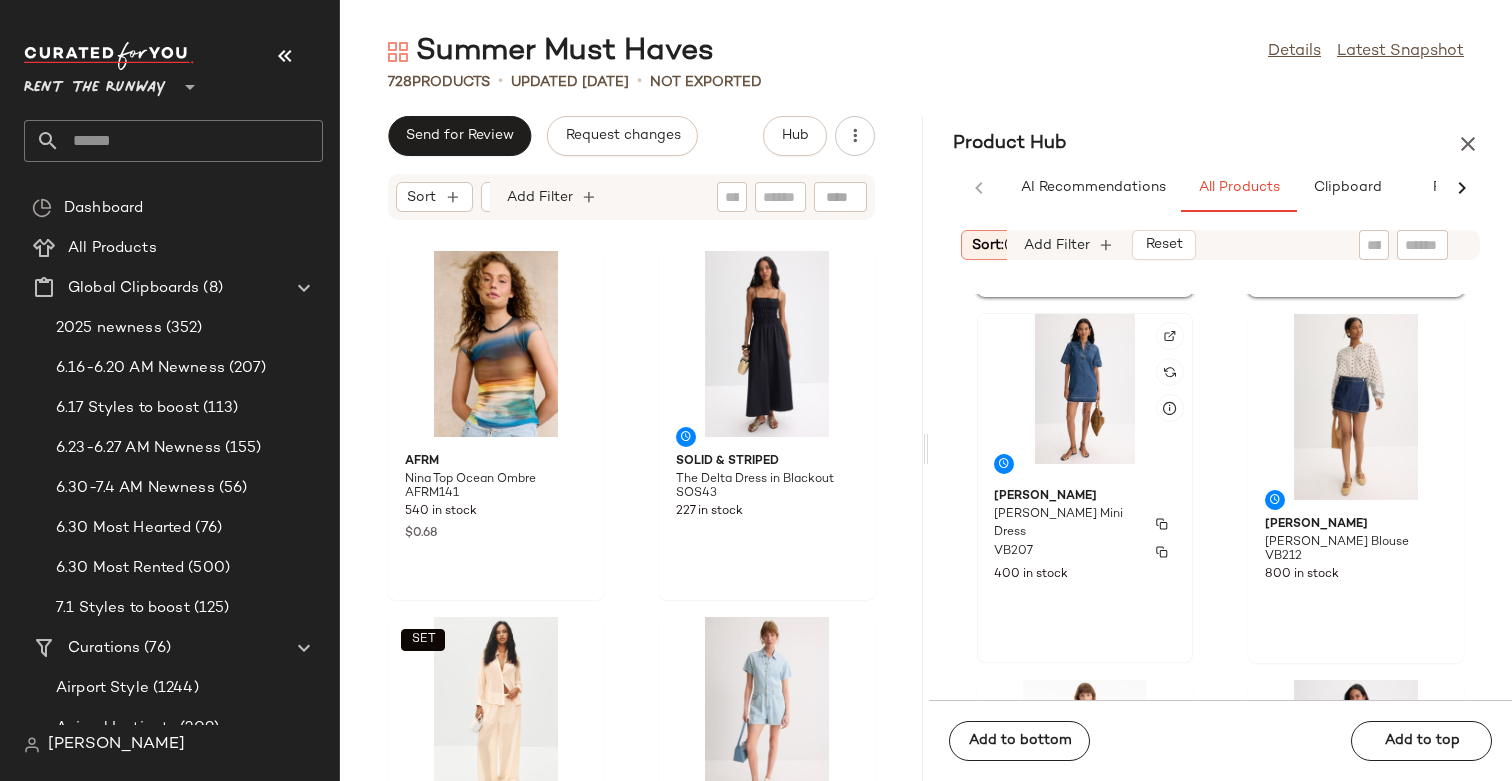 click on "Veronica Beard Felice Denim Mini Dress VB207 400 in stock" 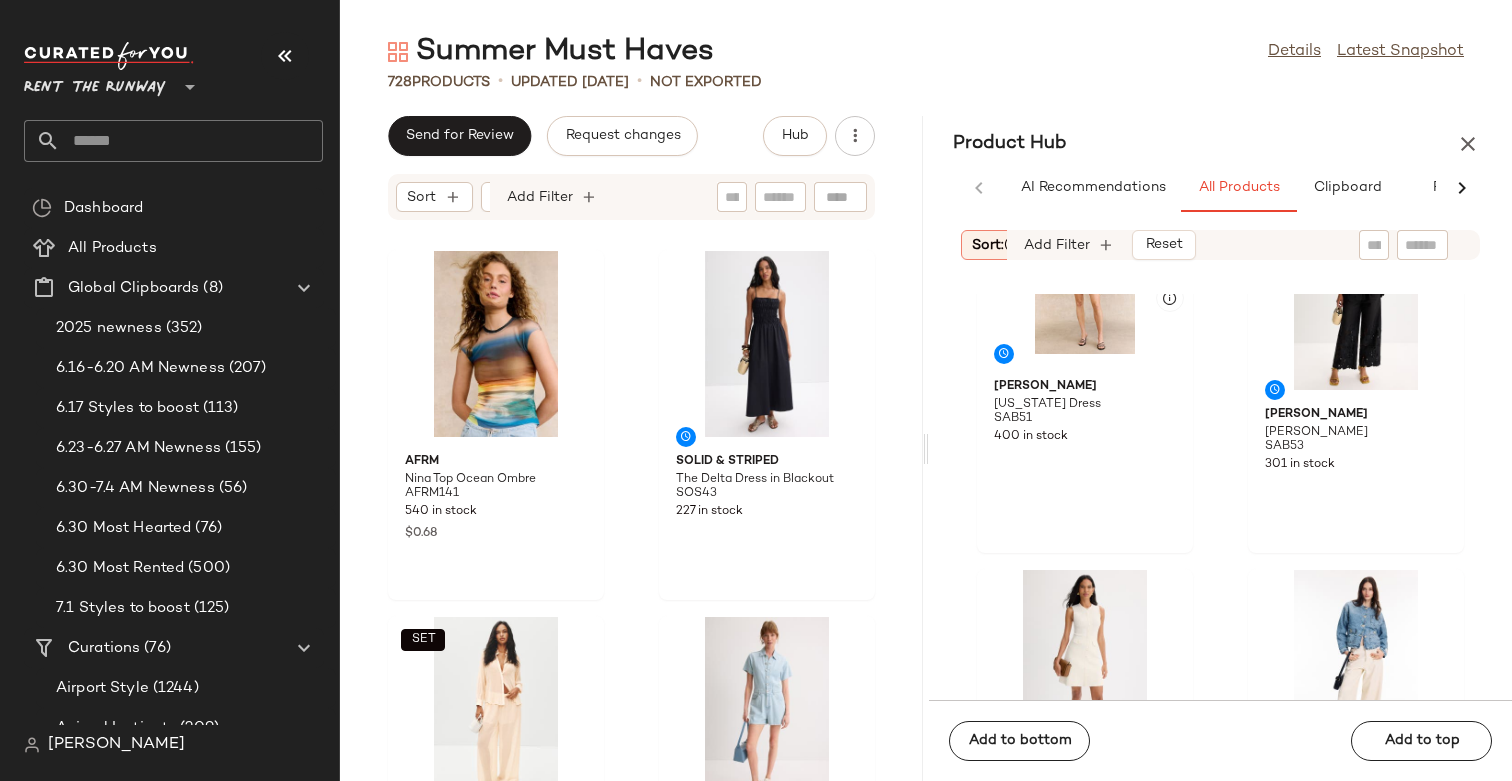 scroll, scrollTop: 2313, scrollLeft: 0, axis: vertical 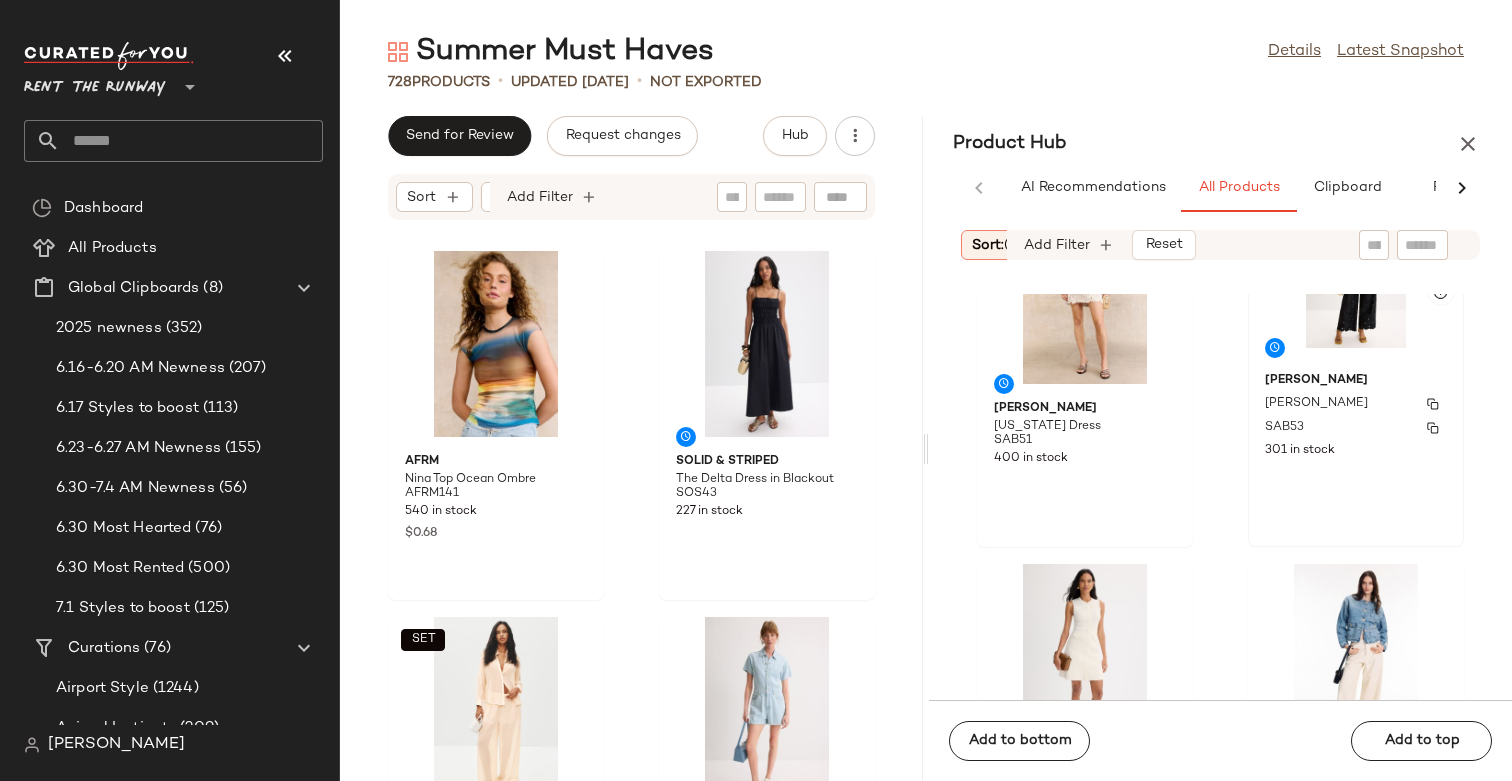 click on "[PERSON_NAME]" at bounding box center [1356, 381] 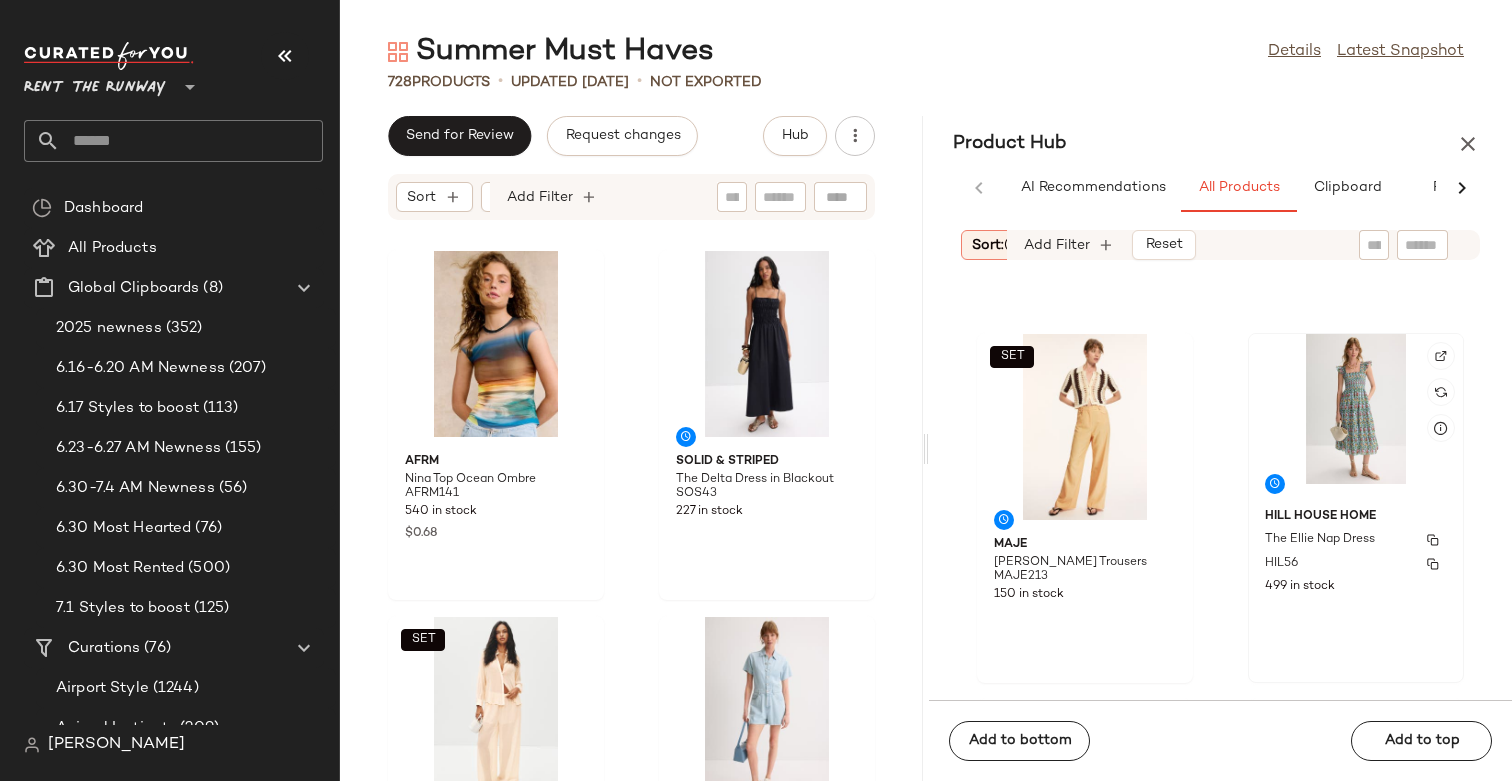 click on "Hill House Home" at bounding box center [1356, 517] 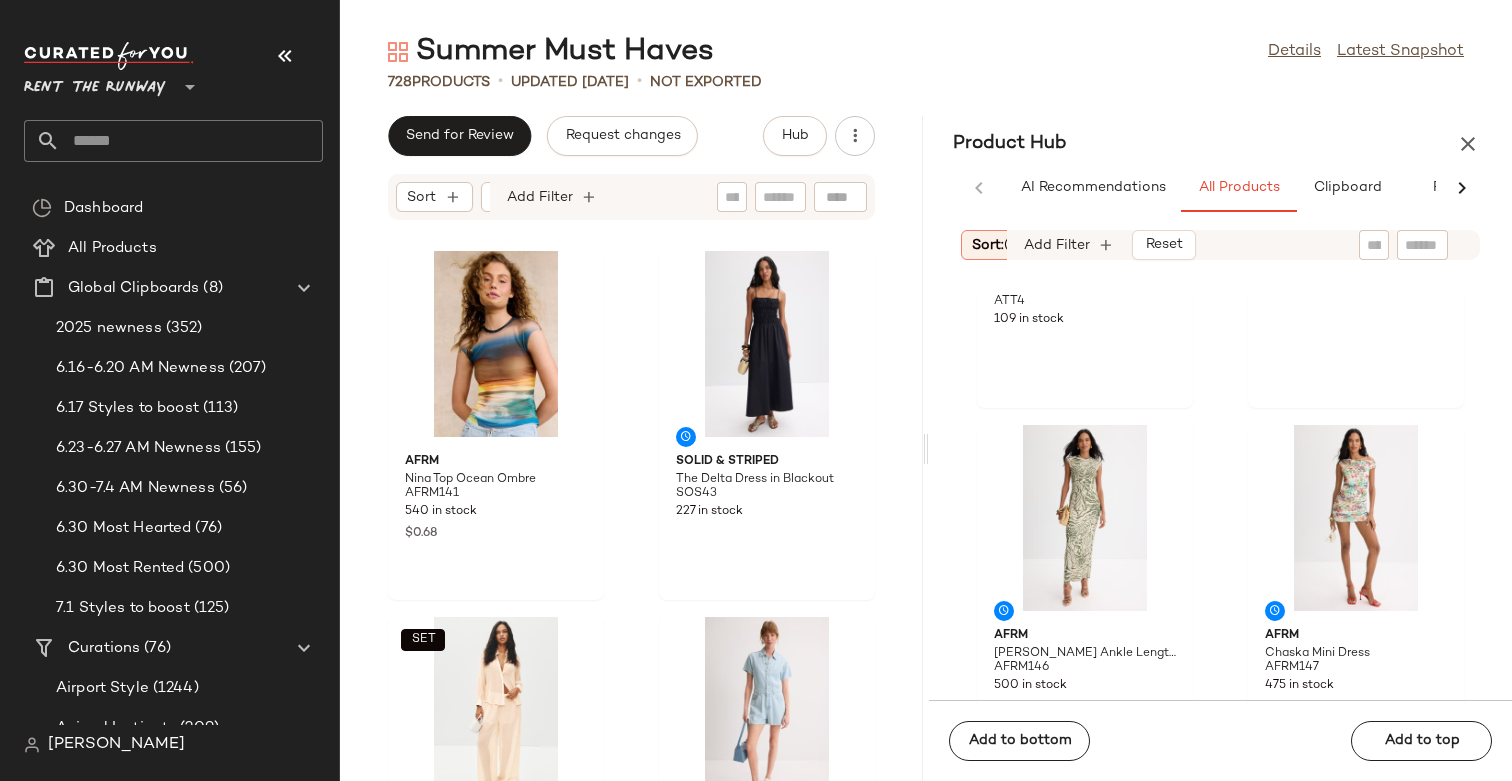 scroll, scrollTop: 7211, scrollLeft: 0, axis: vertical 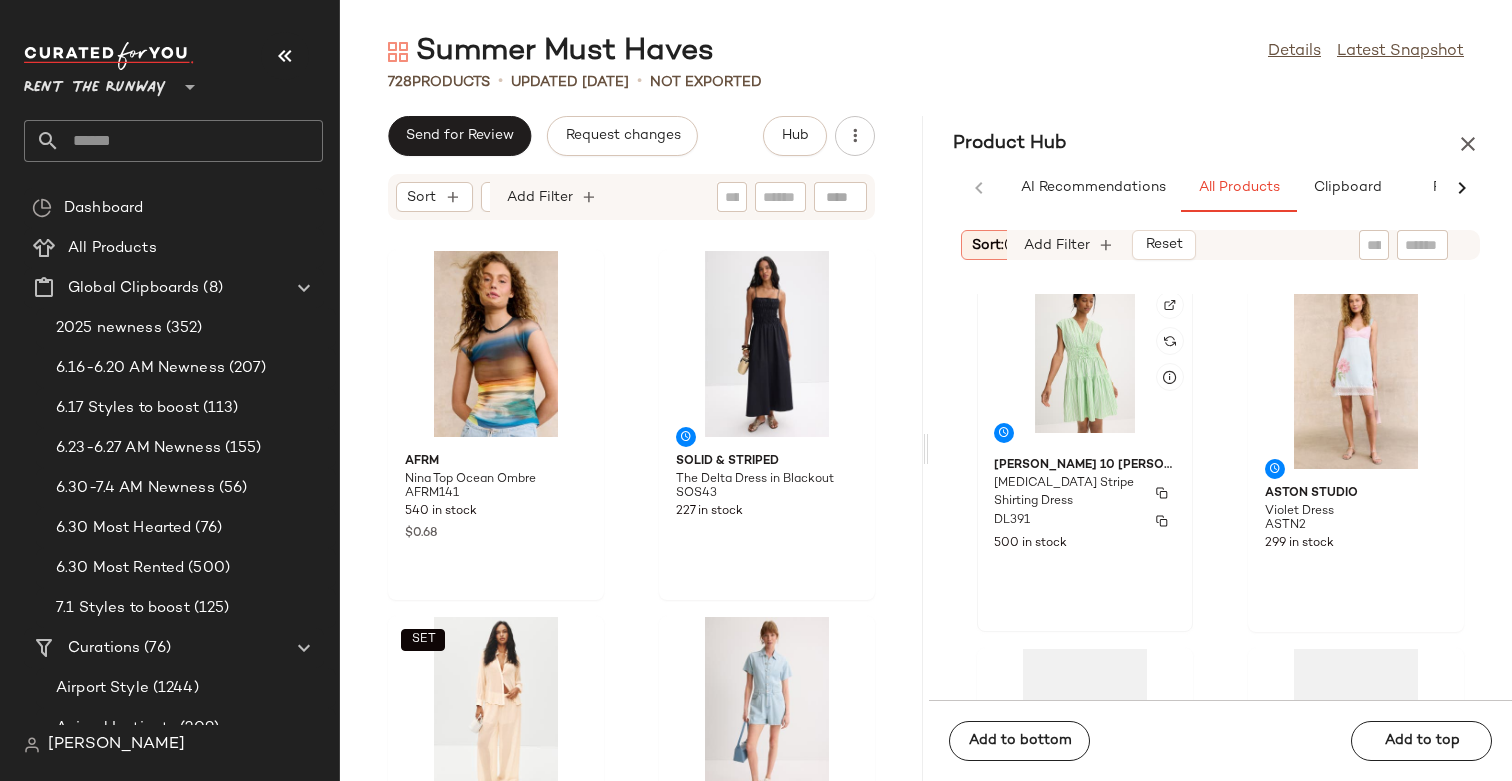 click on "Tora Stripe Shirting Dress" at bounding box center [1067, 493] 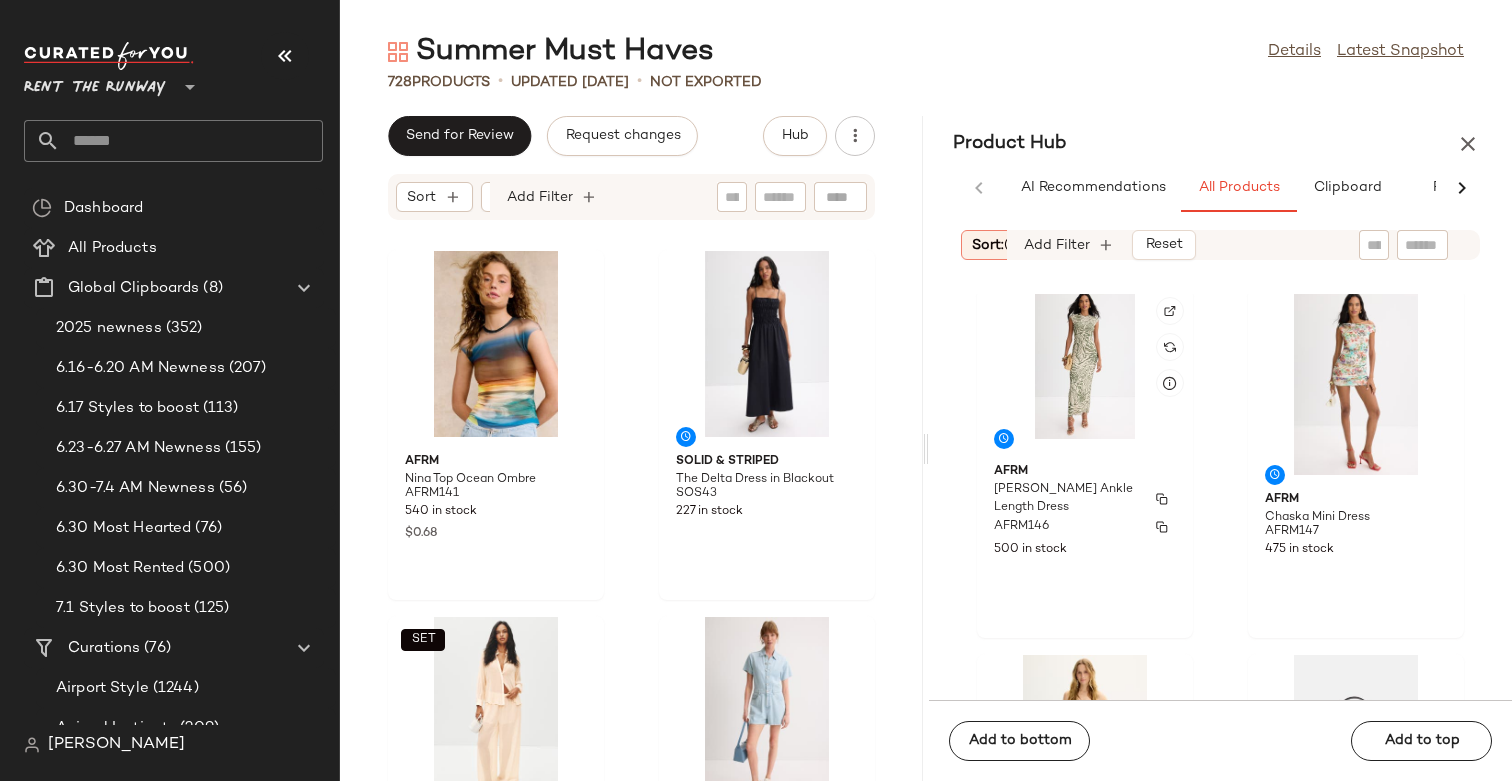 scroll, scrollTop: 7349, scrollLeft: 0, axis: vertical 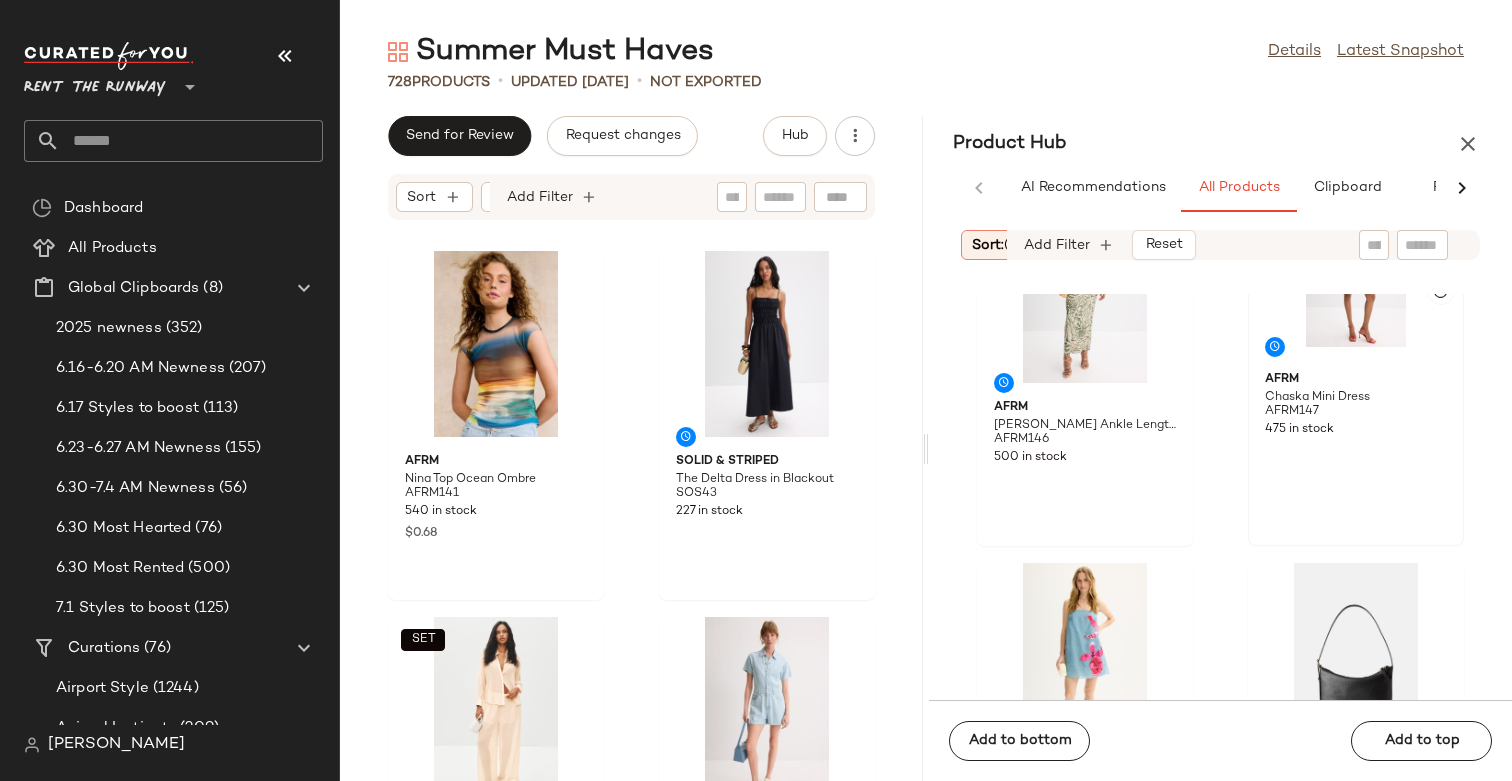 click 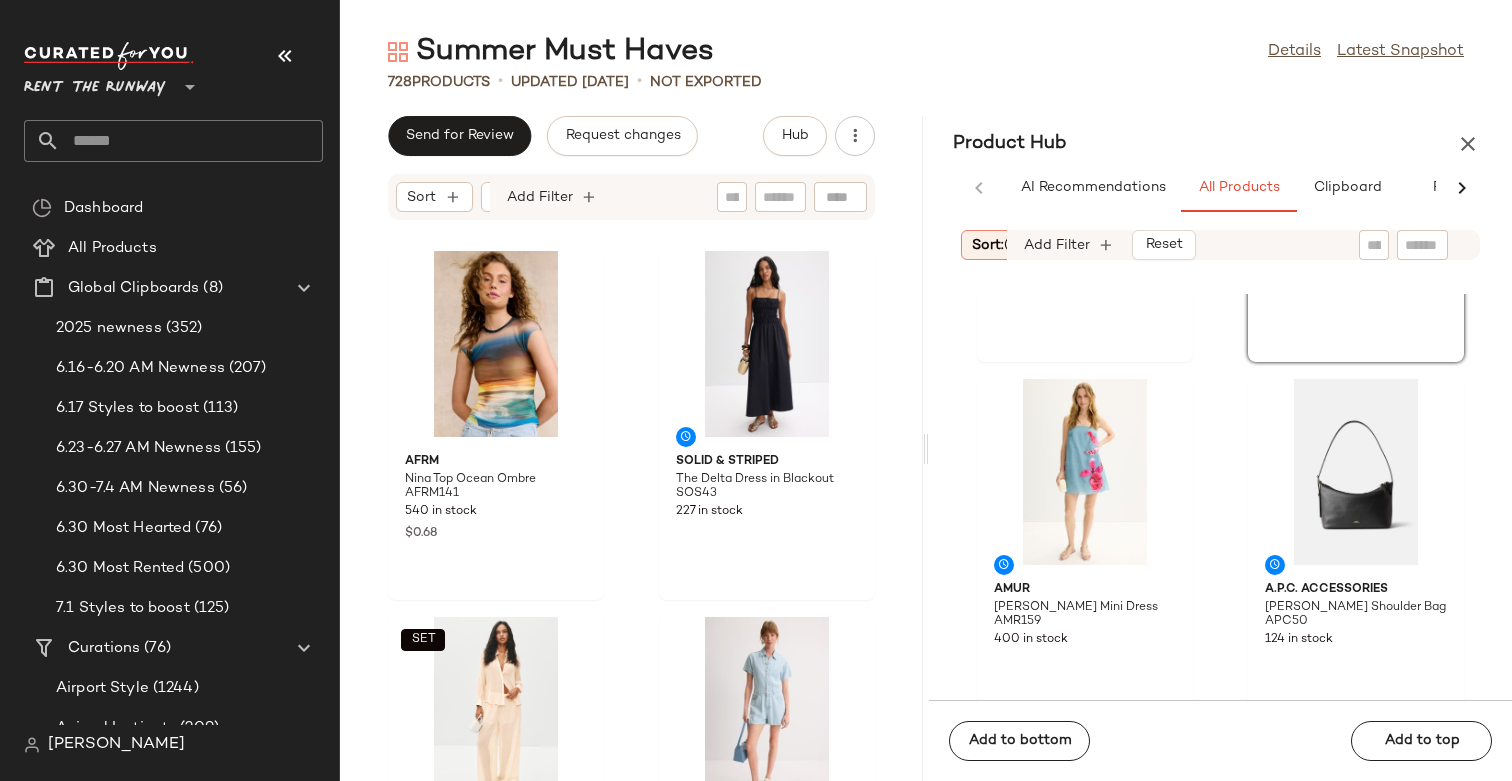 scroll, scrollTop: 7678, scrollLeft: 0, axis: vertical 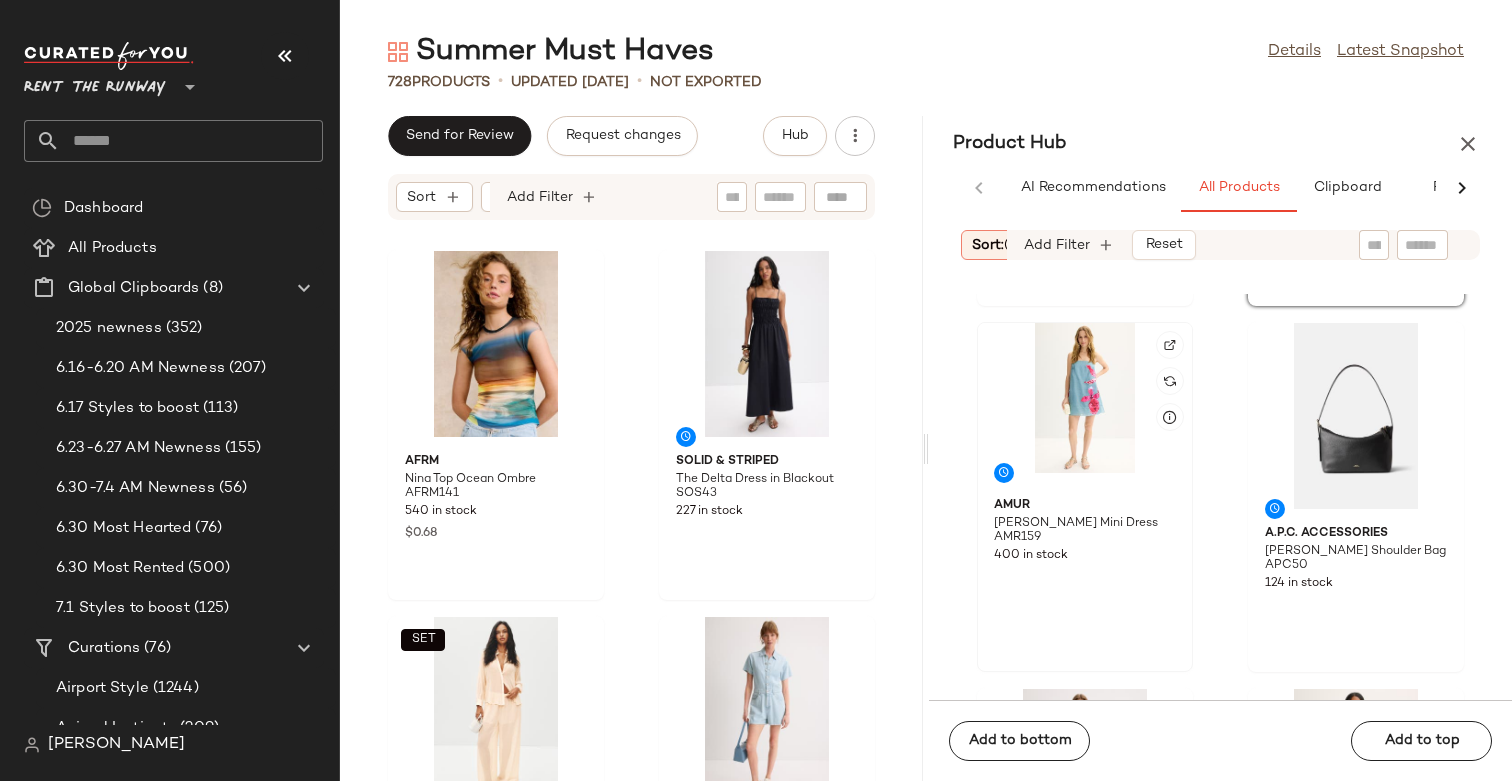click 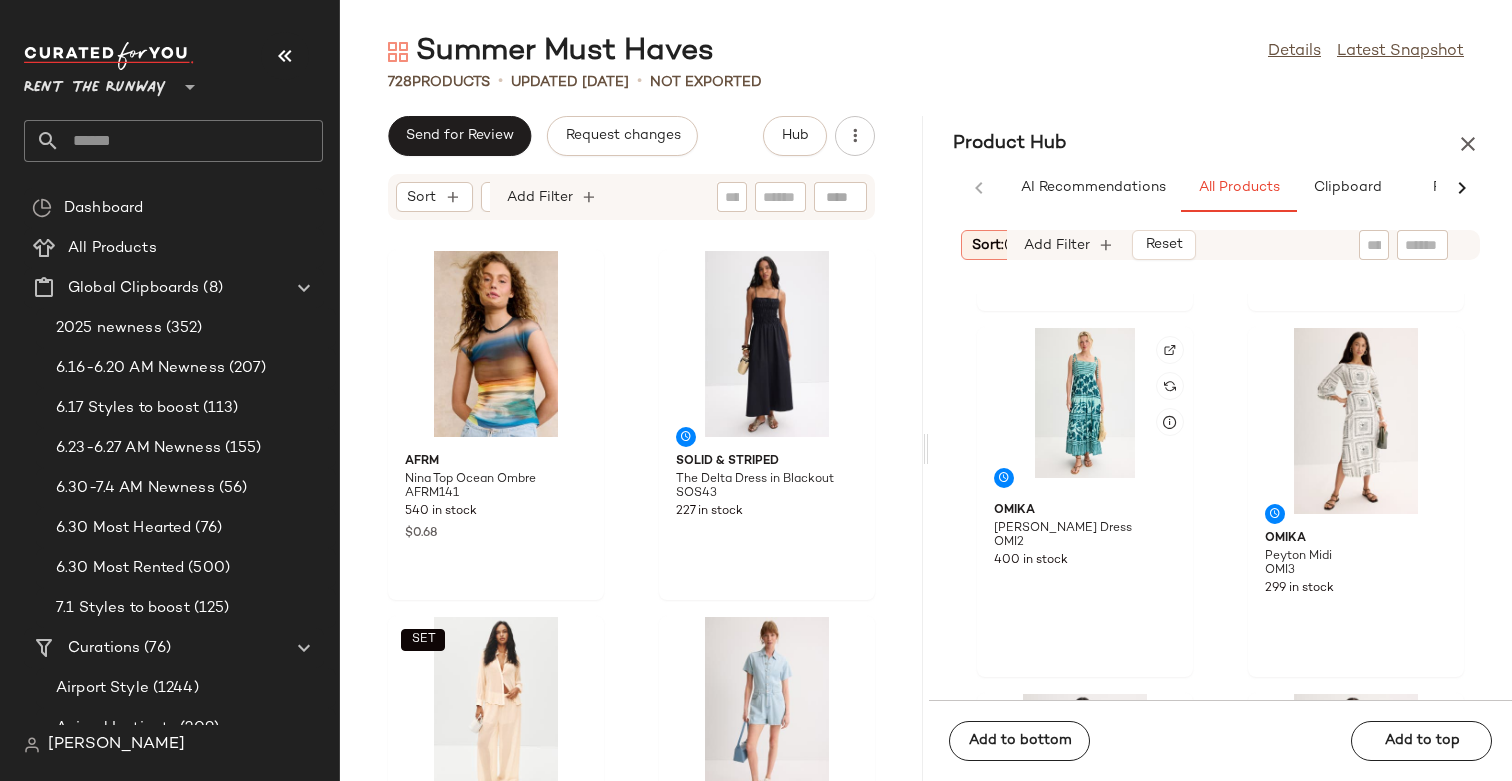 click 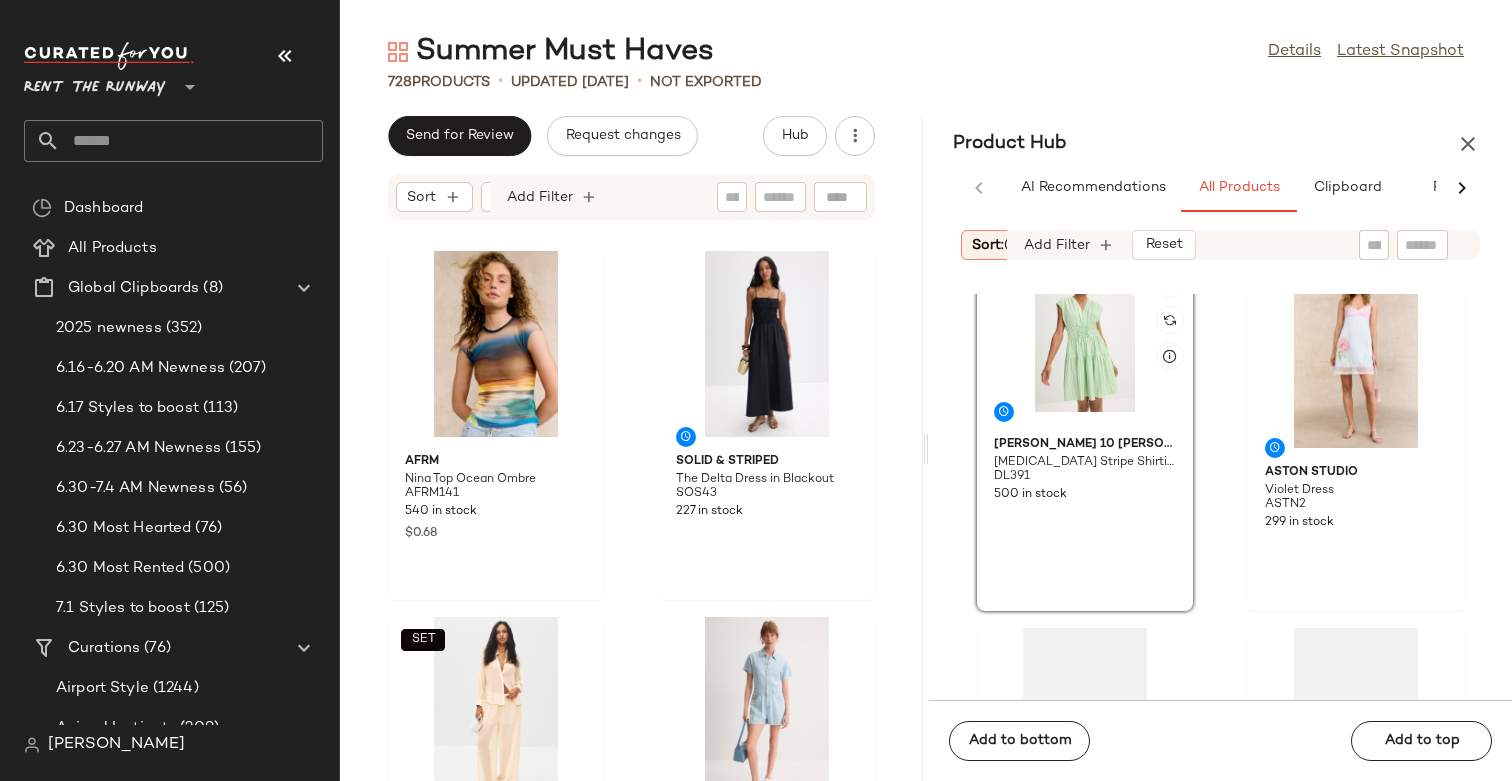 scroll, scrollTop: 6487, scrollLeft: 0, axis: vertical 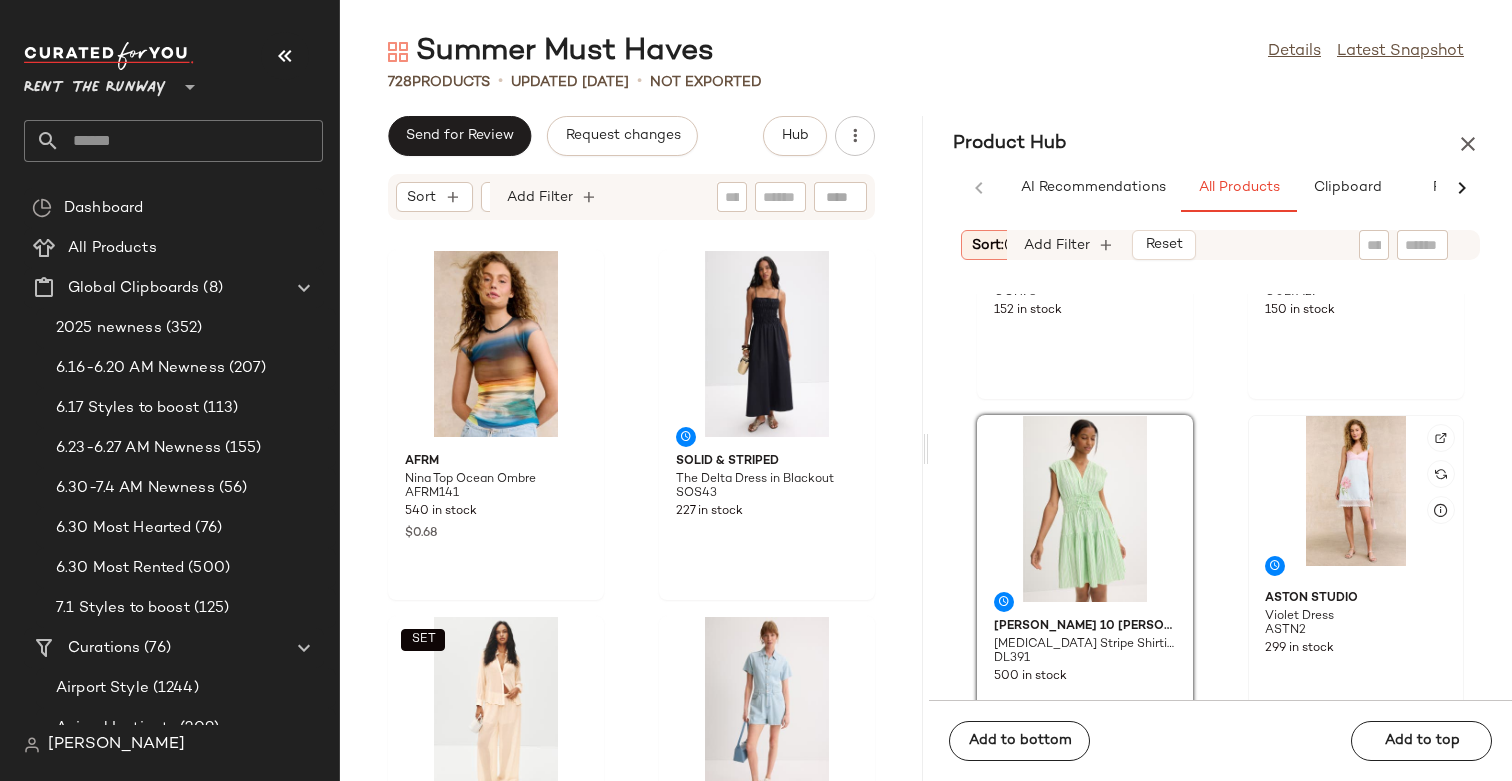click 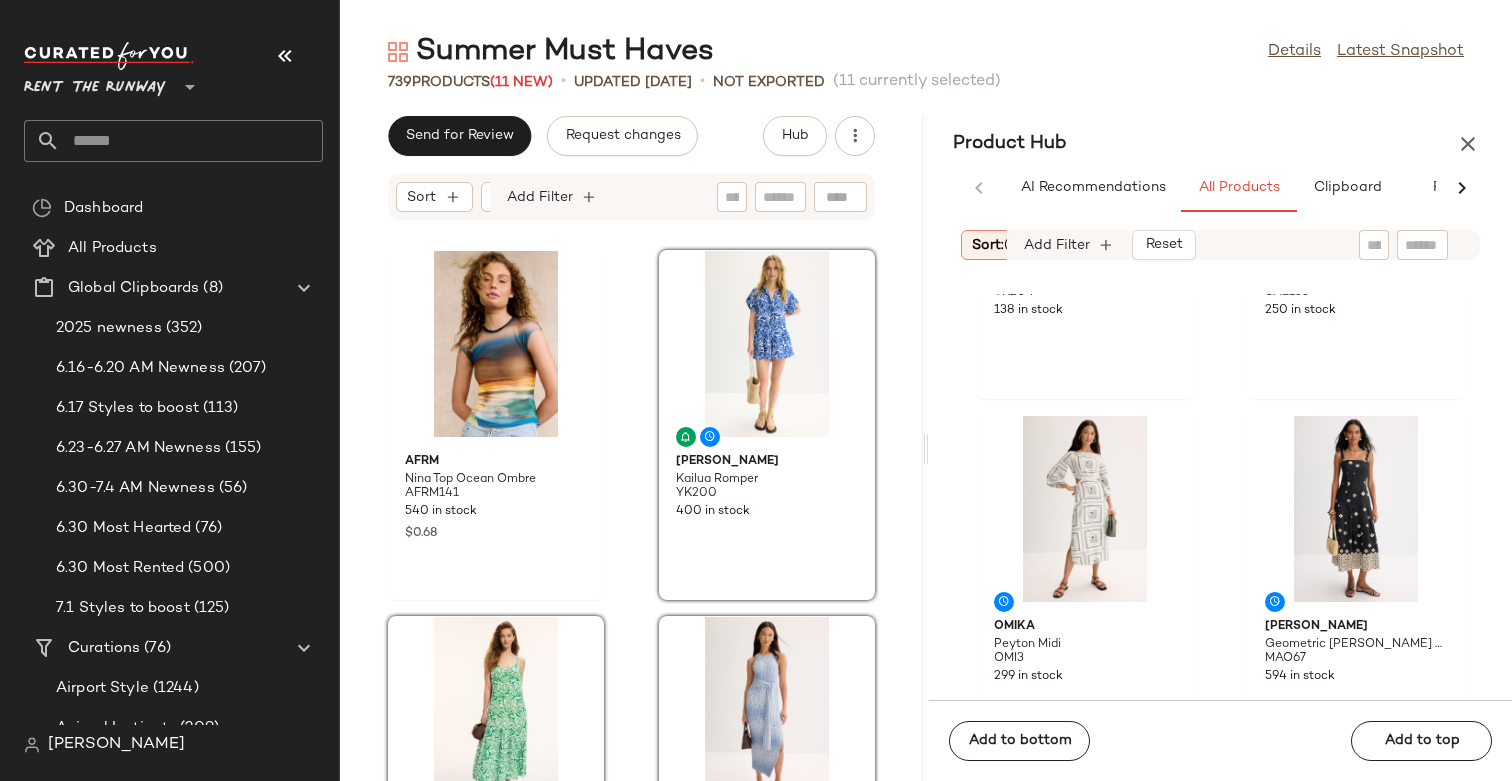 click on "AFRM Nina Top Ocean Ombre AFRM141 540 in stock $0.68 YUMI KIM Kailua Romper YK200 400 in stock YUMI KIM Zuri Dress YK201 500 in stock Toccin Penny Racer Tie Front Midi Dress TOC114 501 in stock Veronica Beard Felice Denim Mini Dress VB207 400 in stock  SET  Sabina Musayev Emilio Top SAB53 301 in stock Hill House Home The Ellie Nap Dress HIL56 499 in stock Derek Lam 10 Crosby Tora Stripe Shirting Dress DL391 500 in stock" 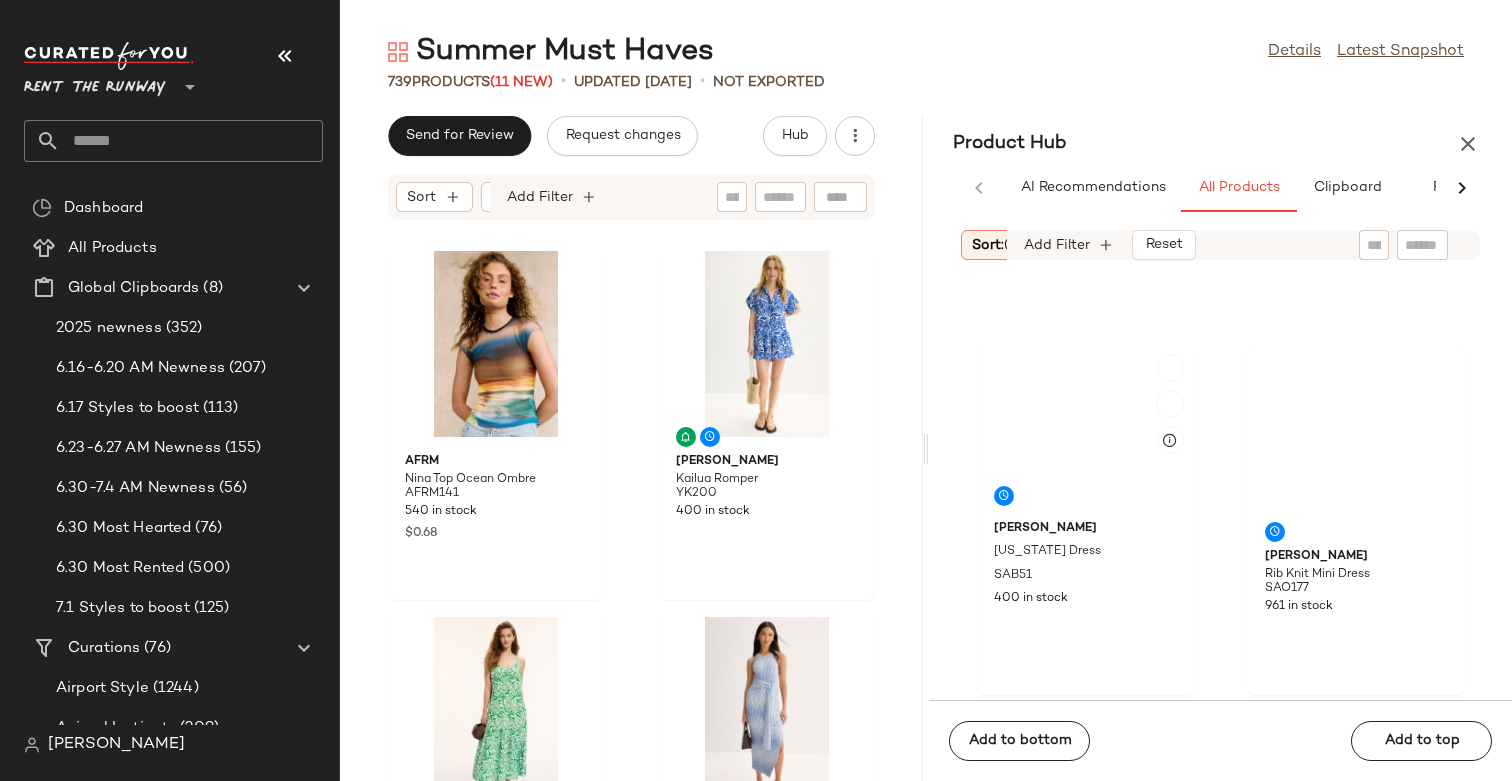 scroll, scrollTop: 0, scrollLeft: 0, axis: both 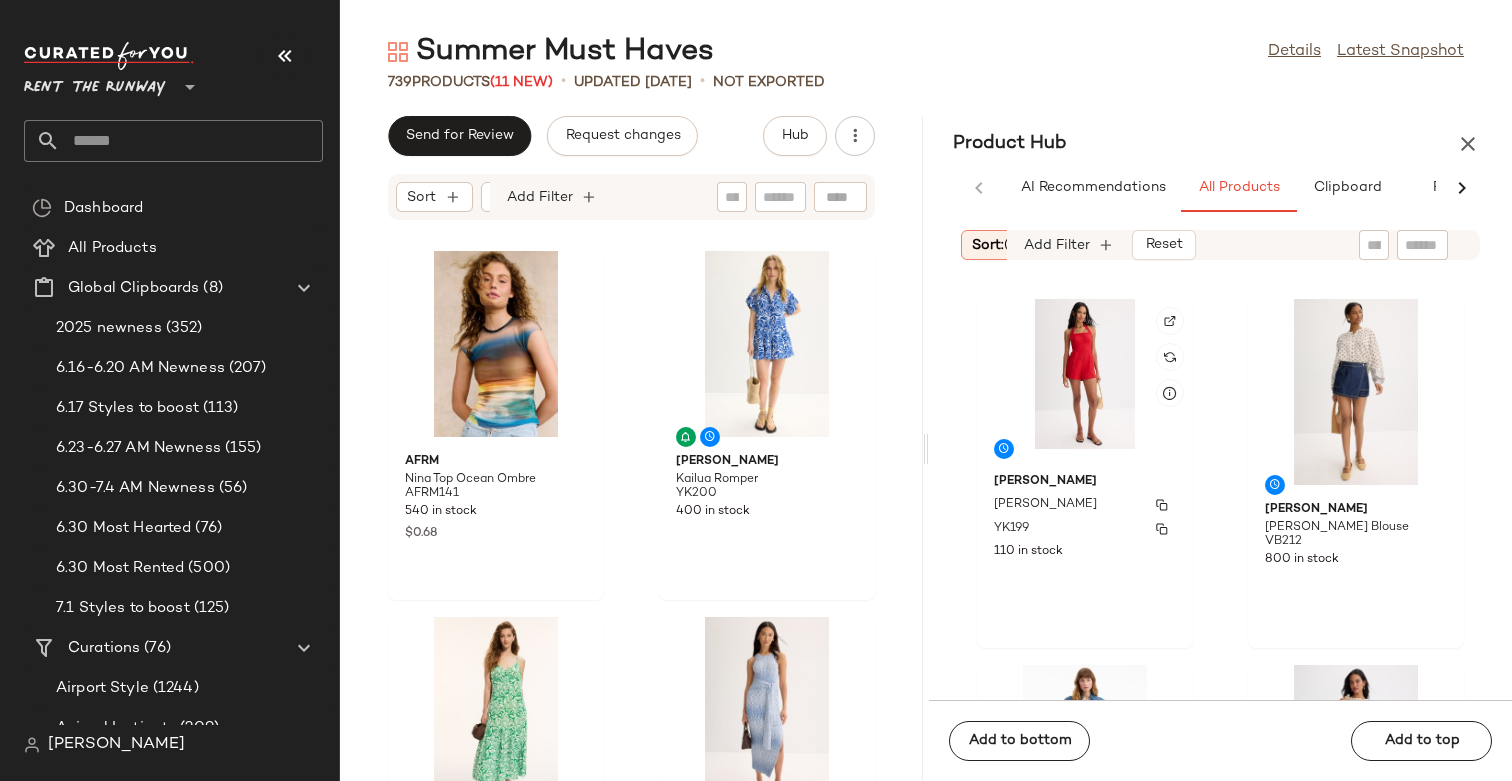click on "[PERSON_NAME]" at bounding box center [1085, 482] 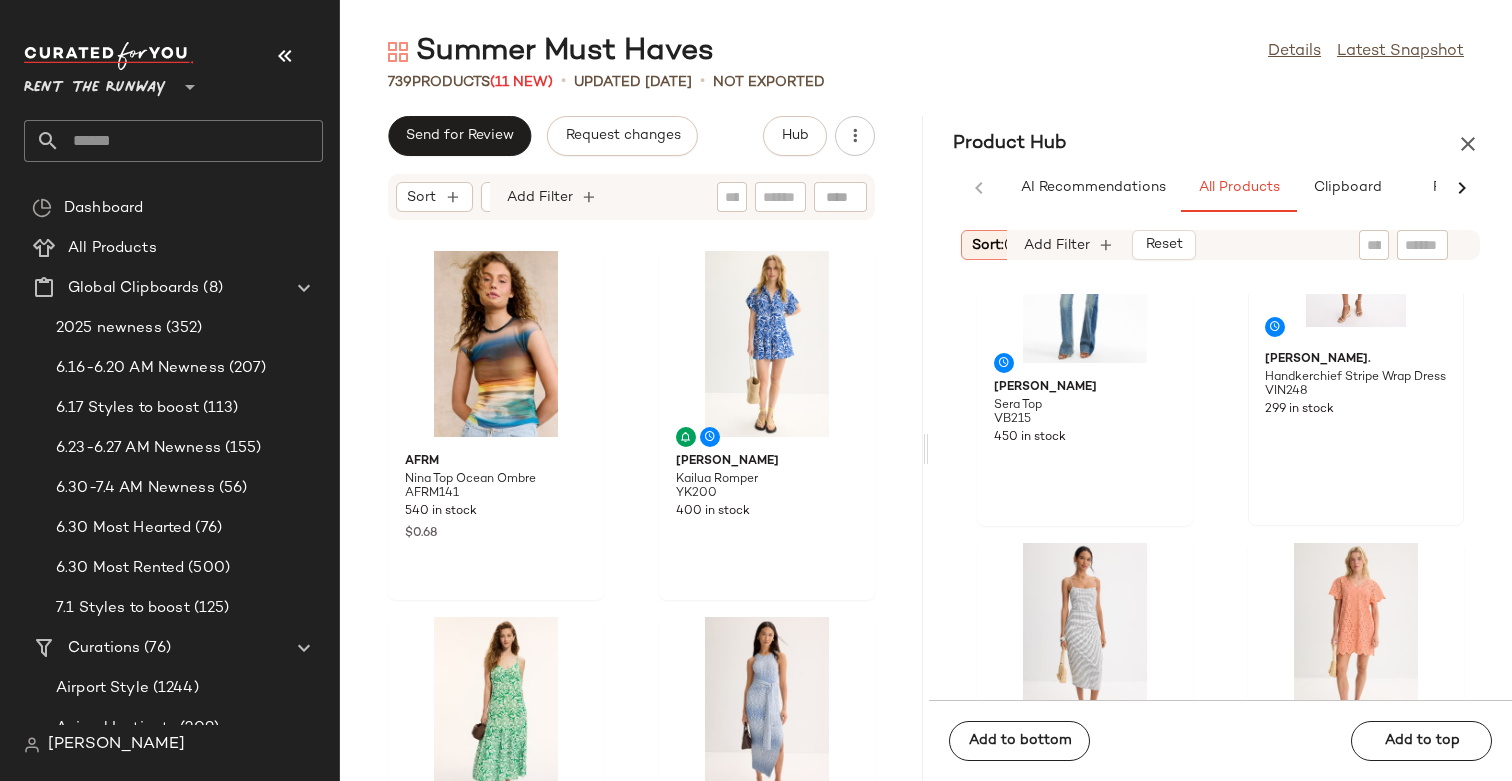scroll, scrollTop: 579, scrollLeft: 0, axis: vertical 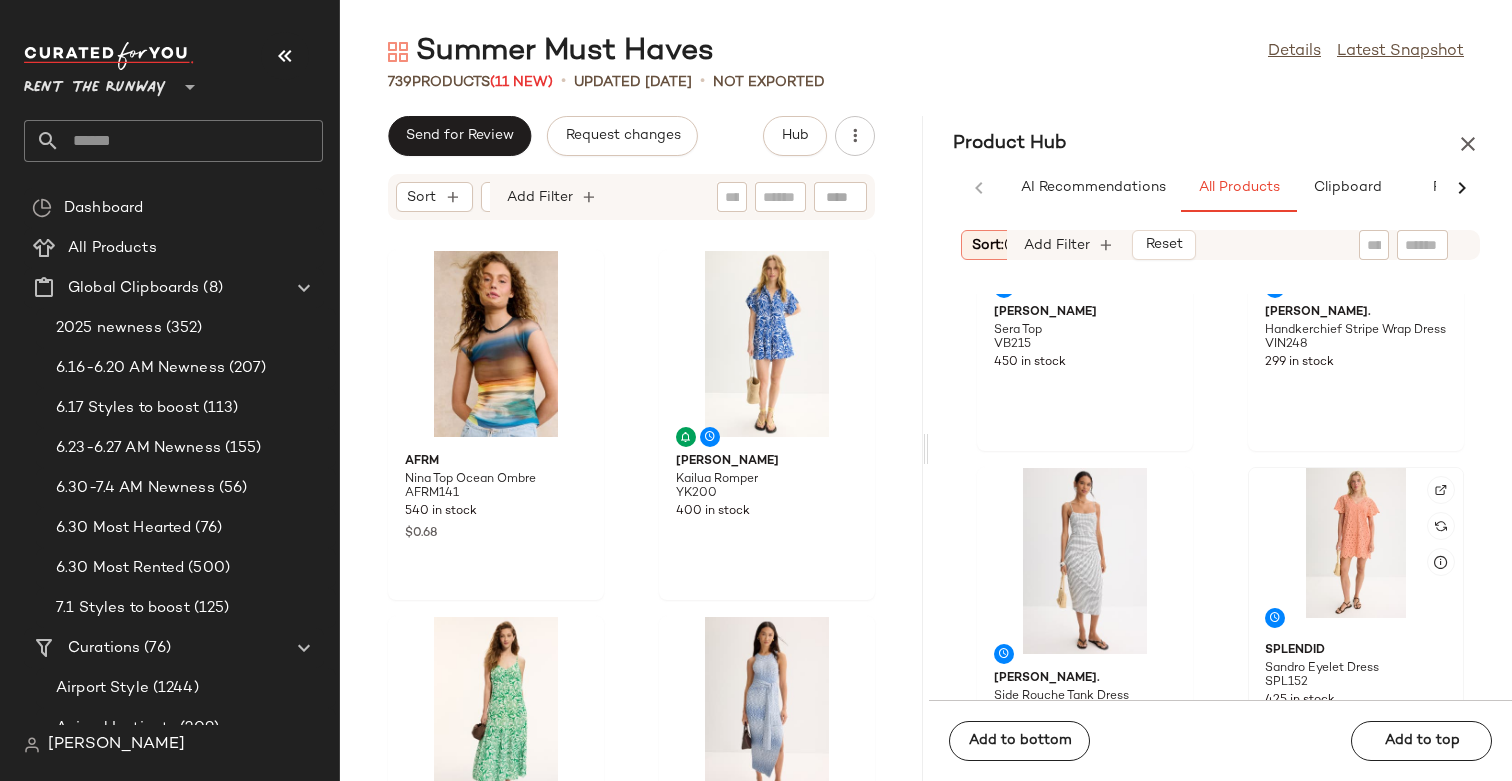 click 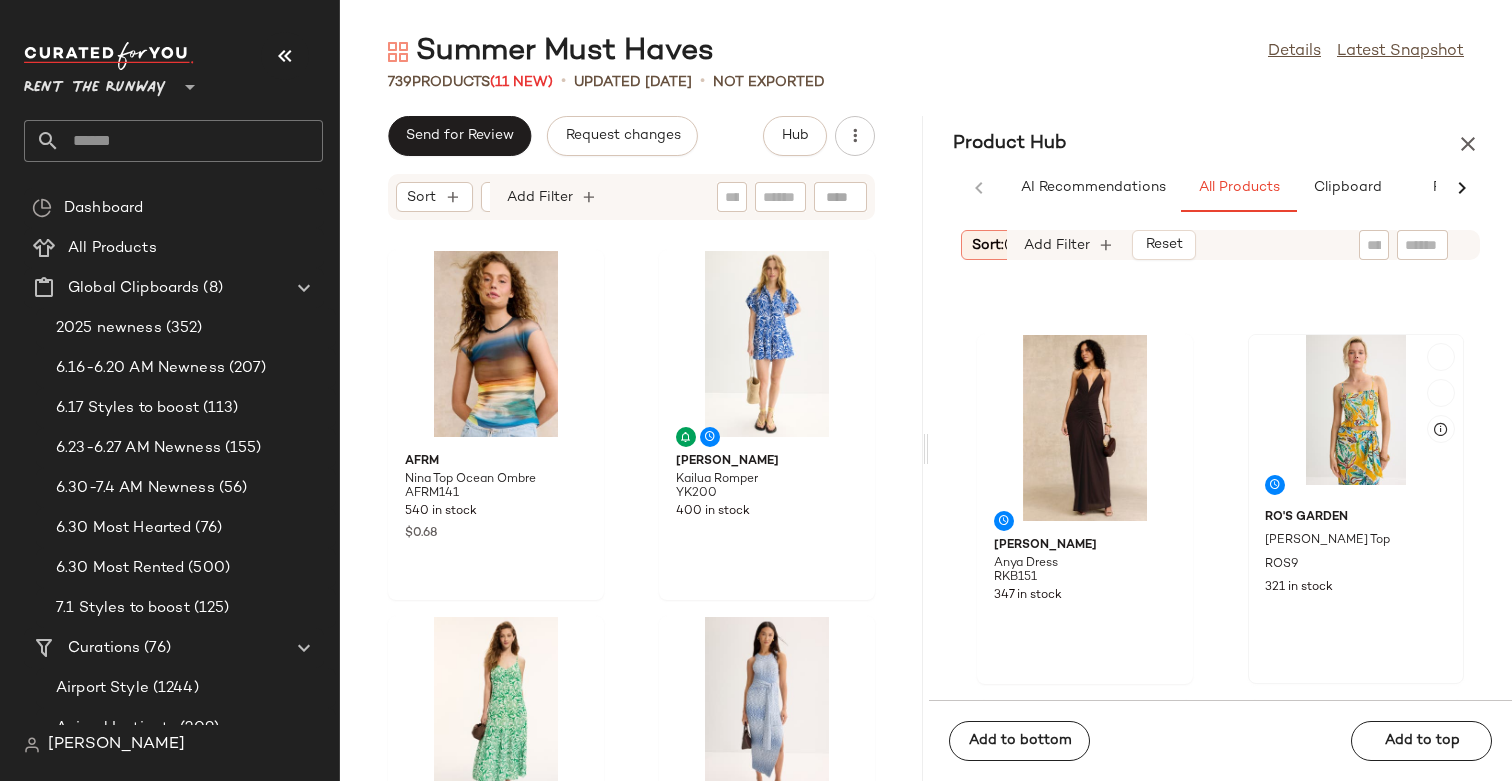 click on "Ro's Garden Francis Top ROS9 321 in stock" 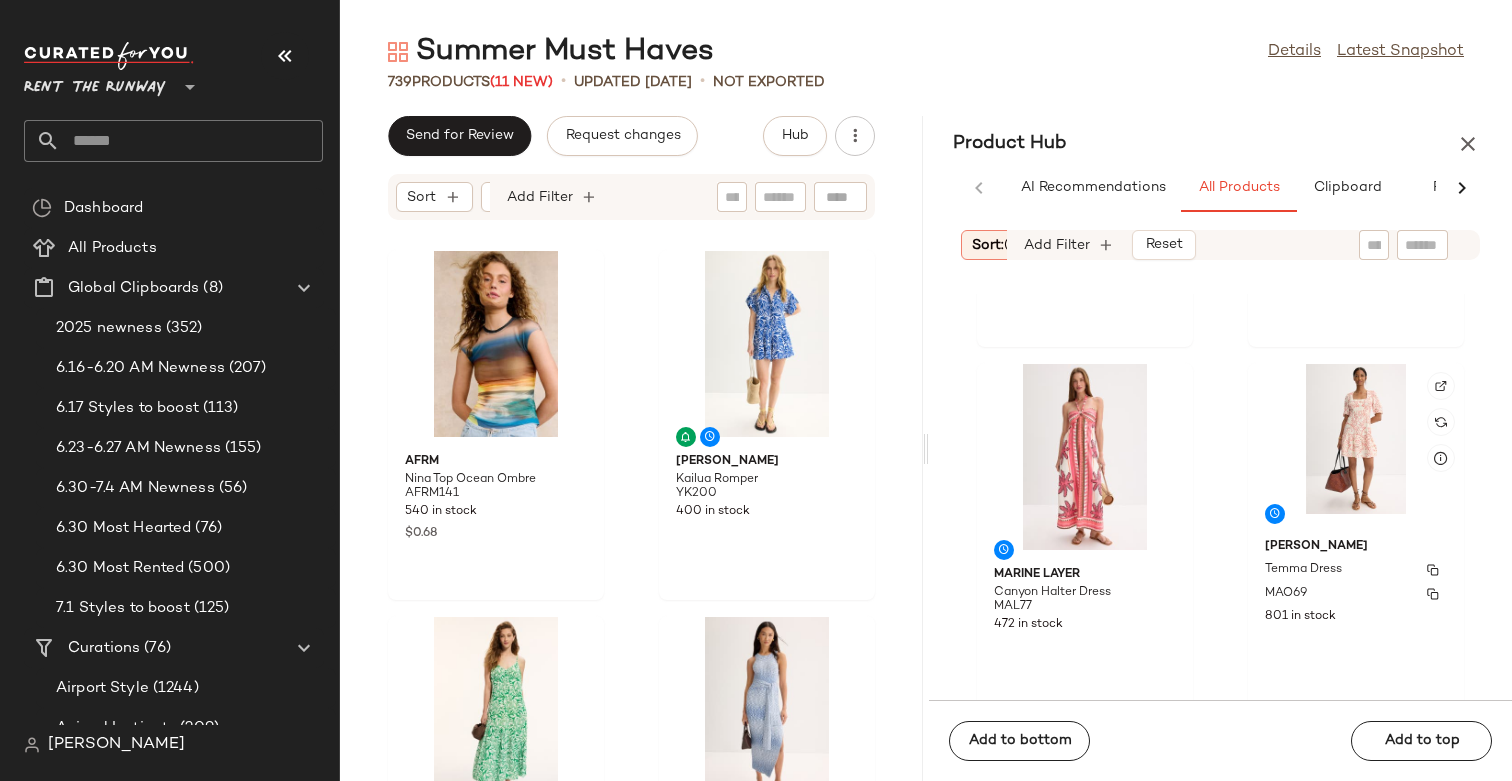 scroll, scrollTop: 2514, scrollLeft: 0, axis: vertical 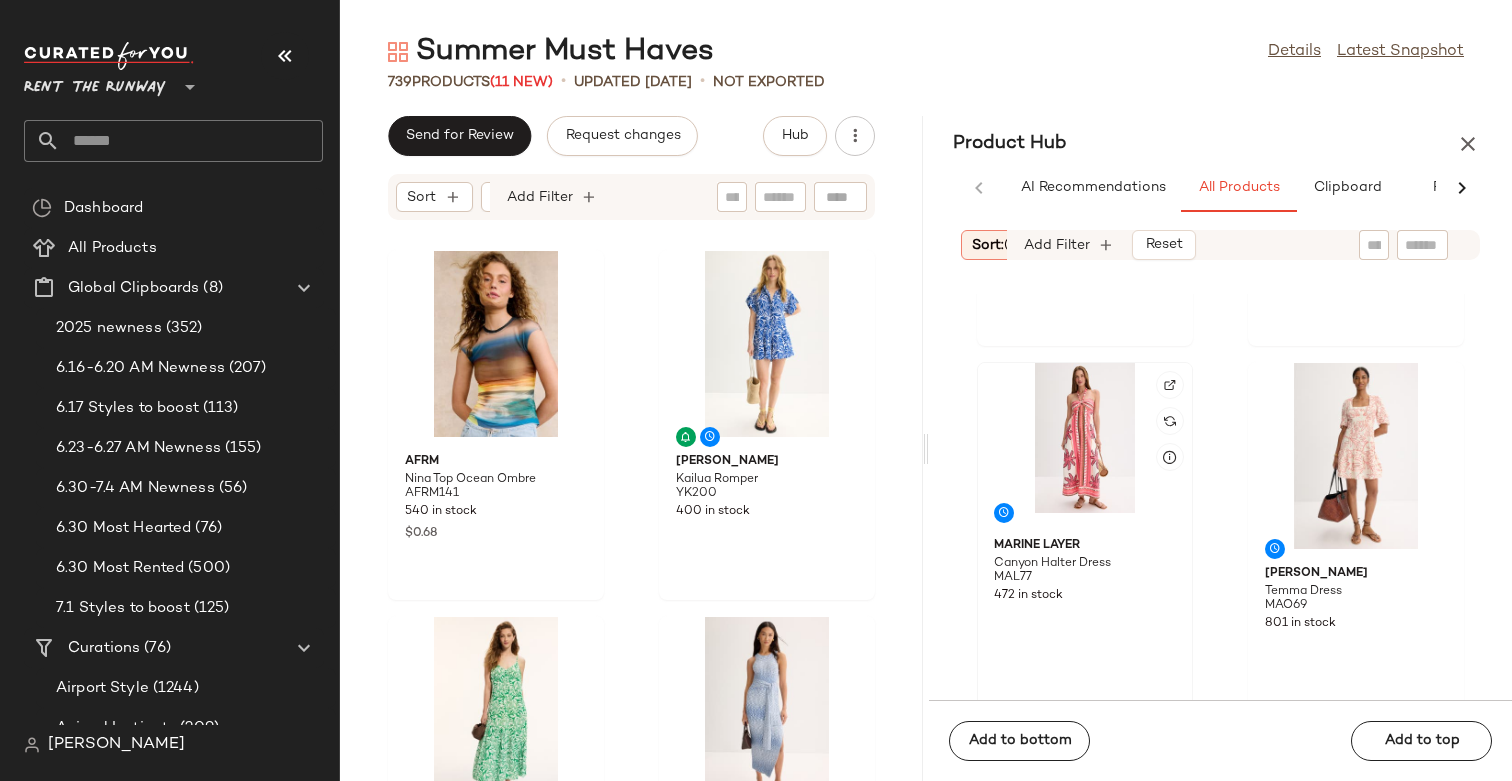 click 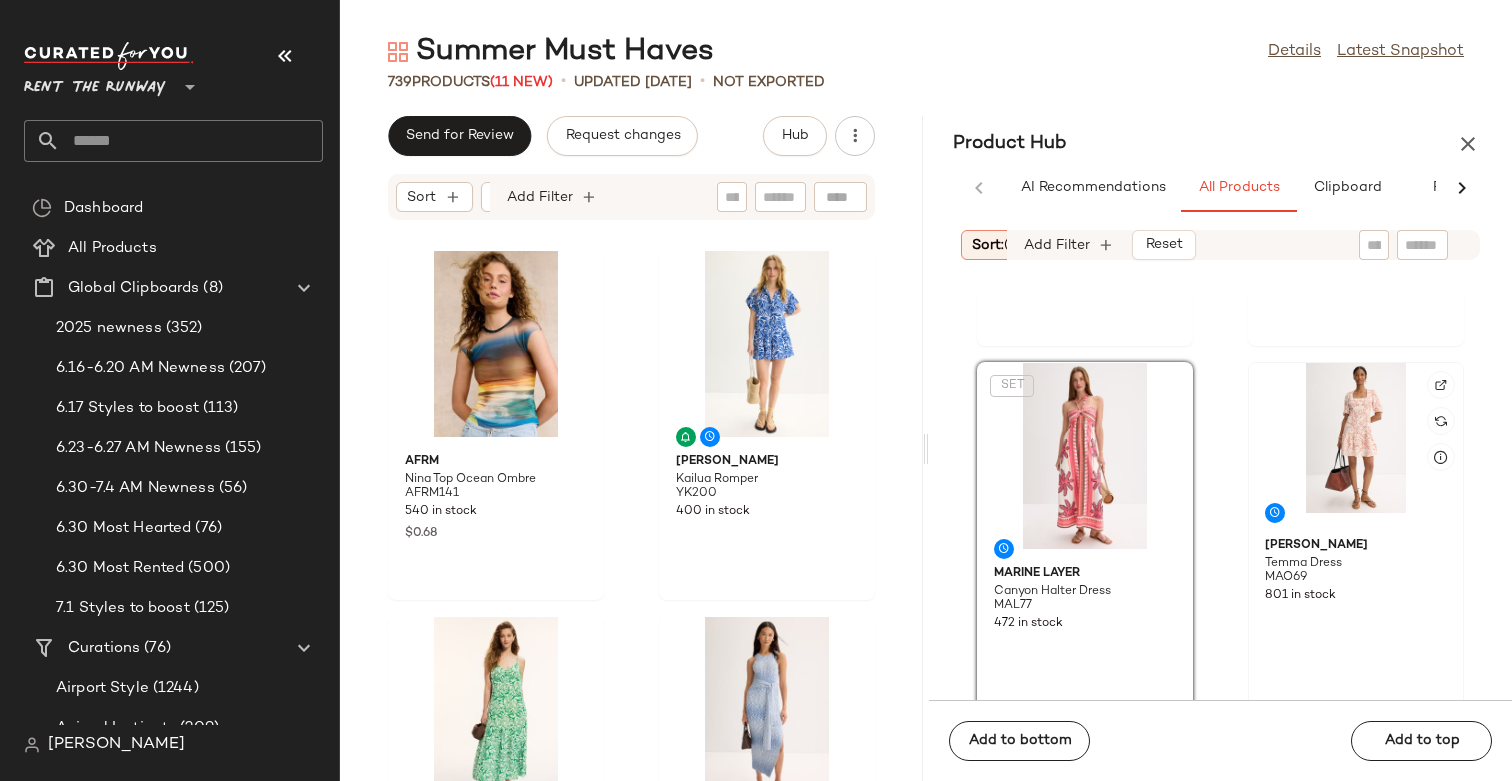 click 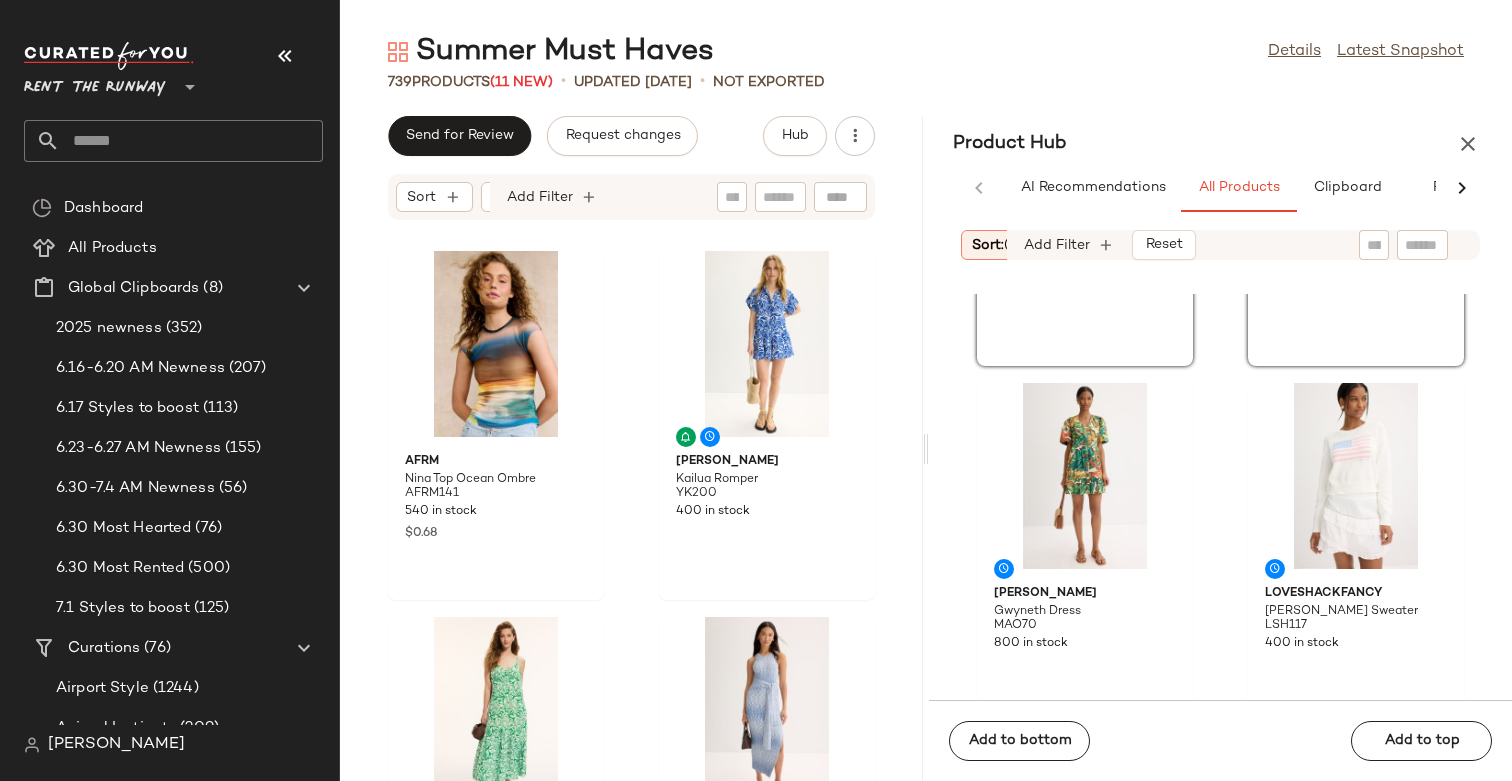 scroll, scrollTop: 2862, scrollLeft: 0, axis: vertical 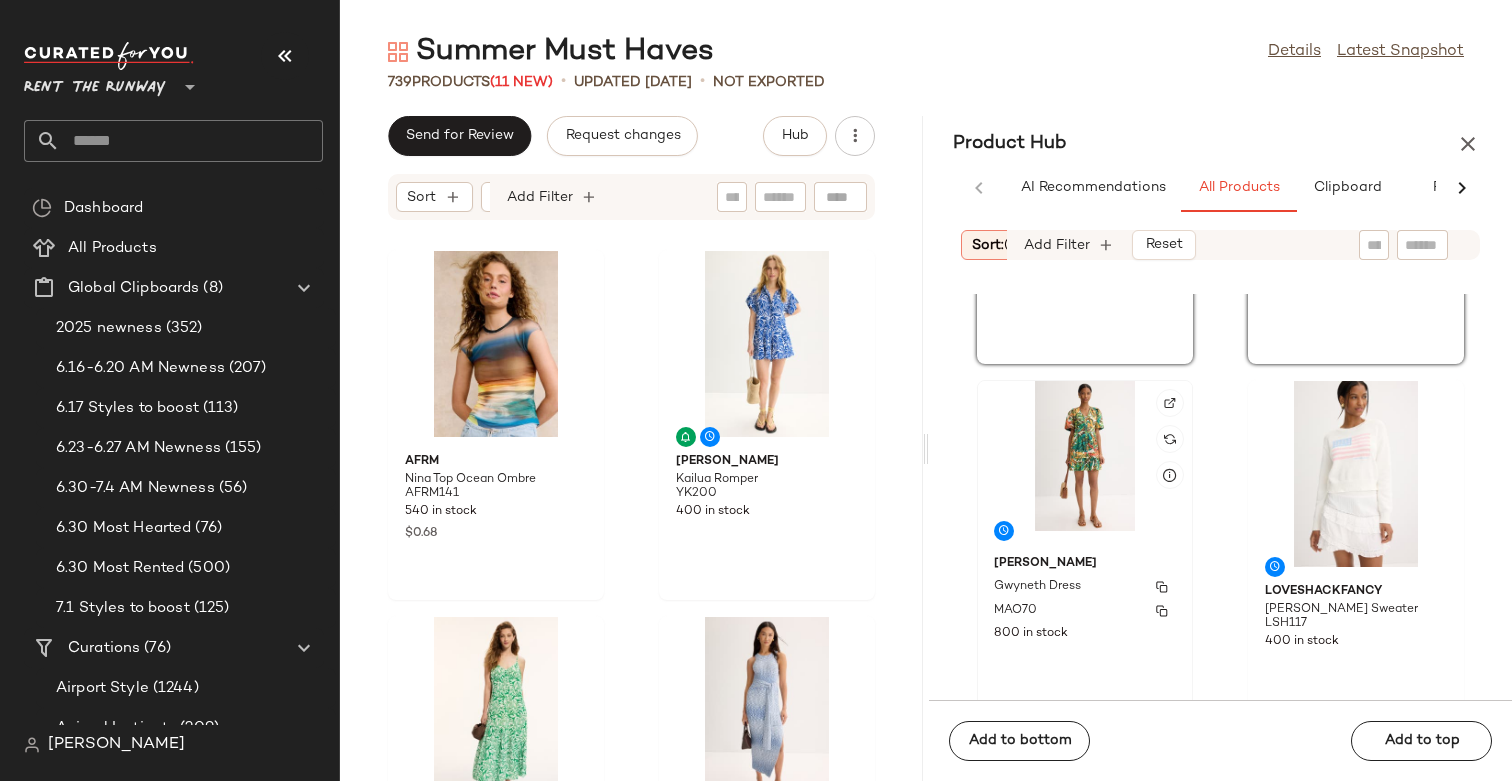 click on "Marie Oliver Gwyneth Dress MAO70 800 in stock" 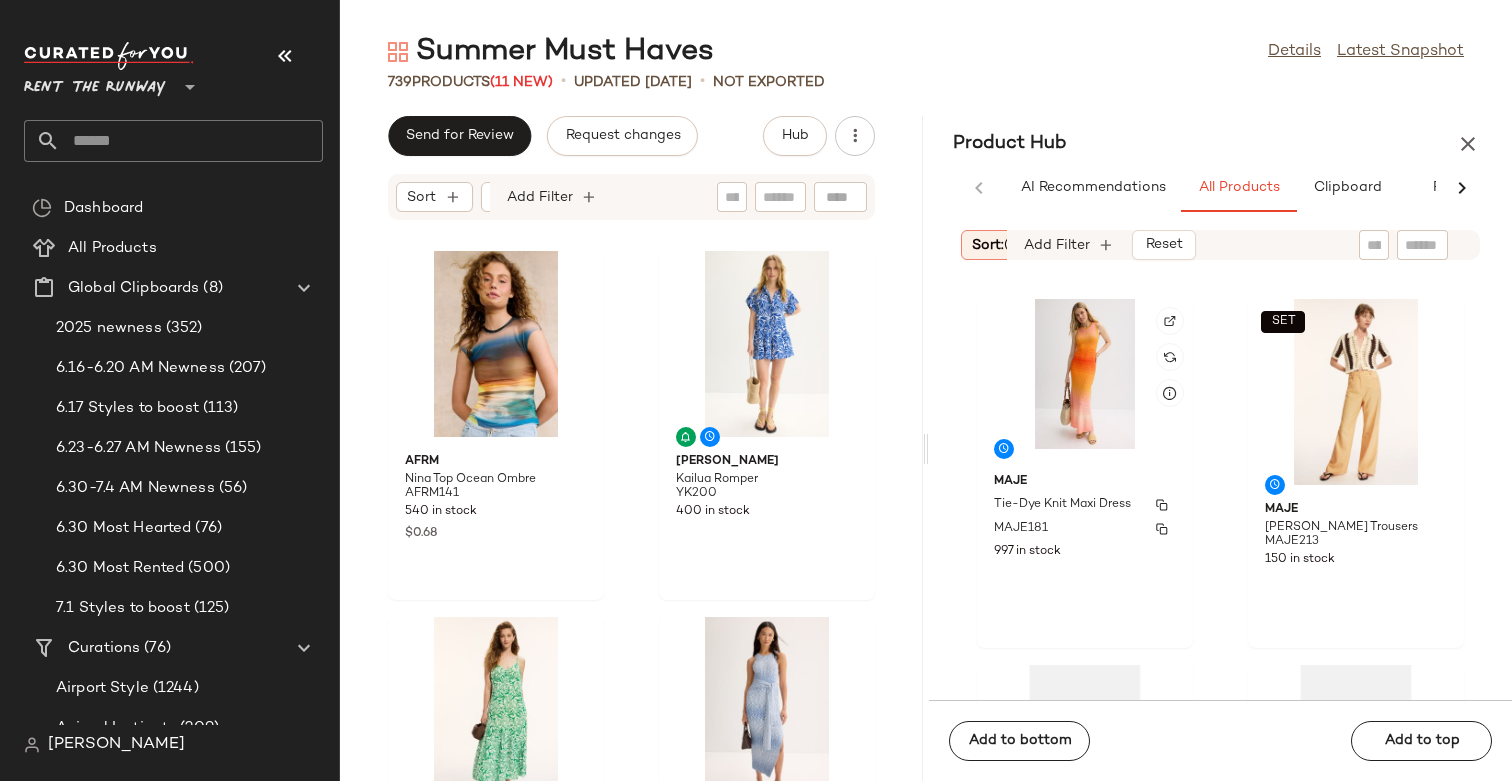 click on "997 in stock" at bounding box center [1085, 552] 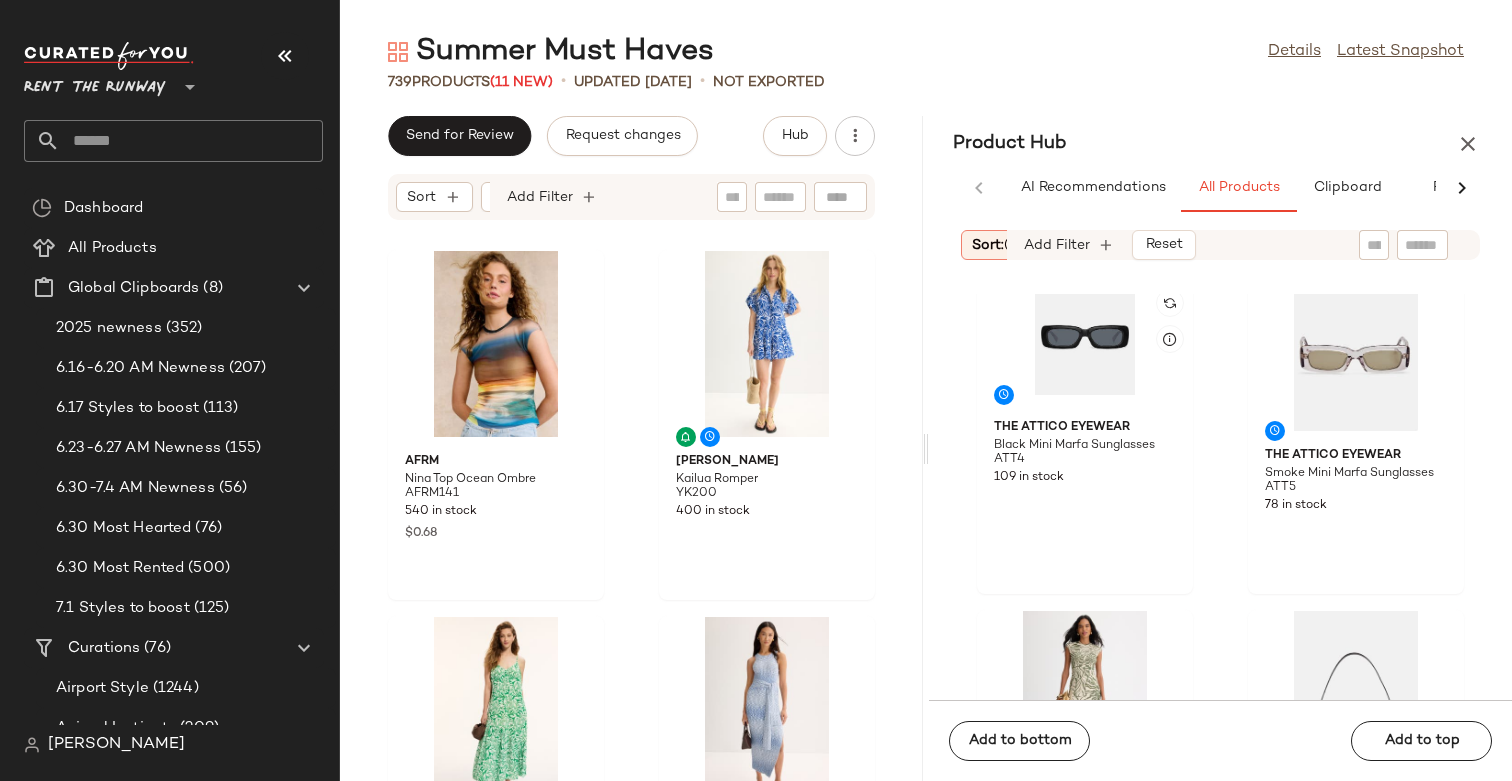scroll, scrollTop: 5592, scrollLeft: 0, axis: vertical 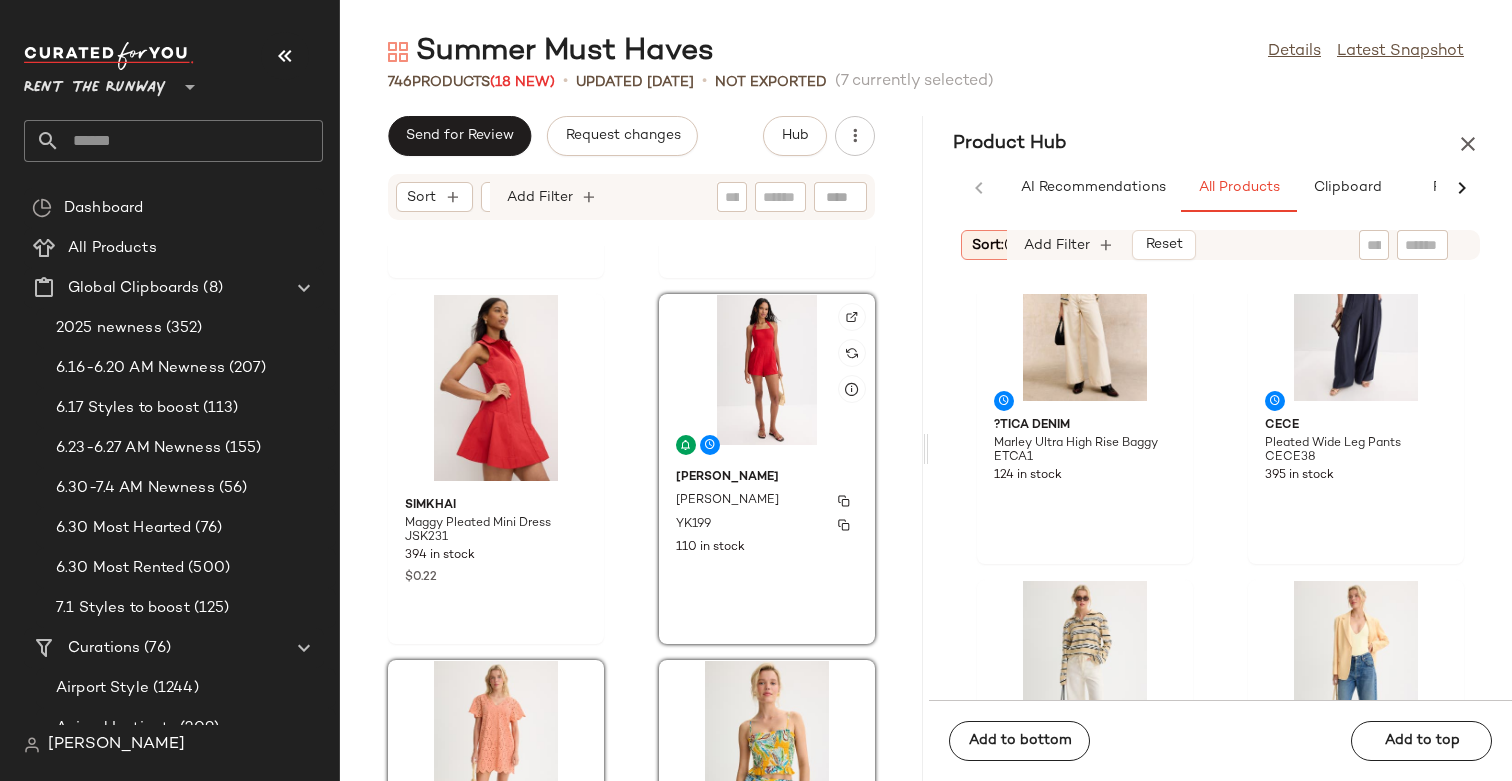 click on "YUMI KIM Carson Romper YK199 110 in stock" 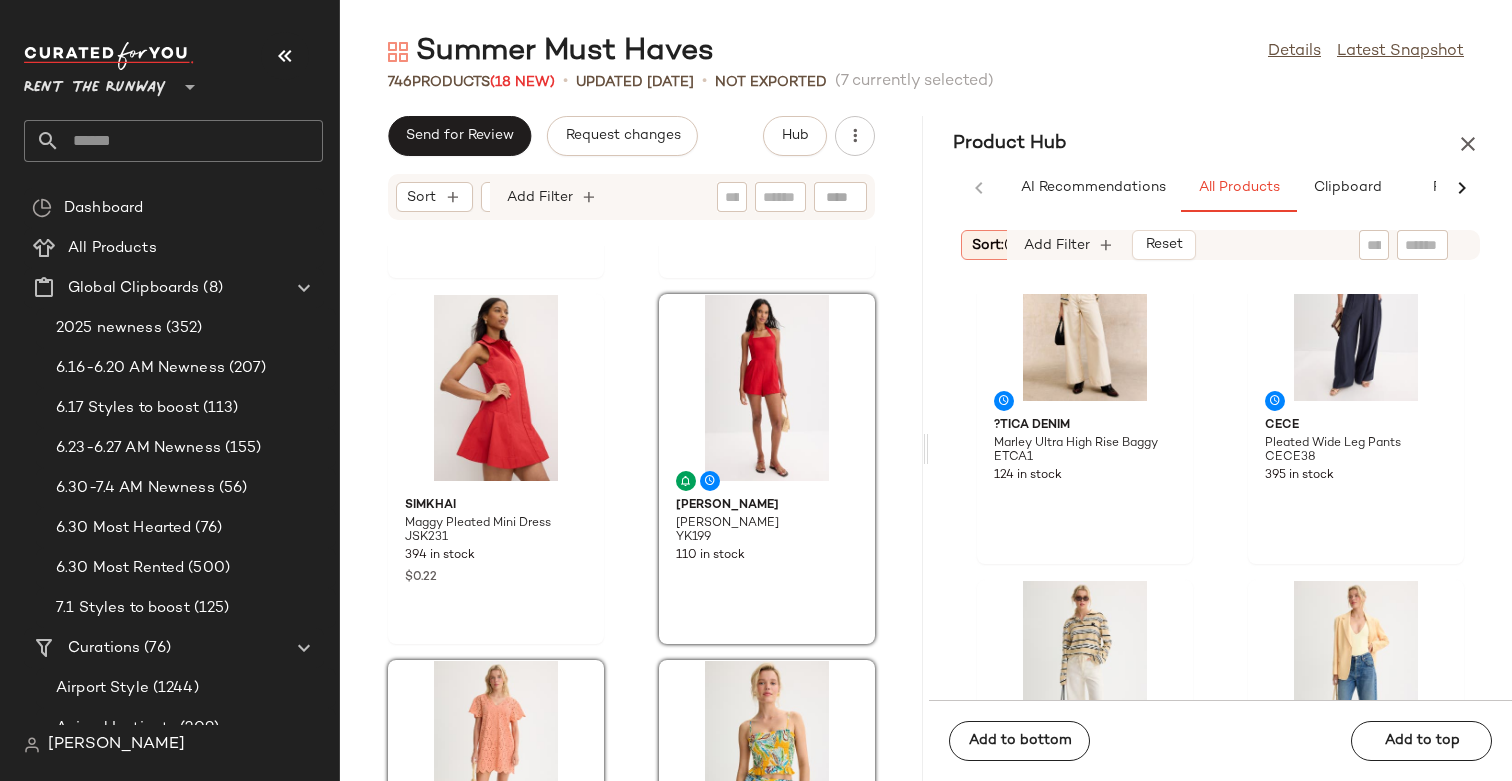 click on "KIVARI Riviera Mini Dress KIV13 498 in stock $0.78 Caballero Dany Vintage Floral Romper CAB8 199 in stock $0.11 SIMKHAI Maggy Pleated Mini Dress JSK231 394 in stock $0.22 YUMI KIM Carson Romper YK199 110 in stock Splendid Sandro Eyelet Dress SPL152 425 in stock Ro's Garden Francis Top ROS9 321 in stock Marine Layer Canyon Halter Dress MAL77 472 in stock Marie Oliver Temma Dress MAO69 801 in stock" 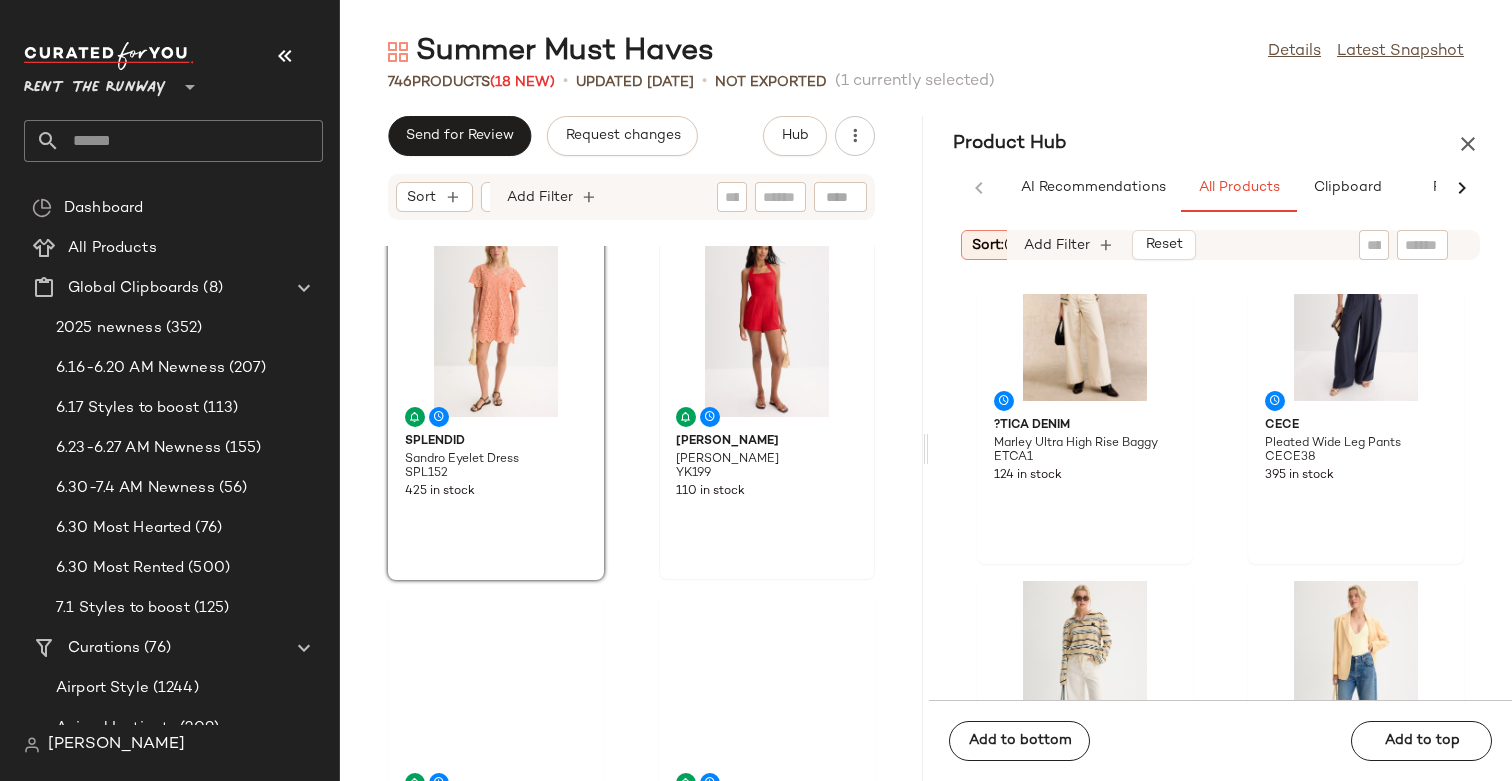 scroll, scrollTop: 24561, scrollLeft: 0, axis: vertical 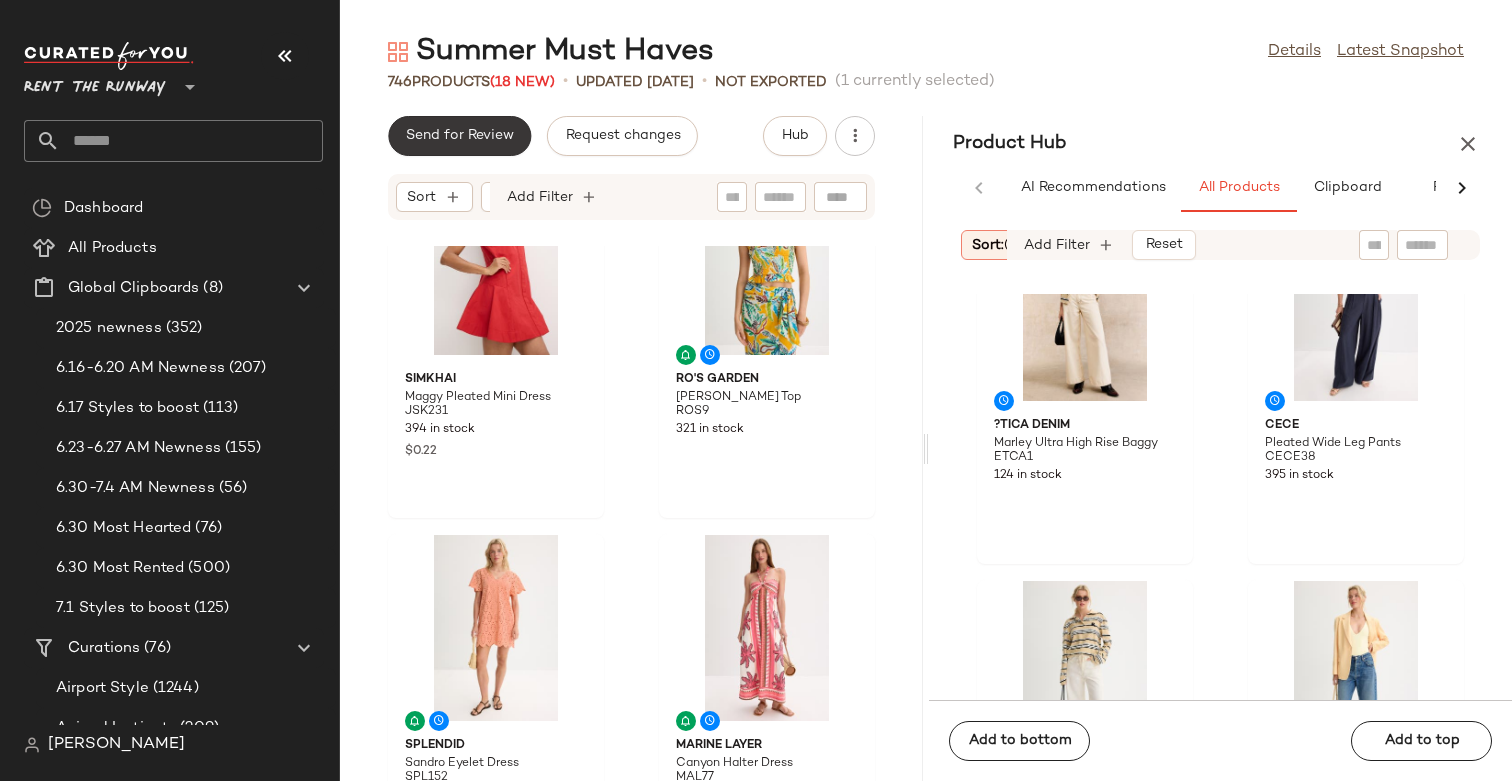 click on "Send for Review" 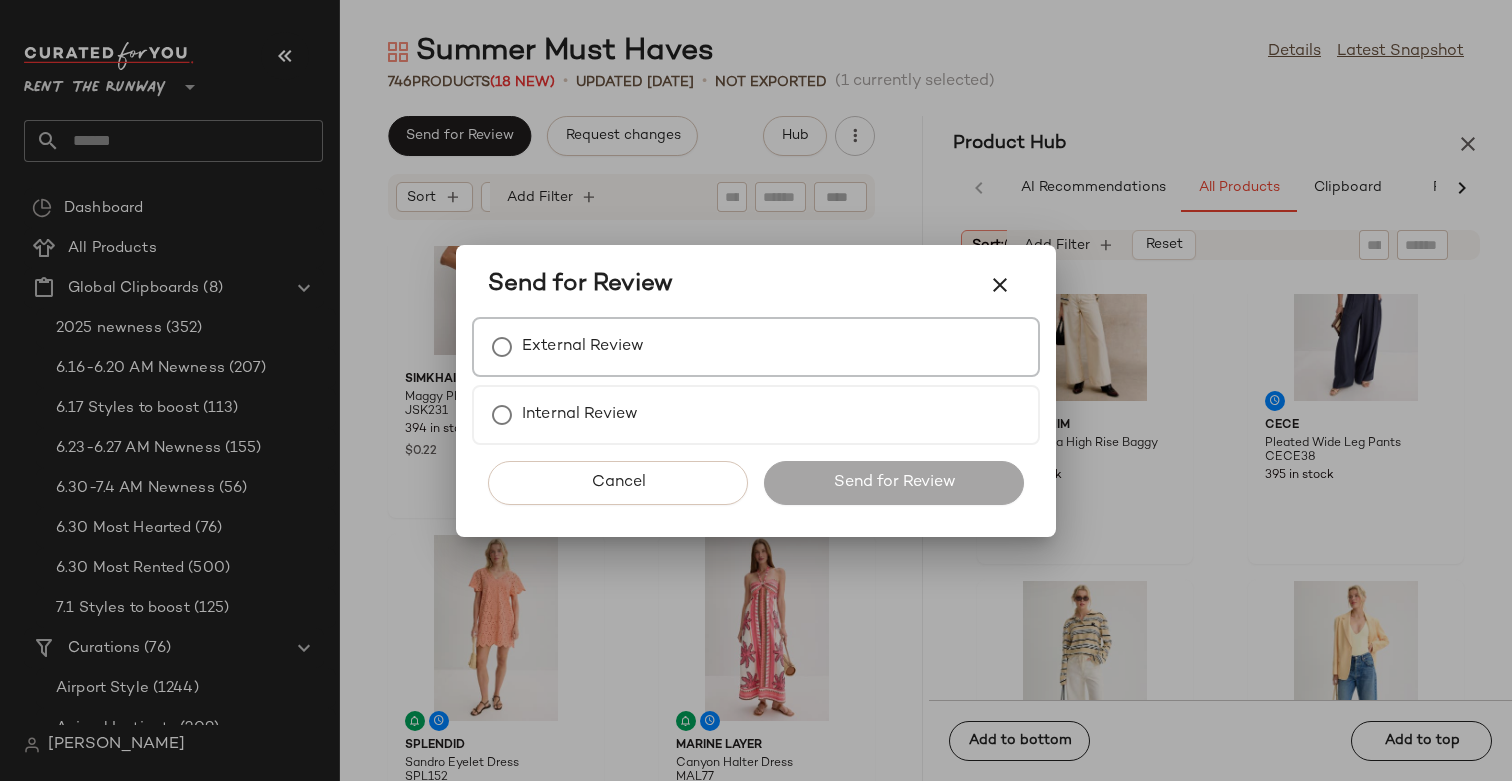 click on "External Review" at bounding box center (583, 347) 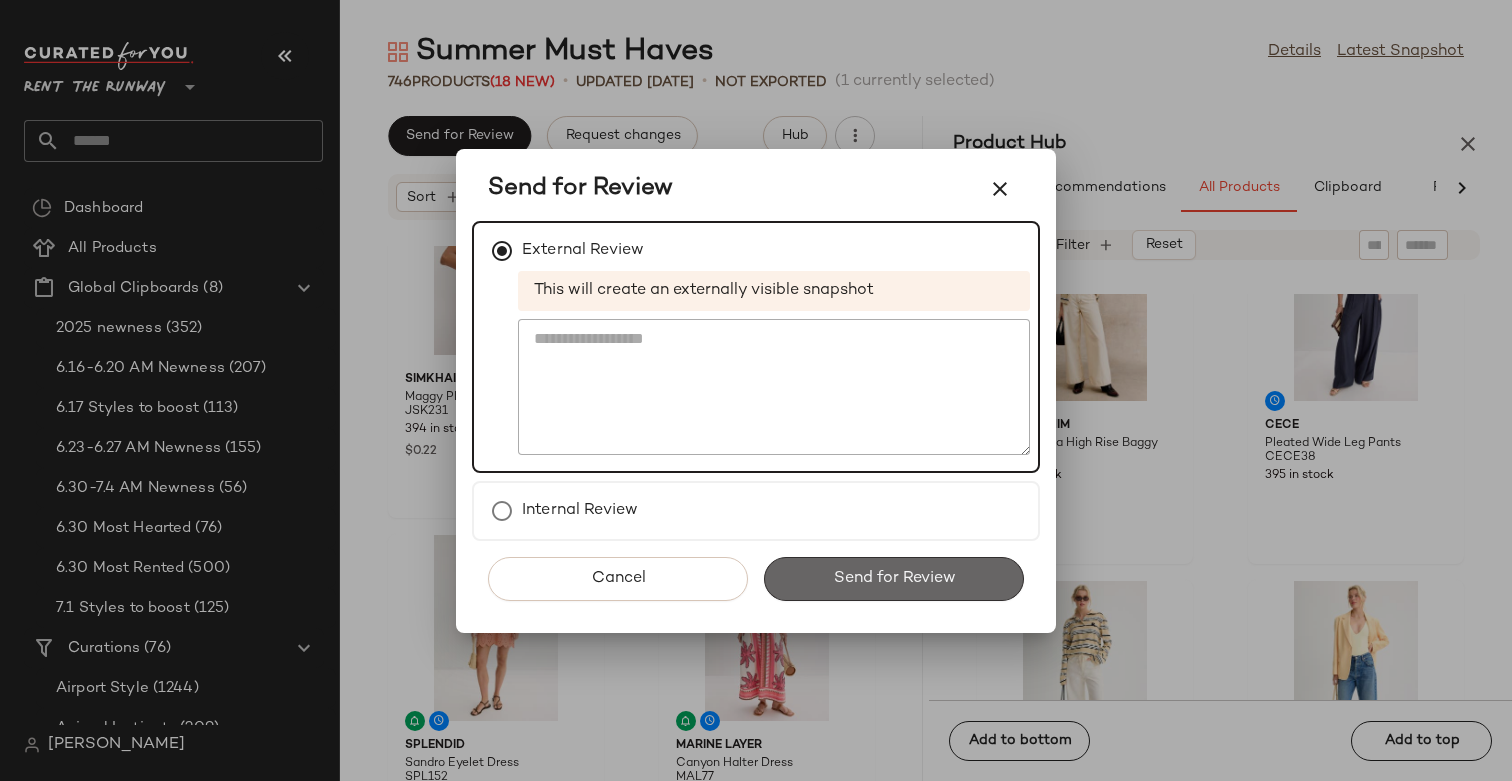click on "Send for Review" 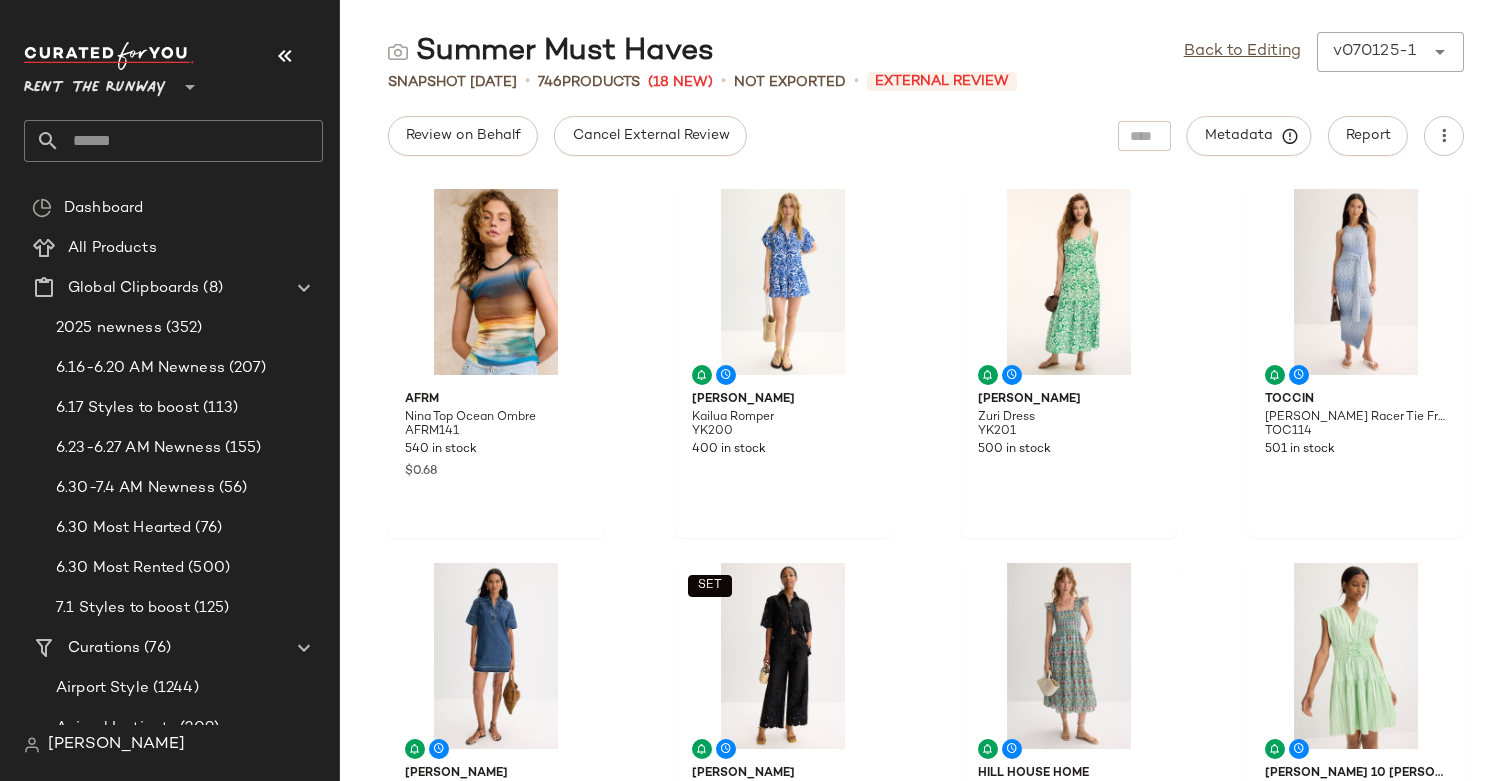 click on "Summer Must Haves  Back to Editing  v070125-1 ******  Snapshot Jul 1st  •  746  Products   (18 New)   •   Not Exported   •  External Review  Review on Behalf   Cancel External Review   Metadata   Report  AFRM Nina Top Ocean Ombre AFRM141 540 in stock $0.68 YUMI KIM Kailua Romper YK200 400 in stock YUMI KIM Zuri Dress YK201 500 in stock Toccin Penny Racer Tie Front Midi Dress TOC114 501 in stock Veronica Beard Felice Denim Mini Dress VB207 400 in stock  SET  Sabina Musayev Emilio Top SAB53 301 in stock Hill House Home The Ellie Nap Dress HIL56 499 in stock Derek Lam 10 Crosby Tora Stripe Shirting Dress DL391 500 in stock Aston Studio Violet Dress ASTN2 299 in stock AFRM Chaska Mini Dress AFRM147 475 in stock AMUR Fran Mini Dress AMR159 400 in stock Omika Lana Maxi Dress OMI2 400 in stock Solid & Striped The Delta Dress in Blackout SOS43 227 in stock  SET  Ronny Kobo x RTR Sheer Rhinestone Pants RKC163 299 in stock $0.46 DL1961 Montauk Romper DLD123 281 in stock $0.62  SET  French Connection FRCT4 $0.19" at bounding box center (926, 406) 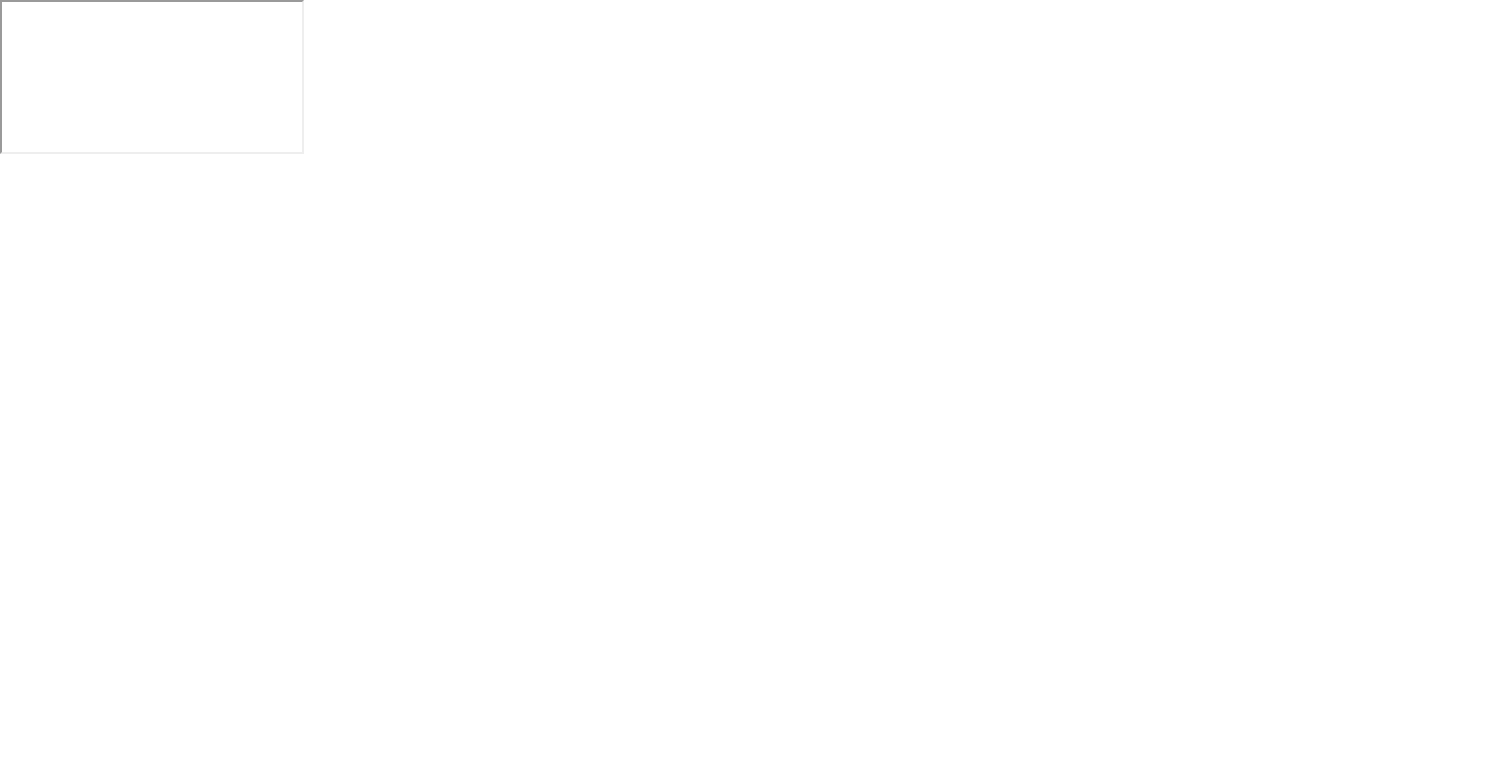 scroll, scrollTop: 0, scrollLeft: 0, axis: both 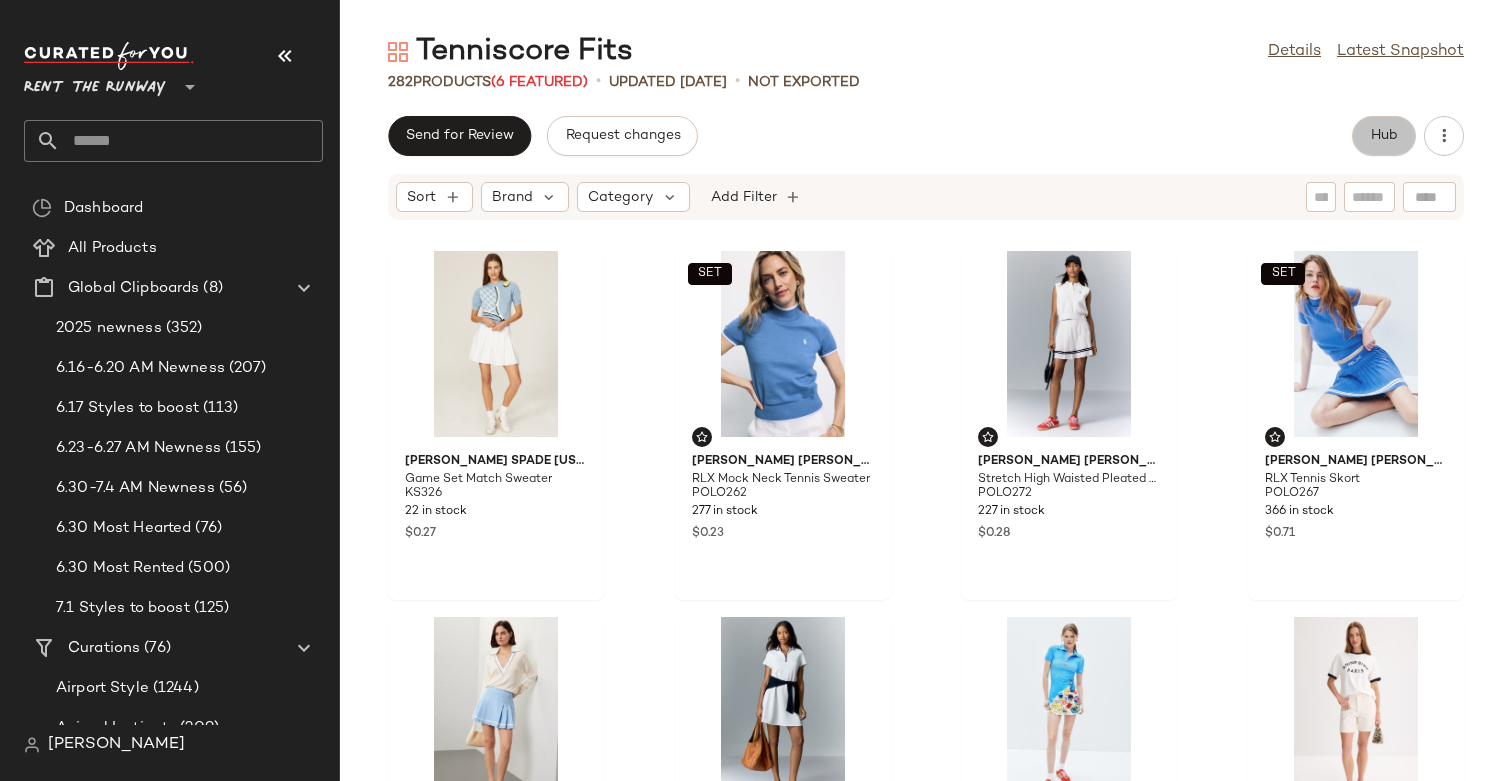 click on "Hub" at bounding box center (1384, 136) 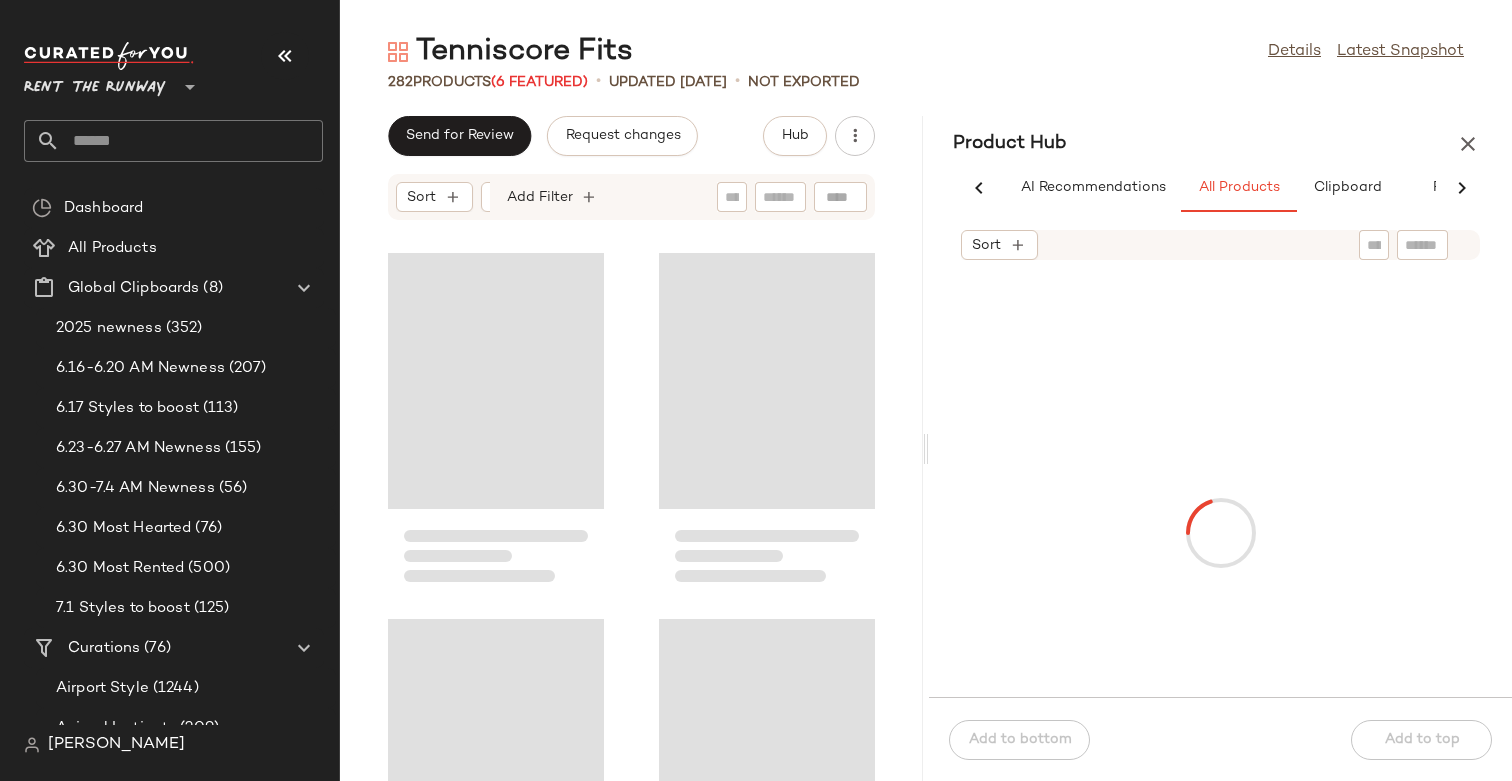 scroll, scrollTop: 0, scrollLeft: 77, axis: horizontal 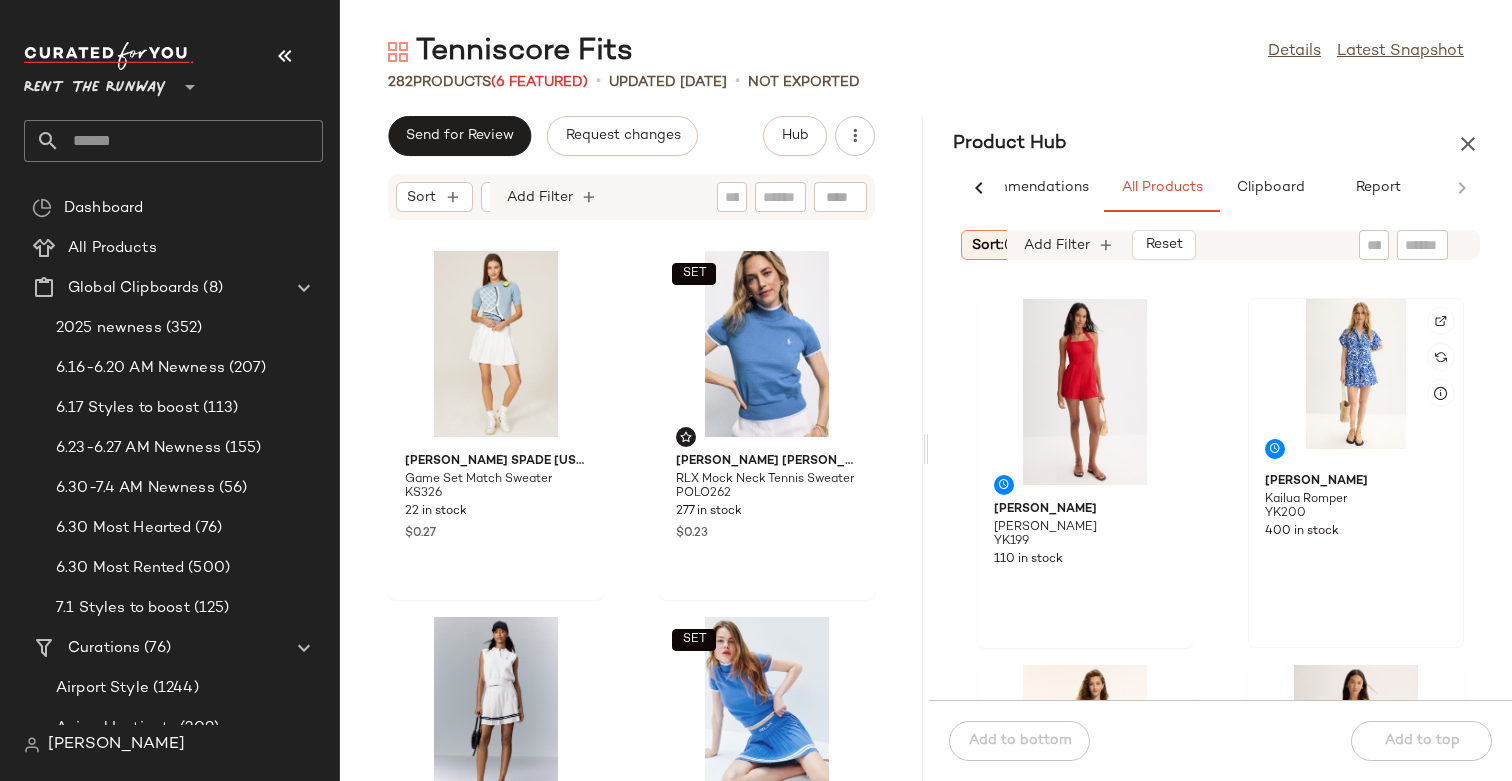 click 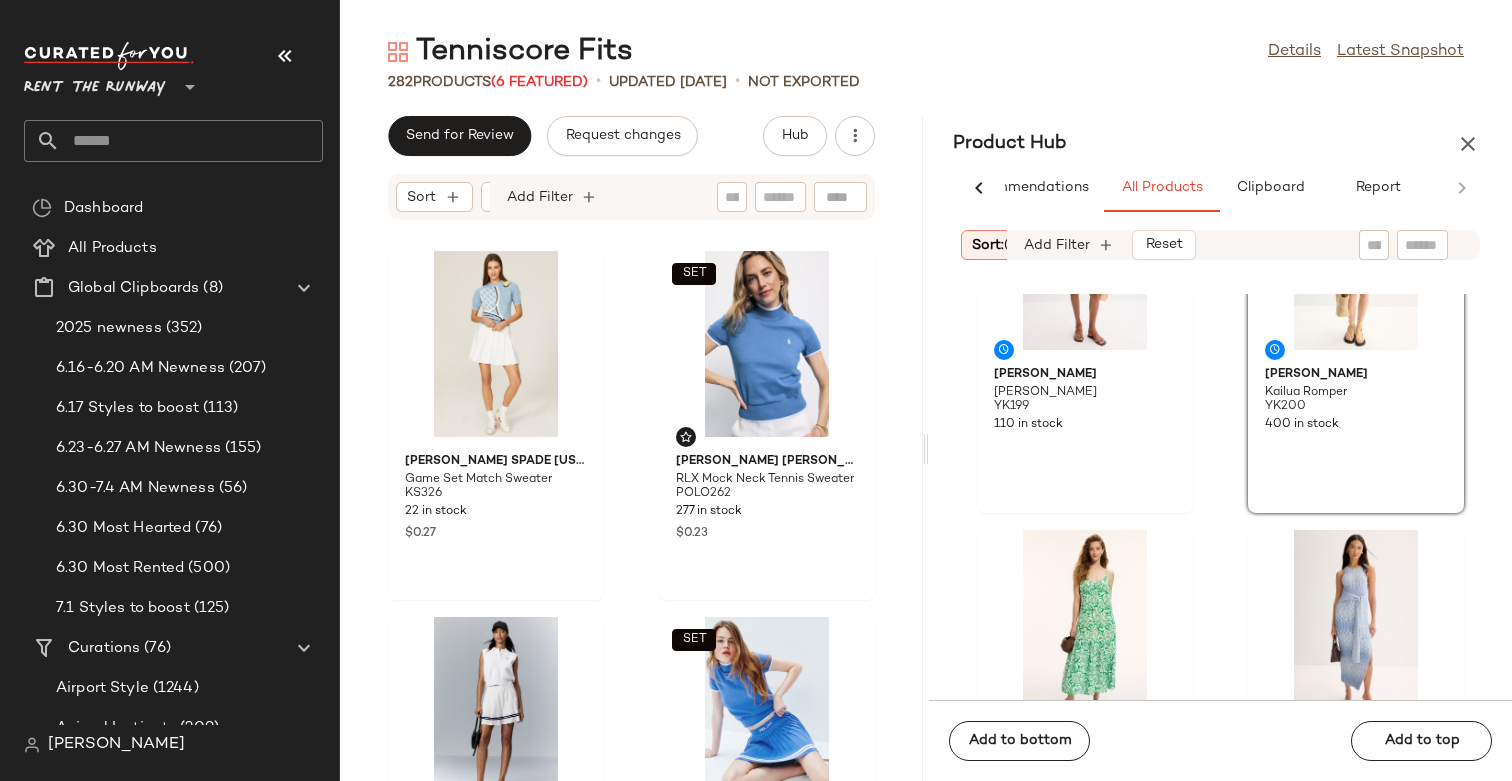 scroll, scrollTop: 0, scrollLeft: 0, axis: both 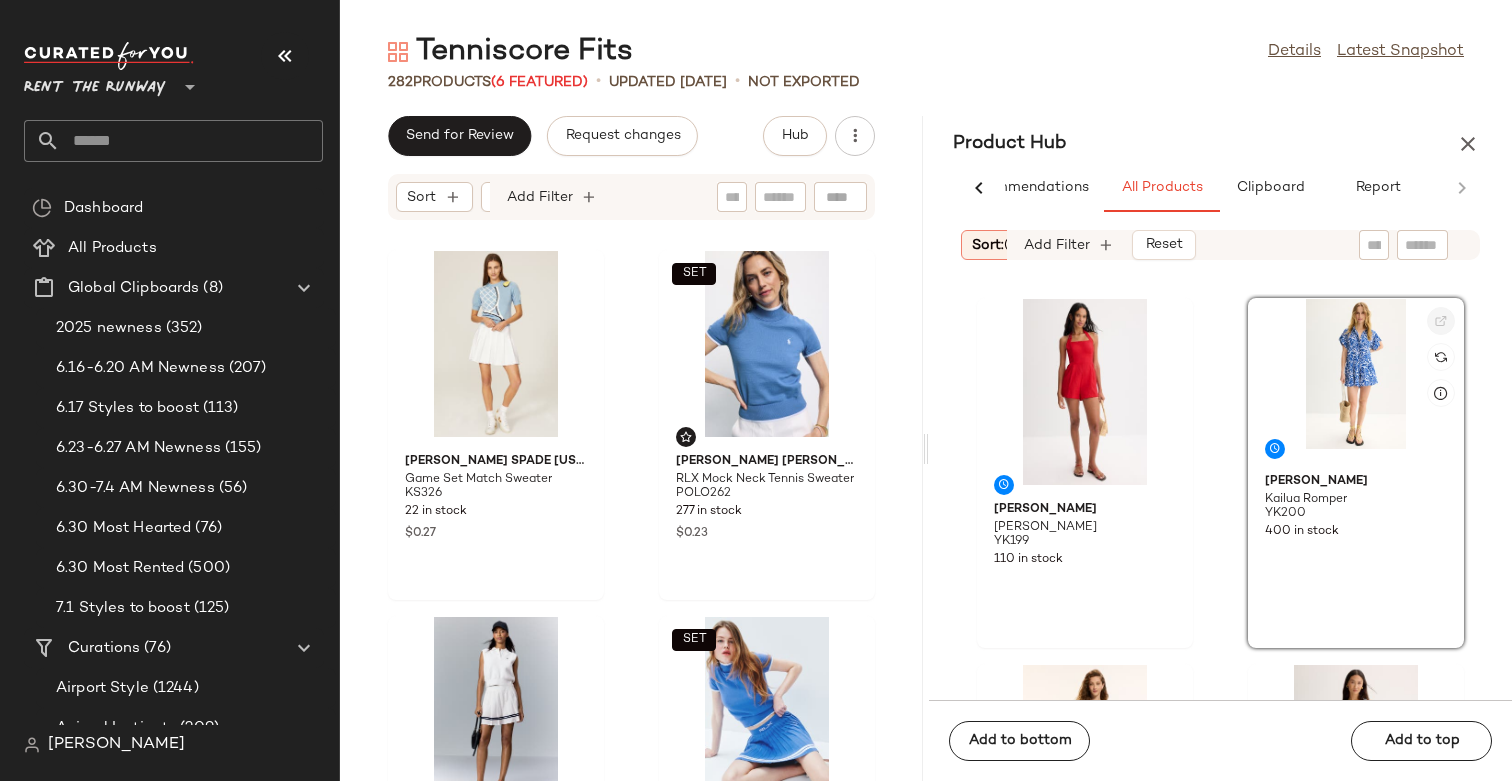 click at bounding box center [1441, 321] 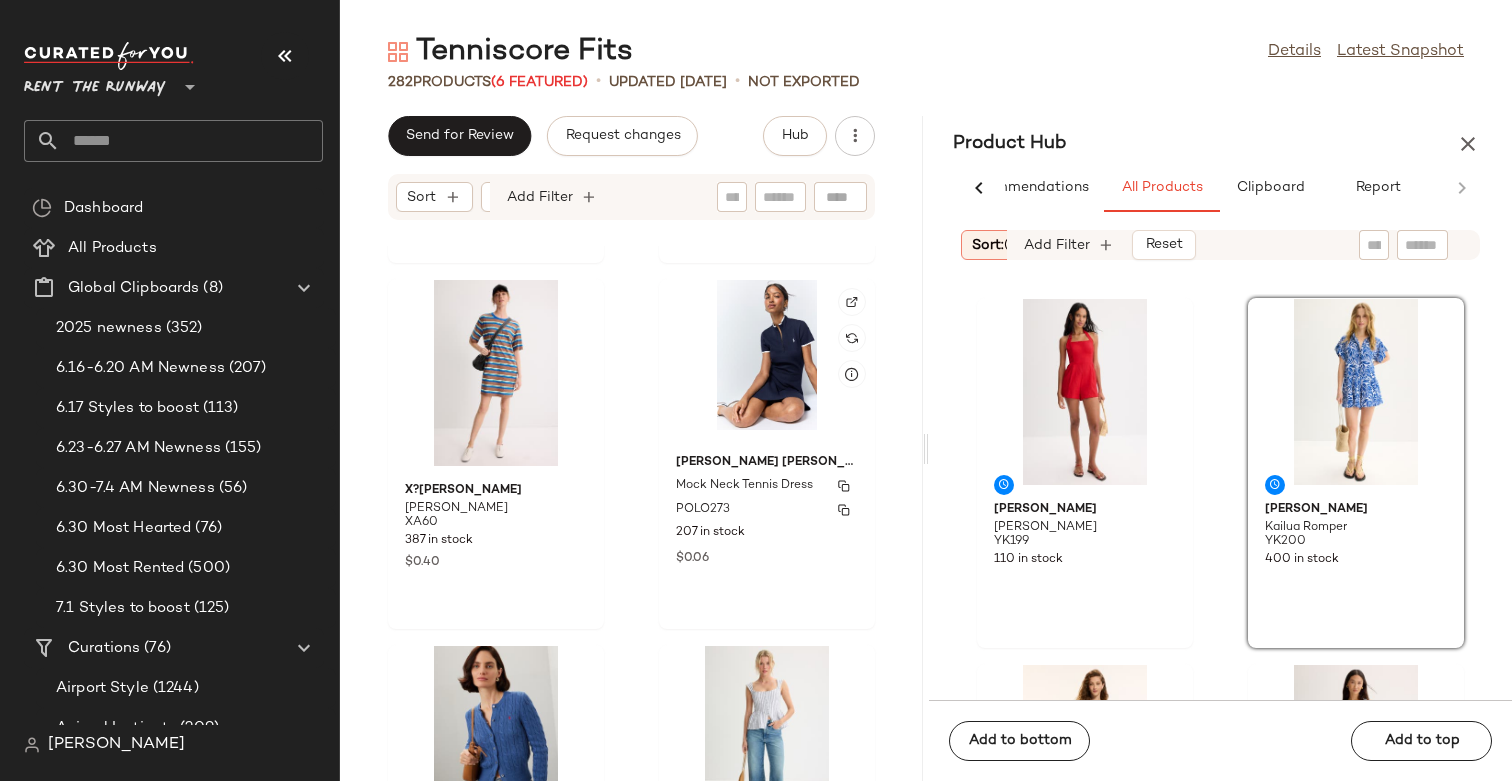 scroll, scrollTop: 1844, scrollLeft: 0, axis: vertical 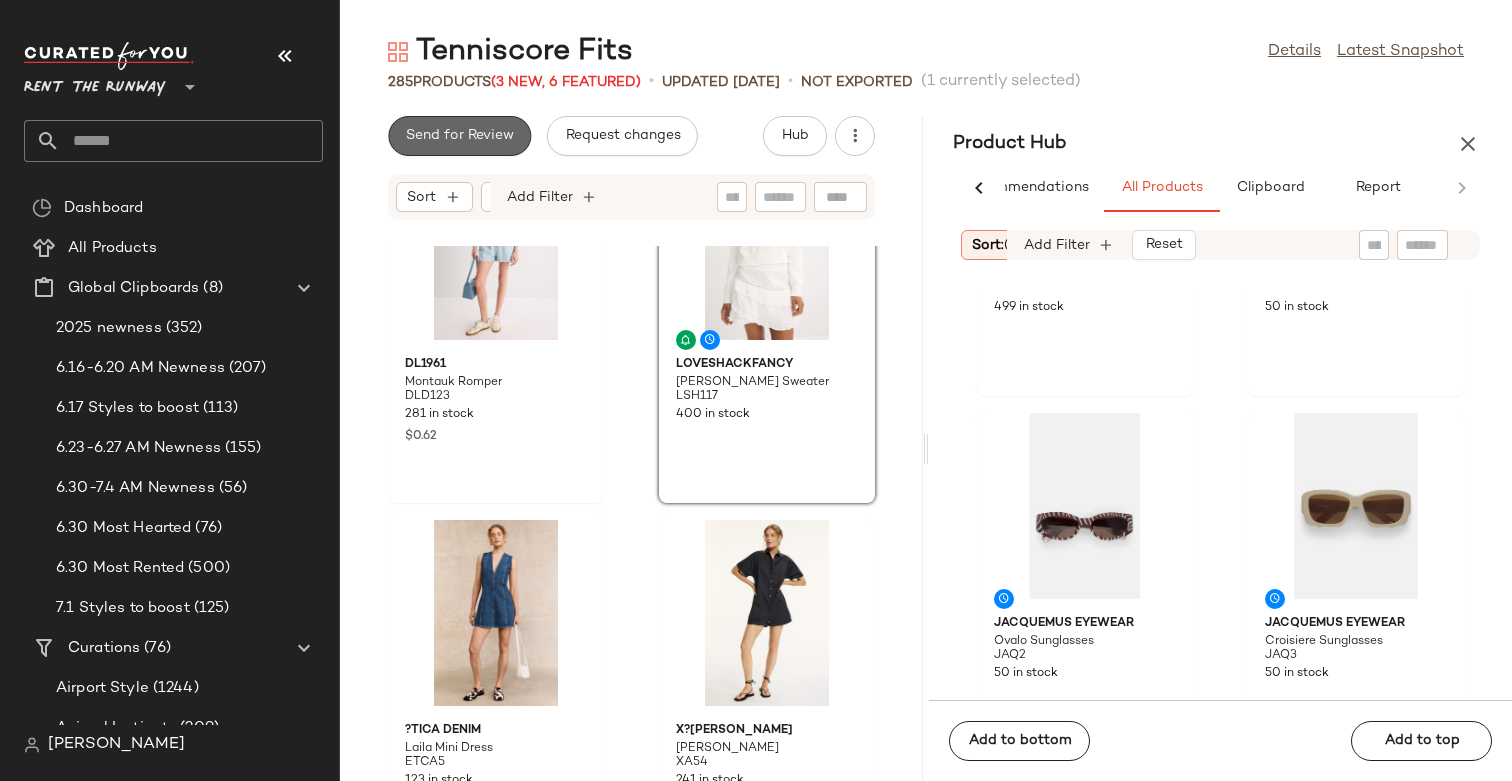 click on "Send for Review" 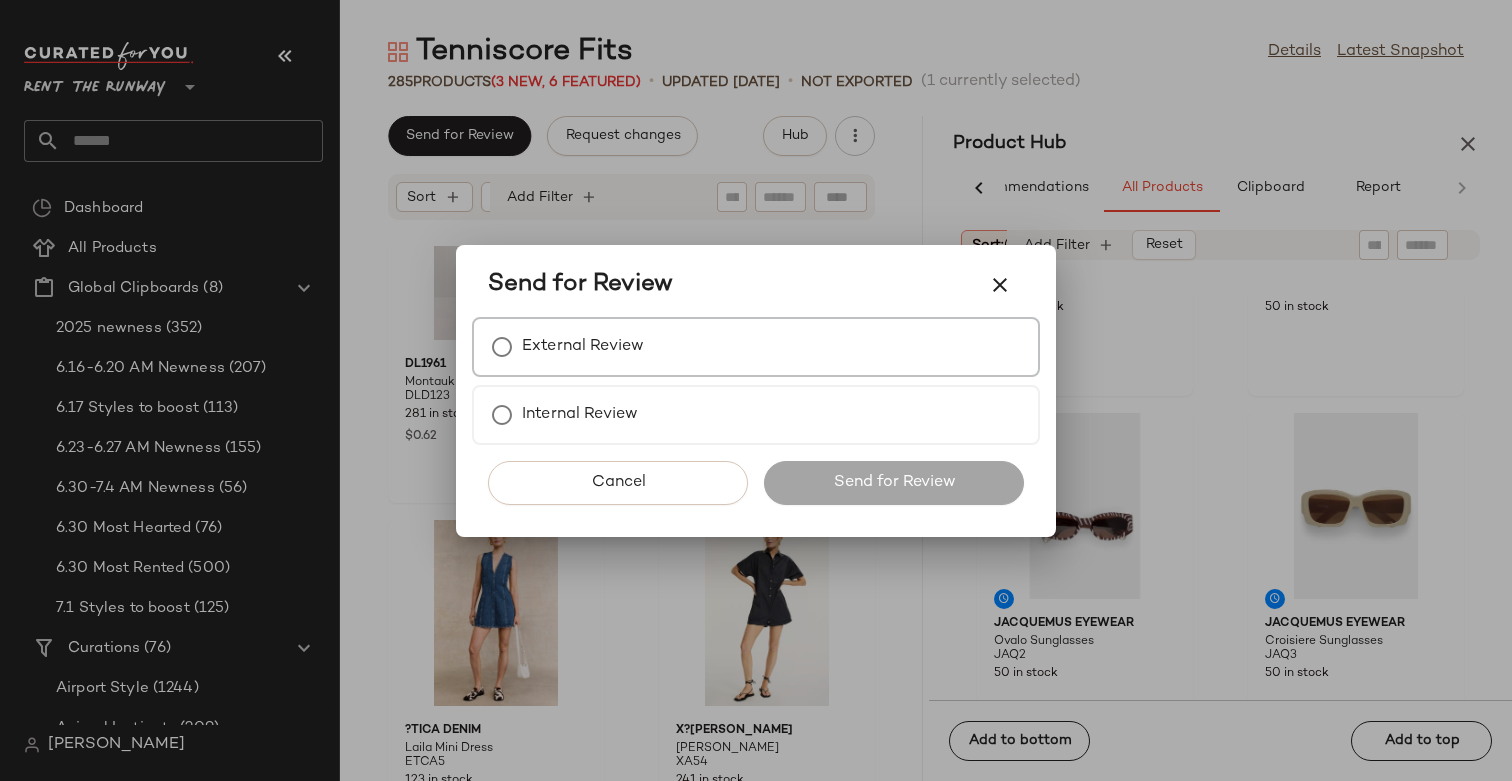 click on "External Review" at bounding box center (583, 347) 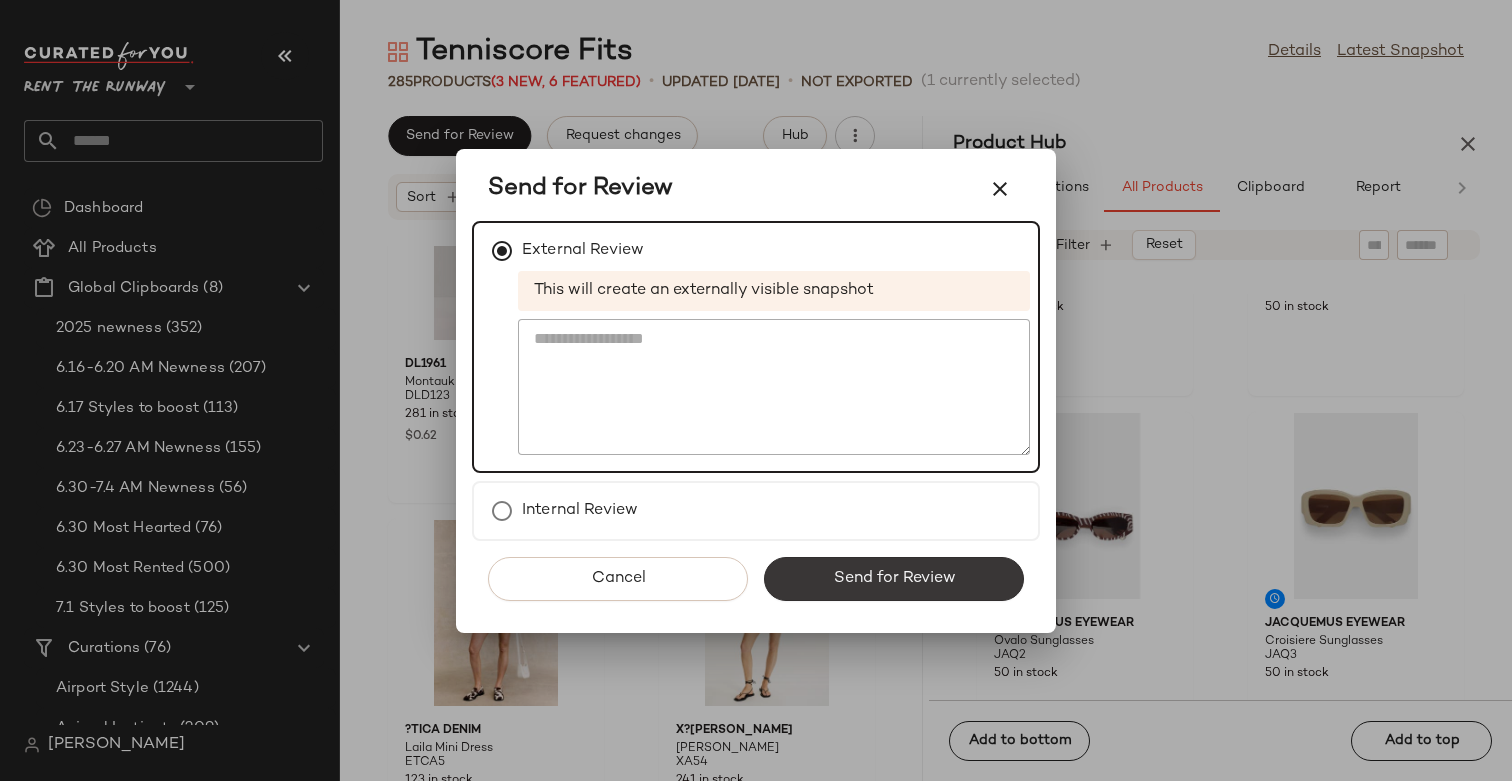 click on "Send for Review" 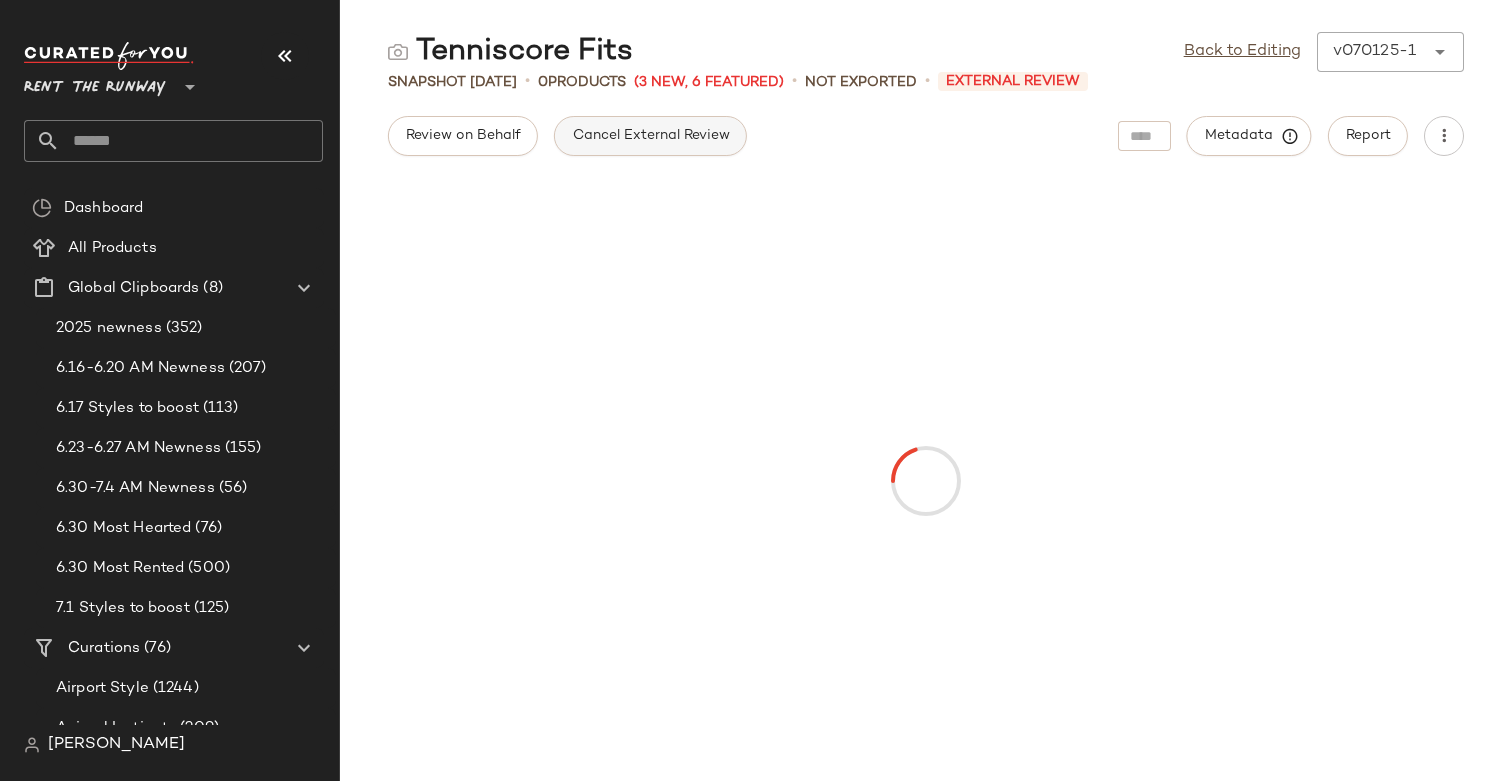 click on "Cancel External Review" at bounding box center [650, 136] 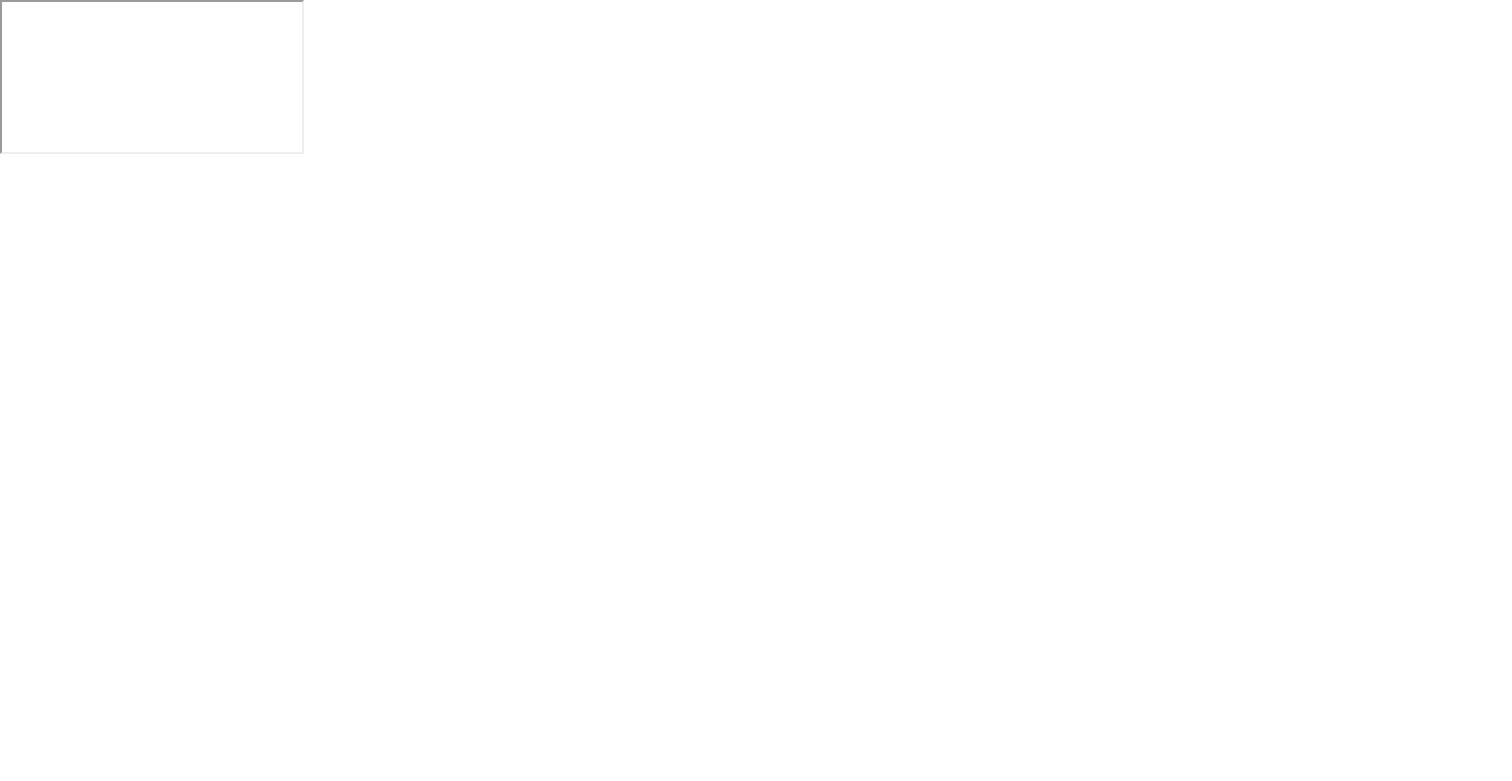 scroll, scrollTop: 0, scrollLeft: 0, axis: both 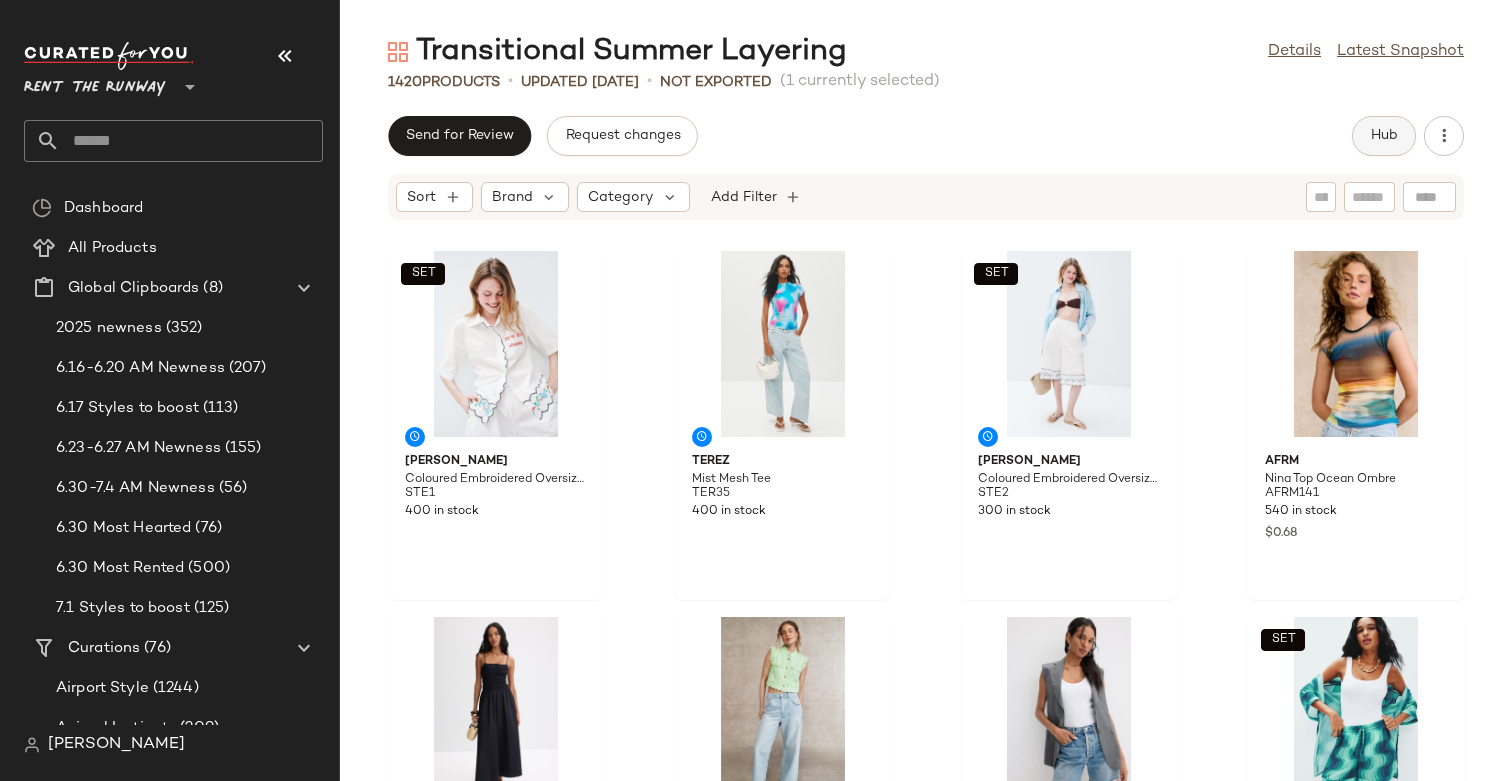 click on "Hub" at bounding box center (1384, 136) 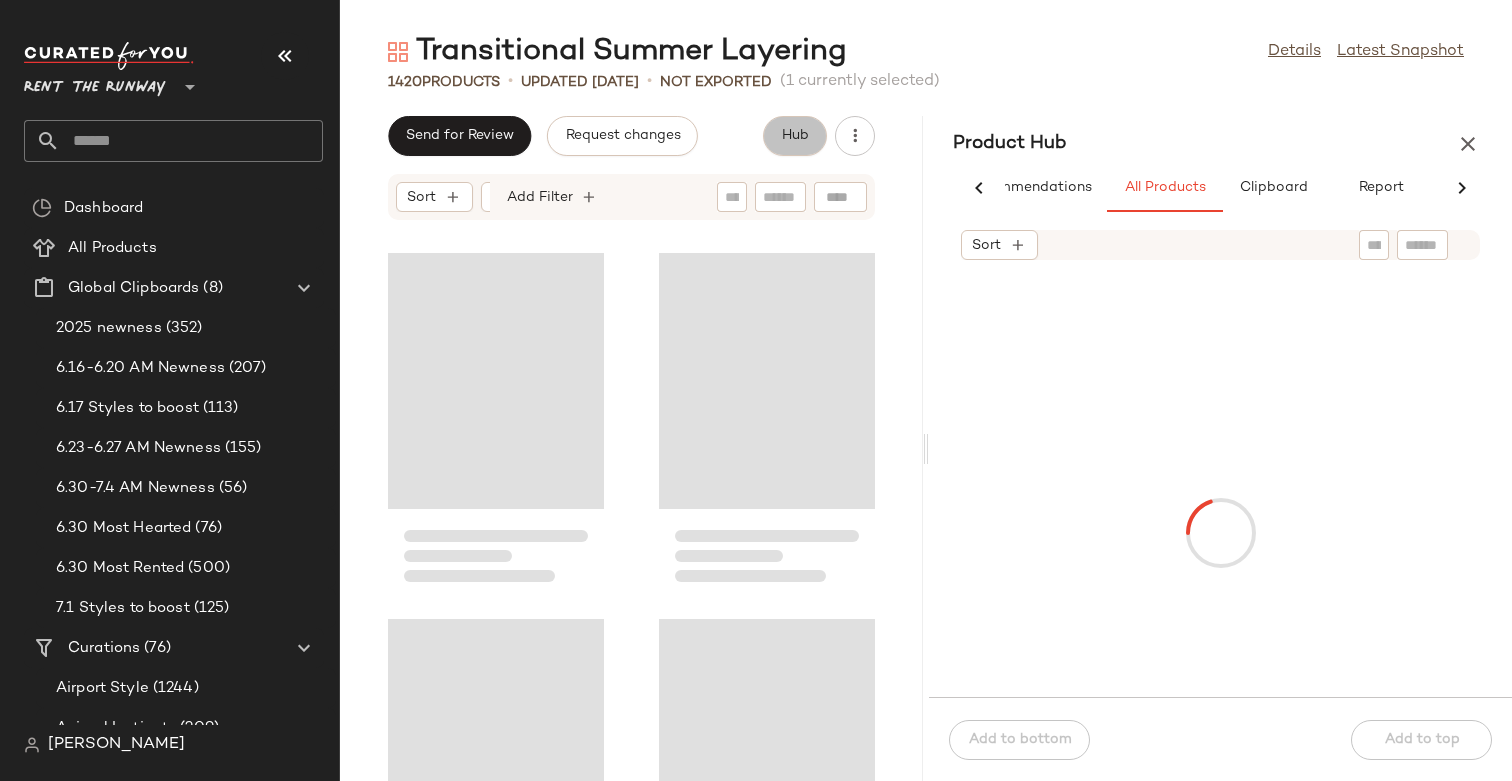 scroll, scrollTop: 0, scrollLeft: 77, axis: horizontal 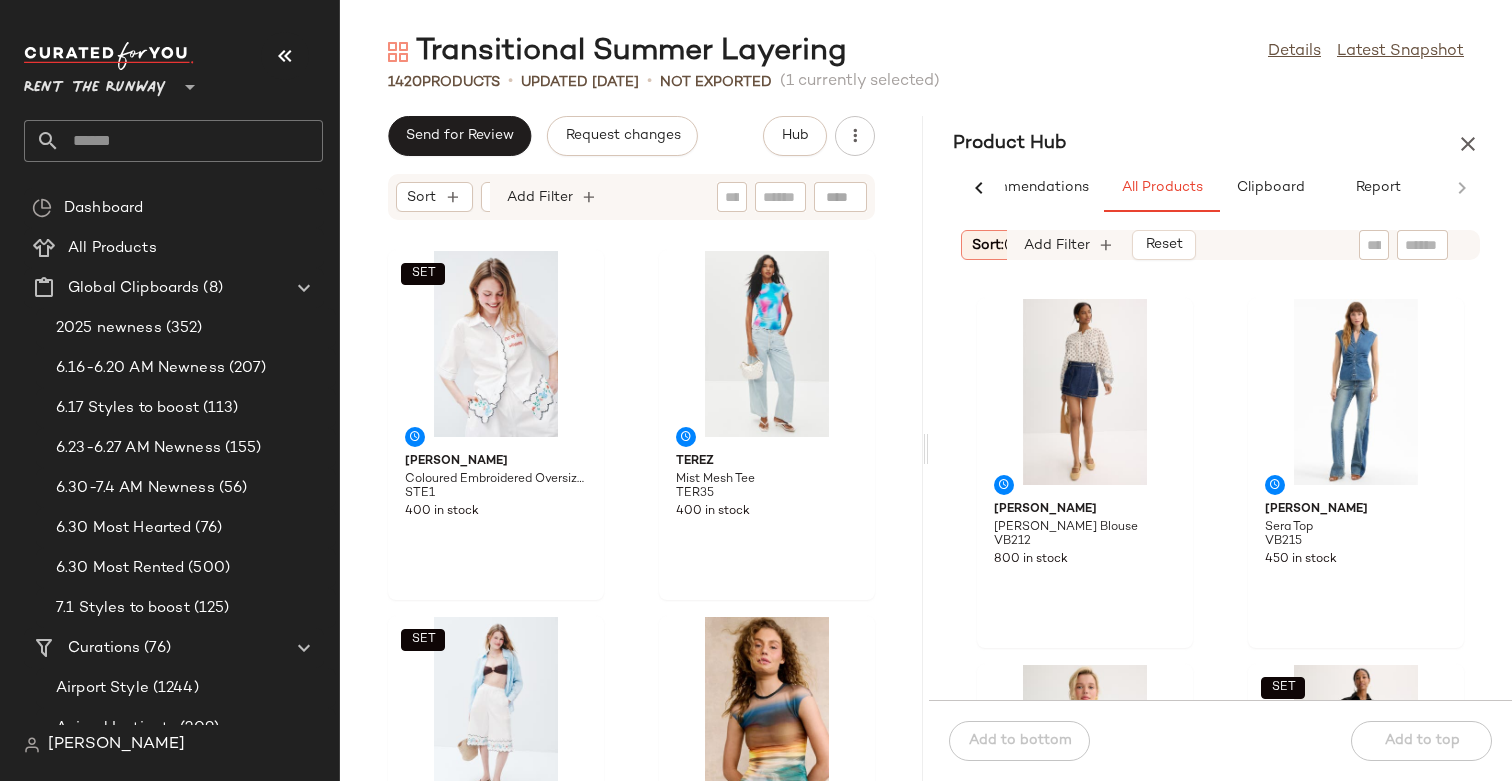 click on "1420   Products   •   updated [DATE]  •   Not Exported    (1 currently selected)" 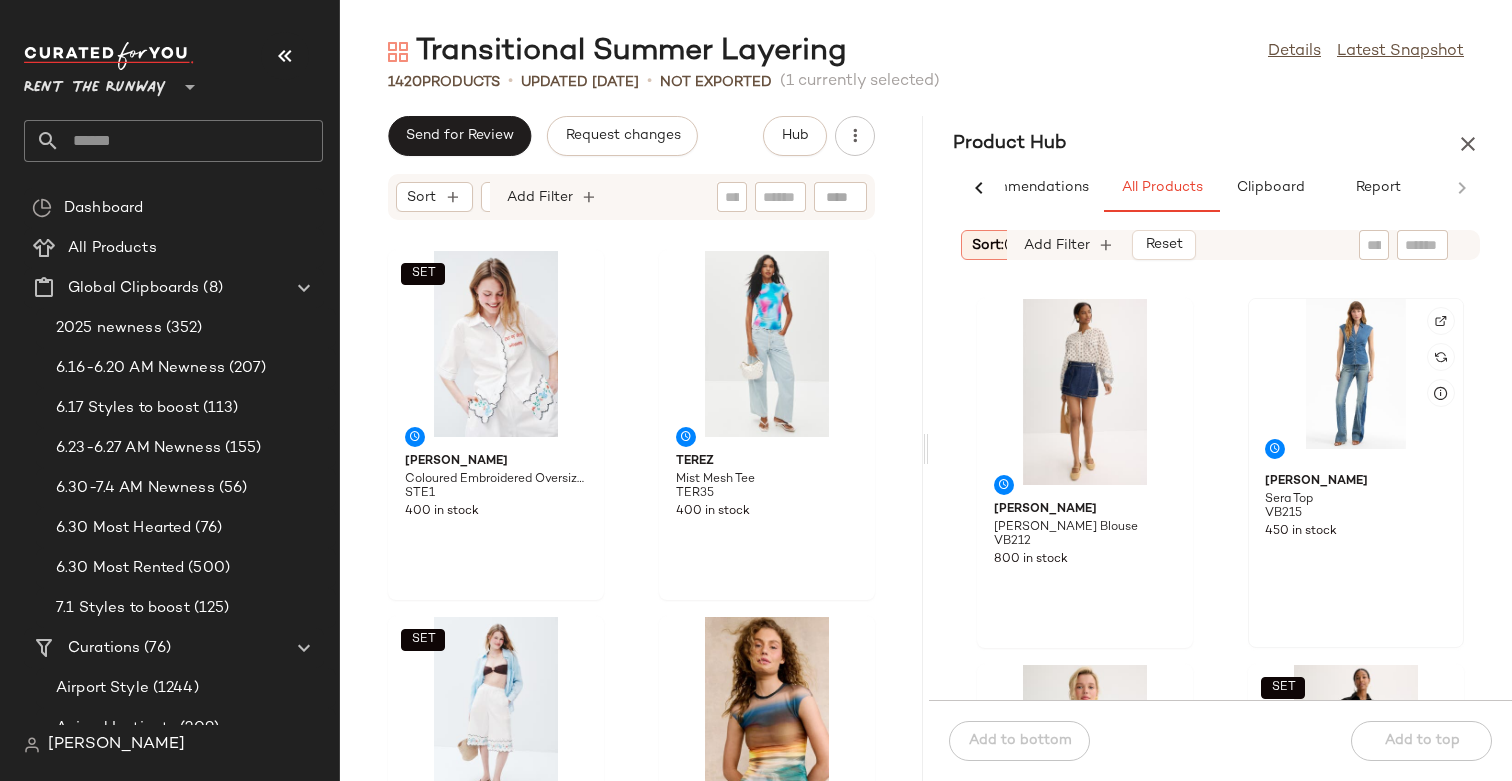 click 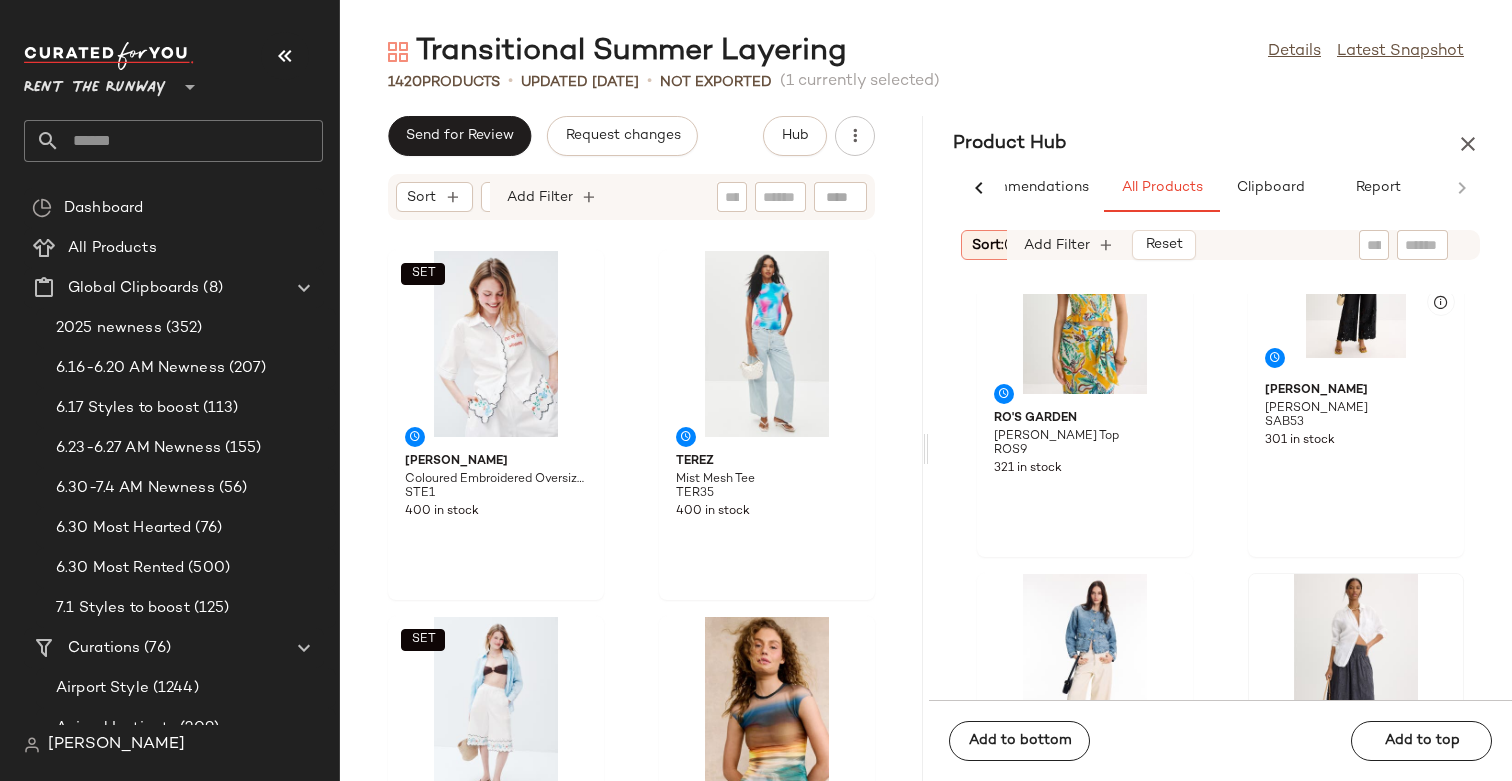 scroll, scrollTop: 475, scrollLeft: 0, axis: vertical 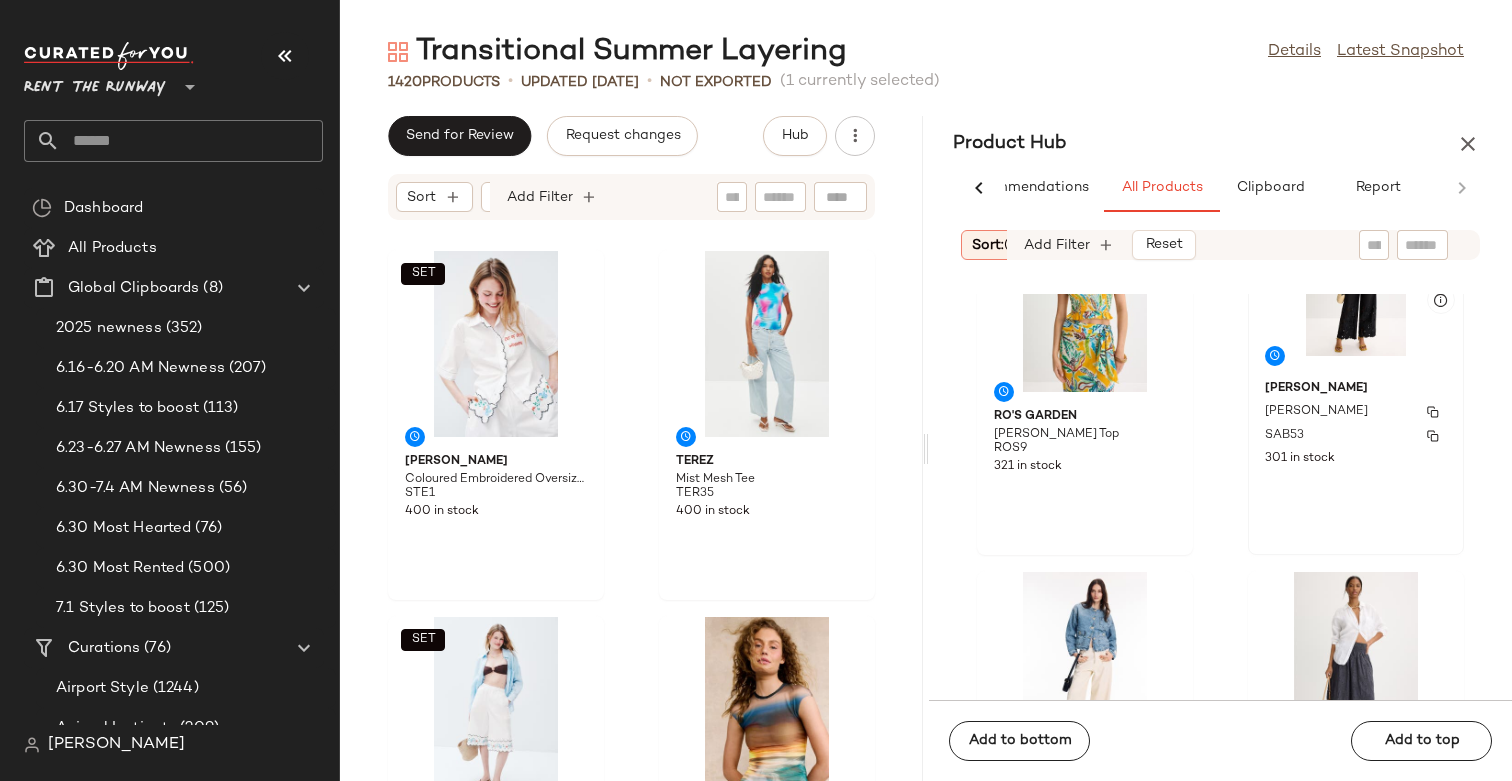 click on "SAB53" at bounding box center (1356, 436) 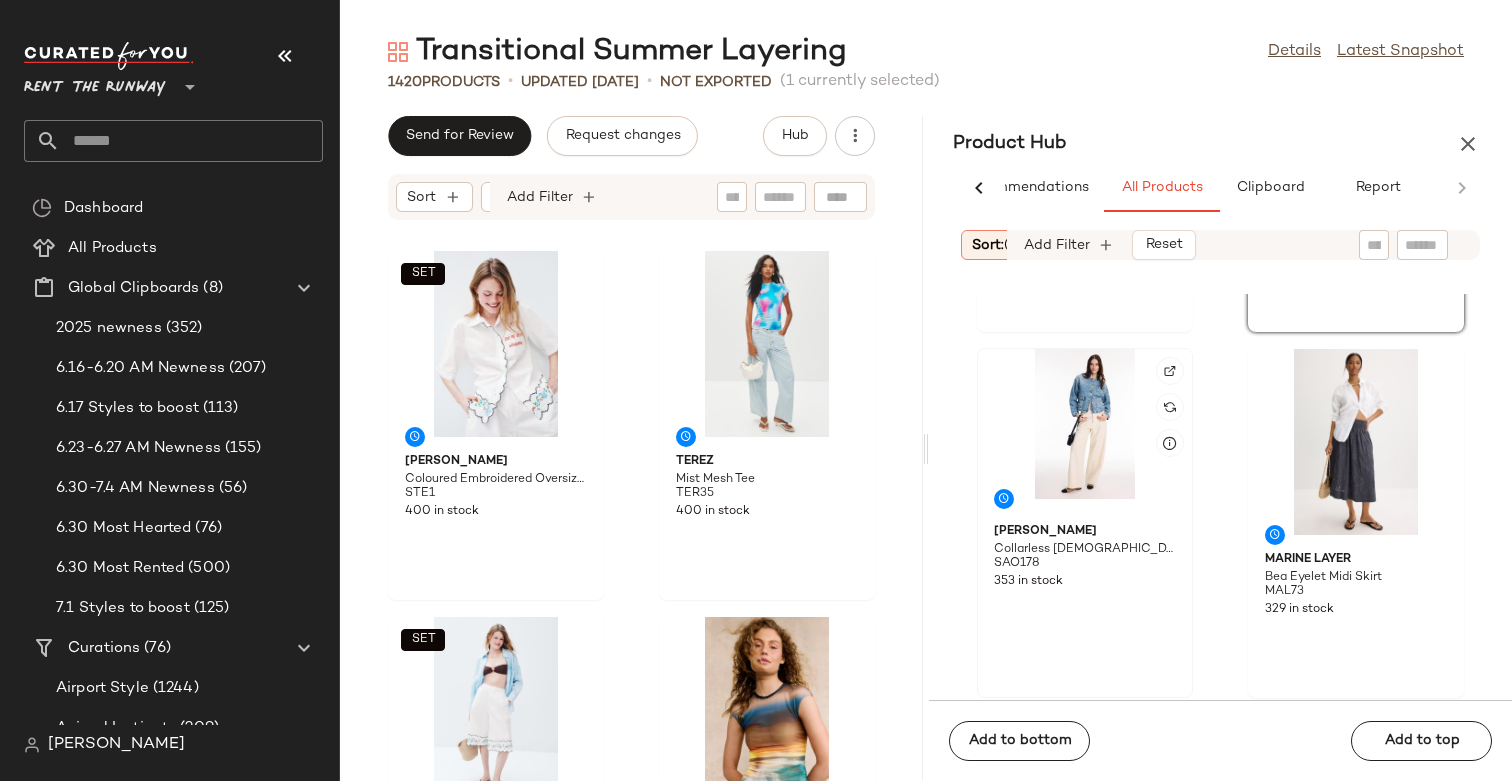 scroll, scrollTop: 703, scrollLeft: 0, axis: vertical 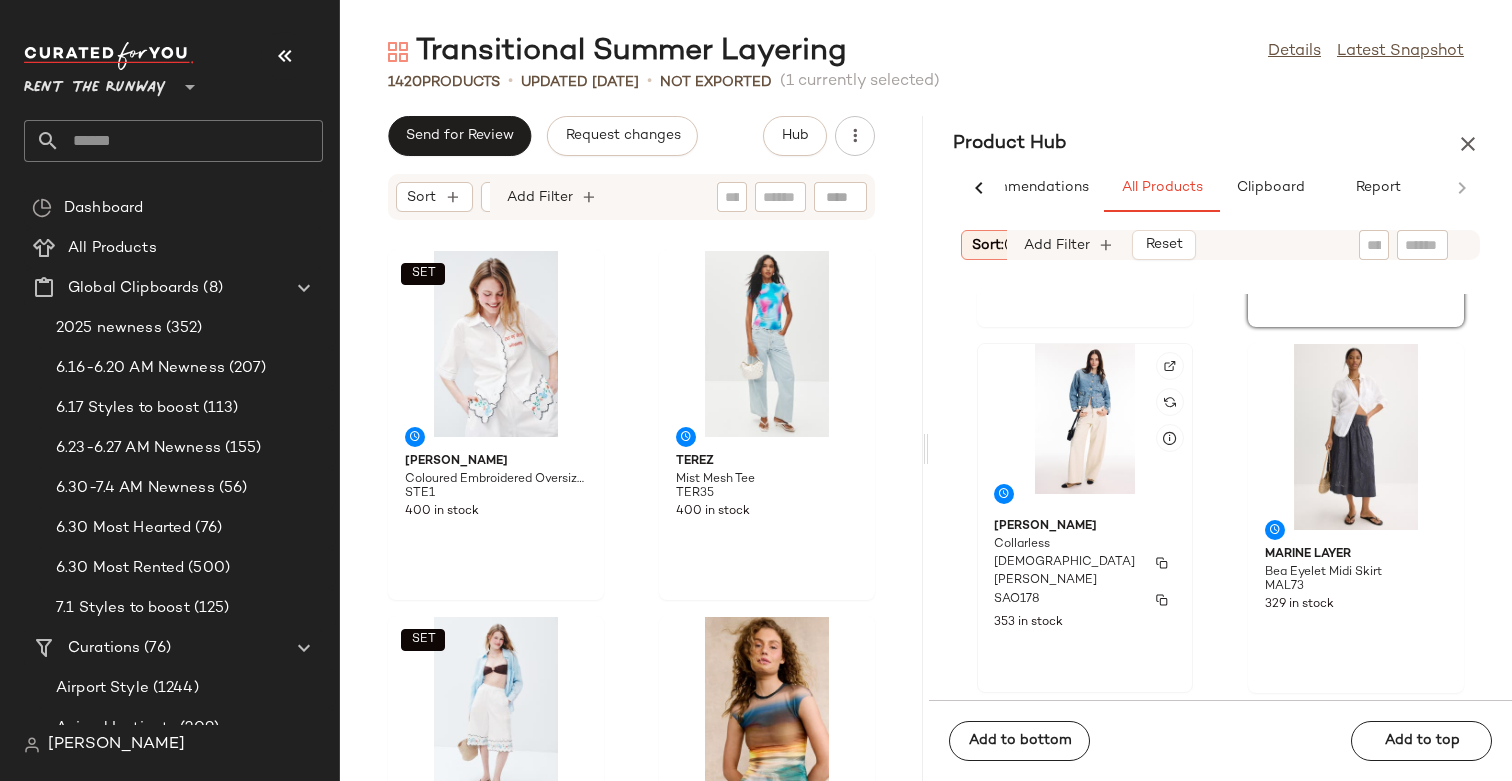 click on "[PERSON_NAME] [DEMOGRAPHIC_DATA] [PERSON_NAME] SAO178 353 in stock" 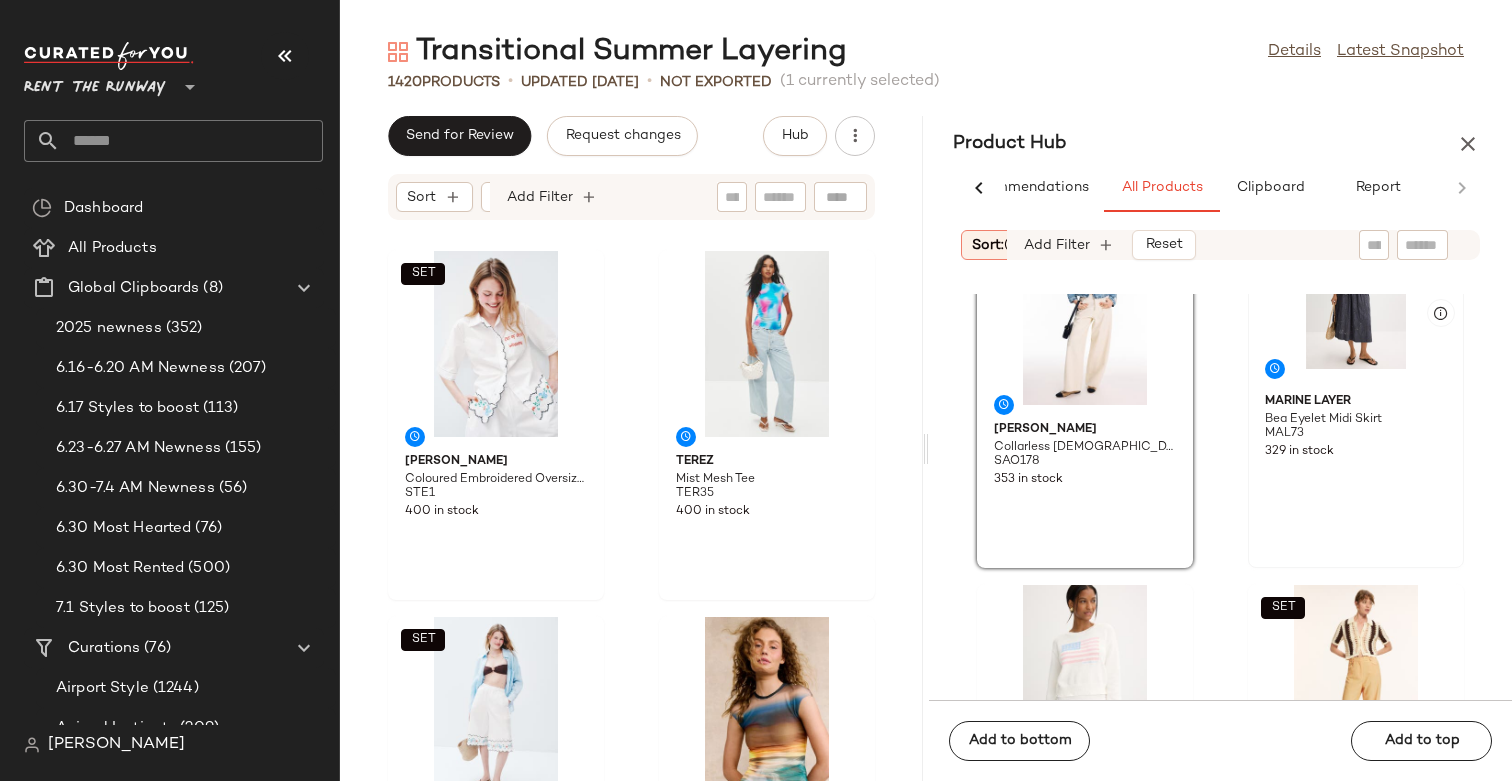 scroll, scrollTop: 848, scrollLeft: 0, axis: vertical 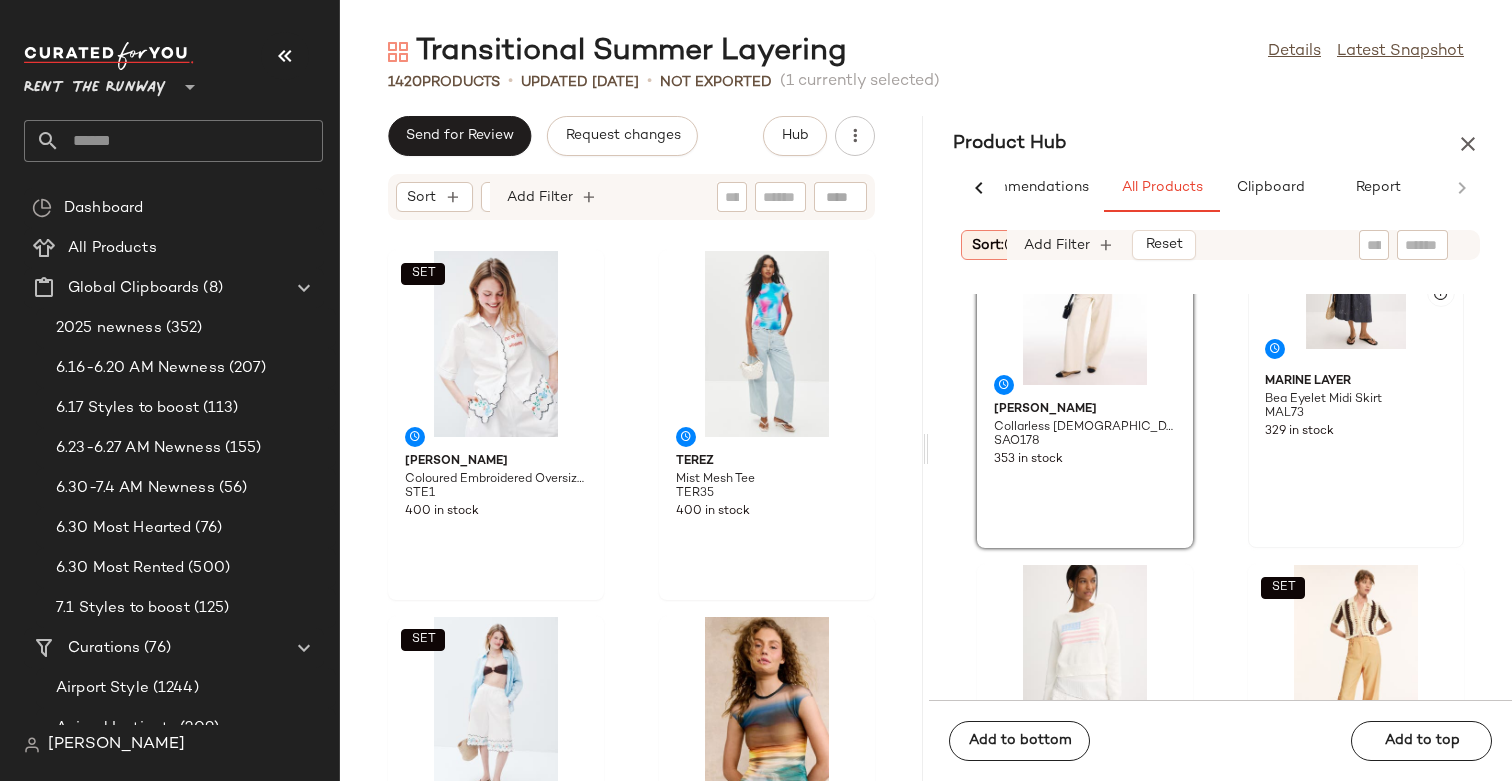 click on "Marine Layer" at bounding box center [1356, 382] 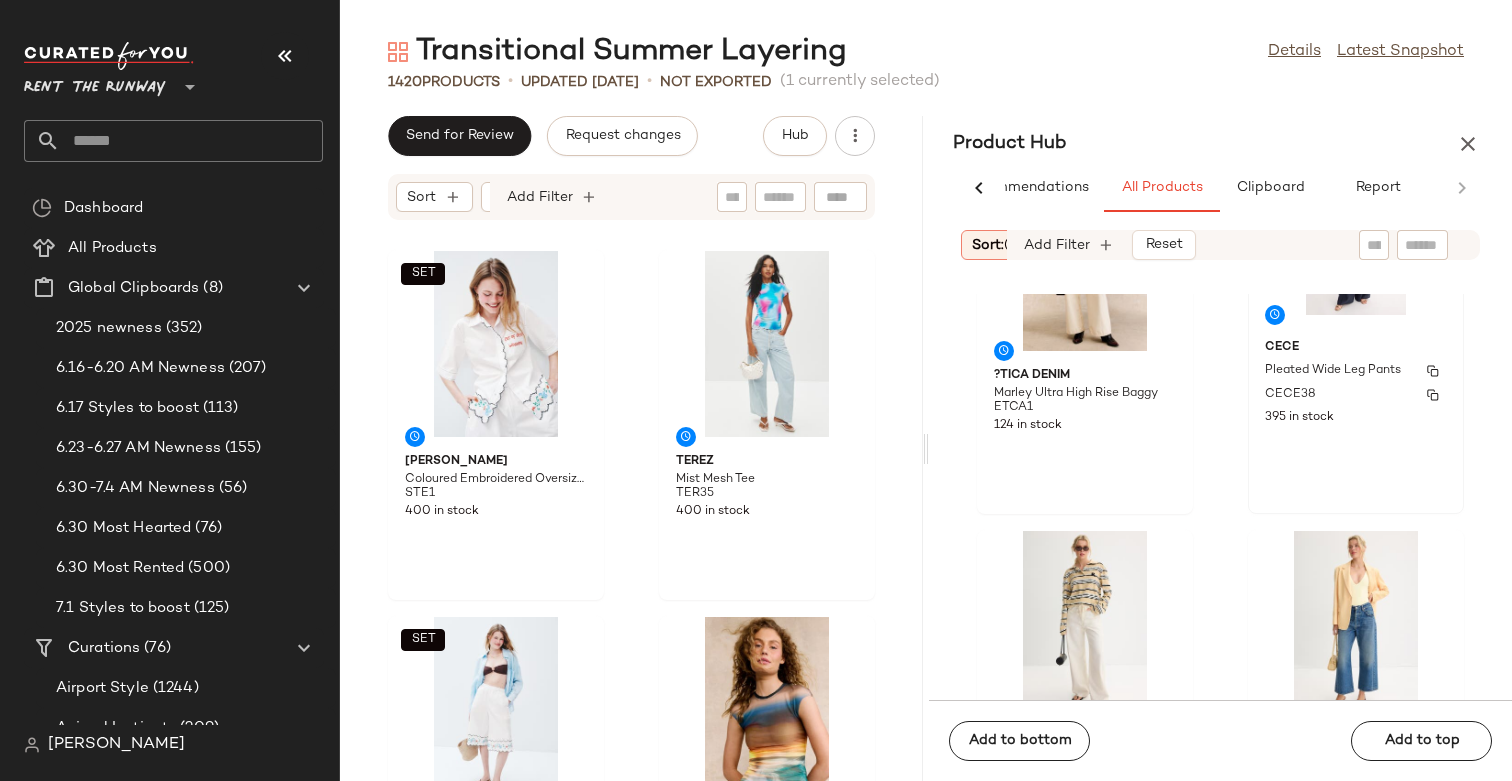scroll, scrollTop: 1638, scrollLeft: 0, axis: vertical 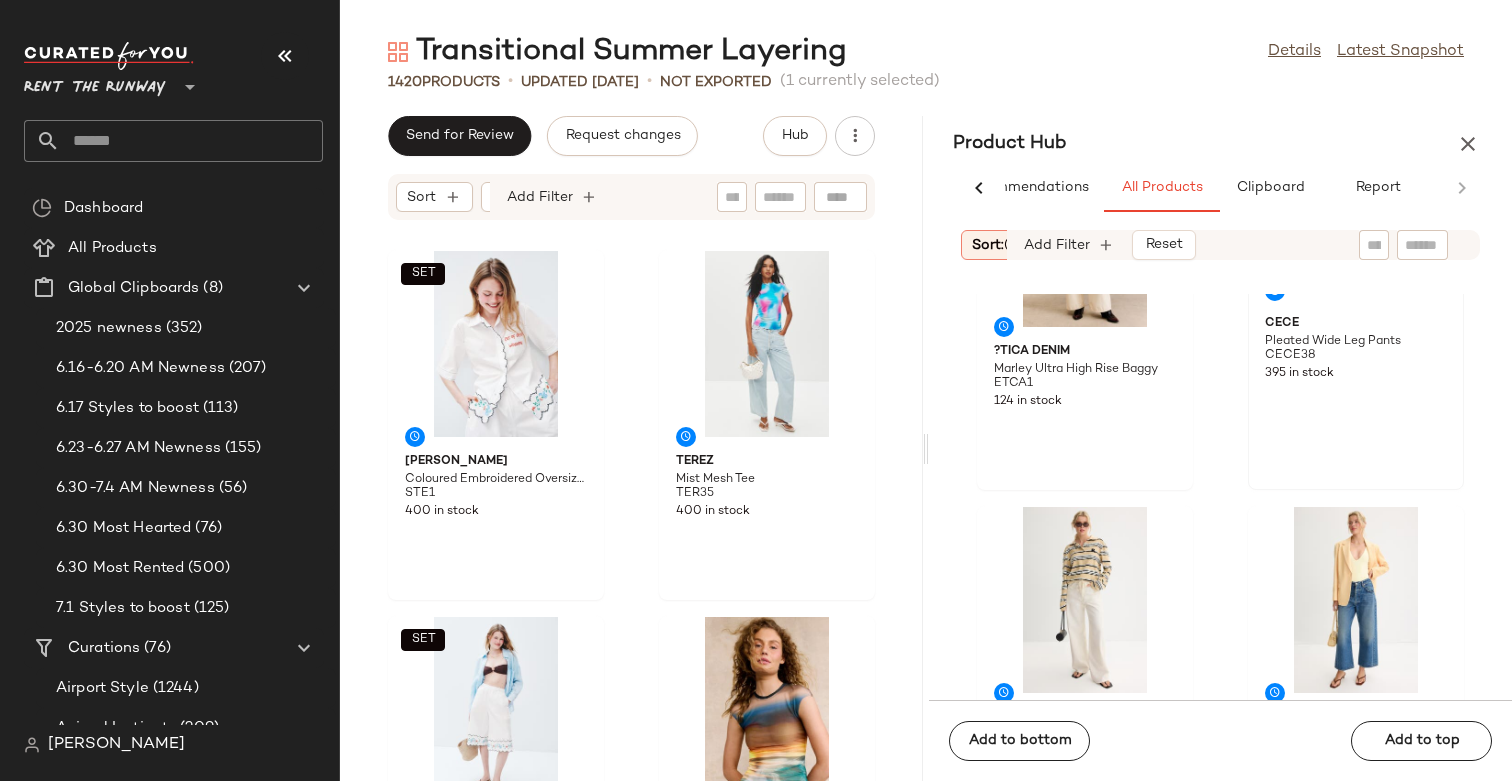 click on "CeCe Pleated Wide Leg Pants CECE38 395 in stock" 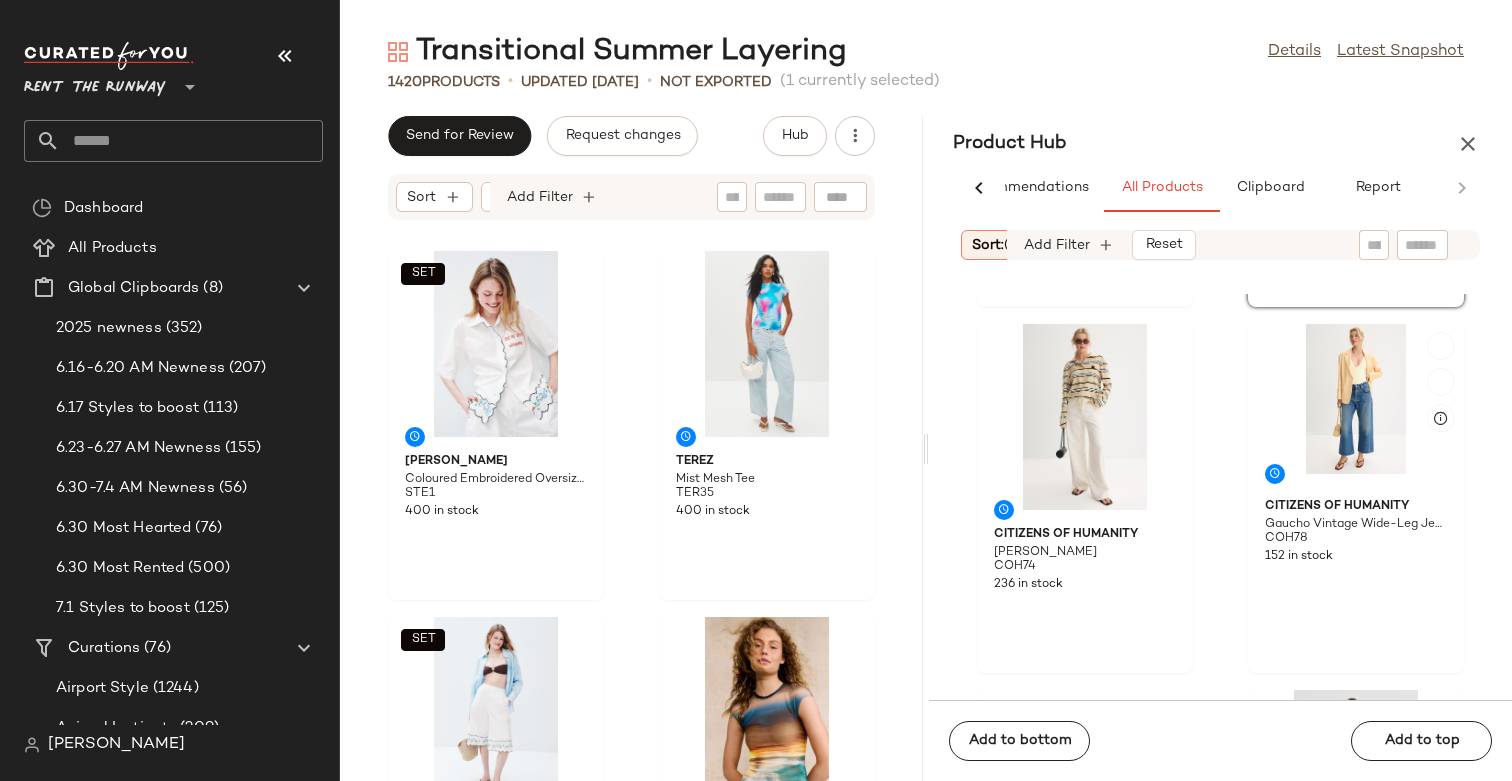 scroll, scrollTop: 1849, scrollLeft: 0, axis: vertical 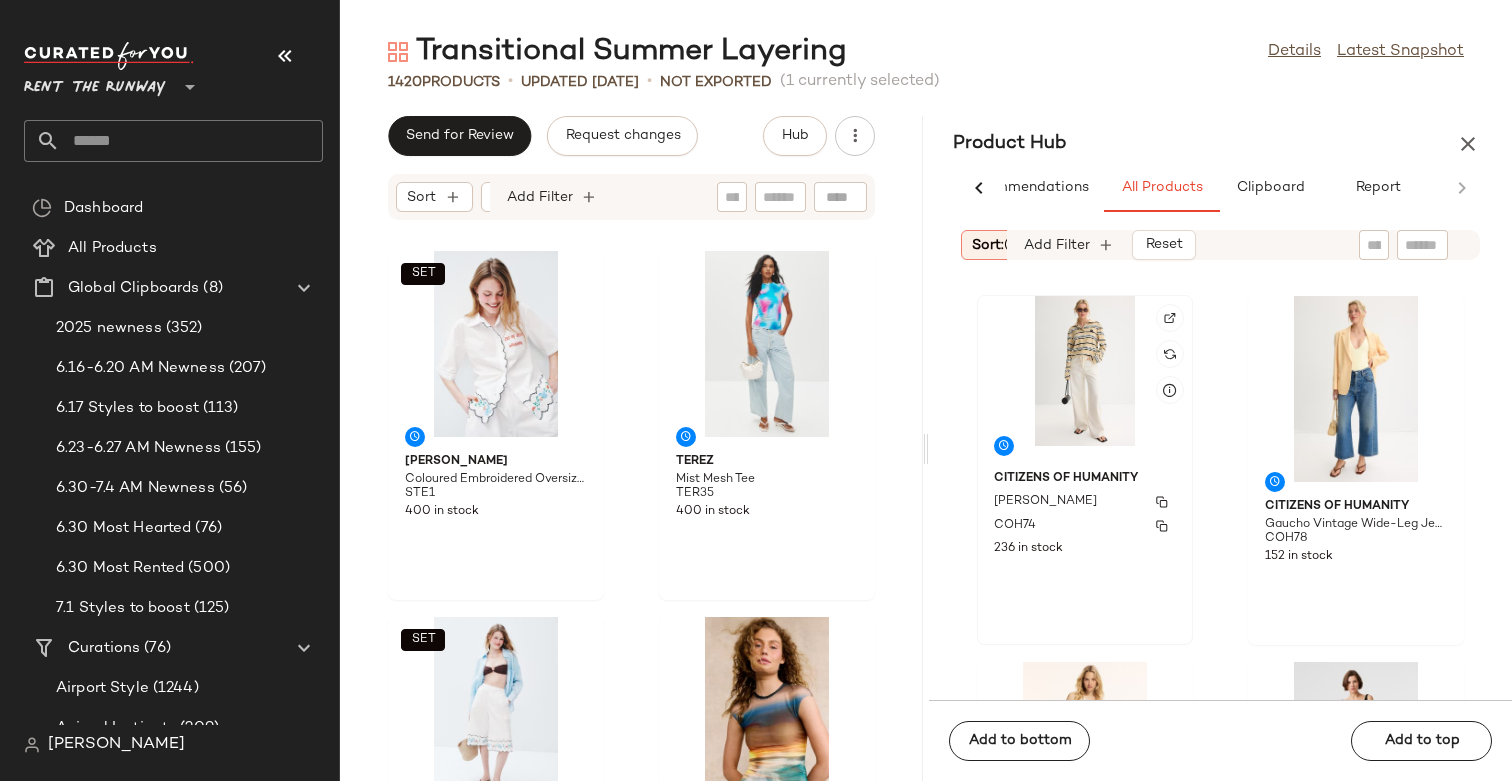 click on "COH74" at bounding box center (1085, 526) 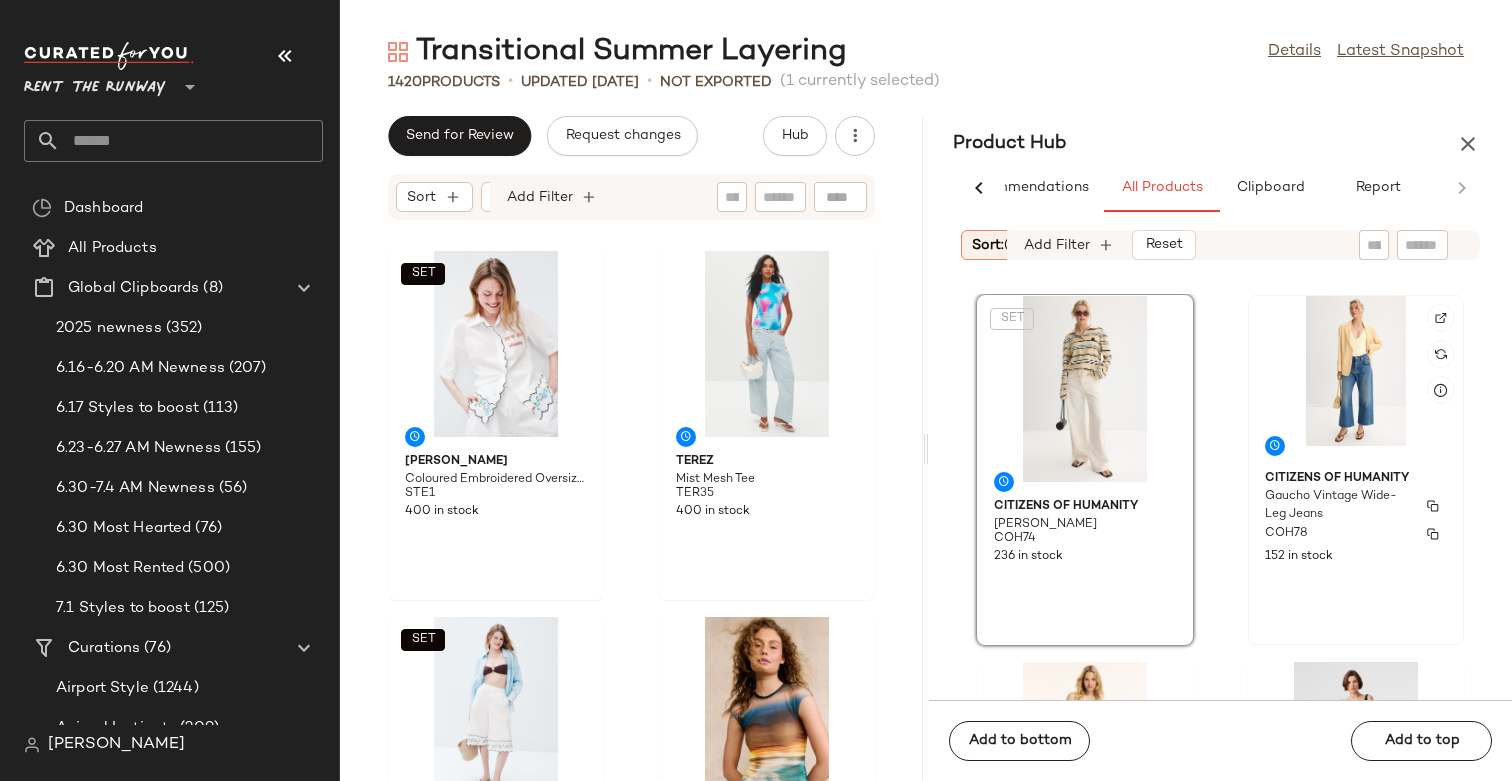 click on "Gaucho Vintage Wide-Leg Jeans" at bounding box center (1338, 506) 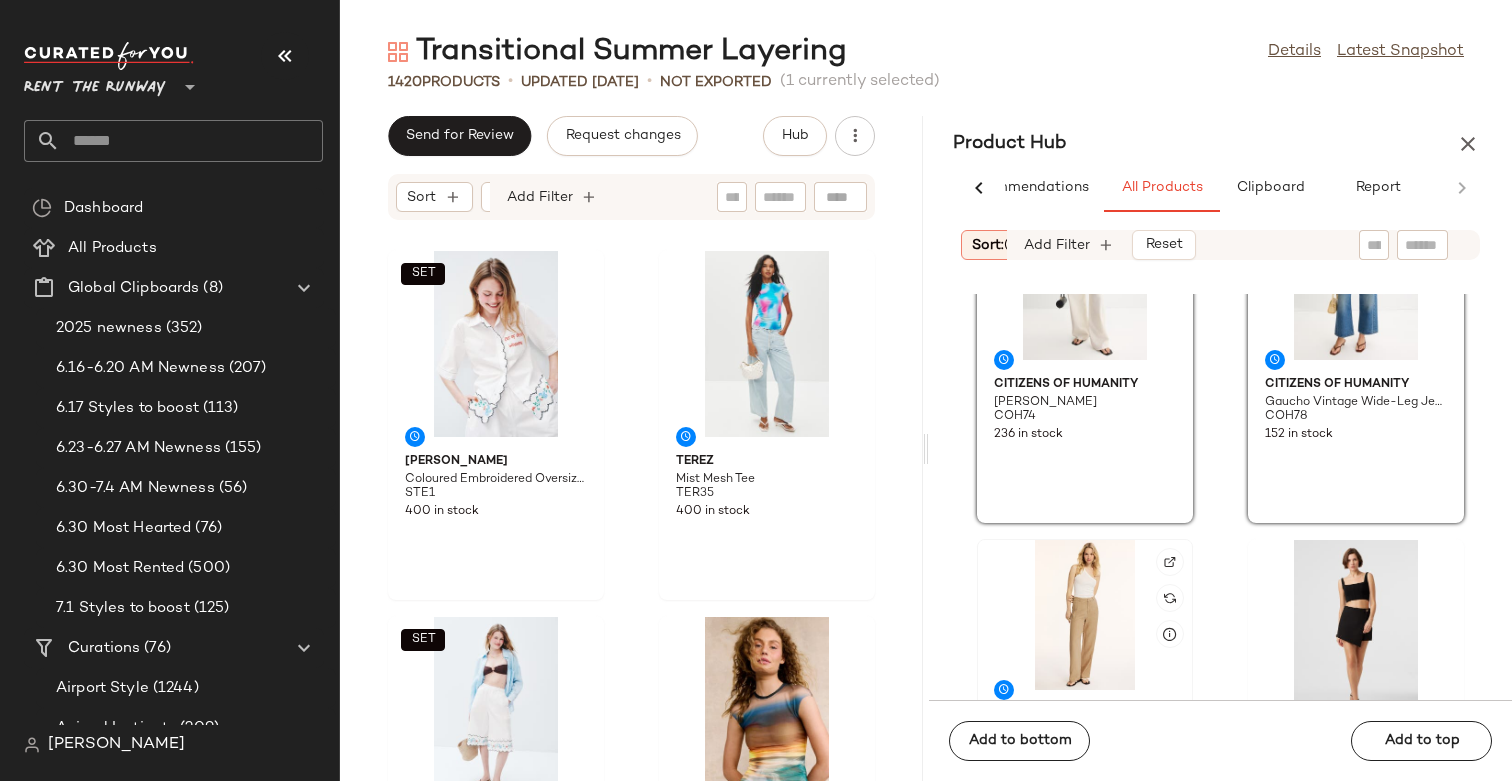 scroll, scrollTop: 1909, scrollLeft: 0, axis: vertical 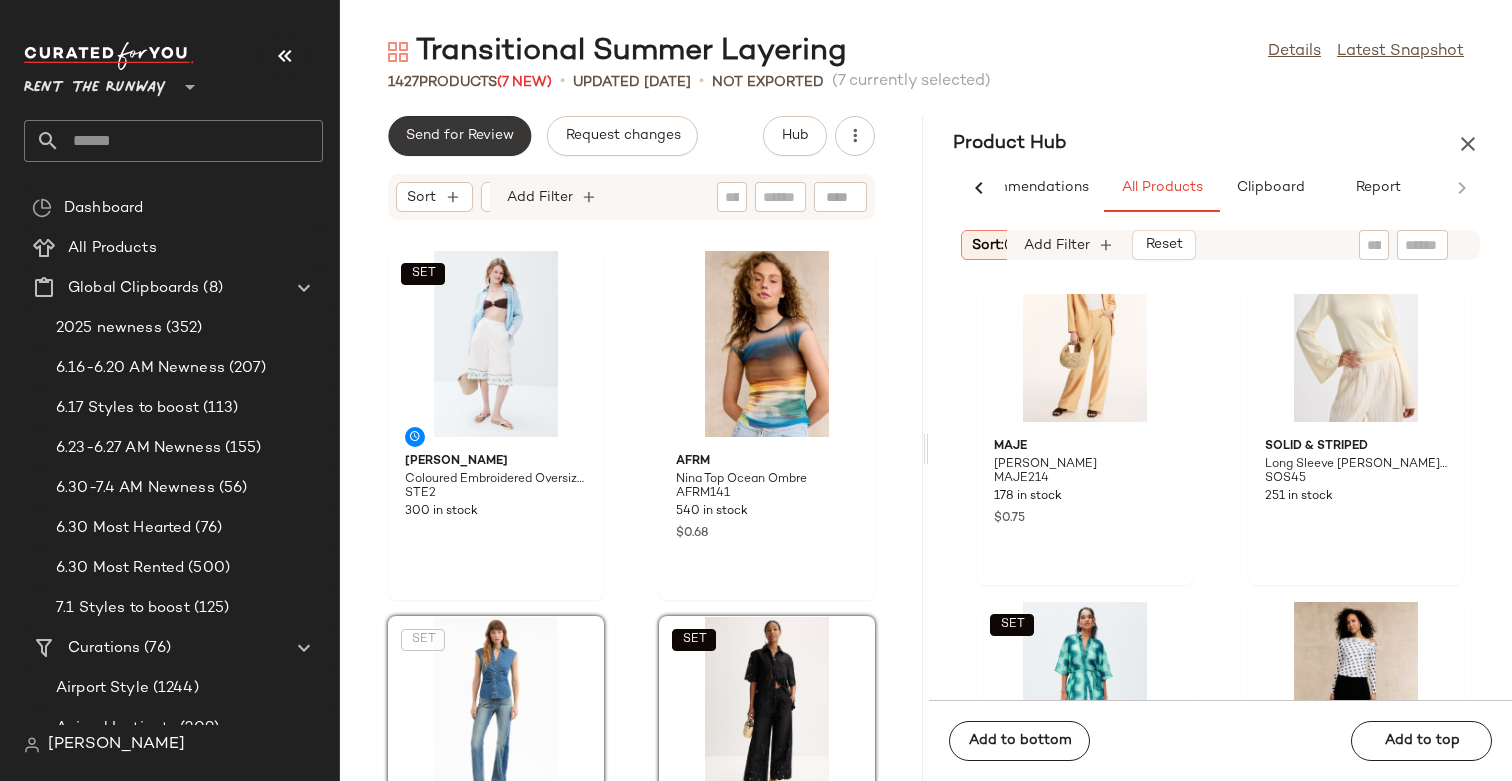 click on "Send for Review" at bounding box center [459, 136] 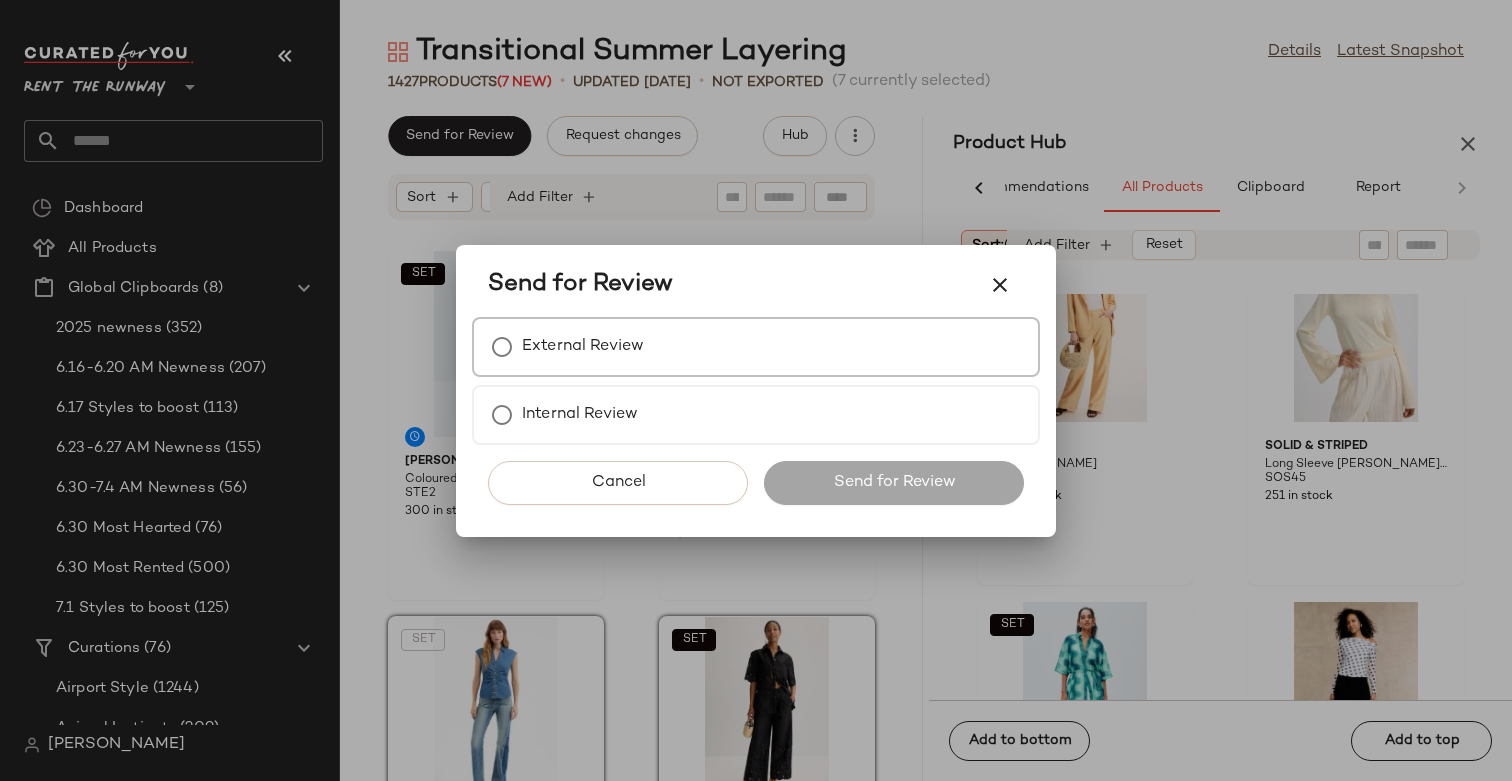 click on "External Review" at bounding box center (583, 347) 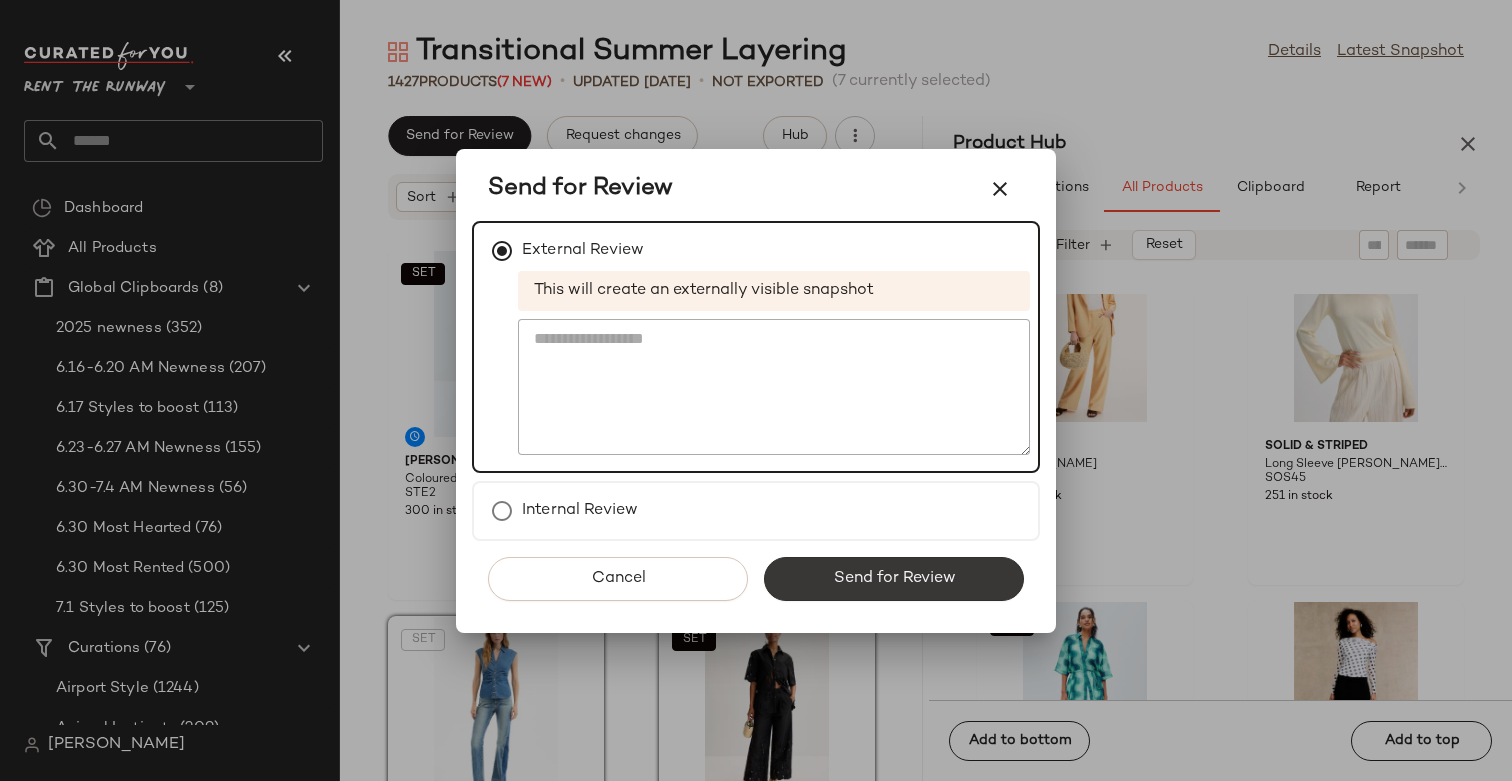 click on "Send for Review" 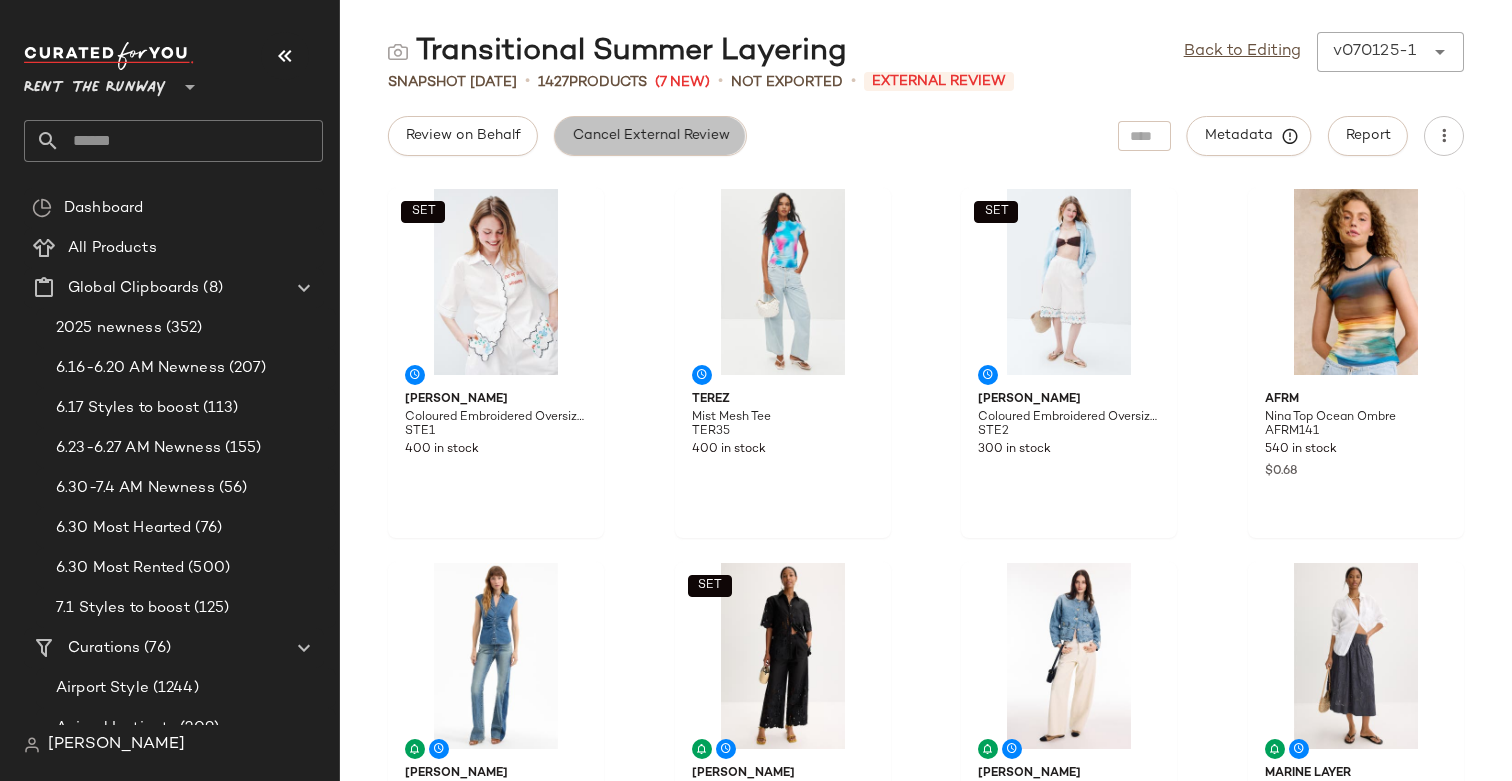 click on "Cancel External Review" 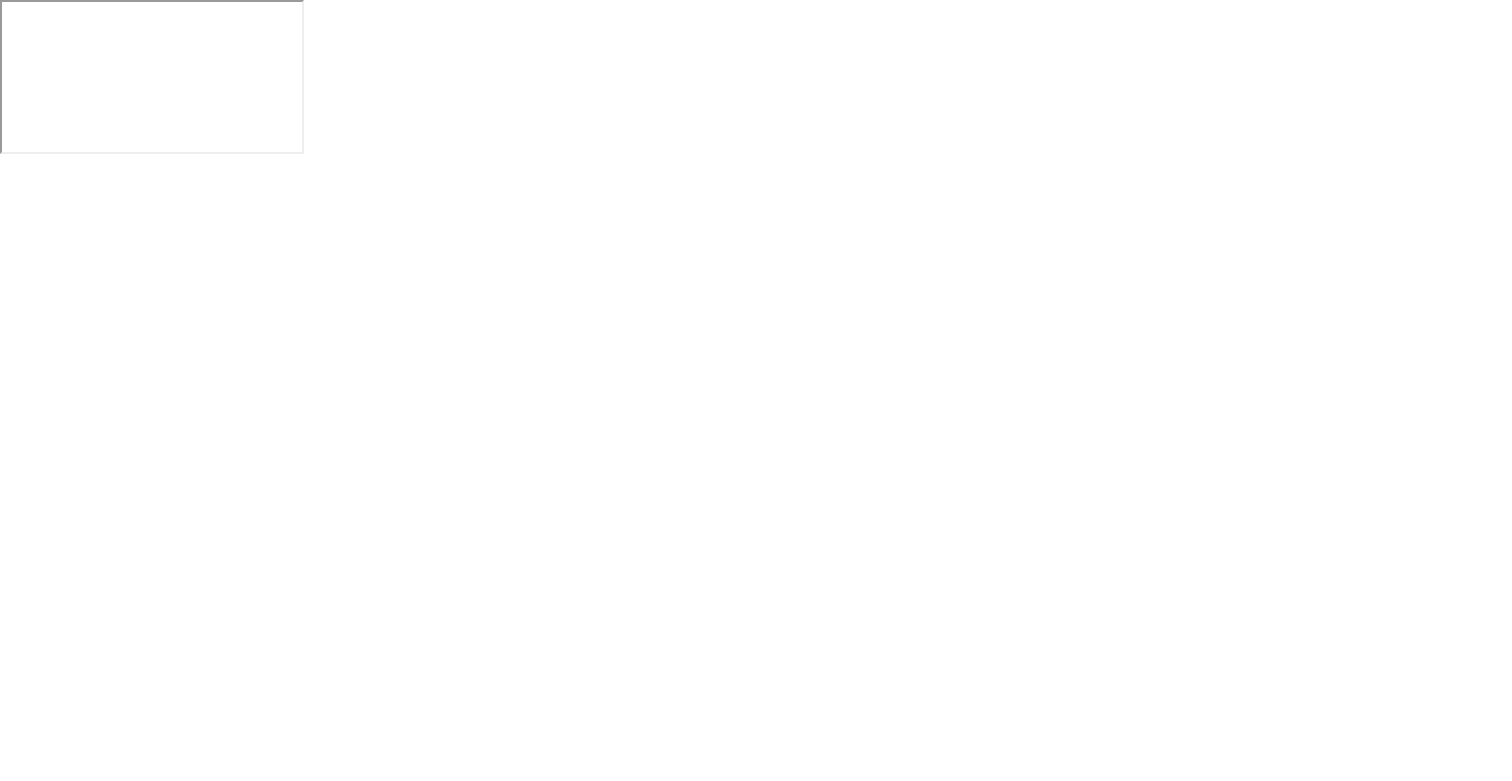 scroll, scrollTop: 0, scrollLeft: 0, axis: both 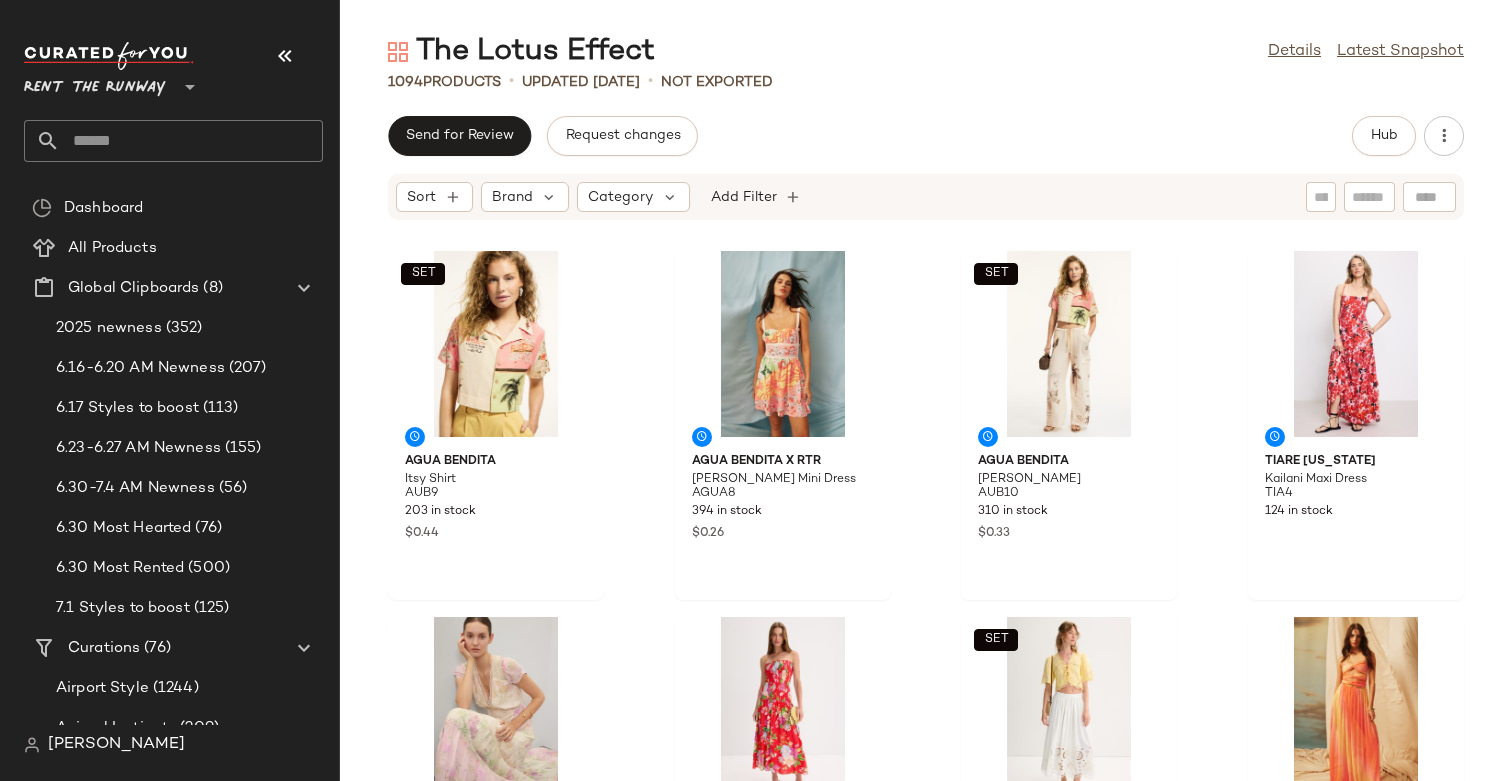 click on "The Lotus Effect  Details   Latest Snapshot  1094   Products   •   updated [DATE]  •   Not Exported   Send for Review   Request changes   Hub  Sort  Brand  Category  Add Filter   SET  Agua Bendita Itsy Shirt AUB9 203 in stock $0.44 Agua Bendita x RTR [PERSON_NAME] Mini Dress AGUA8 394 in stock $0.26  SET  Agua Bendita [PERSON_NAME] Pants AUB10 310 in stock $0.33 Tiare [US_STATE] Kailani Maxi Dress TIA4 124 in stock LoveShackFancy Roupell Dress LSH98 92 in stock $0.12 [PERSON_NAME] Moana Dress YK204 138 in stock  SET  The Great. Super Bloom Eyelet Skirt TGR68 397 in stock $0.41 Agua Bendita x RTR Meeg Bodysuit Dress AGUA9 240 in stock $0.62 Cara Cara [US_STATE] Mackenzie Dress CRCR26 500 in stock  SET  The Great. The Super Bloom Eyelet Top TGR67 397 in stock $0.38 Tiare [US_STATE] Nia Romper TIA2 124 in stock [PERSON_NAME] [PERSON_NAME] Top HB148 301 in stock $0.45 SZ Blockprints [PERSON_NAME] Dress SZB10 445 in stock $0.37 Agua Bendita x RTR Spring Mini Dress AGUA4 380 in stock $0.10 X?[PERSON_NAME] Dress XA61 299 in stock Aston Studio Beatrix Dress" at bounding box center [926, 406] 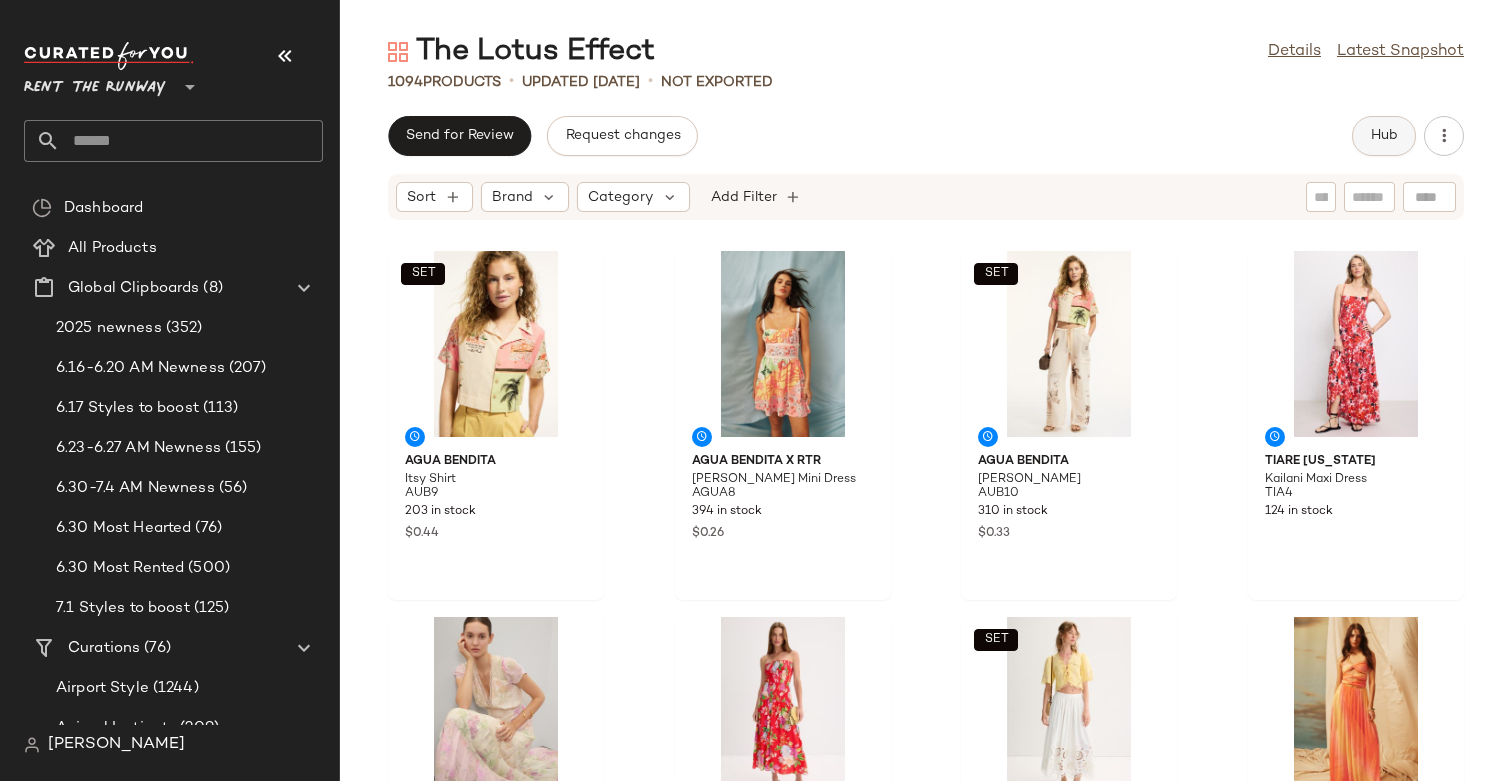 click on "Hub" 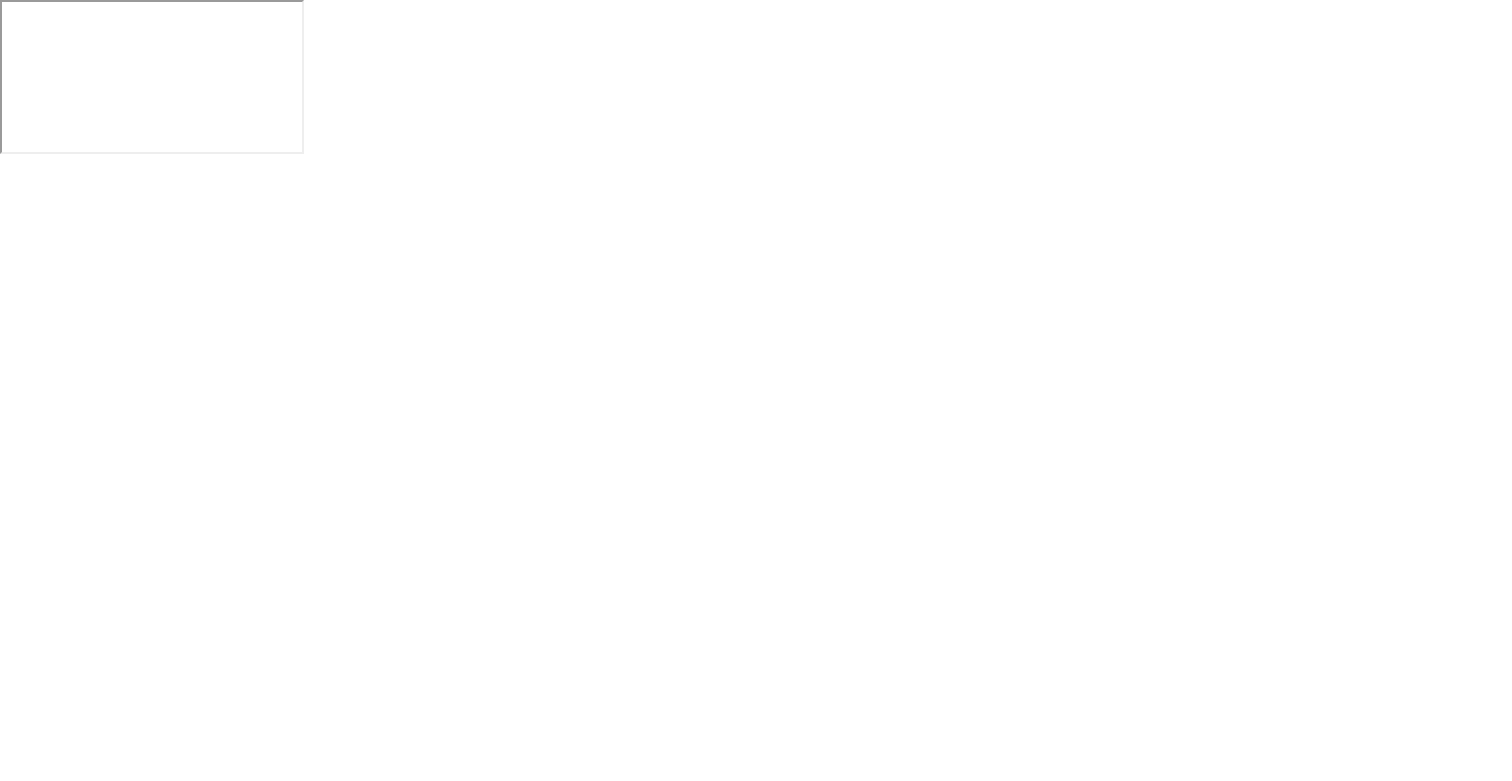 scroll, scrollTop: 0, scrollLeft: 0, axis: both 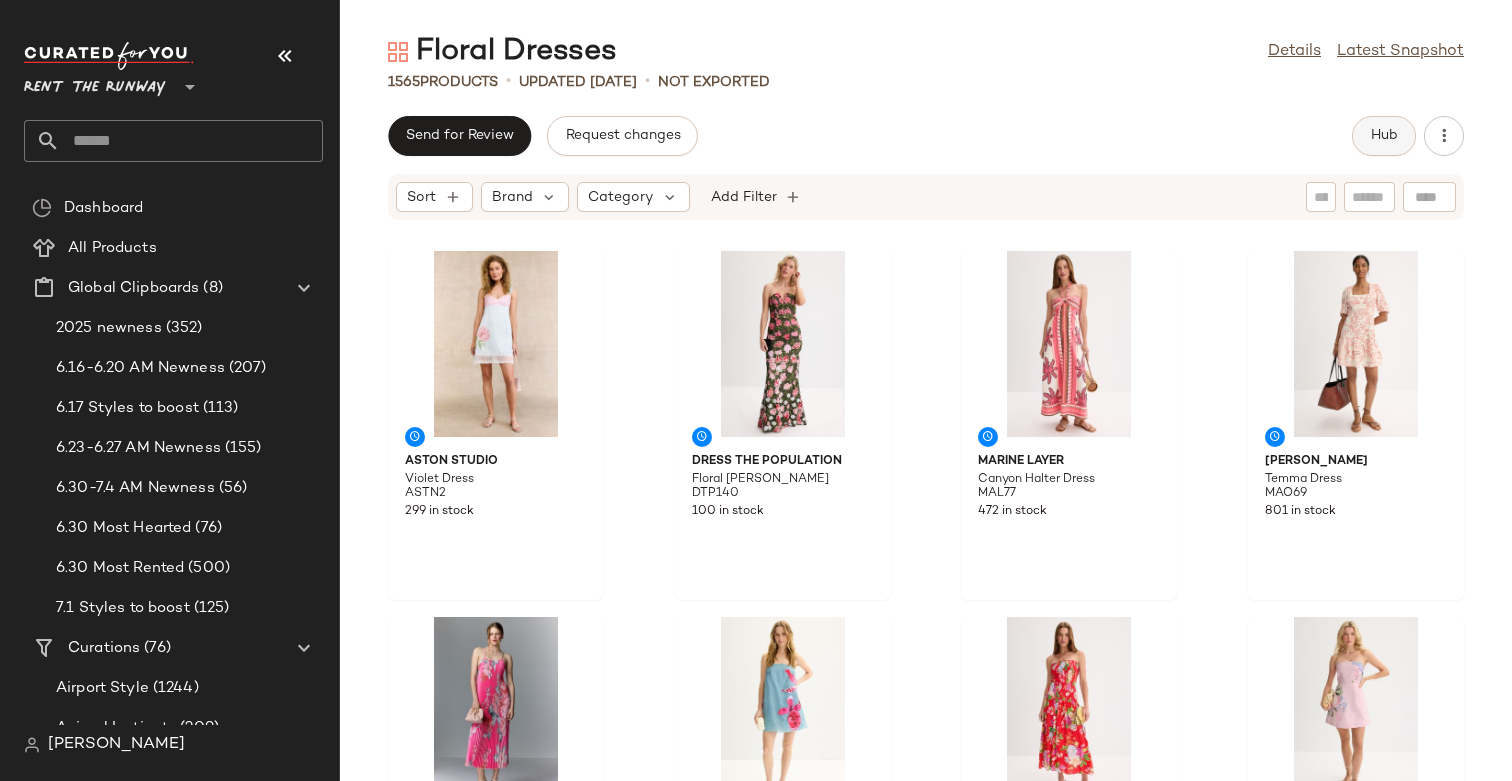 click on "Hub" at bounding box center [1384, 136] 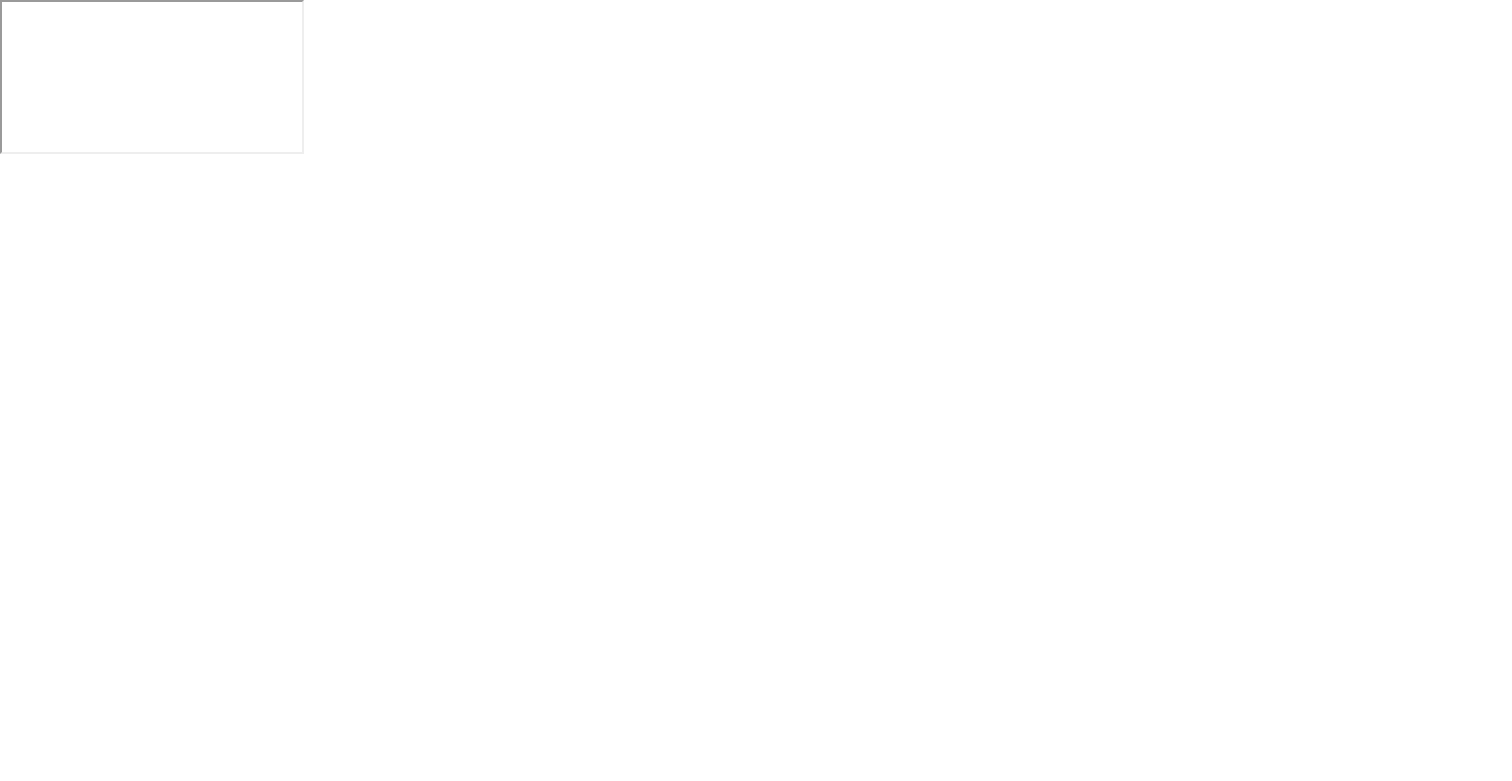 scroll, scrollTop: 0, scrollLeft: 0, axis: both 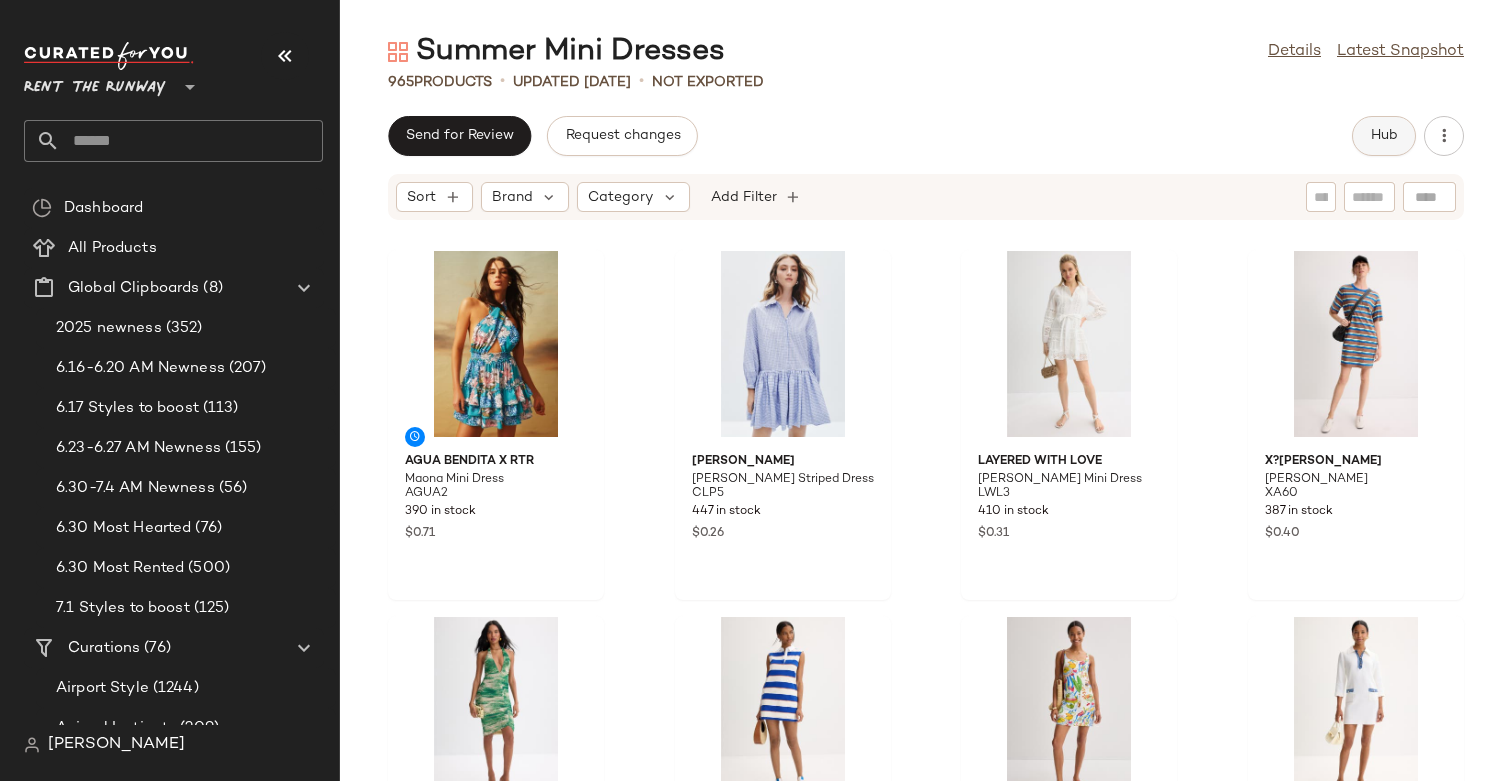 click on "Hub" at bounding box center (1384, 136) 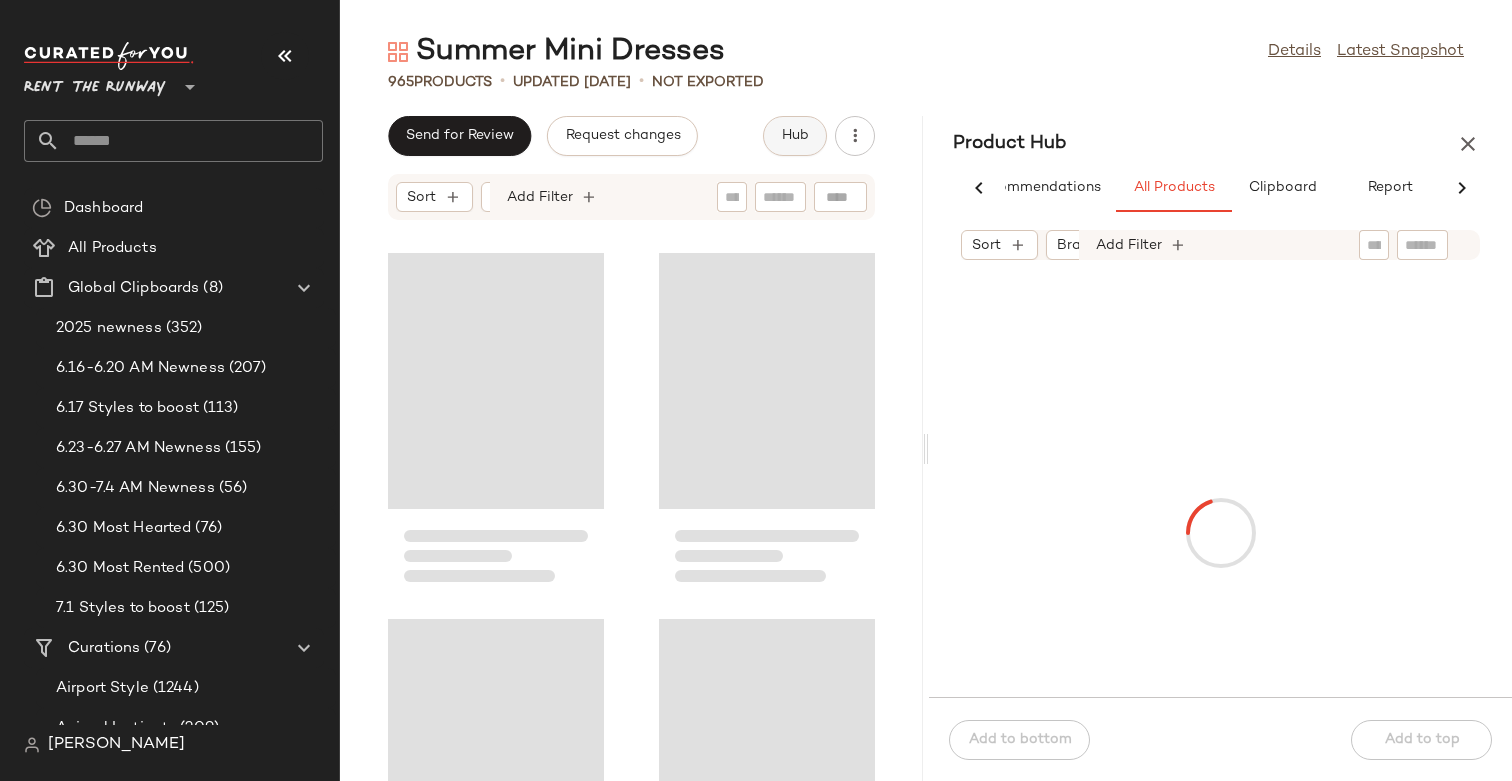 scroll, scrollTop: 0, scrollLeft: 77, axis: horizontal 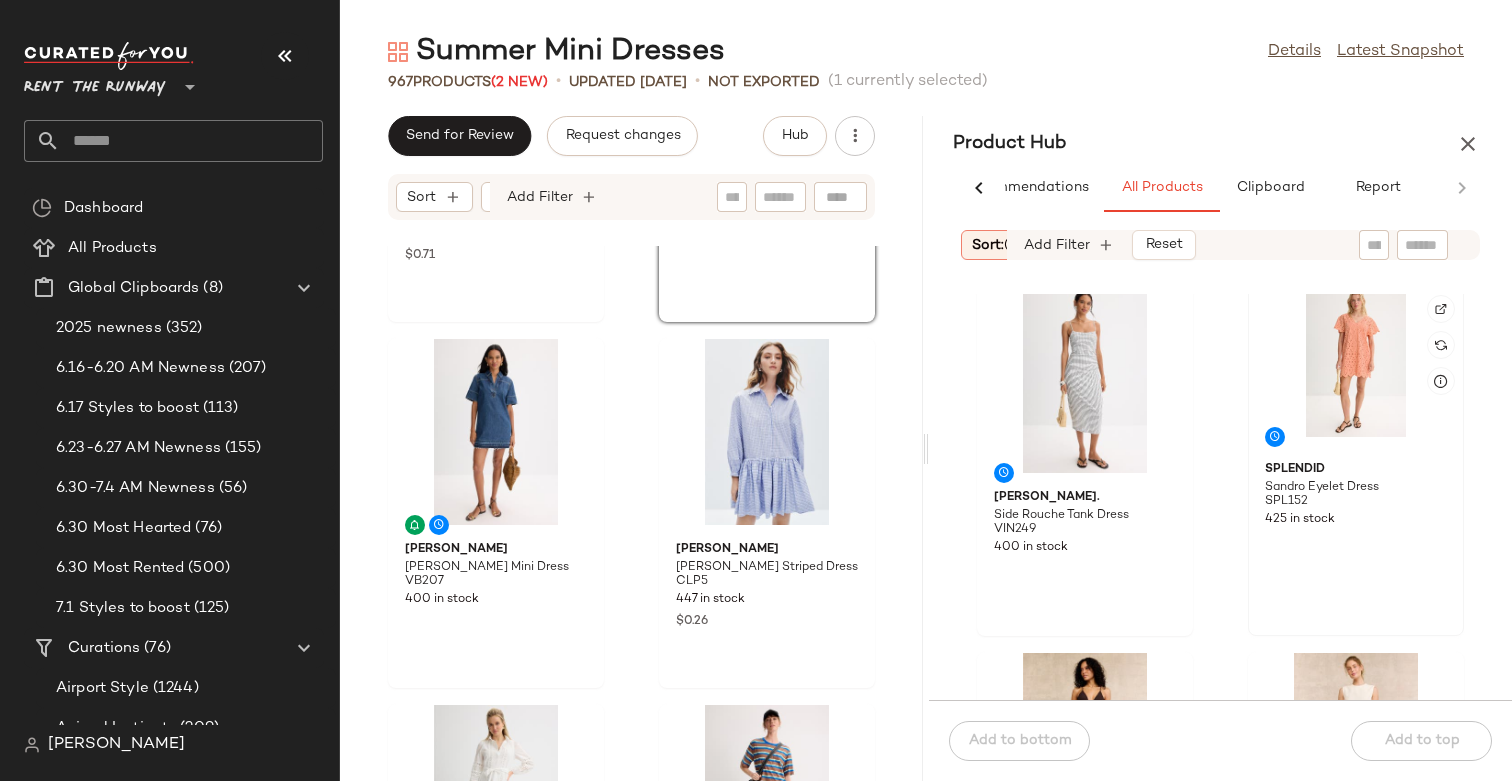 click 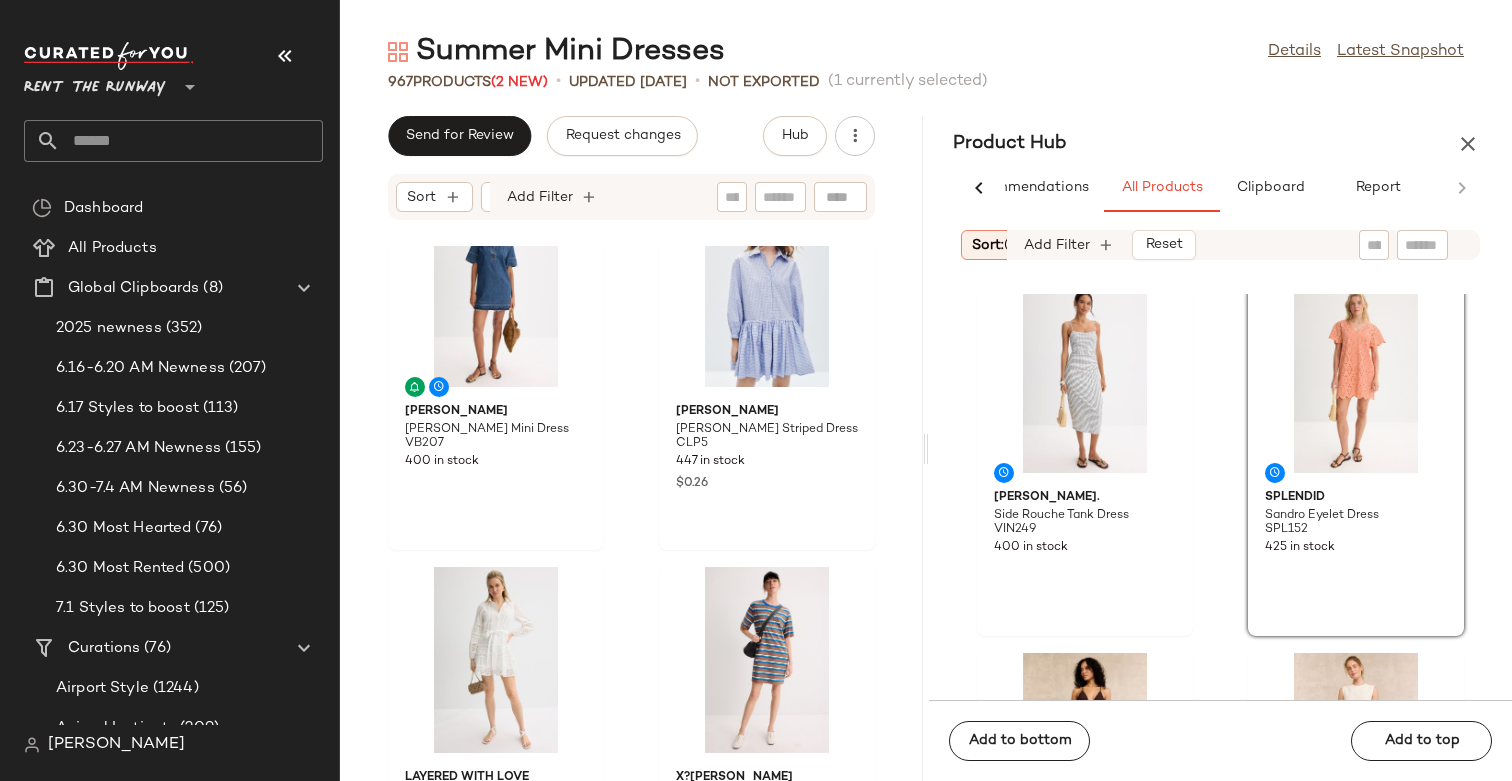 scroll, scrollTop: 420, scrollLeft: 0, axis: vertical 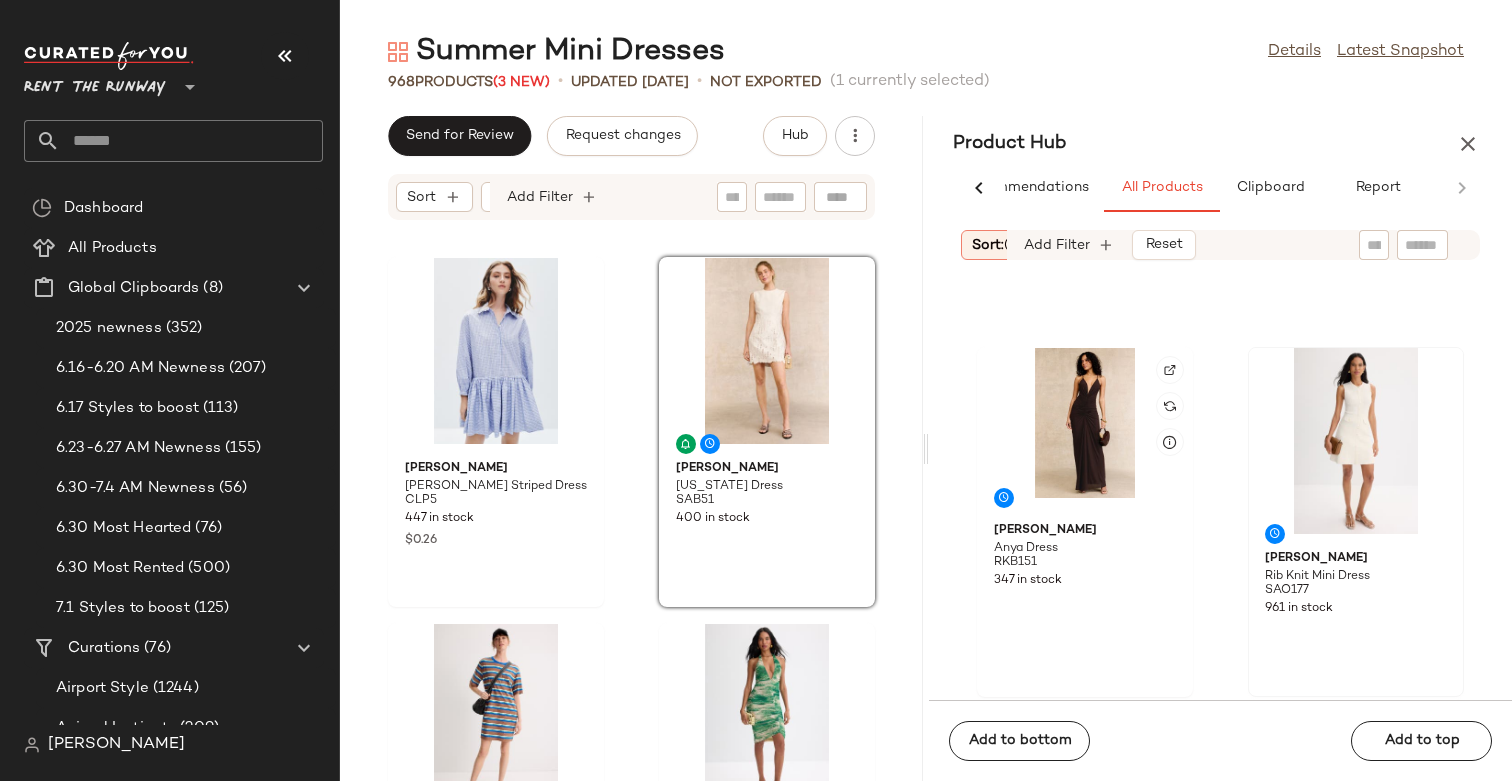 click 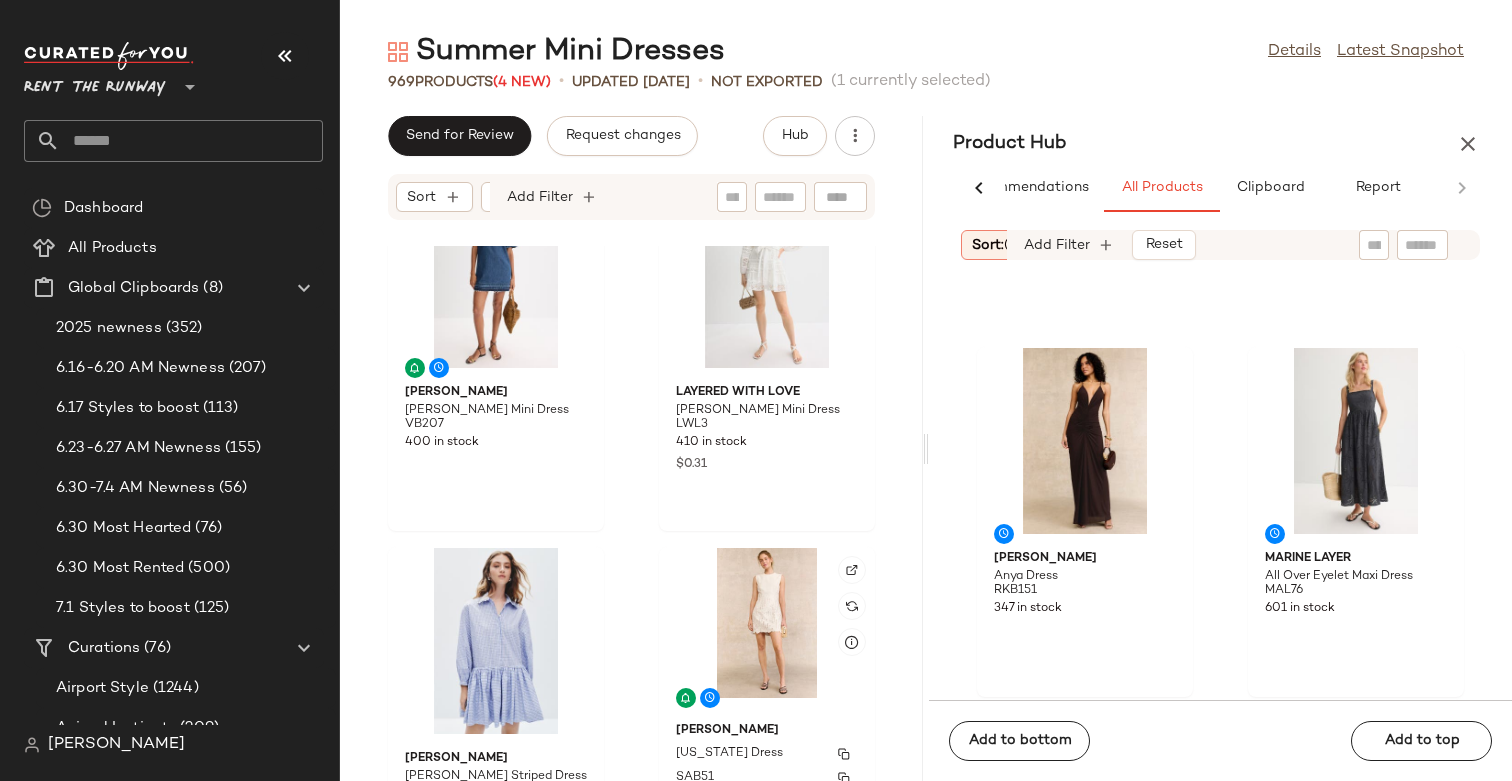 scroll, scrollTop: 542, scrollLeft: 0, axis: vertical 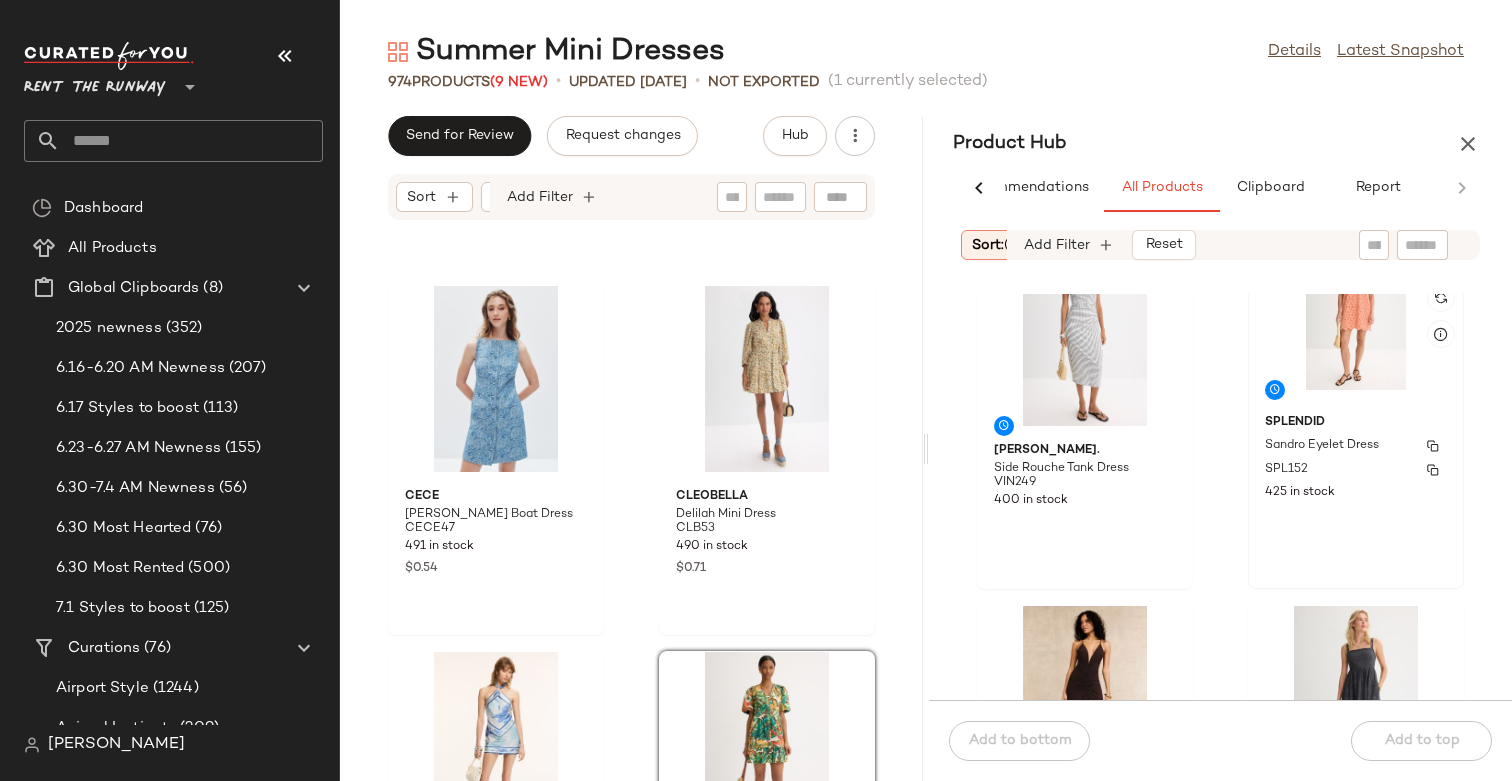 click on "Splendid Sandro Eyelet Dress SPL152 425 in stock" 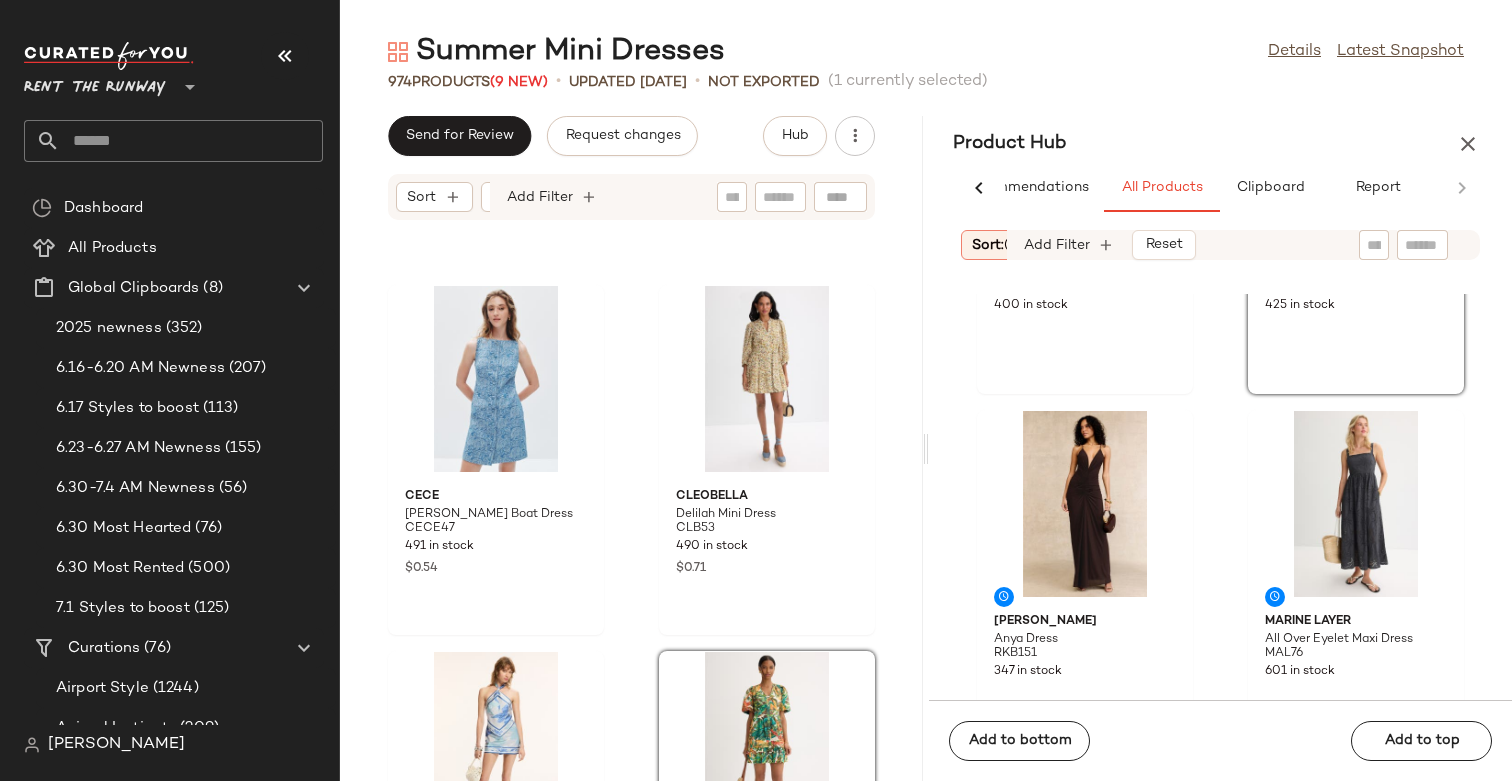 scroll, scrollTop: 715, scrollLeft: 0, axis: vertical 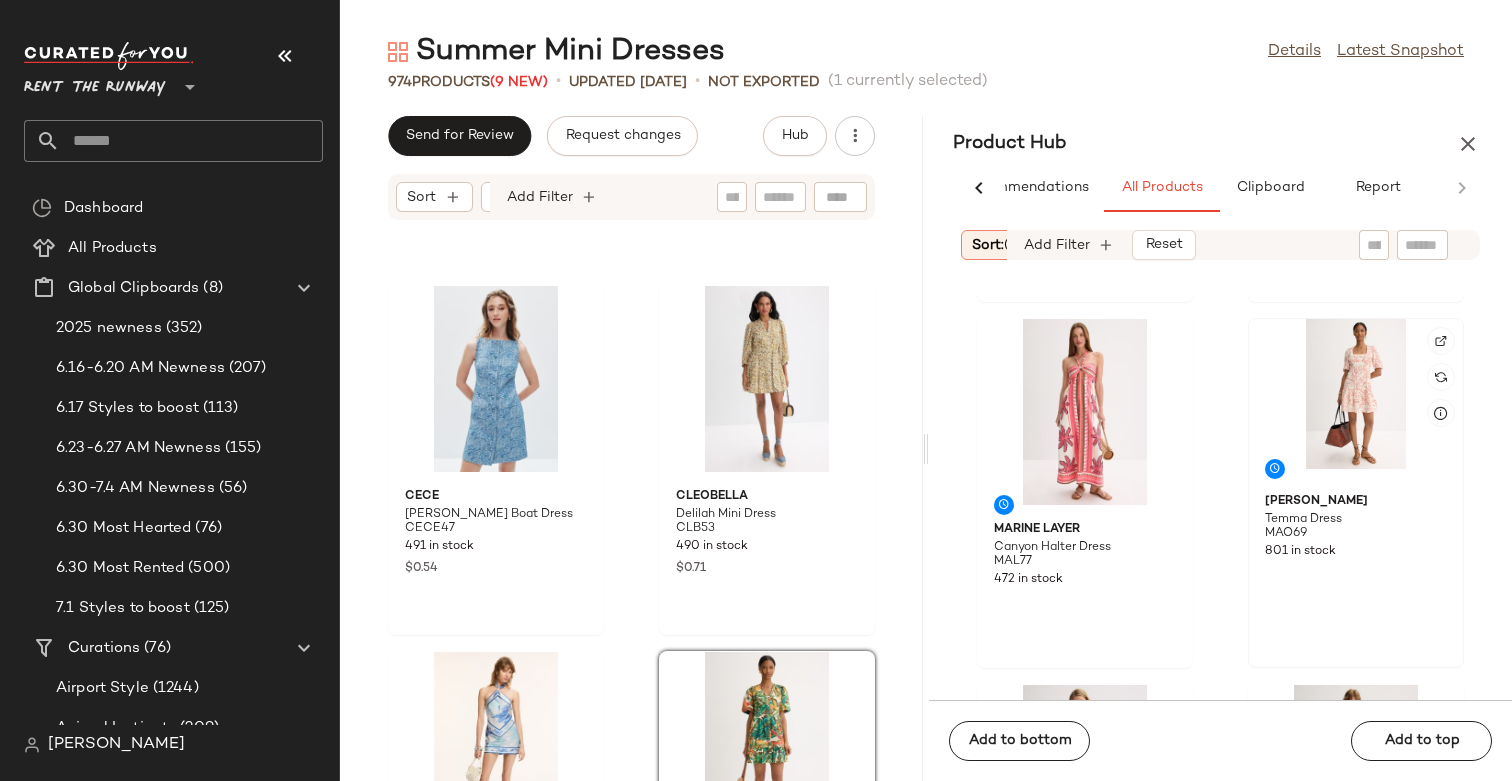 click 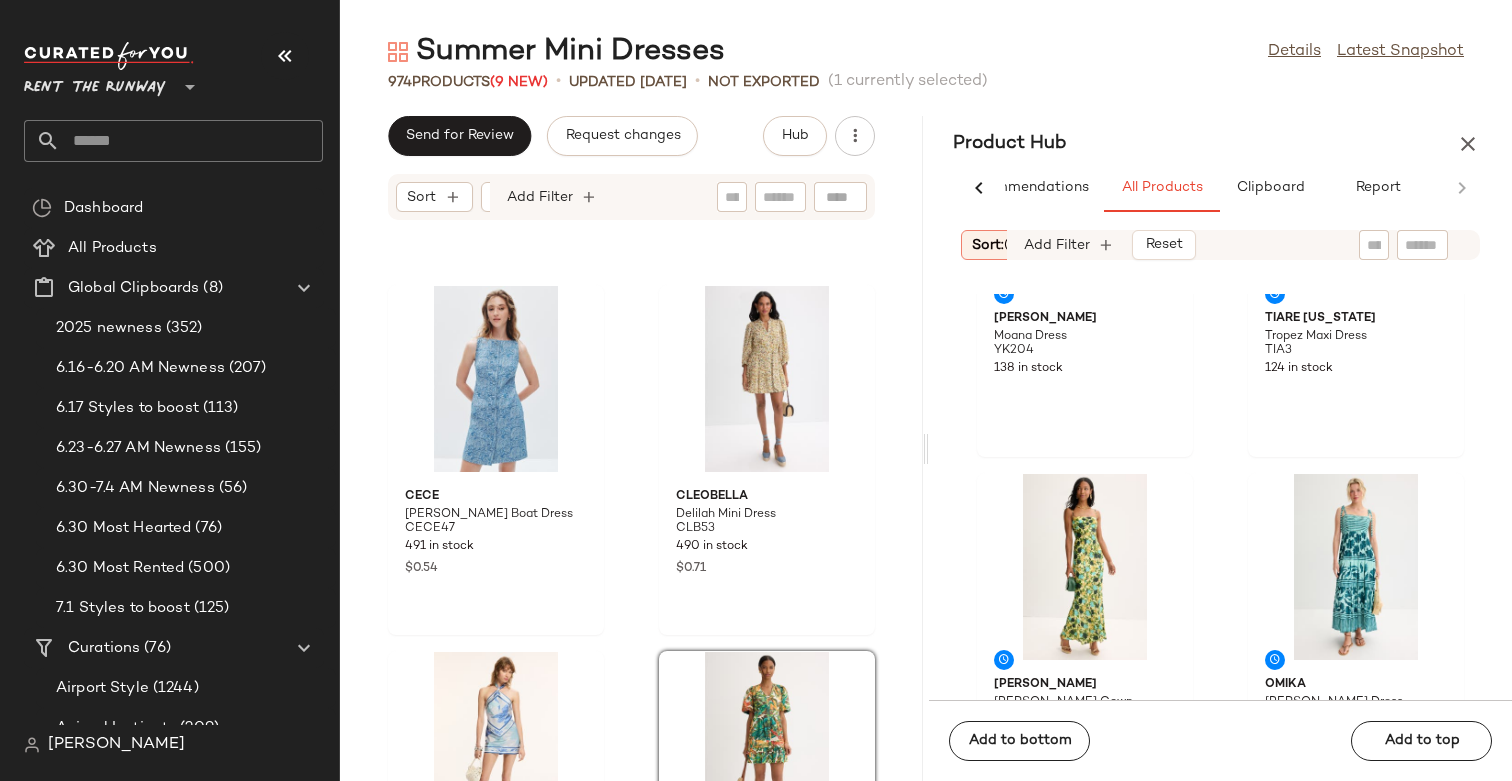 scroll, scrollTop: 2418, scrollLeft: 0, axis: vertical 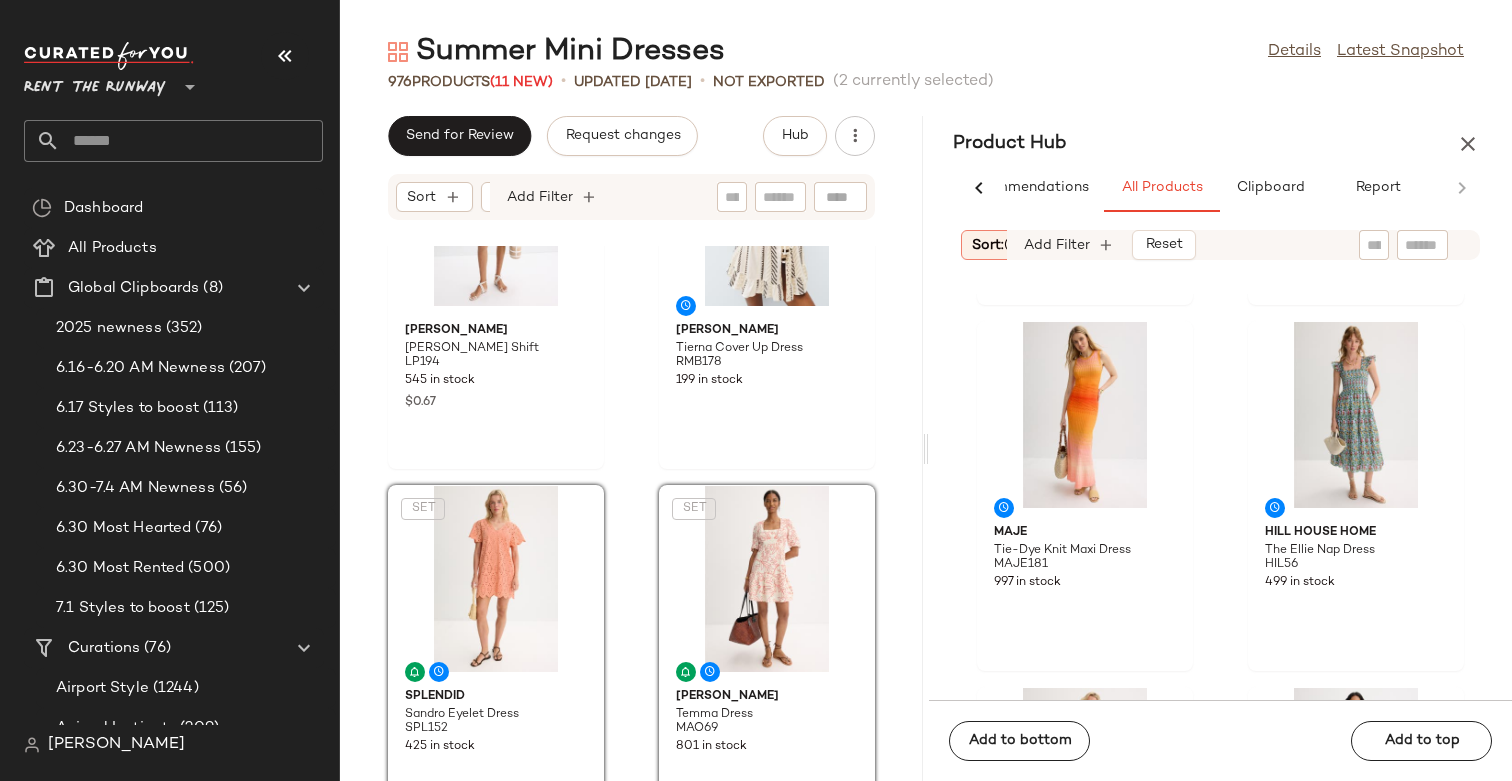 click on "Send for Review   Request changes   Hub  Sort  Brand  Category  Add Filter  Lilly Pulitzer Sidonie Stretch Shift LP194 545 in stock $0.67 Ramy Brook Tierna Cover Up Dress RMB178 199 in stock  SET  Splendid Sandro Eyelet Dress SPL152 425 in stock  SET  Marie Oliver Temma Dress MAO69 801 in stock Agua Bendita x RTR Spring Mini Dress AGUA4 380 in stock $0.10 Jewel x Badgley Mischka Boat Neck Fit & Flare Mini Dress JBM15 649 in stock $0.76 Agua Bendita x RTR Logan Mini Dress AGUA8 394 in stock $0.26 DELFI Collective Alva Dress DLF74 348 in stock $0.55" at bounding box center (631, 448) 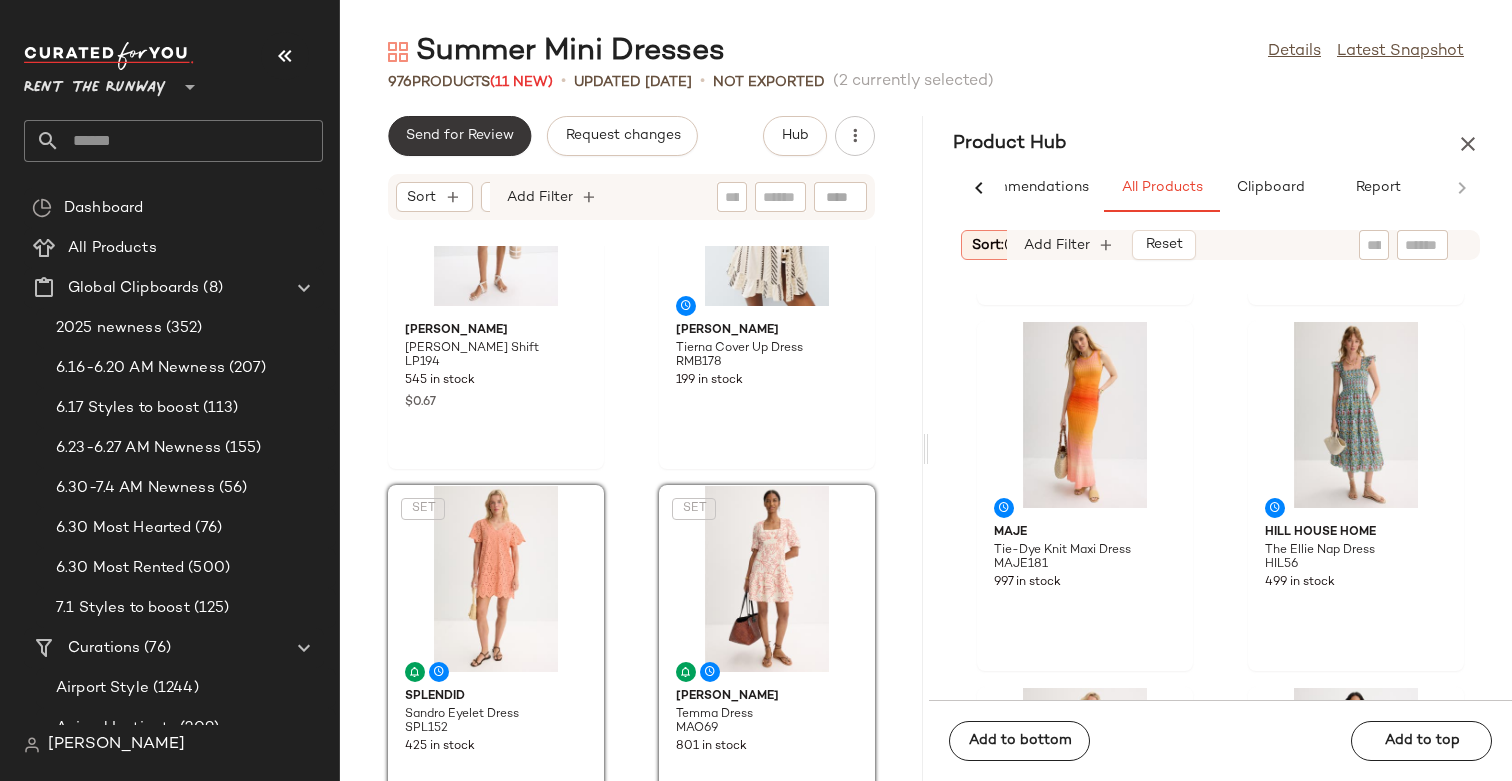 click on "Send for Review" 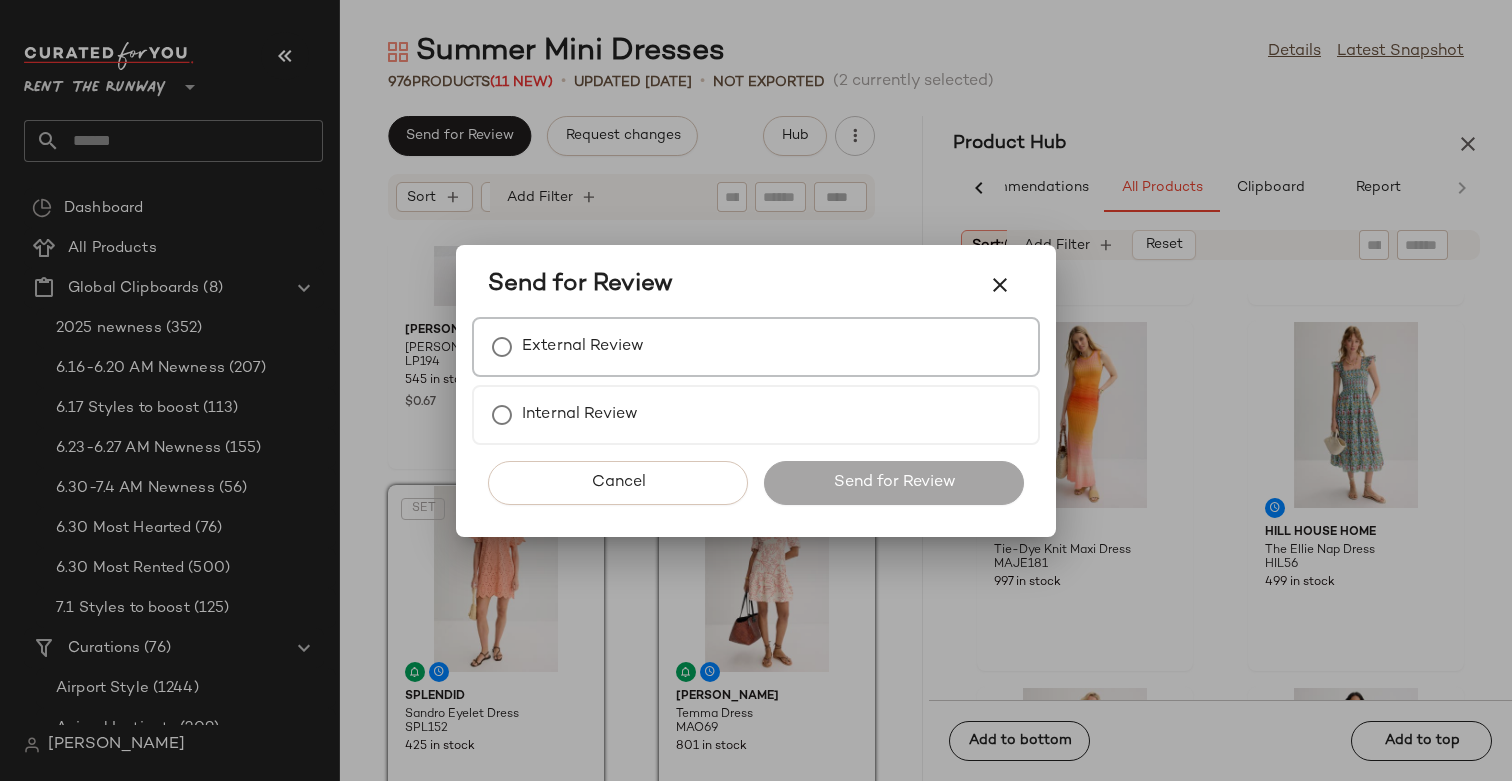 click on "External Review" at bounding box center [583, 347] 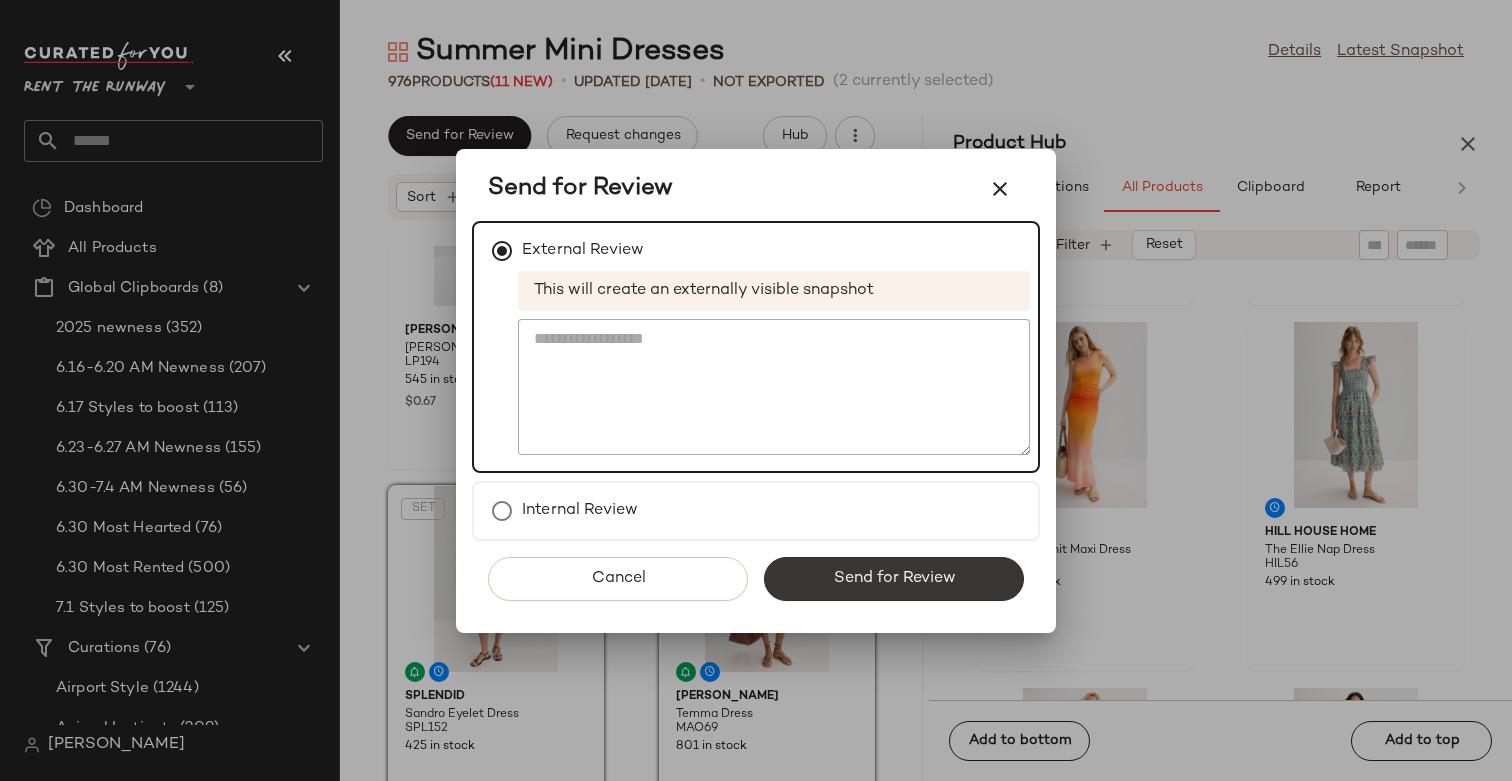 click on "Send for Review" at bounding box center (894, 579) 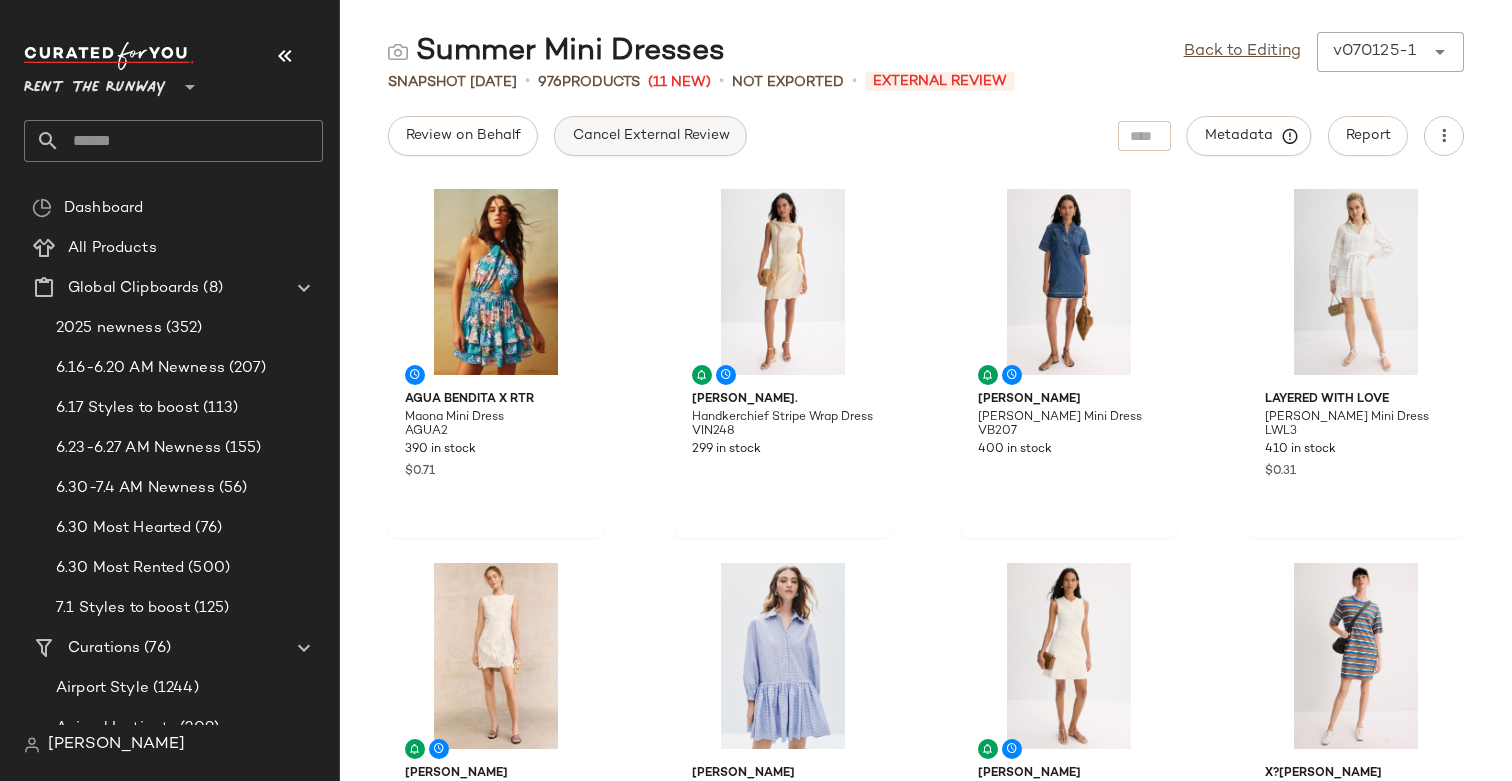 click on "Cancel External Review" at bounding box center (650, 136) 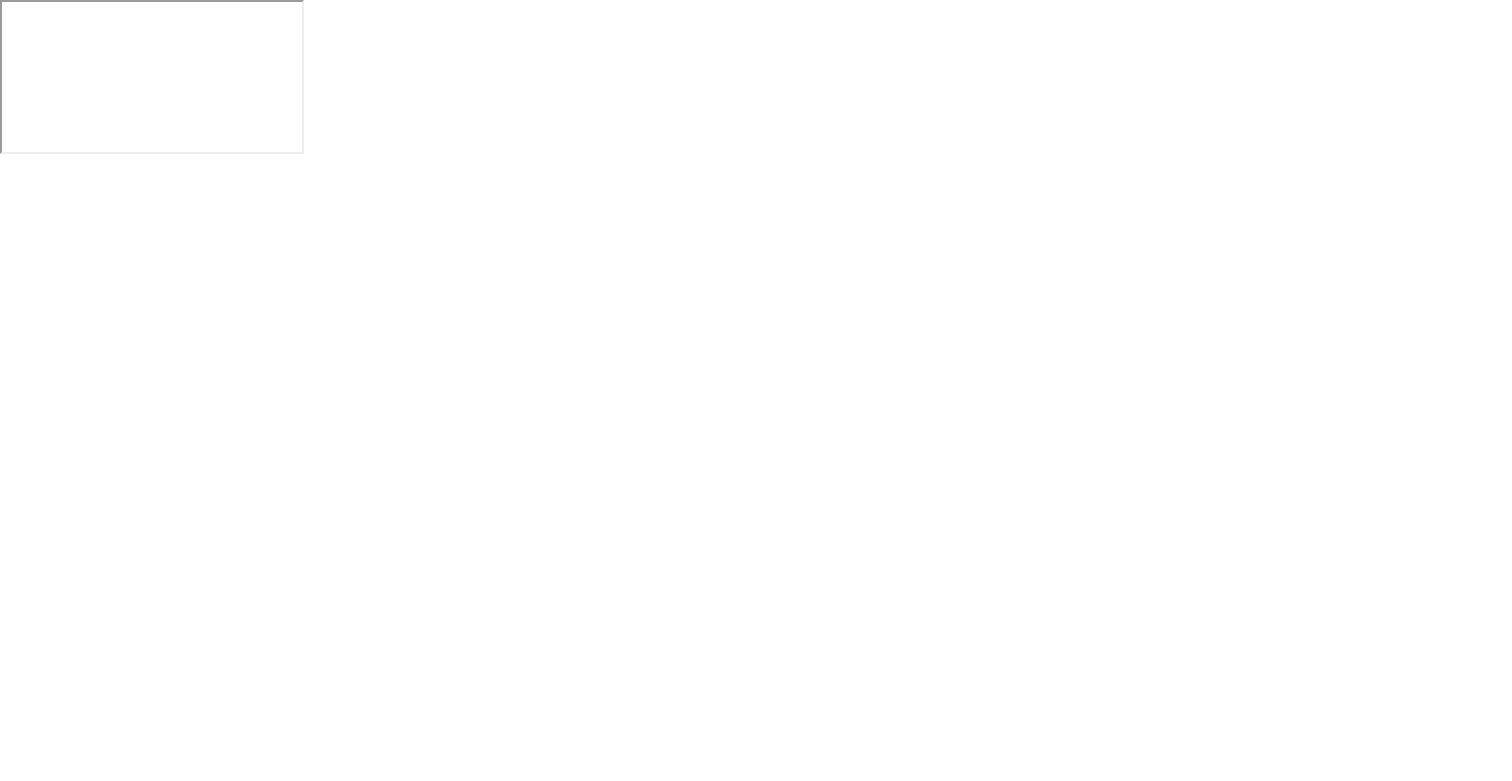scroll, scrollTop: 0, scrollLeft: 0, axis: both 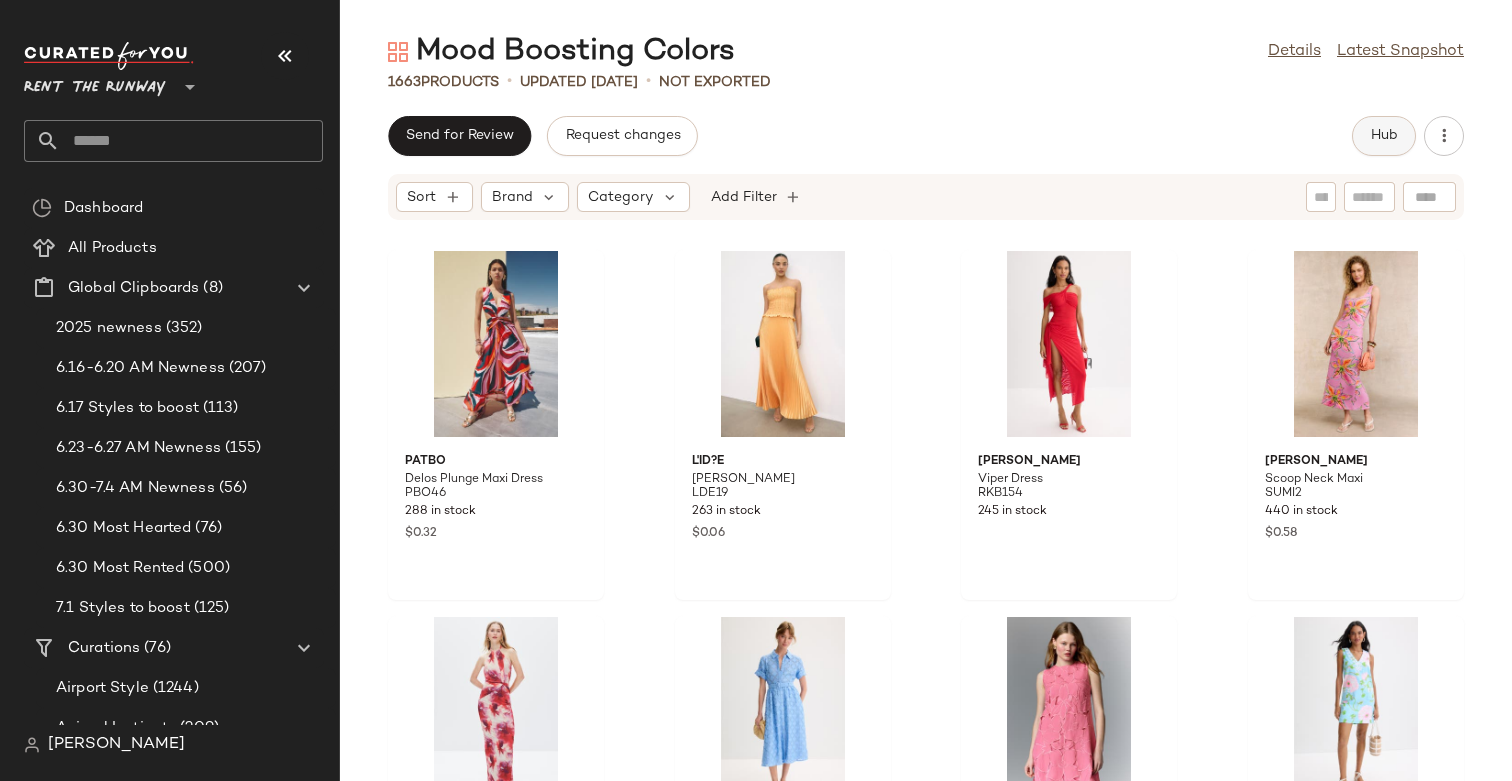 click on "Hub" 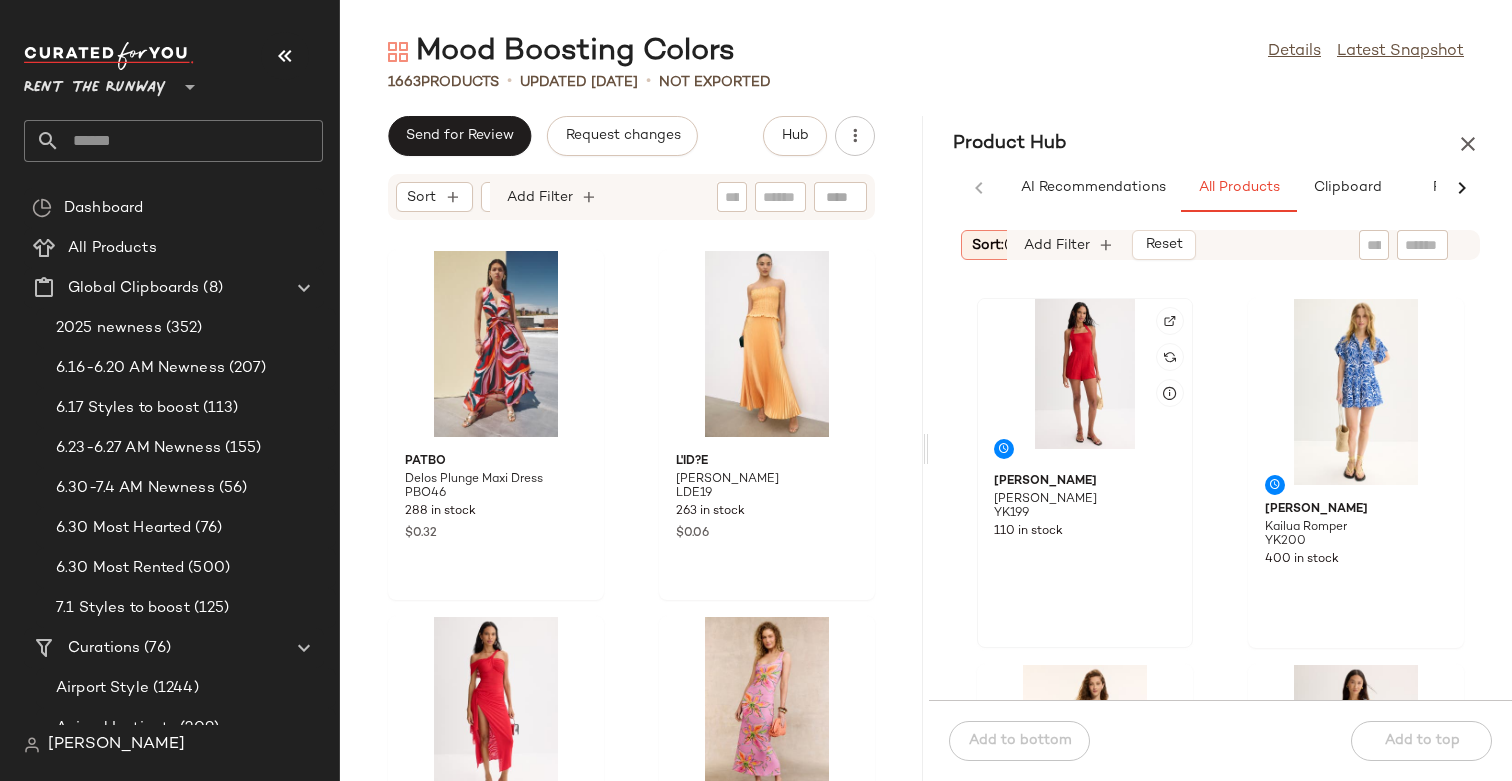 click 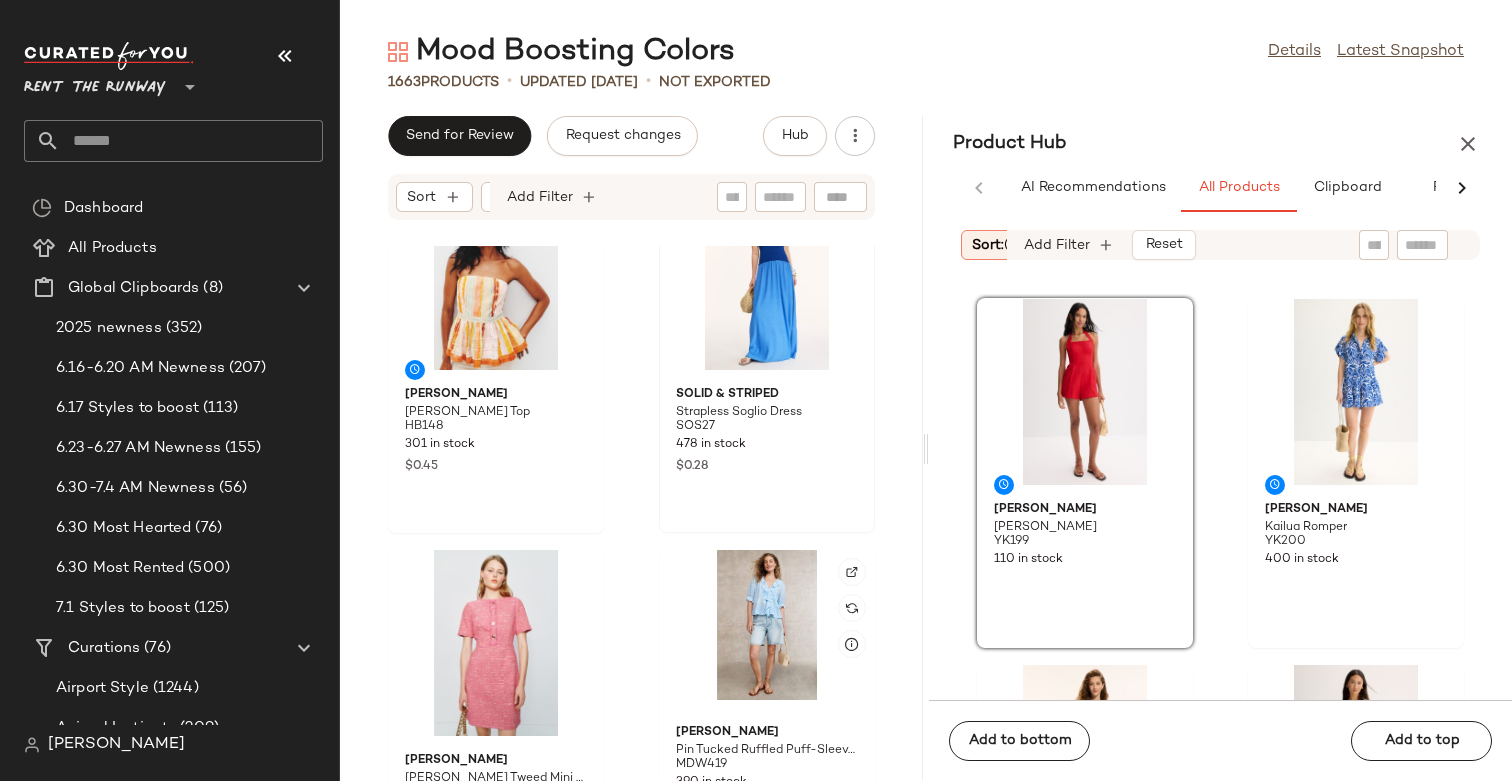 scroll, scrollTop: 2247, scrollLeft: 0, axis: vertical 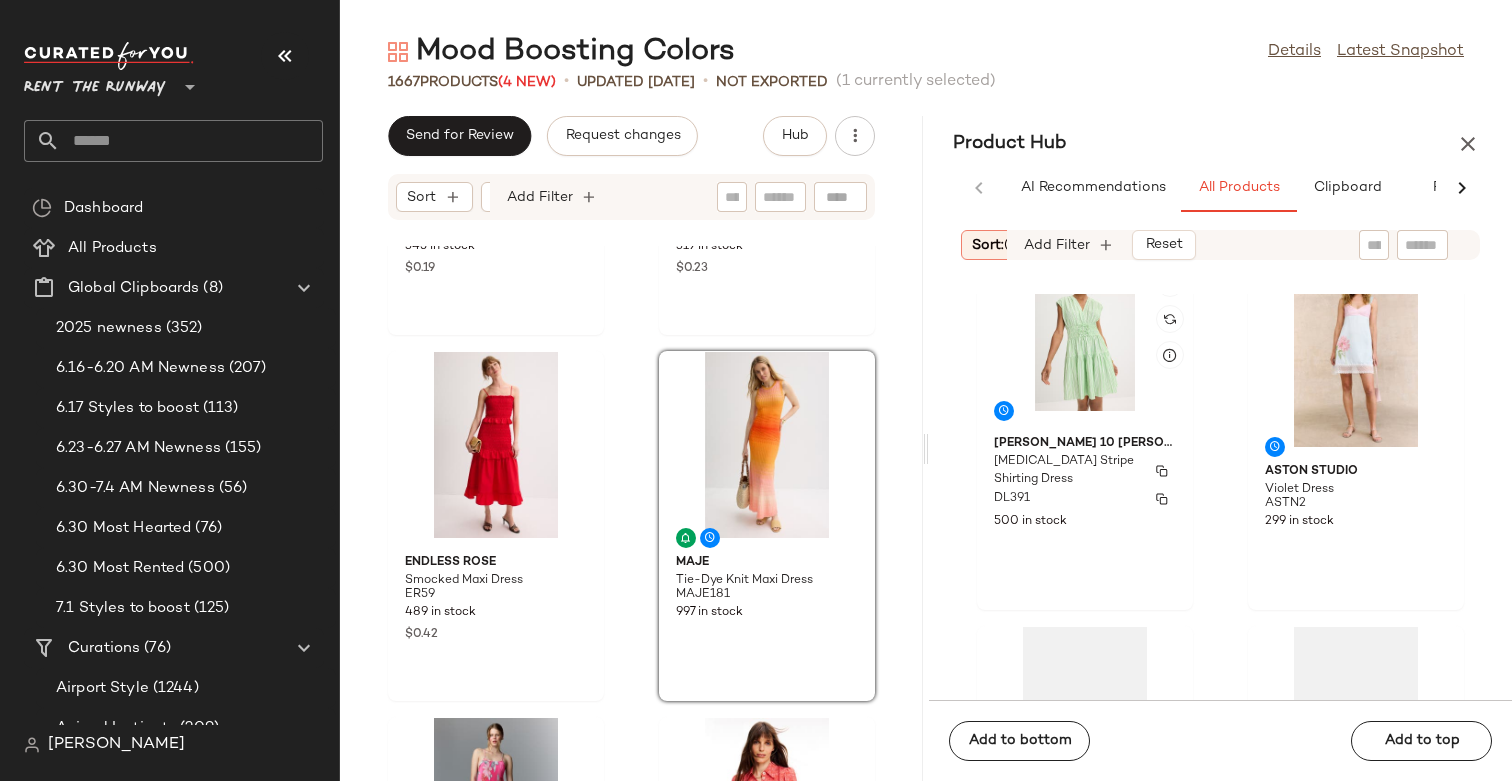 click on "Derek Lam 10 Crosby" at bounding box center (1085, 444) 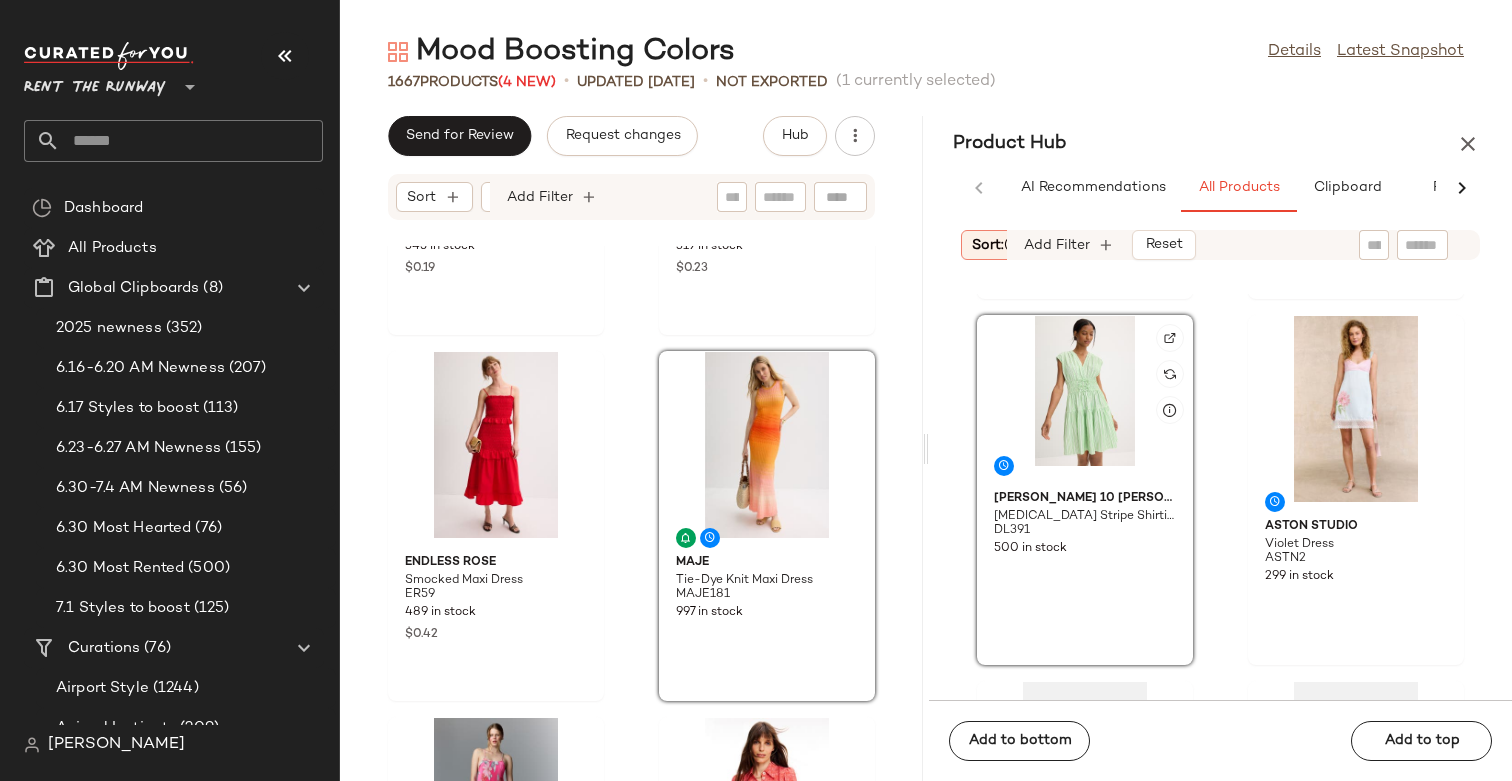 scroll, scrollTop: 5838, scrollLeft: 0, axis: vertical 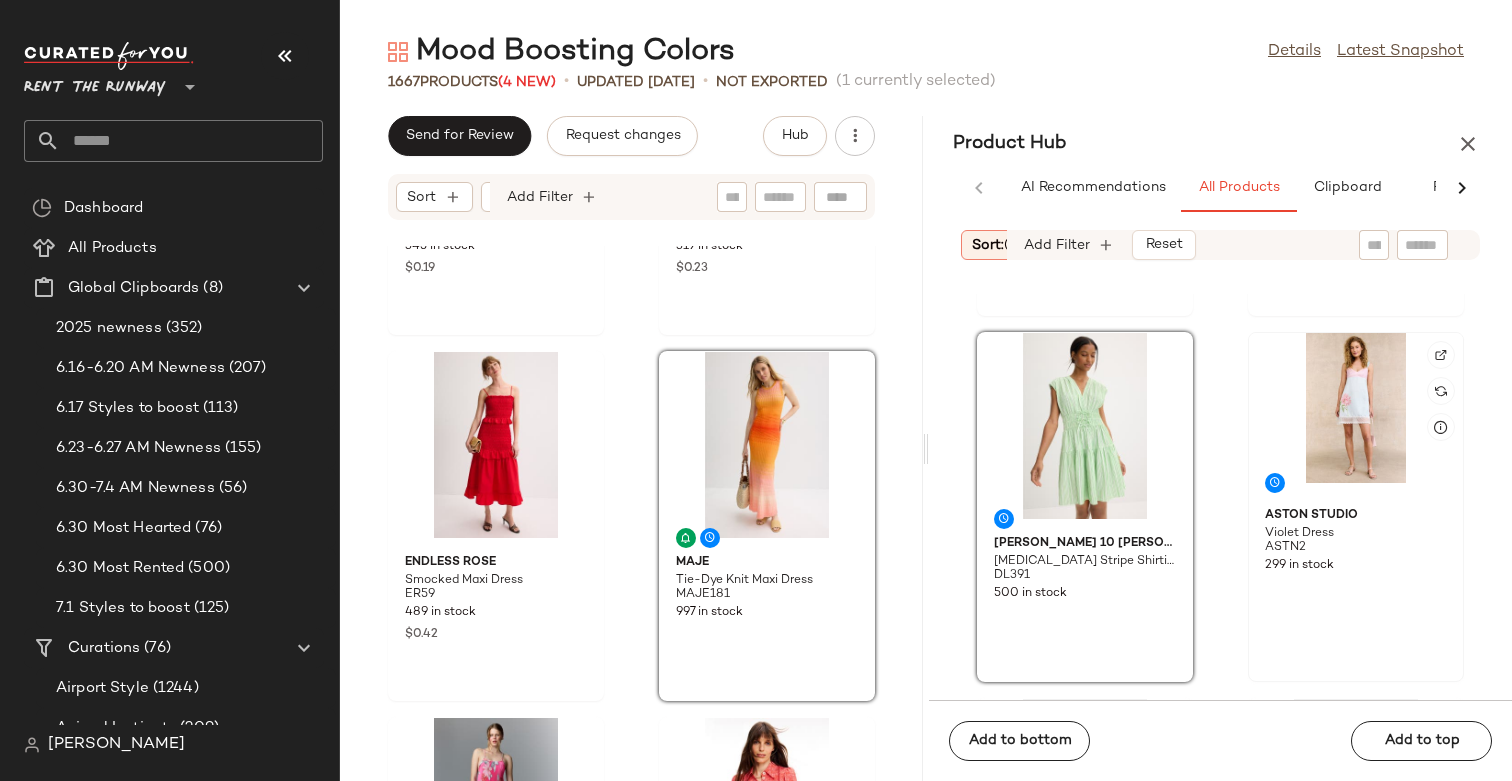 click 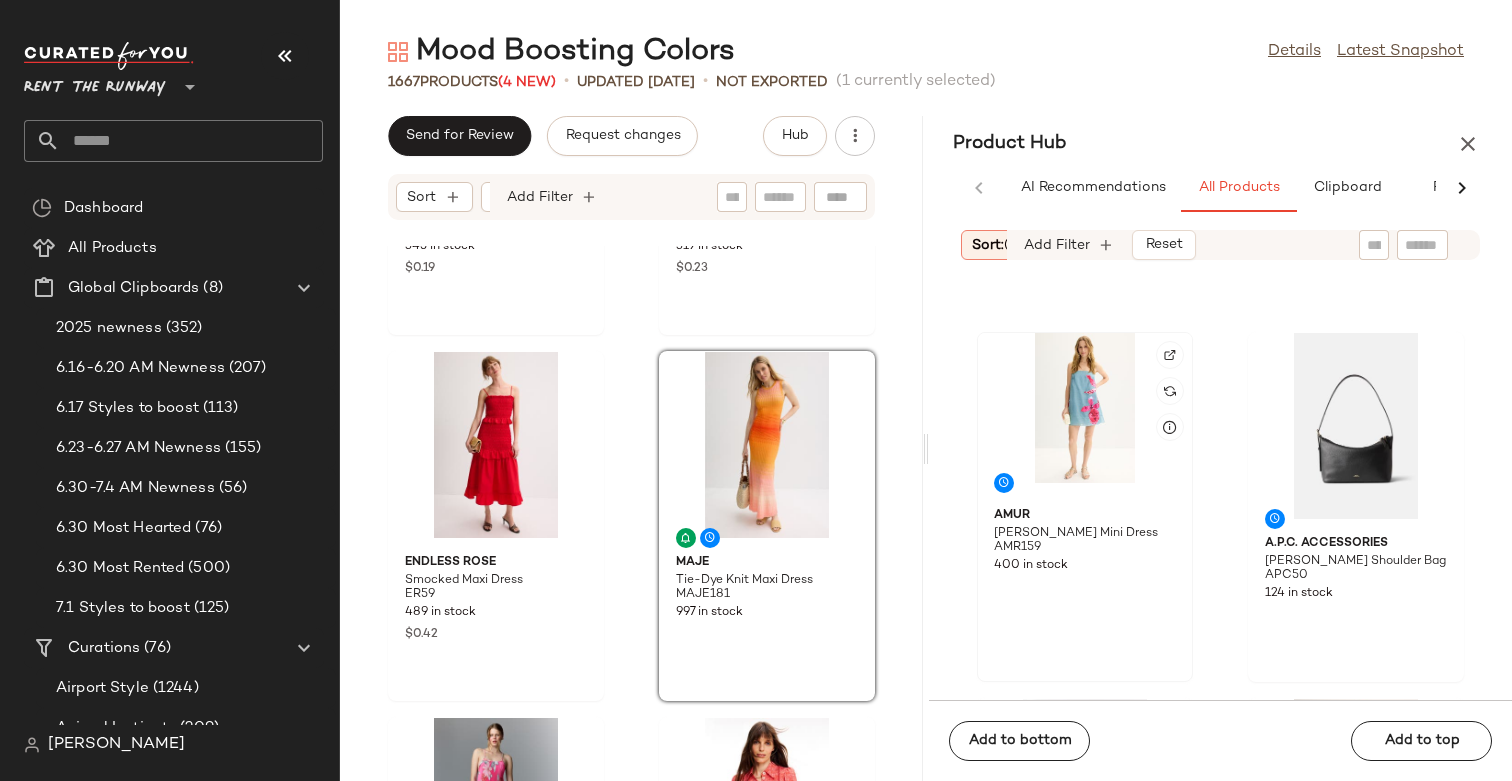 click 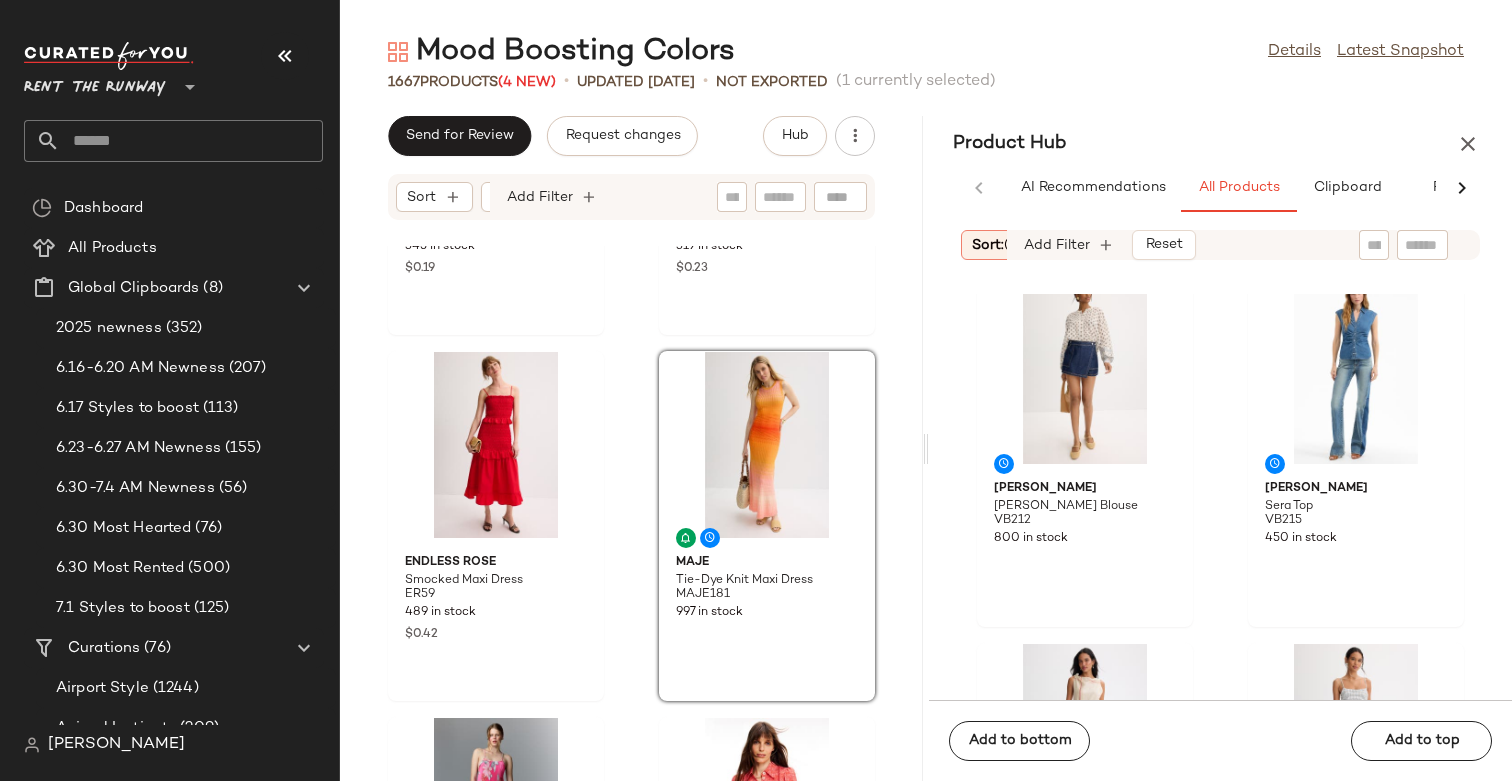 scroll, scrollTop: 0, scrollLeft: 0, axis: both 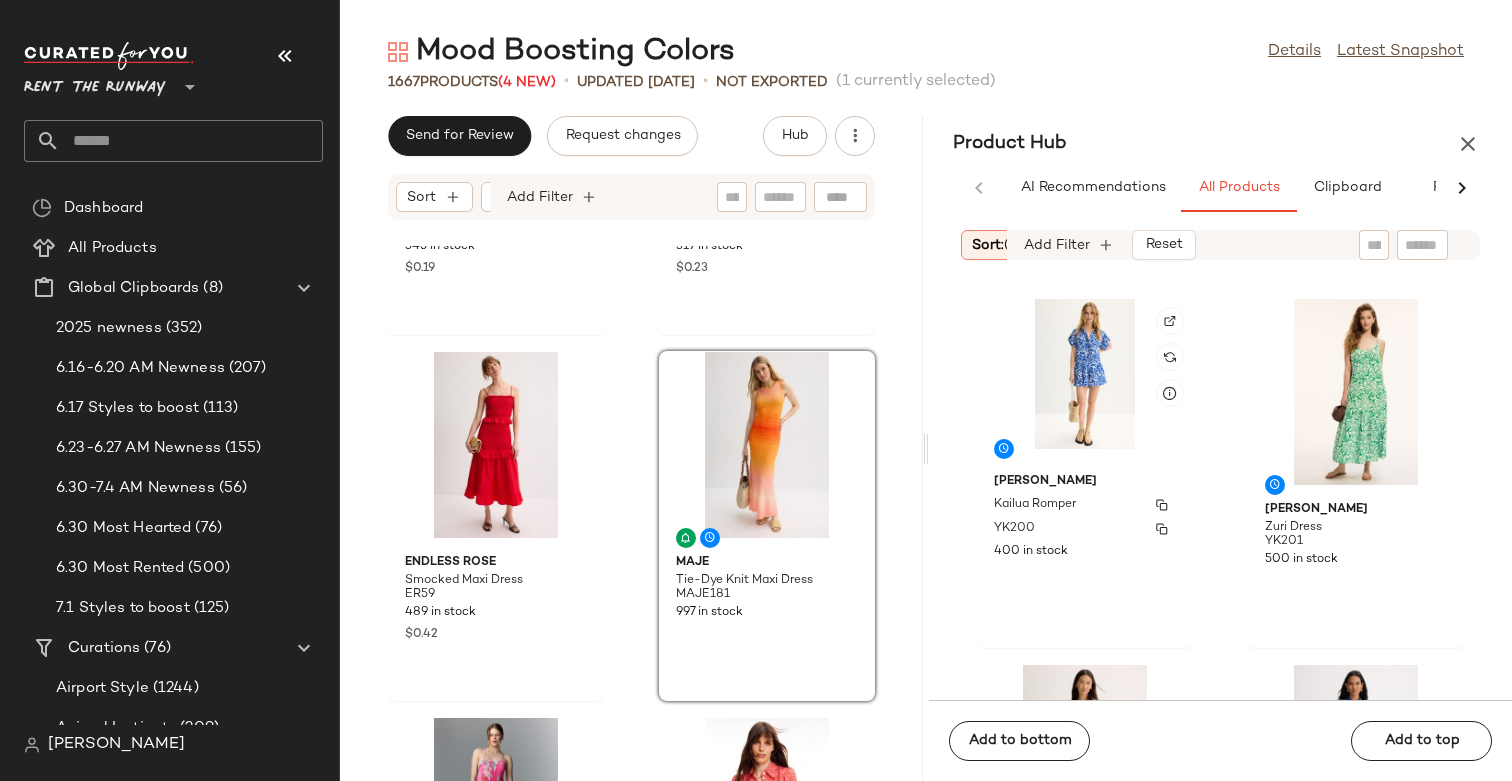 click on "YUMI KIM Kailua Romper YK200 400 in stock" 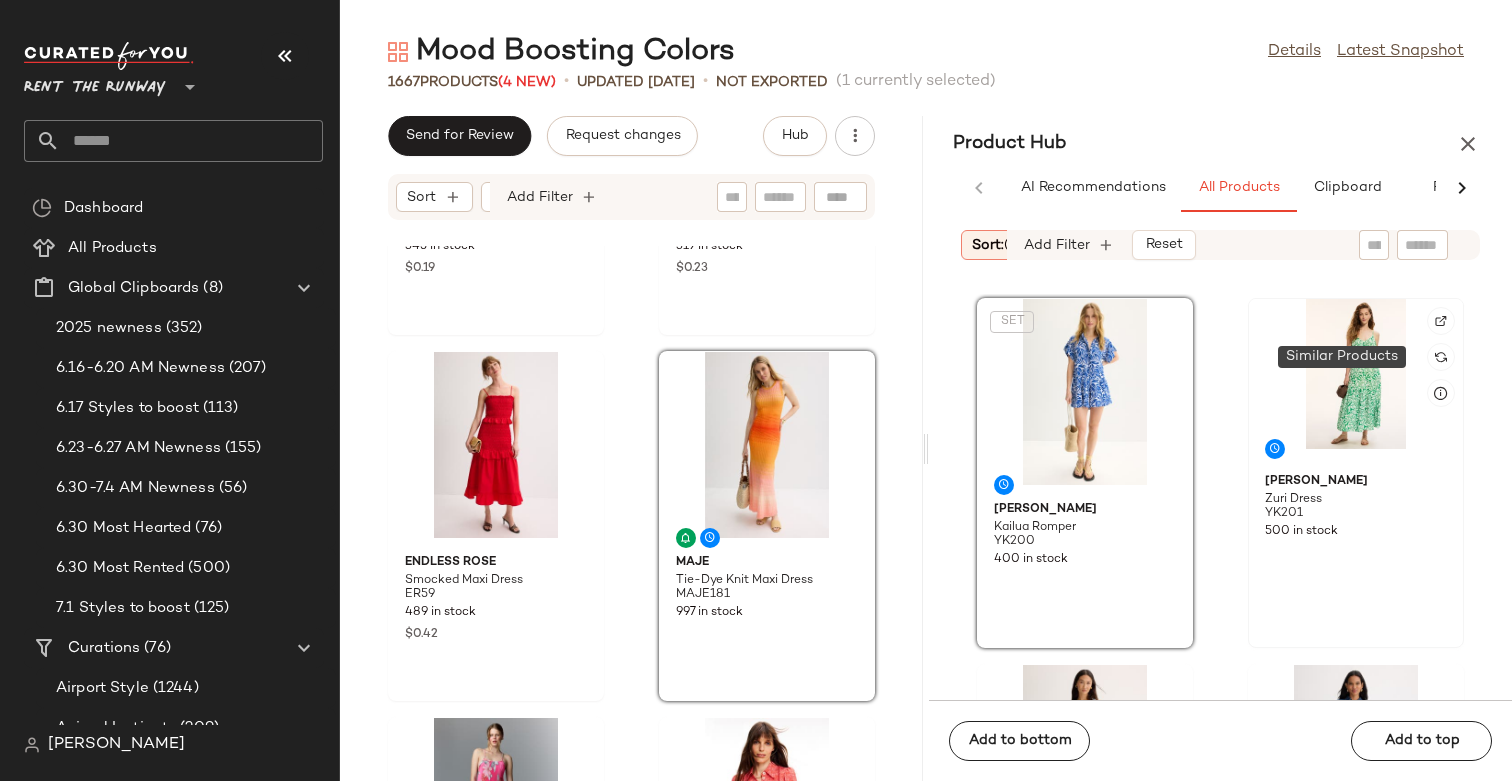 click 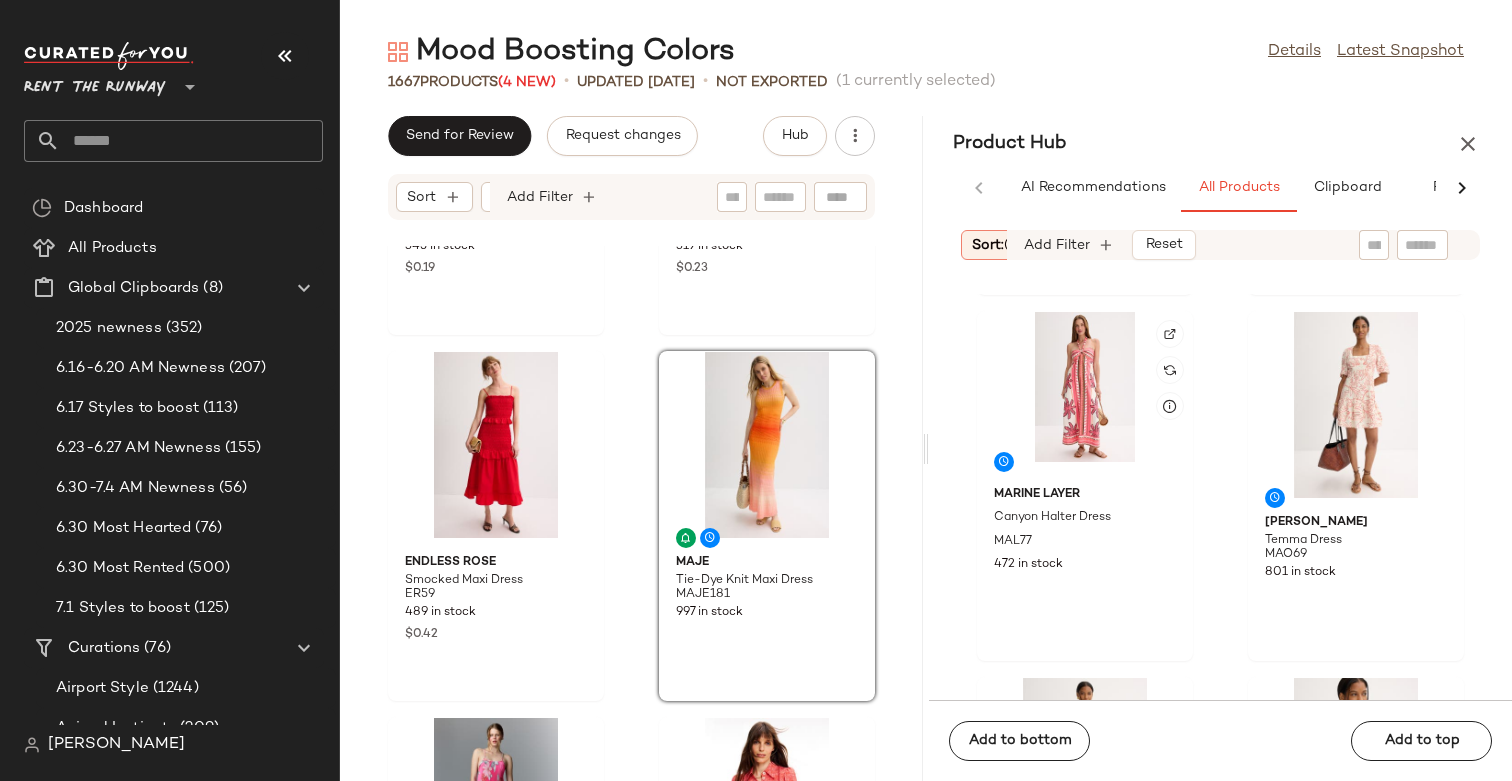scroll, scrollTop: 2950, scrollLeft: 0, axis: vertical 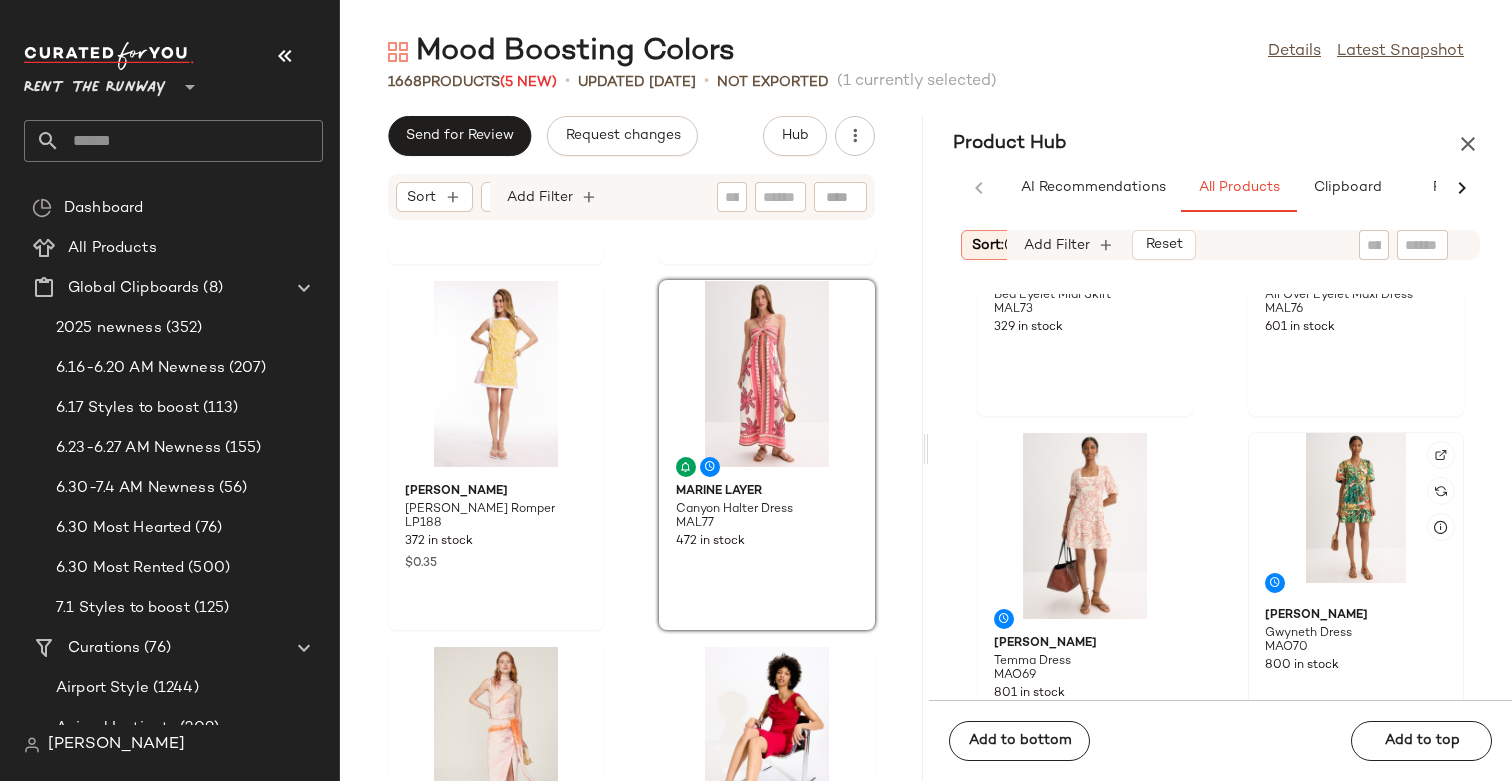 click 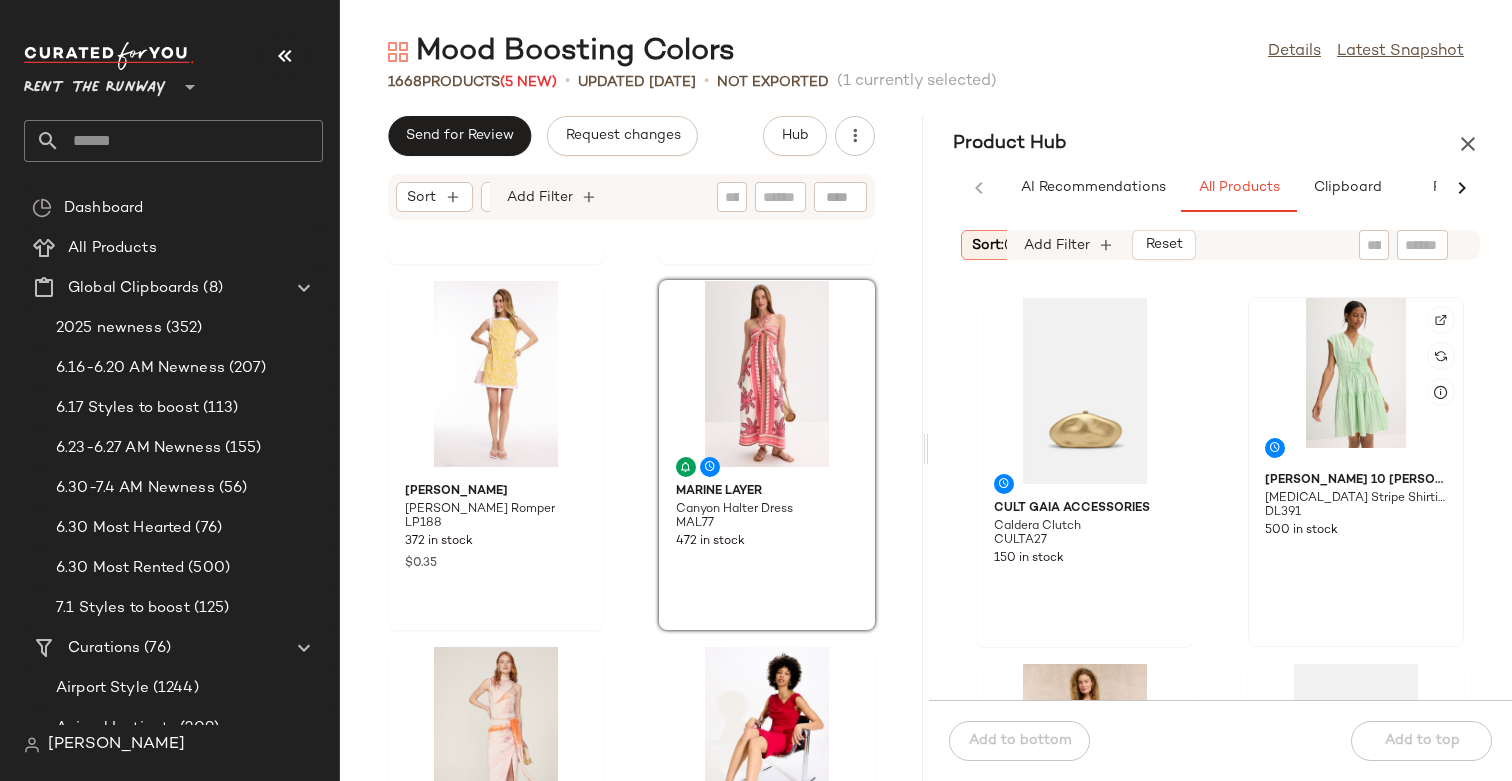 click 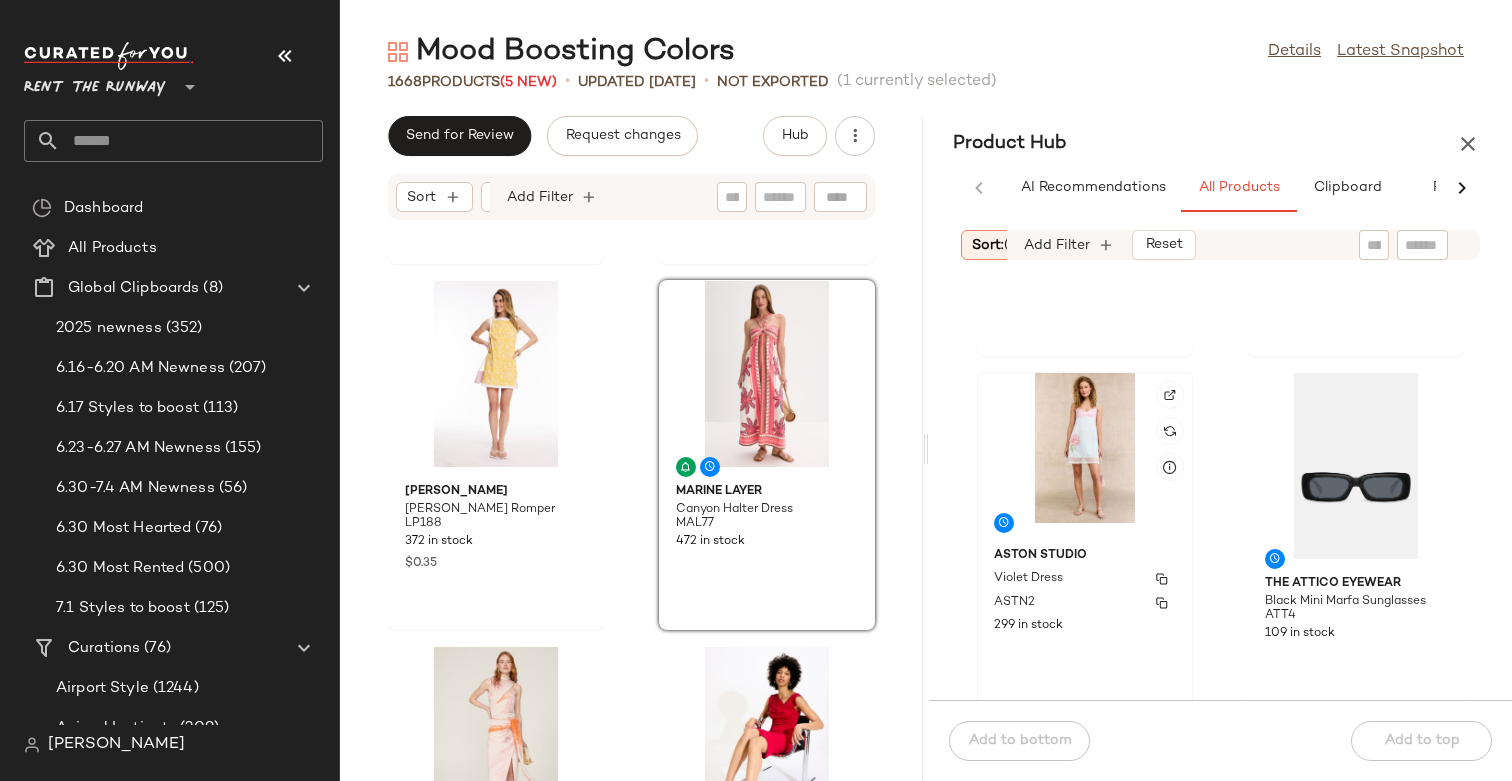 click on "Aston Studio Violet Dress ASTN2 299 in stock" 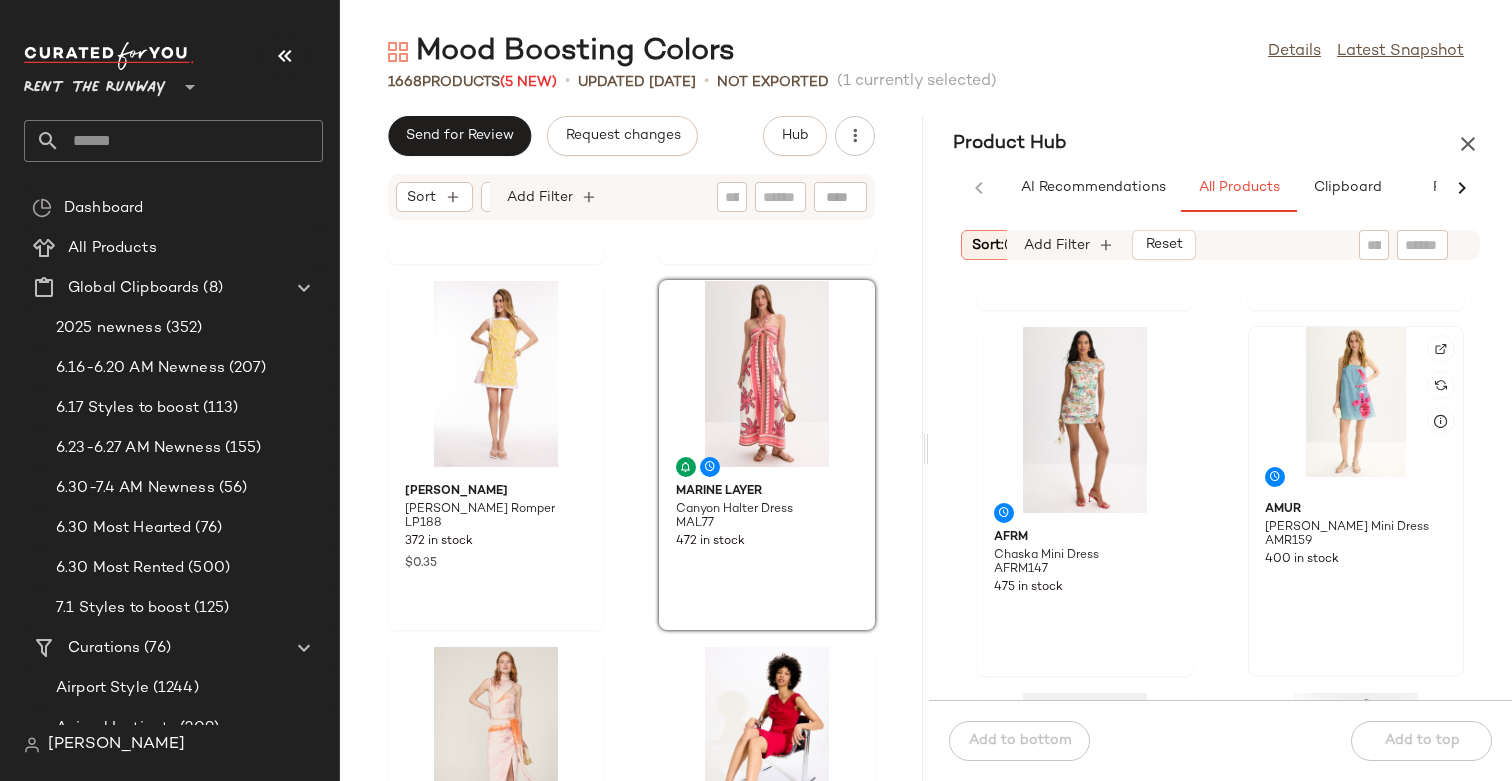 click 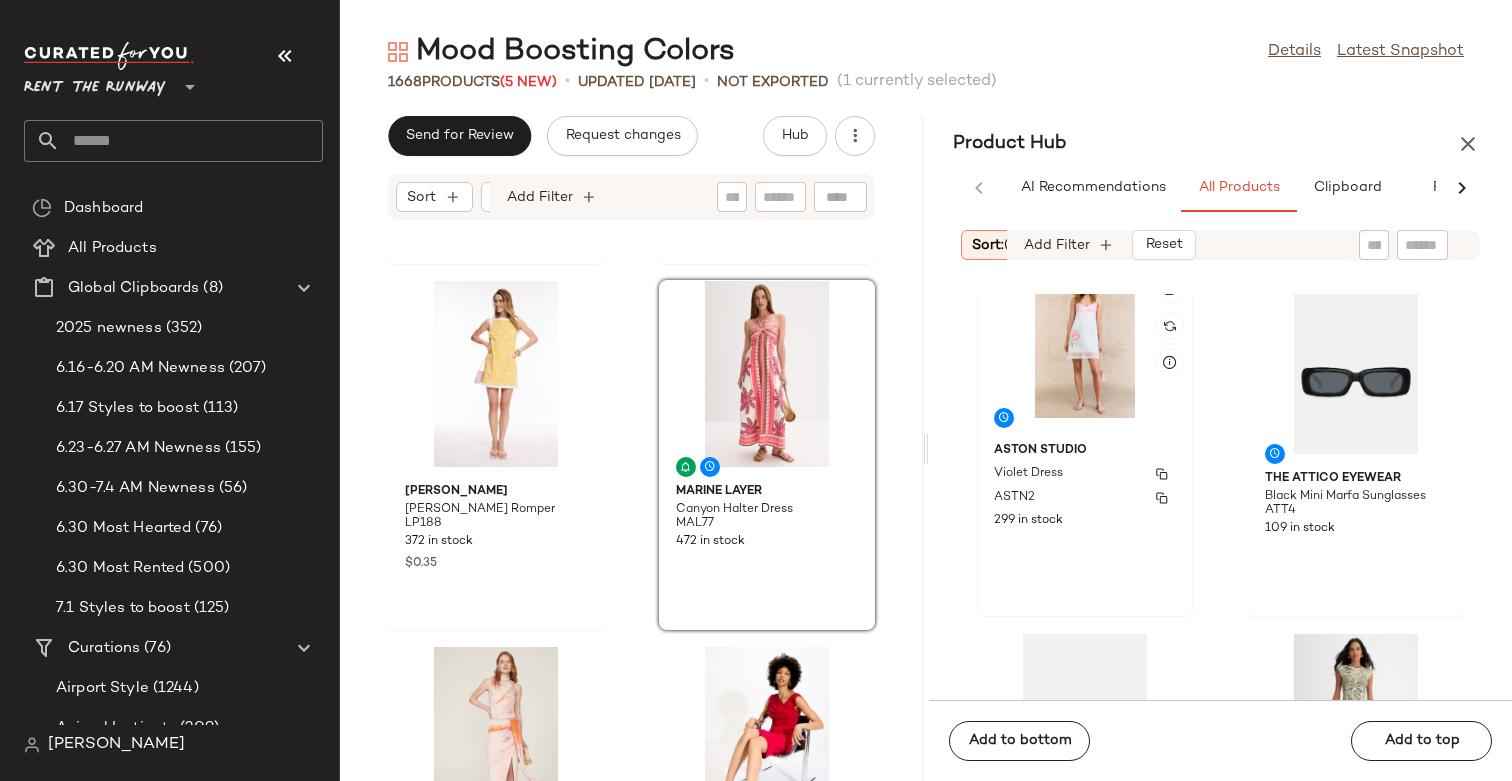 click on "Aston Studio" at bounding box center [1085, 451] 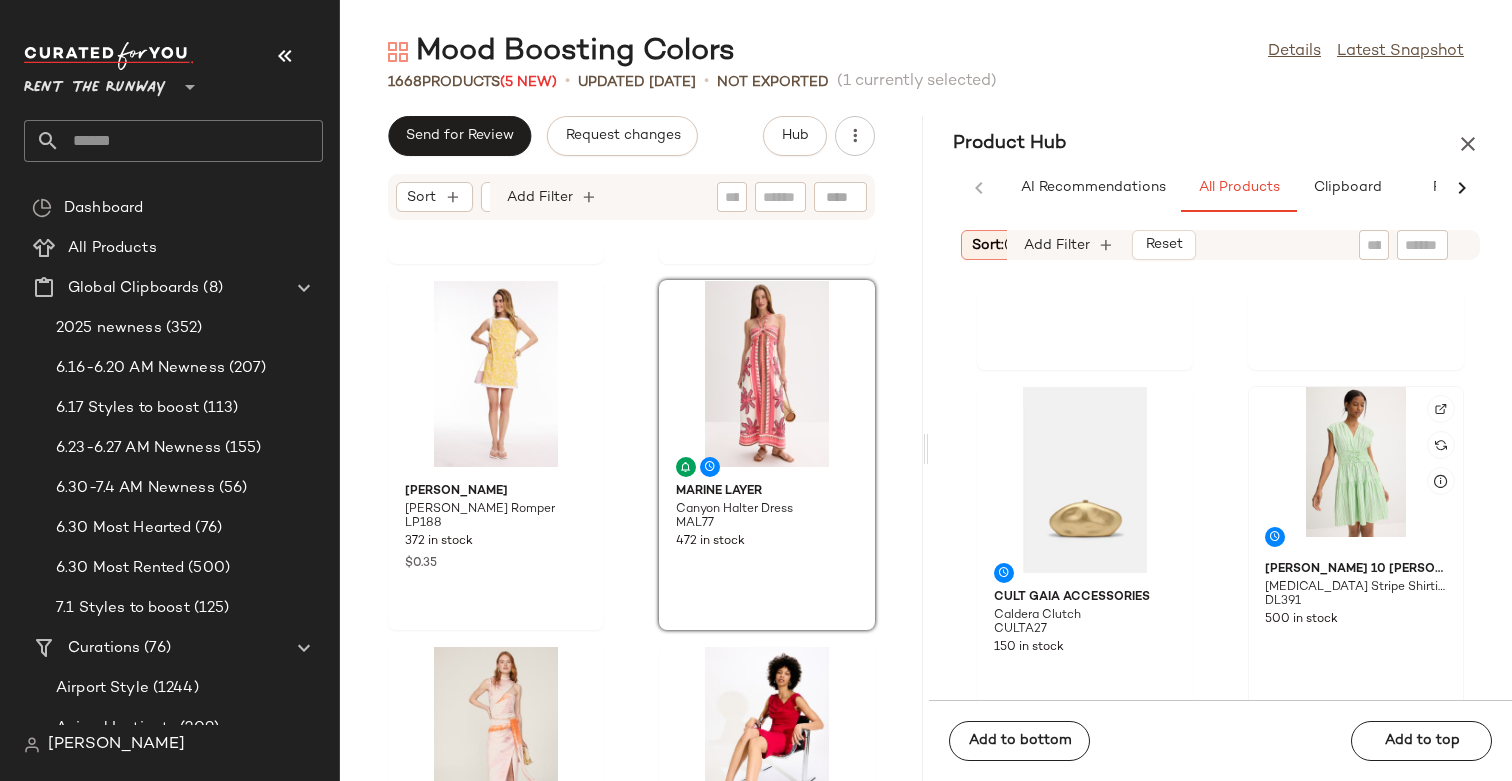 click 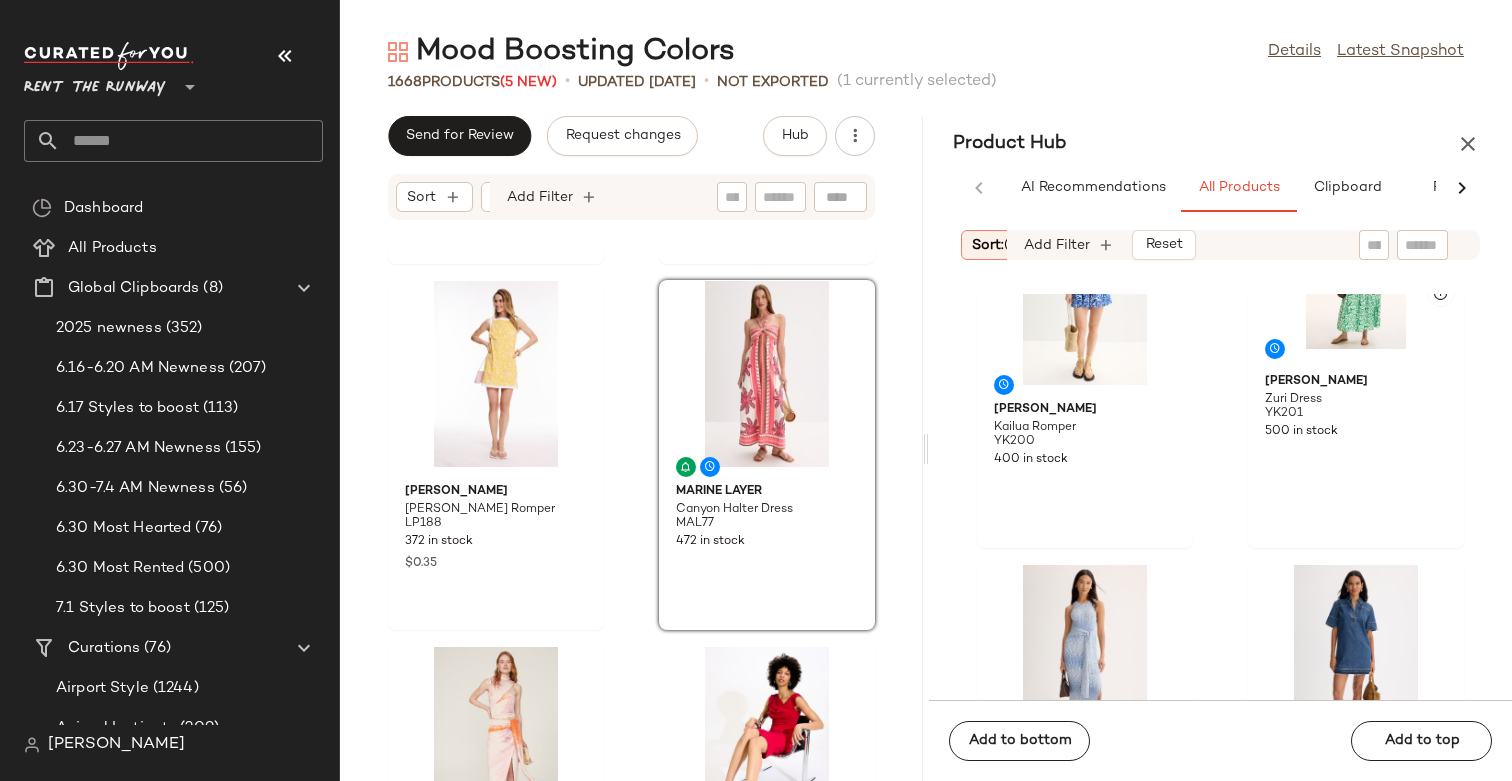 scroll, scrollTop: 0, scrollLeft: 0, axis: both 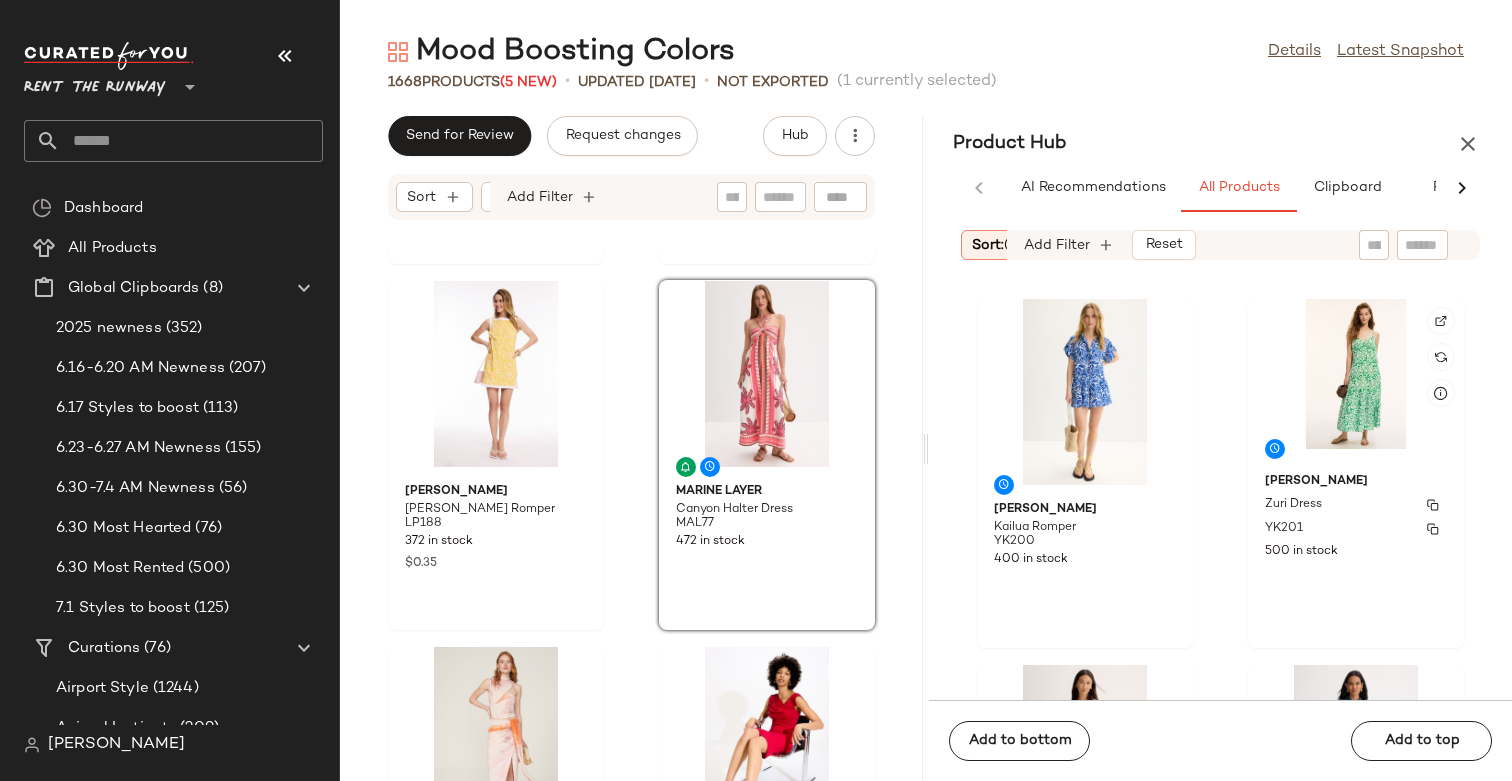 click on "YUMI KIM" at bounding box center (1356, 482) 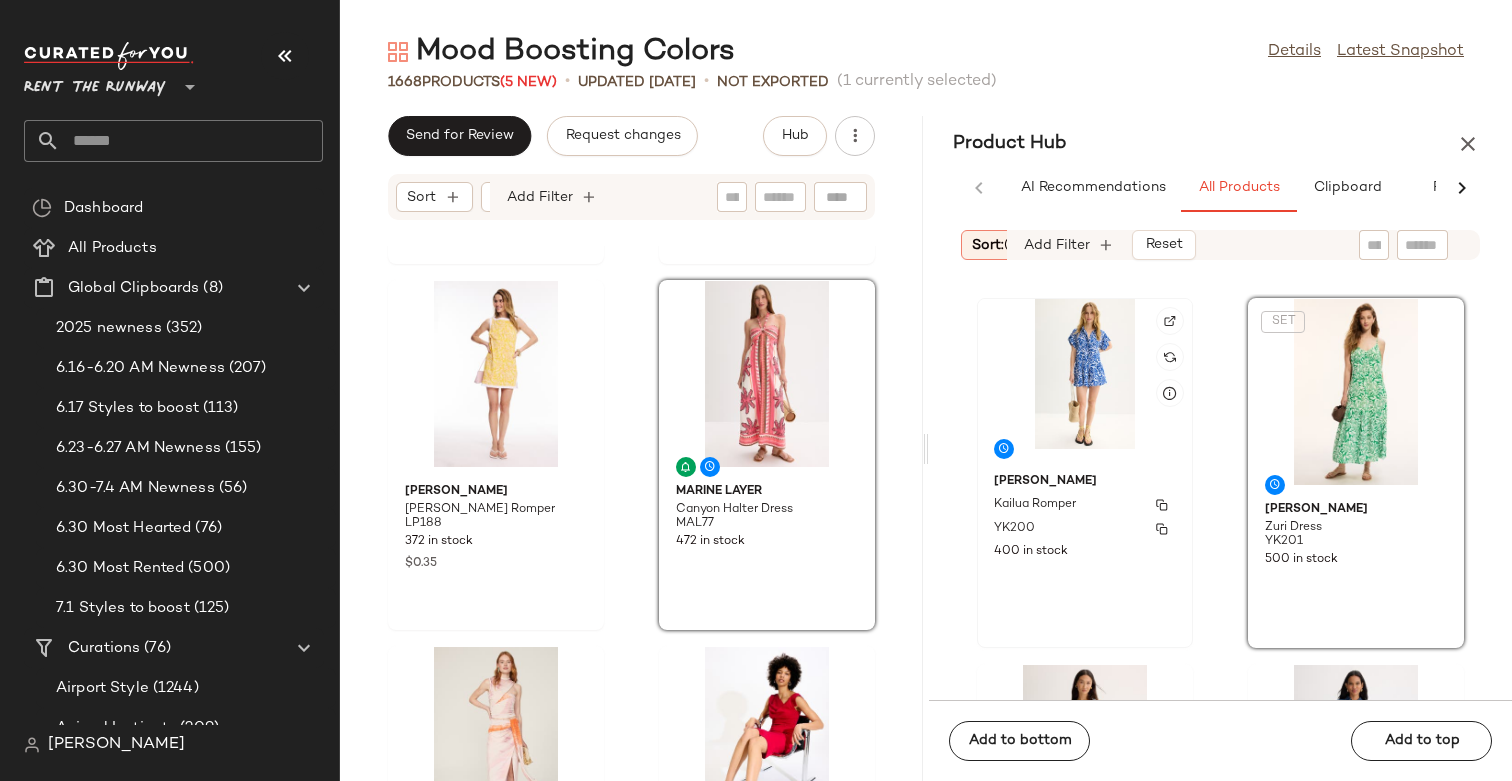 click on "YUMI KIM Kailua Romper YK200 400 in stock" 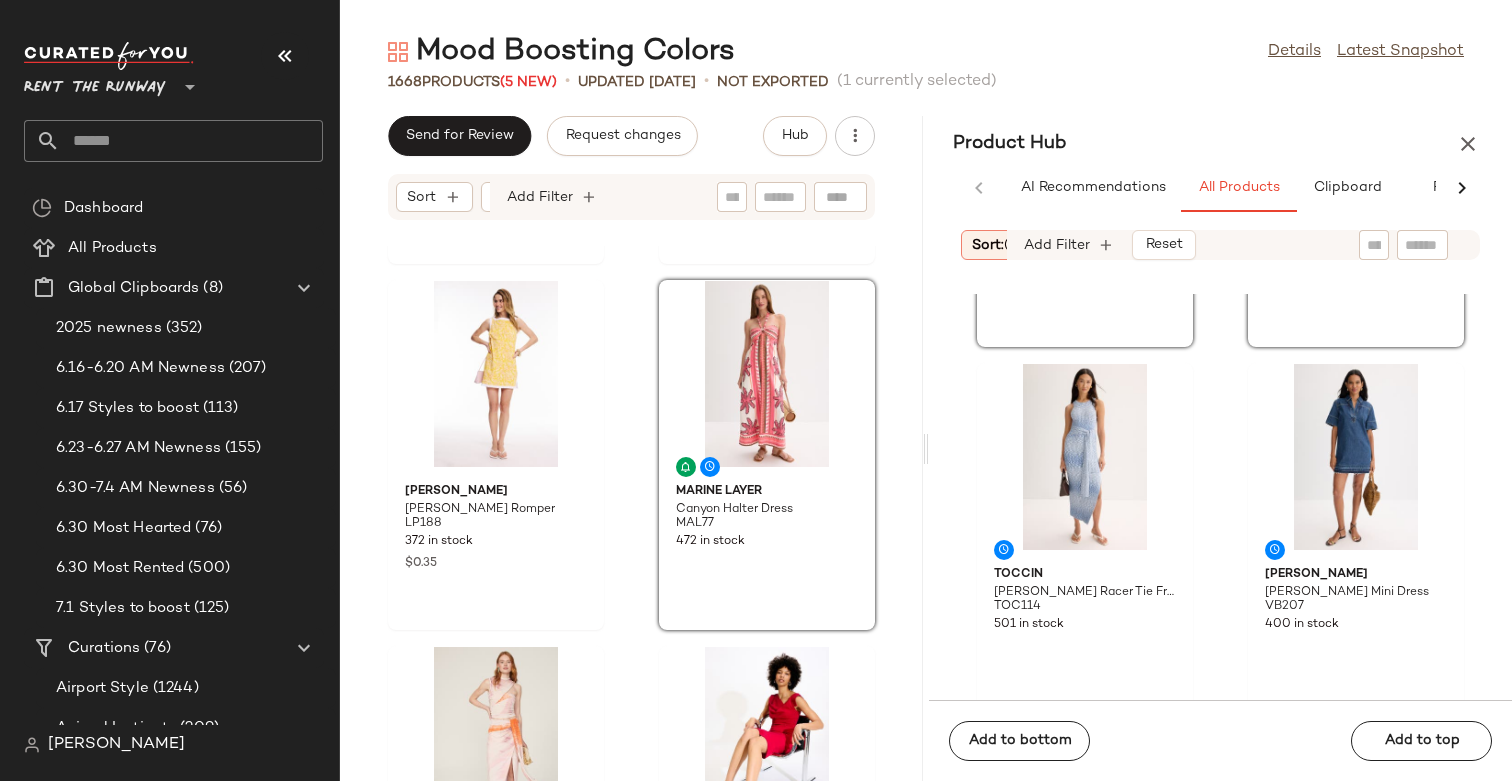 scroll, scrollTop: 302, scrollLeft: 0, axis: vertical 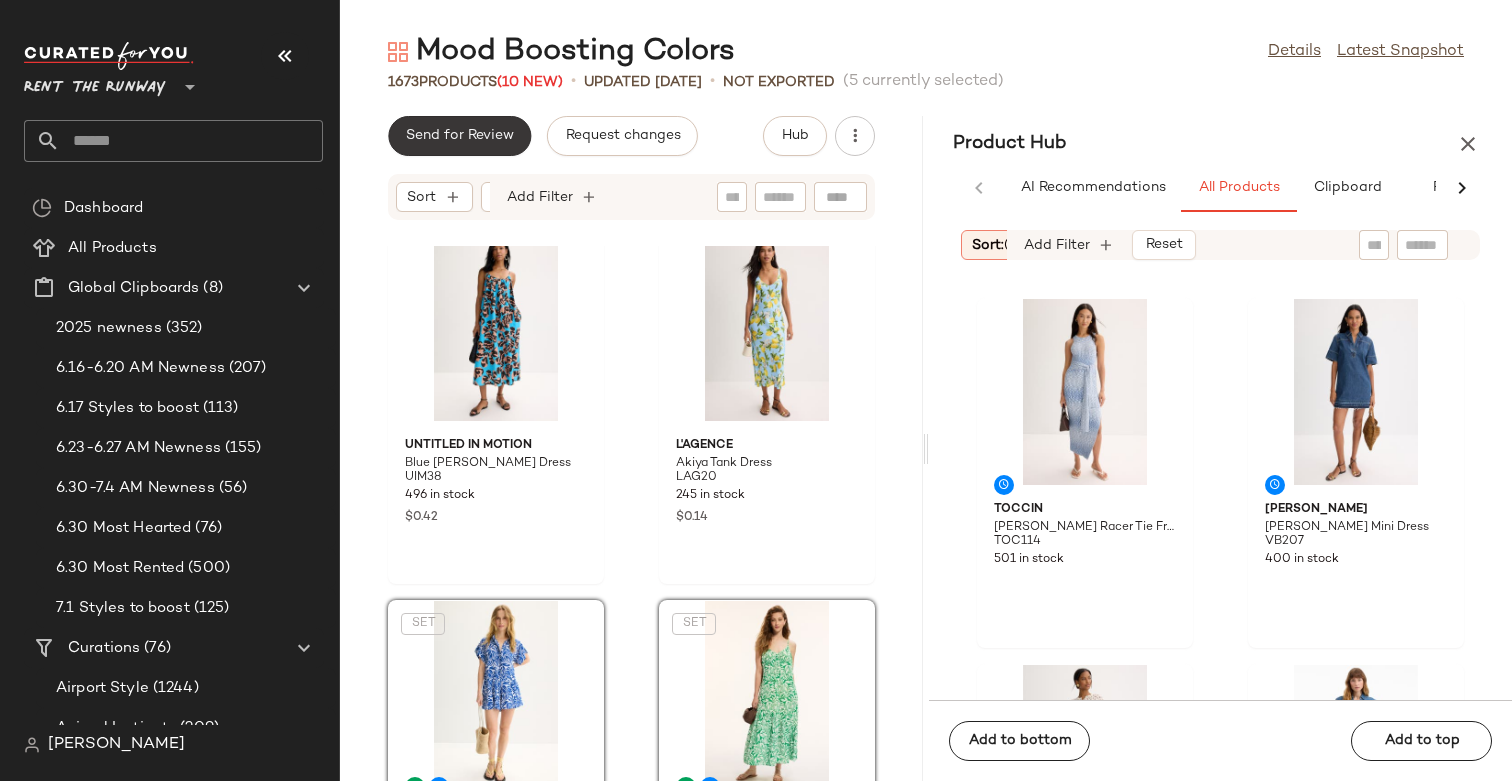 click on "Send for Review" 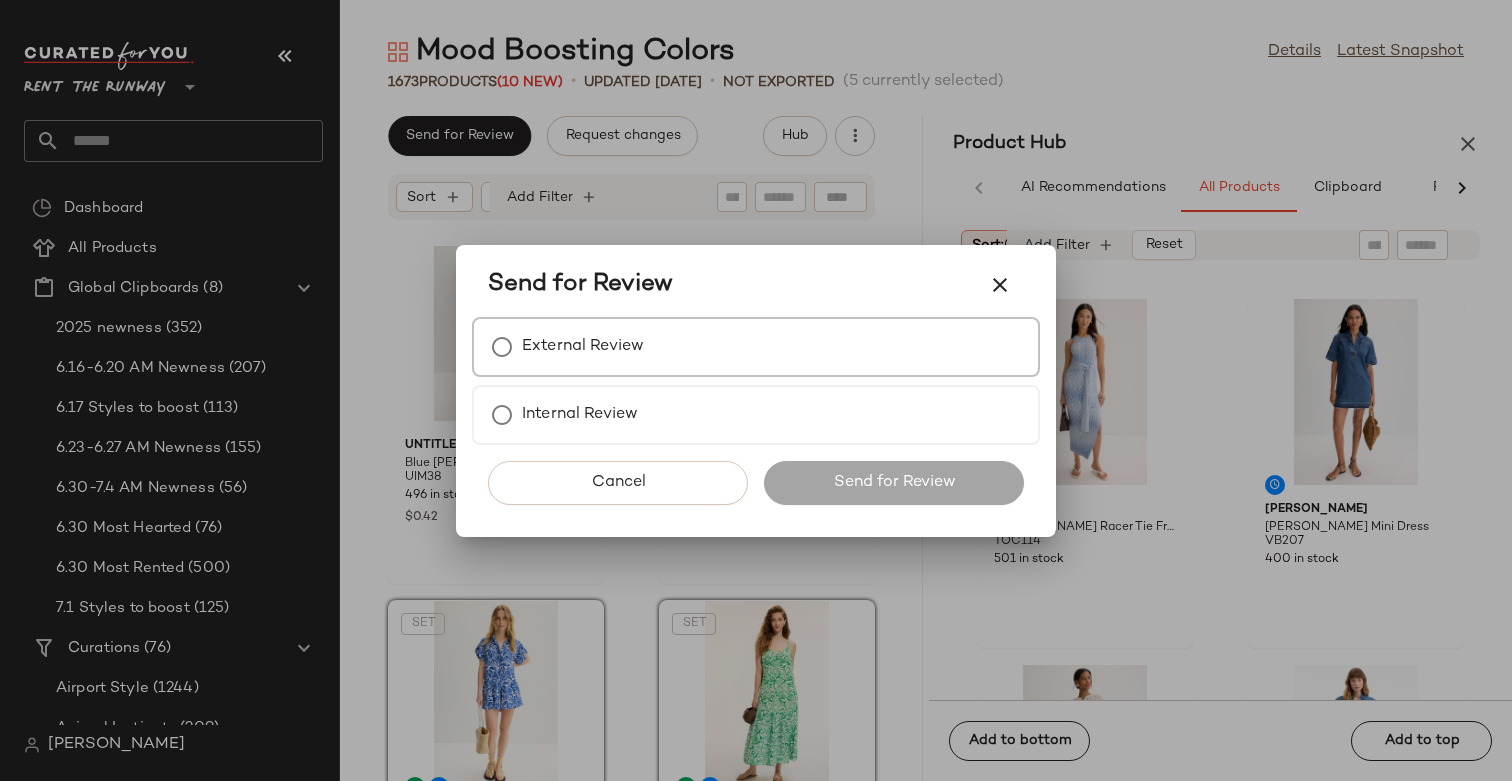 click on "External Review" at bounding box center [756, 347] 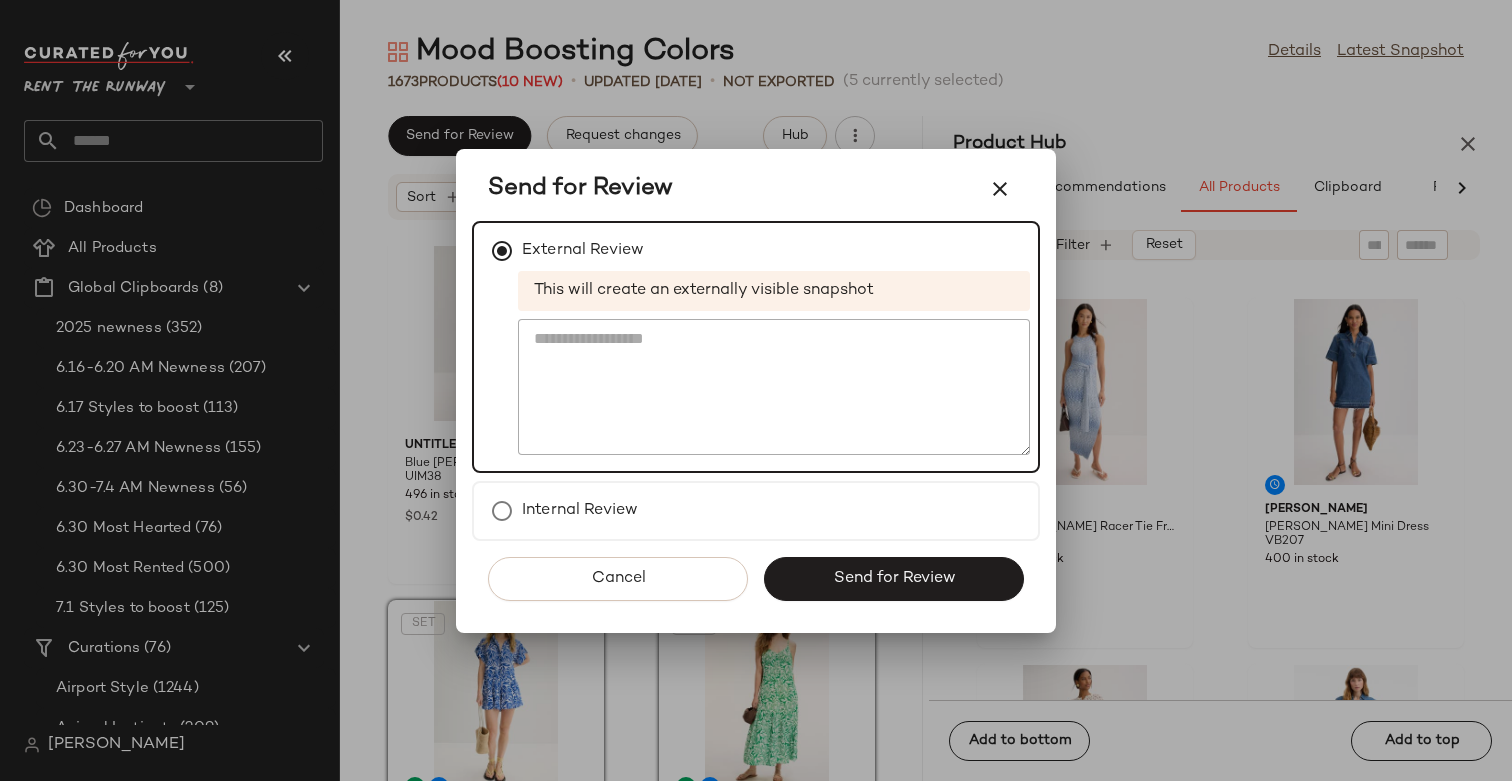 click on "Cancel   Send for Review" 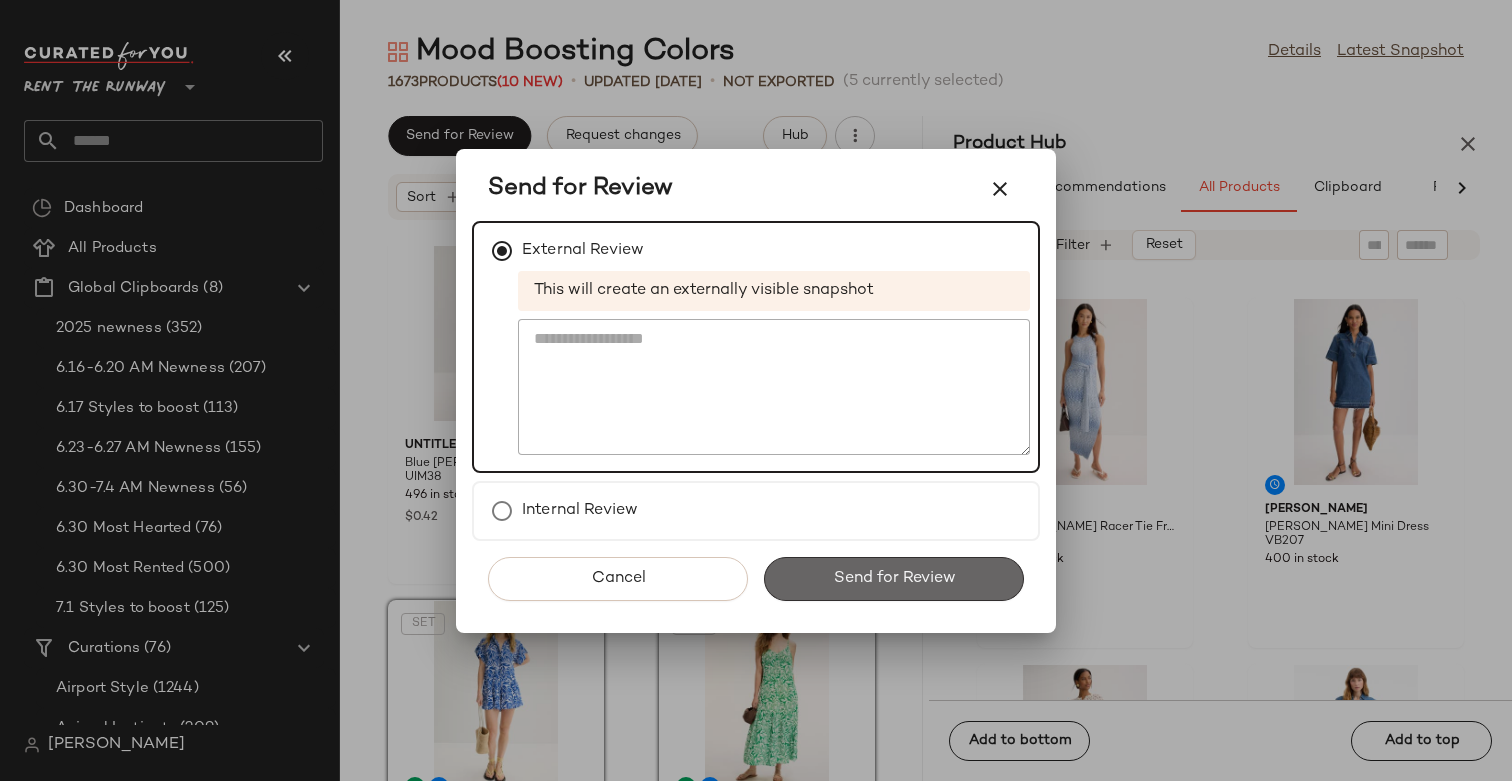 click on "Send for Review" 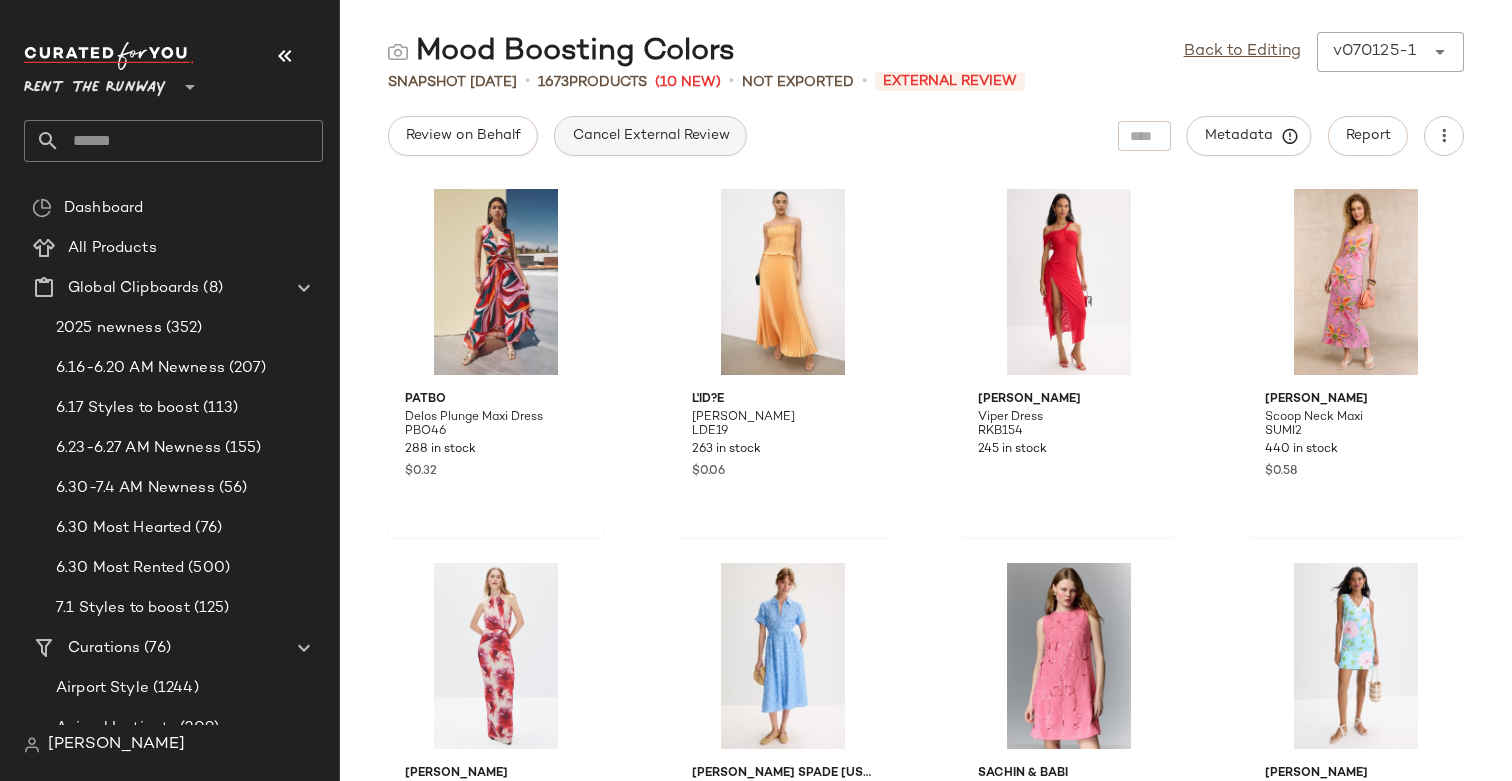 click on "Cancel External Review" 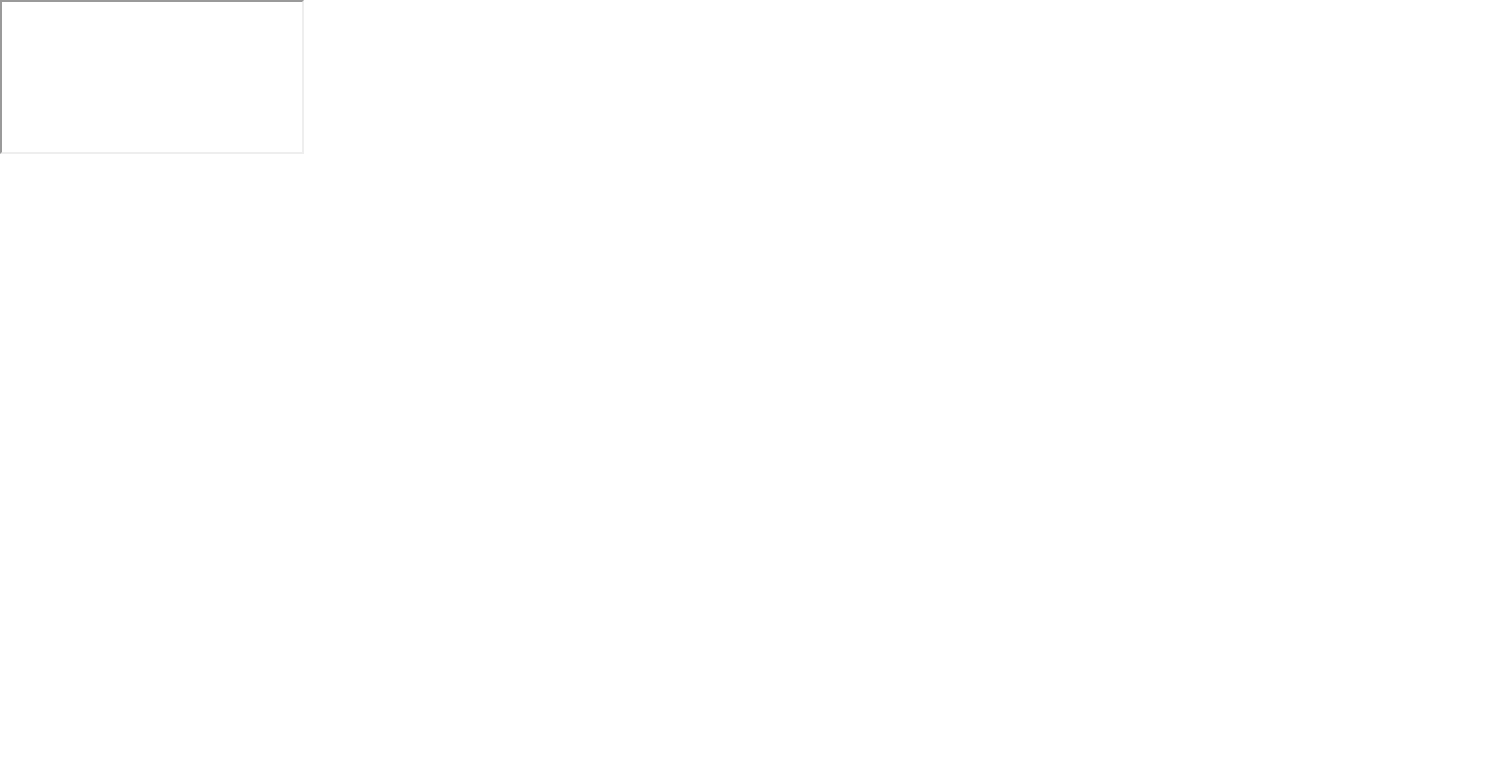 scroll, scrollTop: 0, scrollLeft: 0, axis: both 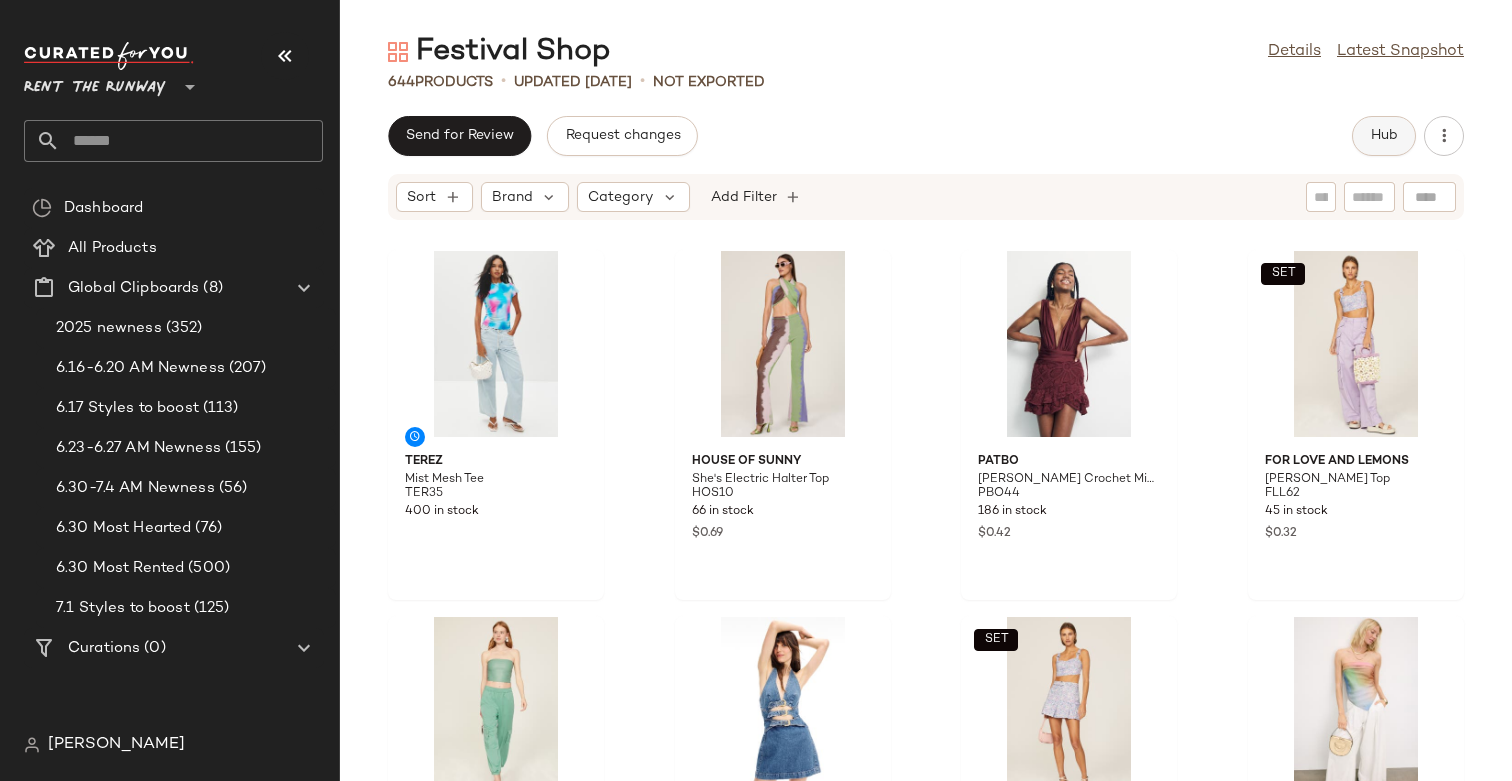click on "Hub" at bounding box center [1384, 136] 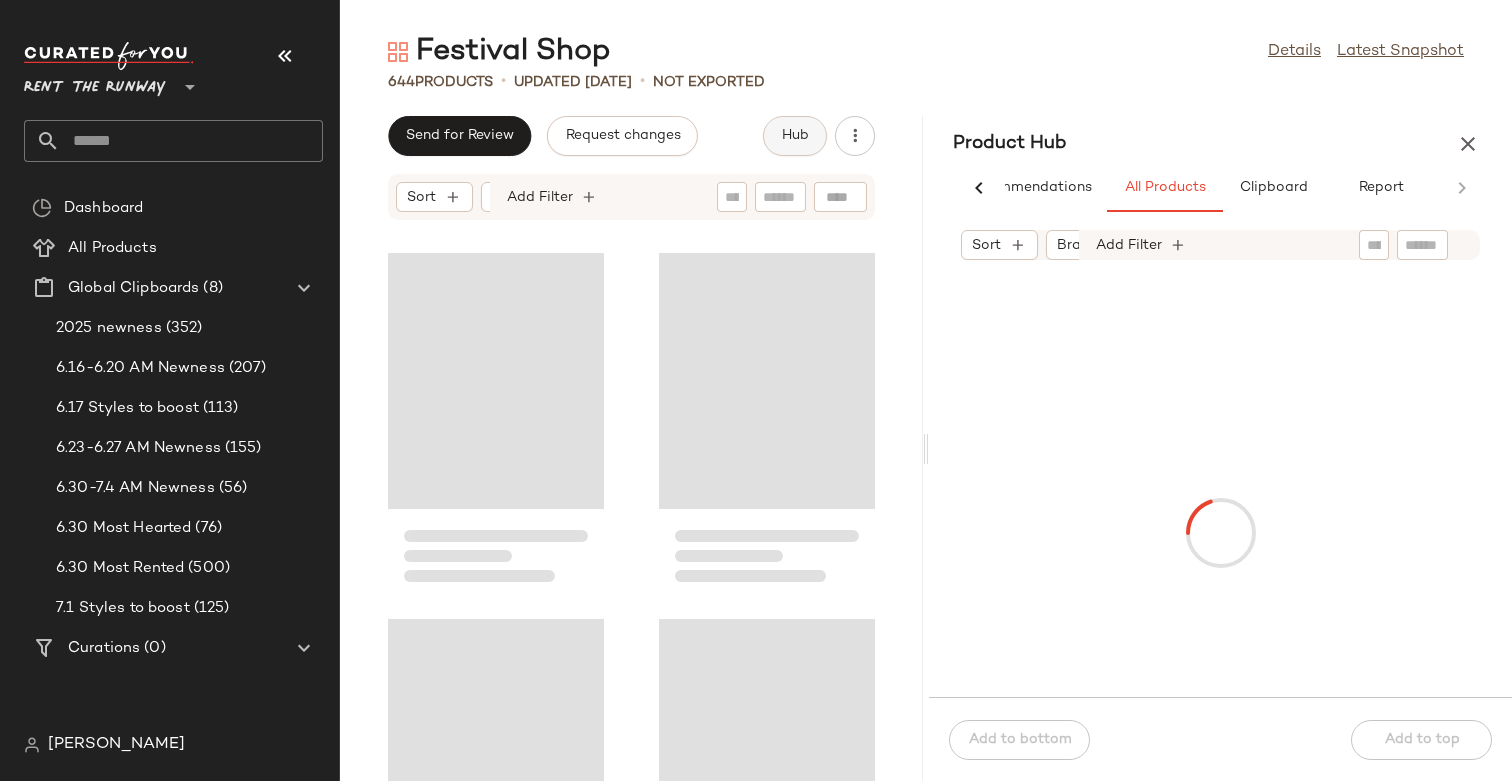 scroll, scrollTop: 0, scrollLeft: 77, axis: horizontal 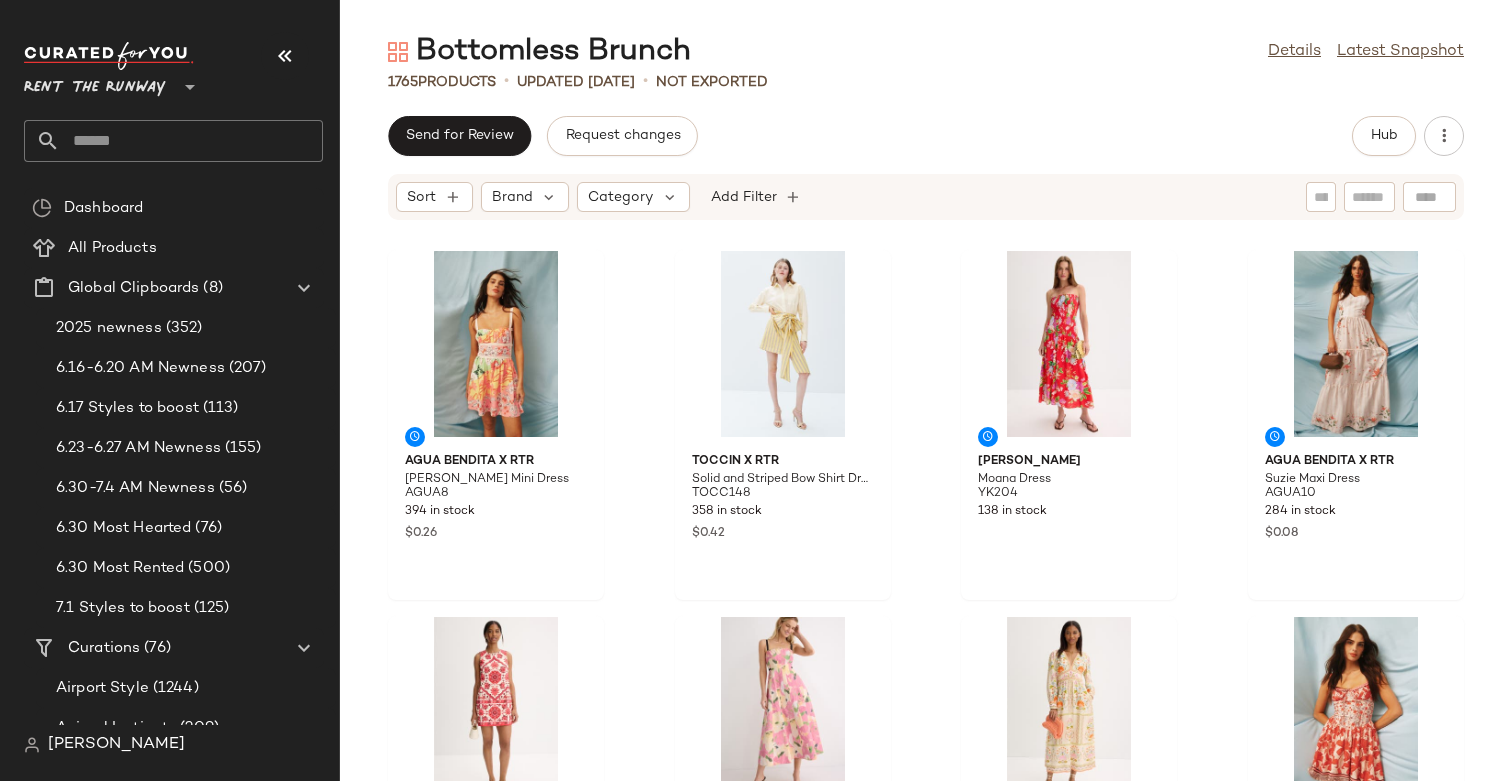 click on "Bottomless Brunch  Details   Latest Snapshot  1765   Products   •   updated [DATE]  •   Not Exported   Send for Review   Request changes   Hub  Sort  Brand  Category  Add Filter  Agua Bendita x RTR [PERSON_NAME] Mini Dress AGUA8 394 in stock $0.26 TOCCIN X RTR Solid and Striped Bow Shirt Dress TOCC148 358 in stock $0.42 [PERSON_NAME] Moana Dress YK204 138 in stock Agua Bendita x RTR Suzie Maxi Dress AGUA10 284 in stock $0.08 Cara Cara [US_STATE] Mackenzie Dress CRCR26 500 in stock [PERSON_NAME] [PERSON_NAME] Dress TNT311 391 in stock $0.38 [PERSON_NAME] Vintage Floral Dress CAB7 195 in stock $0.03 Agua Bendita x RTR Spring Mini Dress AGUA4 380 in stock $0.10 [PERSON_NAME] 10 [PERSON_NAME] x RTR Printed Cap Sleeve Mini Dress DLC332 491 in stock $0.43  SET  The Great. Super Bloom Eyelet Skirt TGR68 397 in stock $0.41 [PERSON_NAME] 10 [PERSON_NAME] x RTR Puff Sleeve Midi Dress DLC329 485 in stock $0.79  SET  [PERSON_NAME] x RTR Tie Waist Wide Leg Pants ADAMC216 347 in stock $0.60 DELFI Collective [PERSON_NAME] Dress DLF74 348 in stock $0.55 AGUA9 $0.62 CAB8" at bounding box center [926, 406] 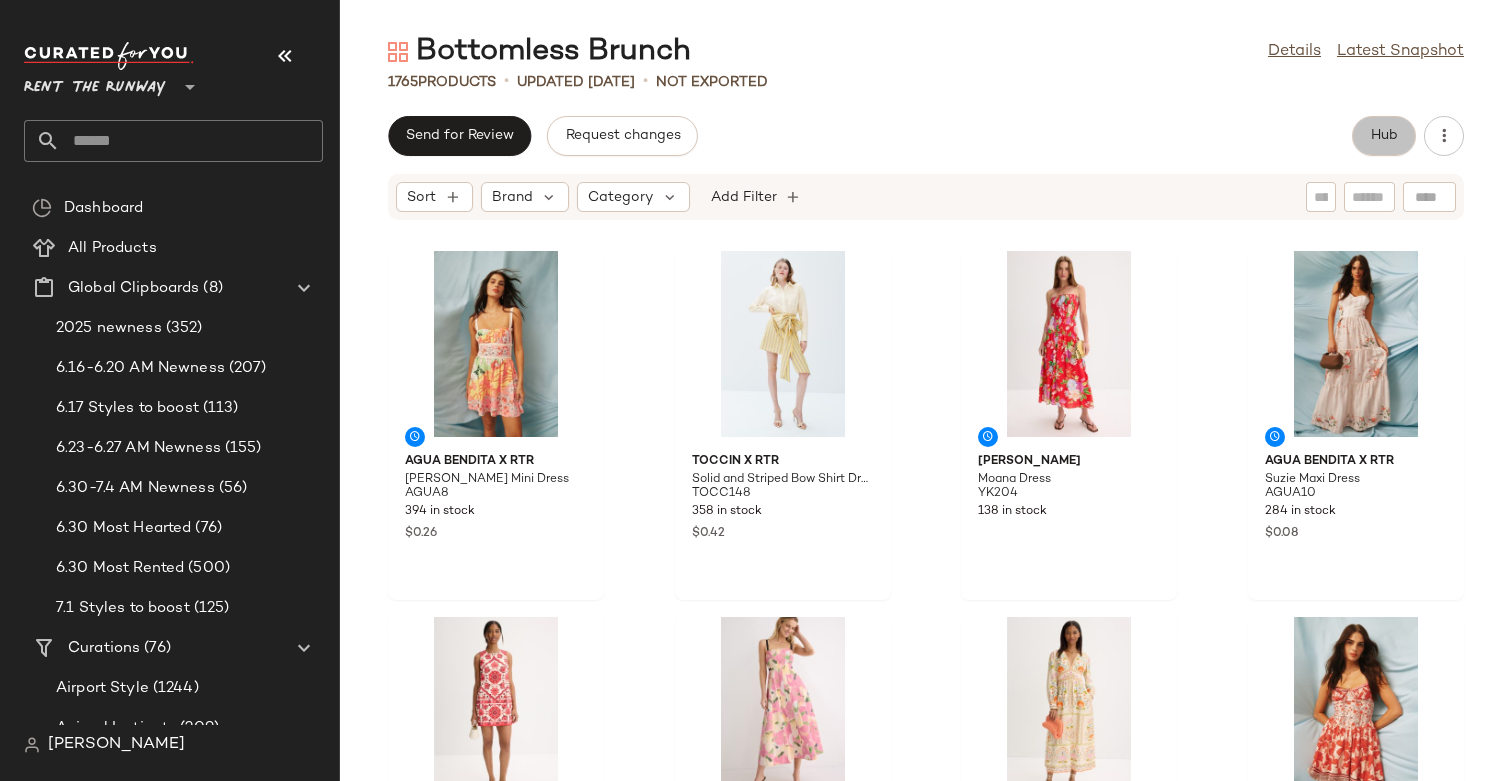 click on "Hub" 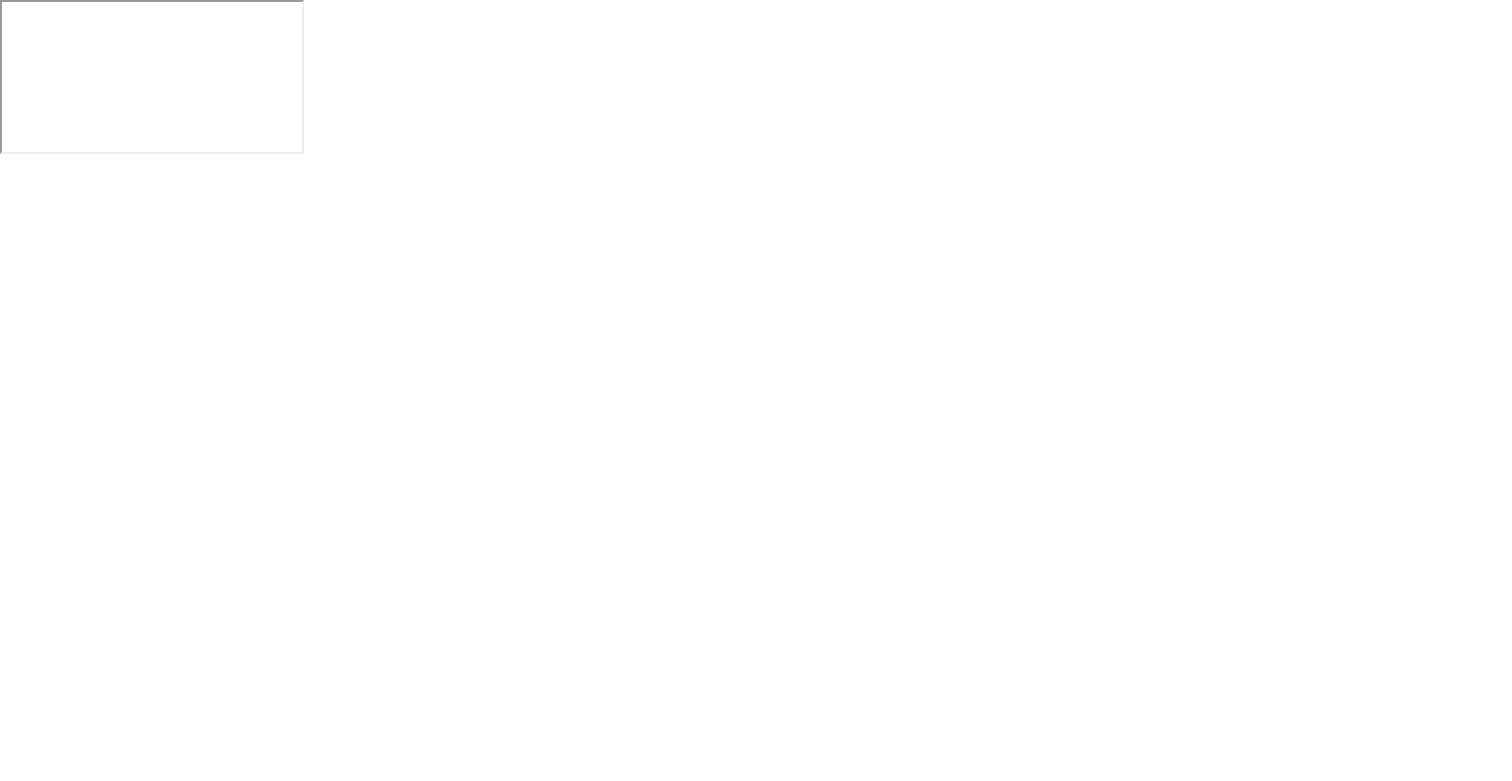 scroll, scrollTop: 0, scrollLeft: 0, axis: both 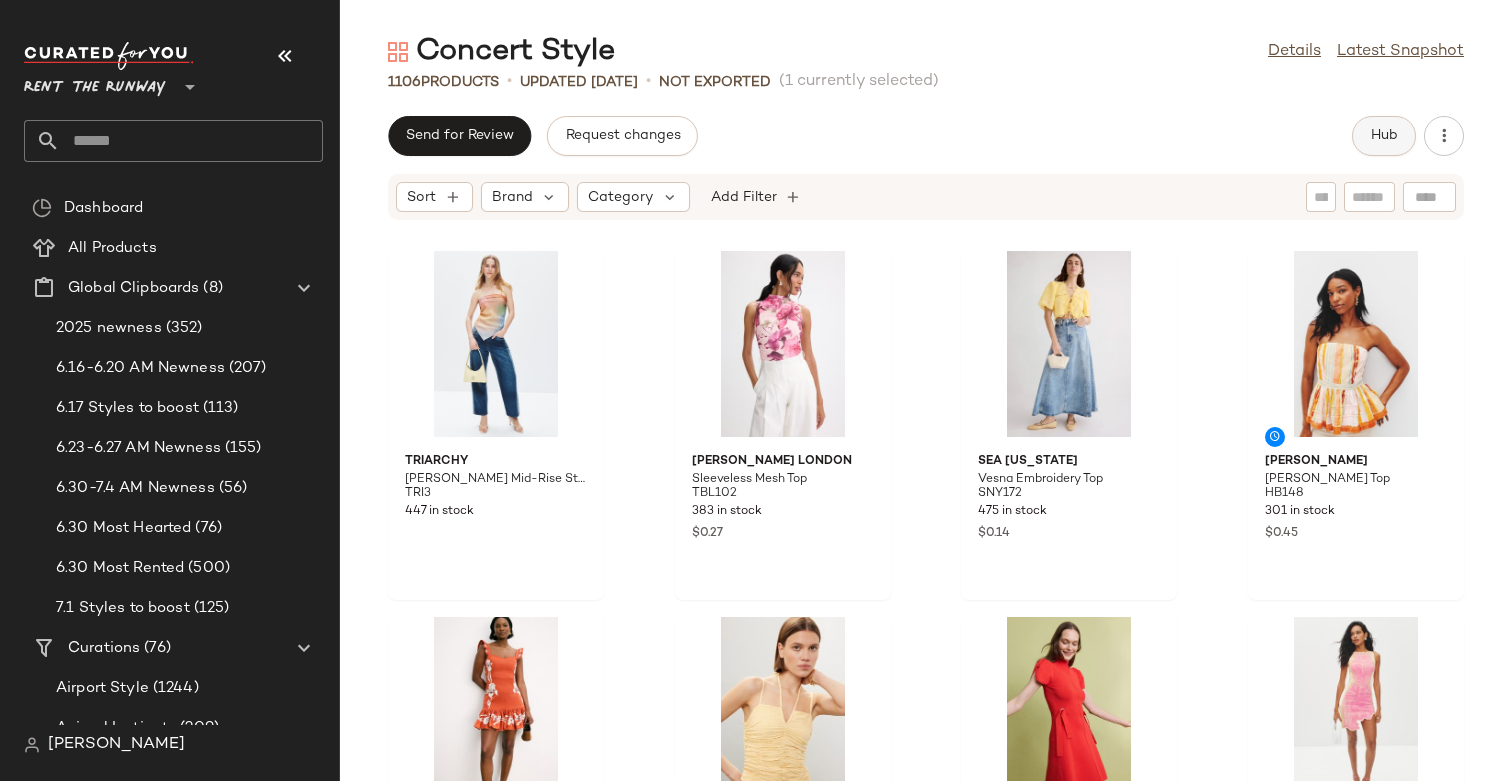 click on "Hub" 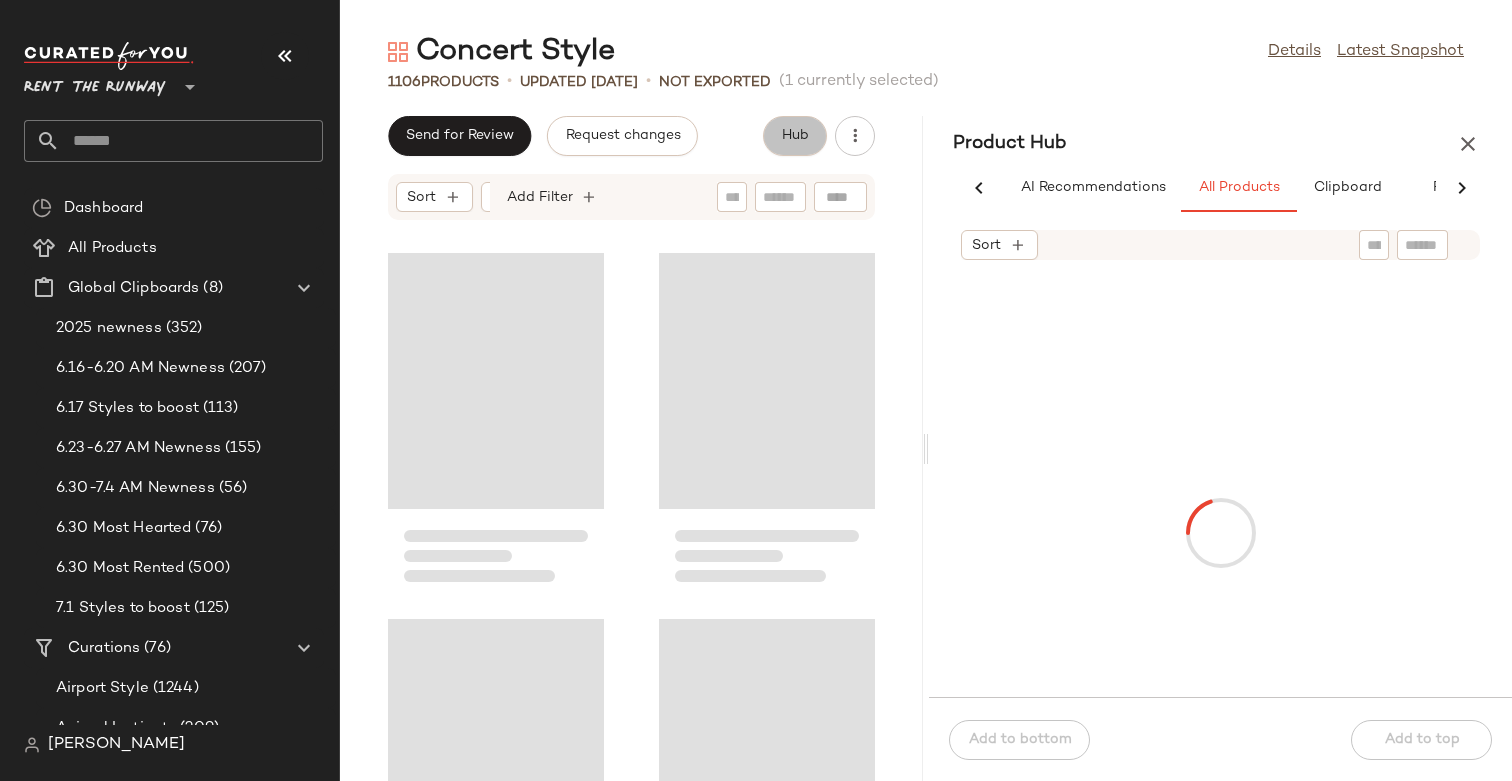 scroll, scrollTop: 0, scrollLeft: 77, axis: horizontal 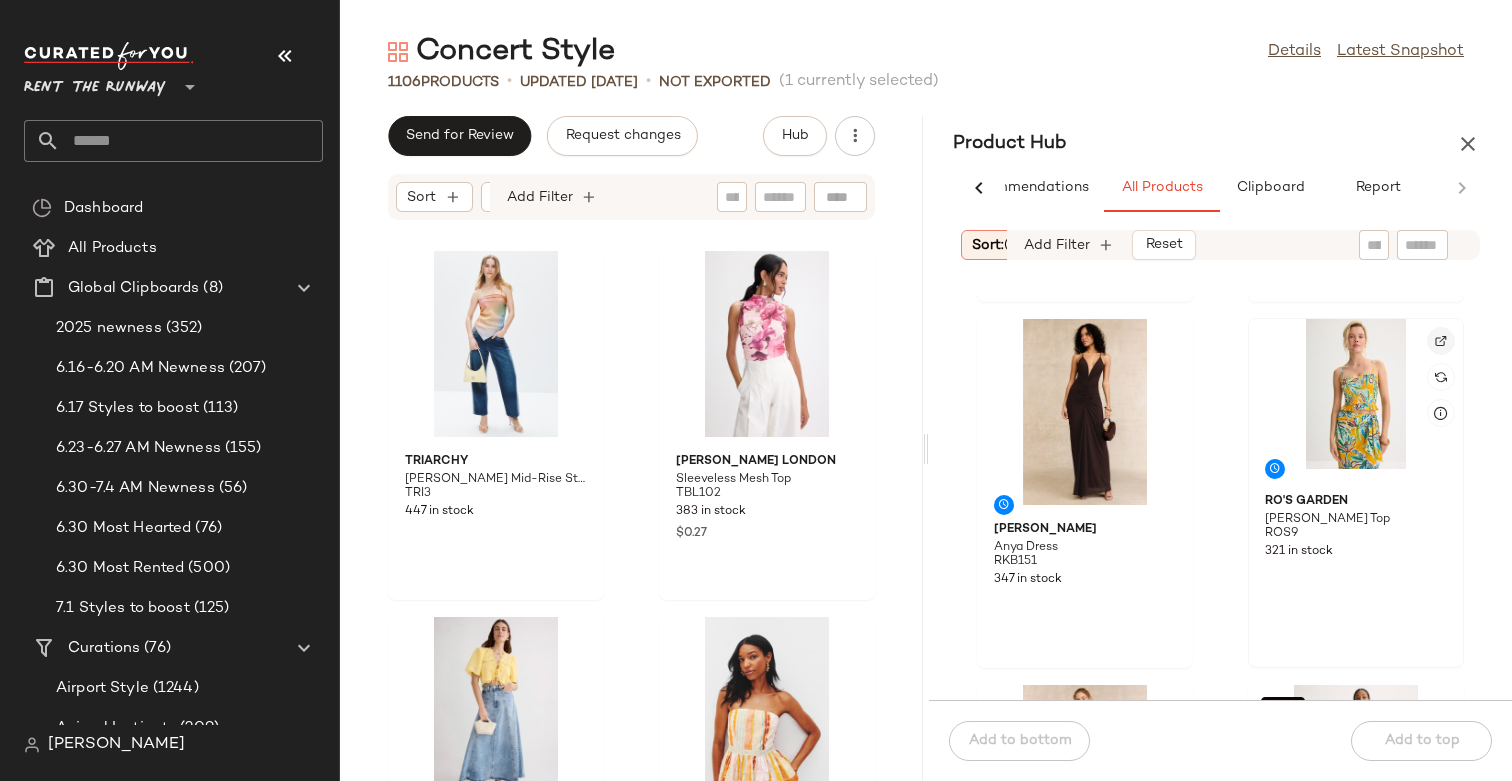 click 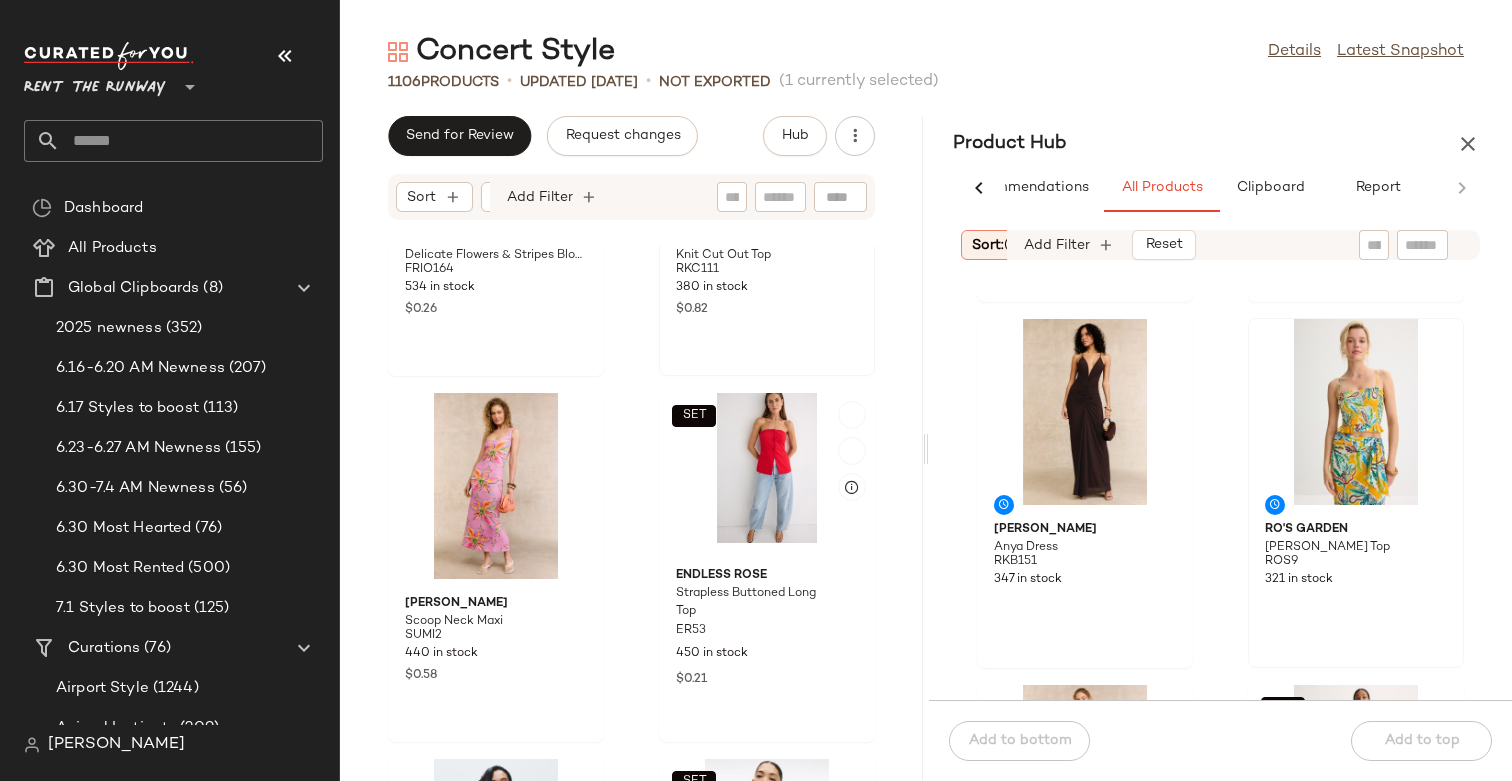 scroll, scrollTop: 1811, scrollLeft: 0, axis: vertical 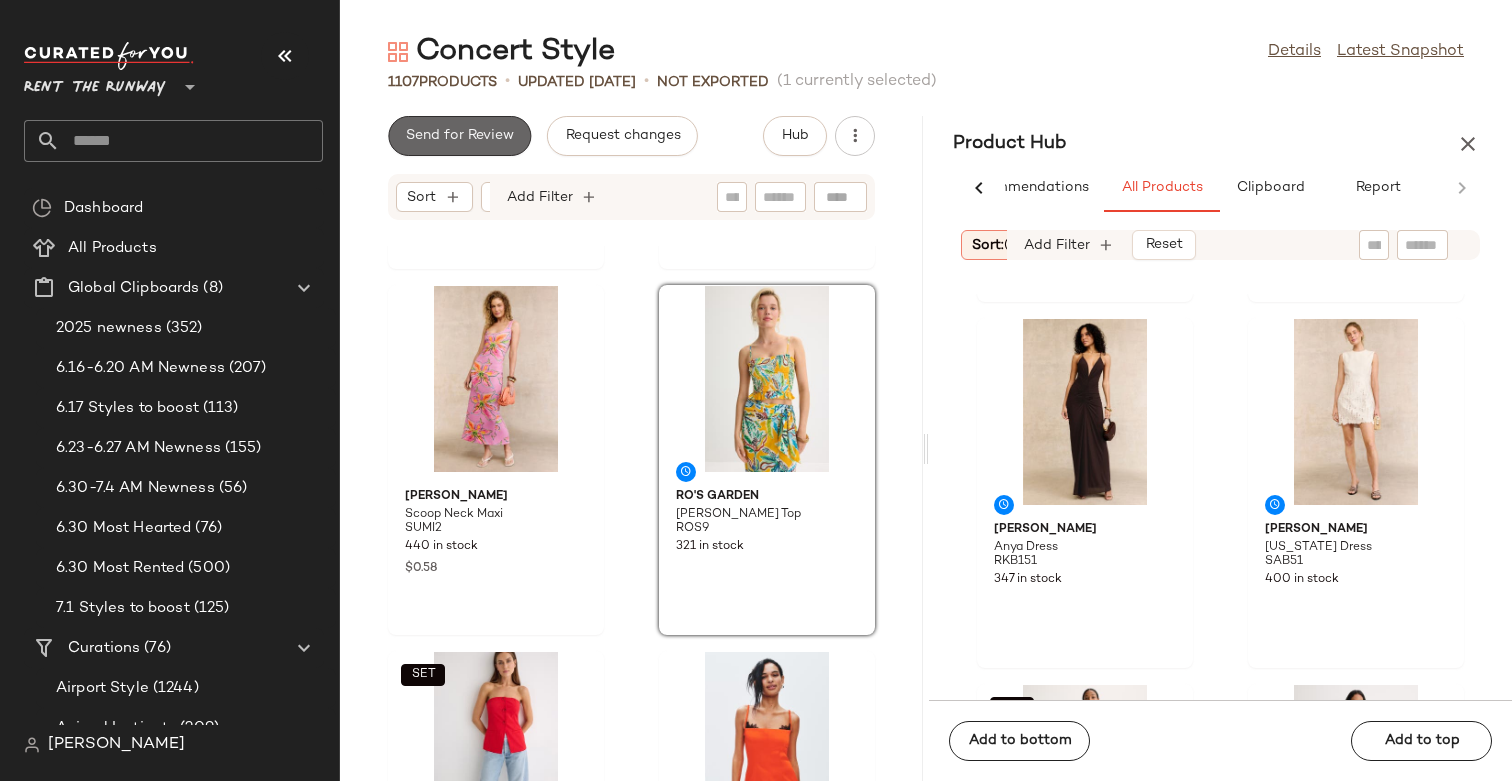 click on "Send for Review" 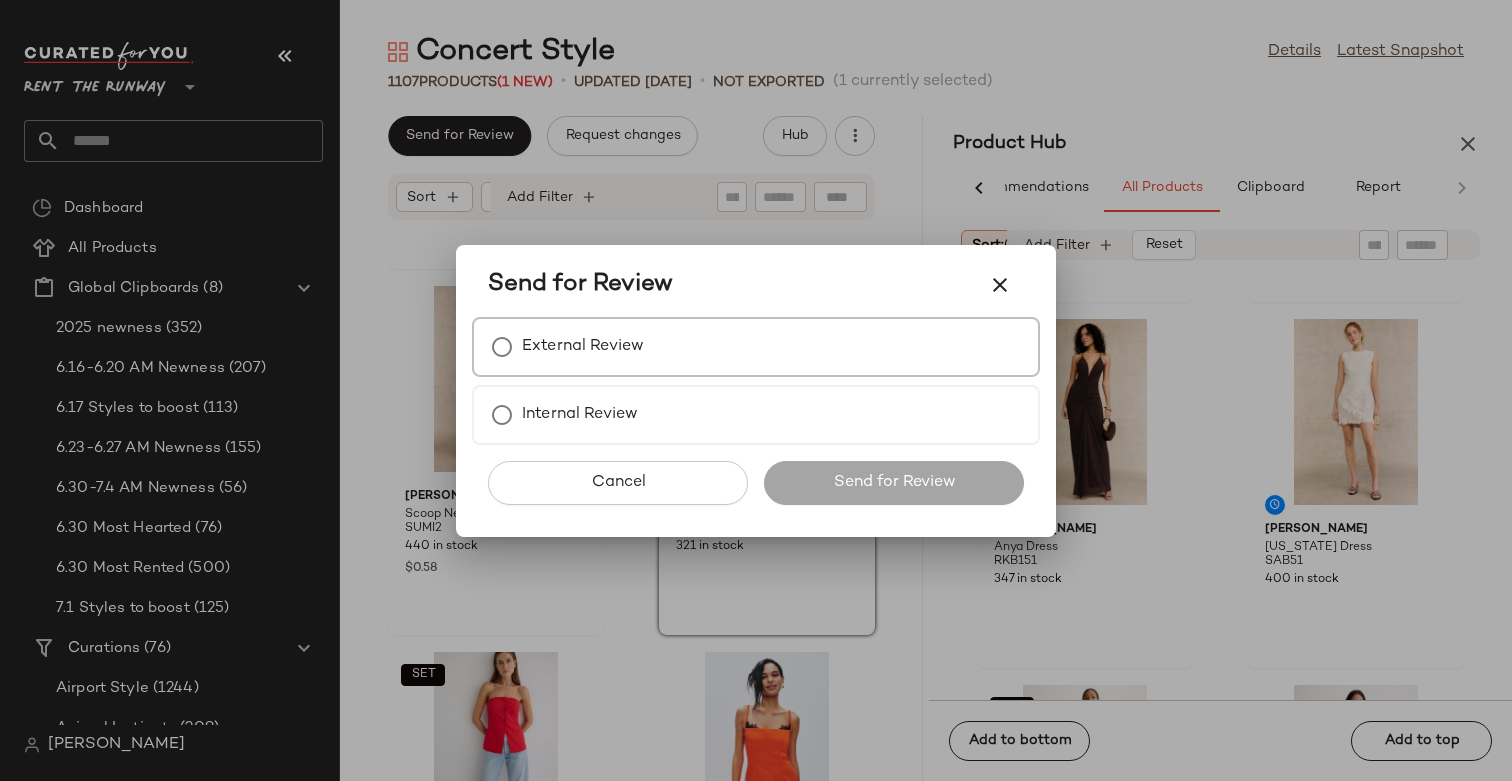 click on "External Review" at bounding box center [583, 347] 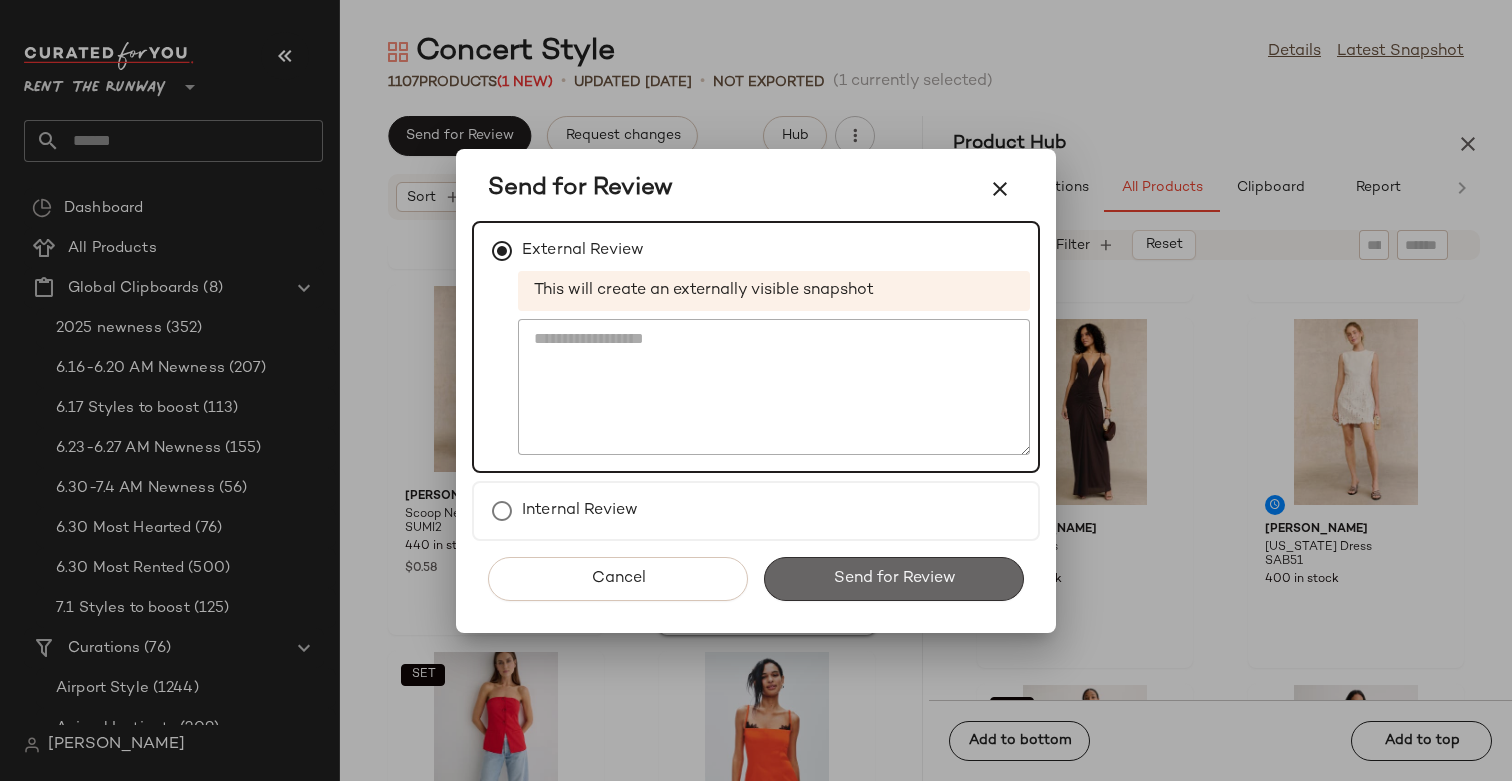 click on "Send for Review" 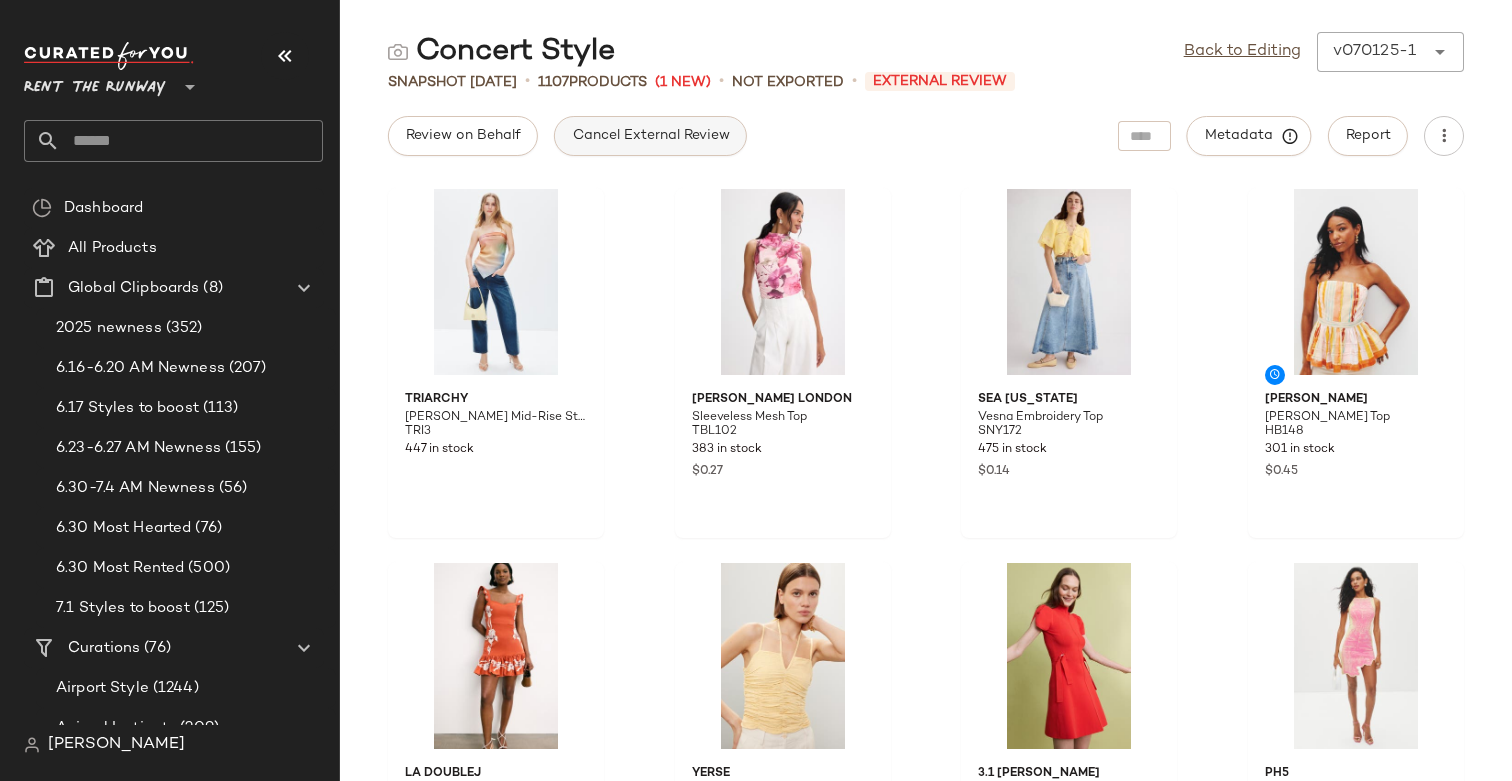 click on "Cancel External Review" 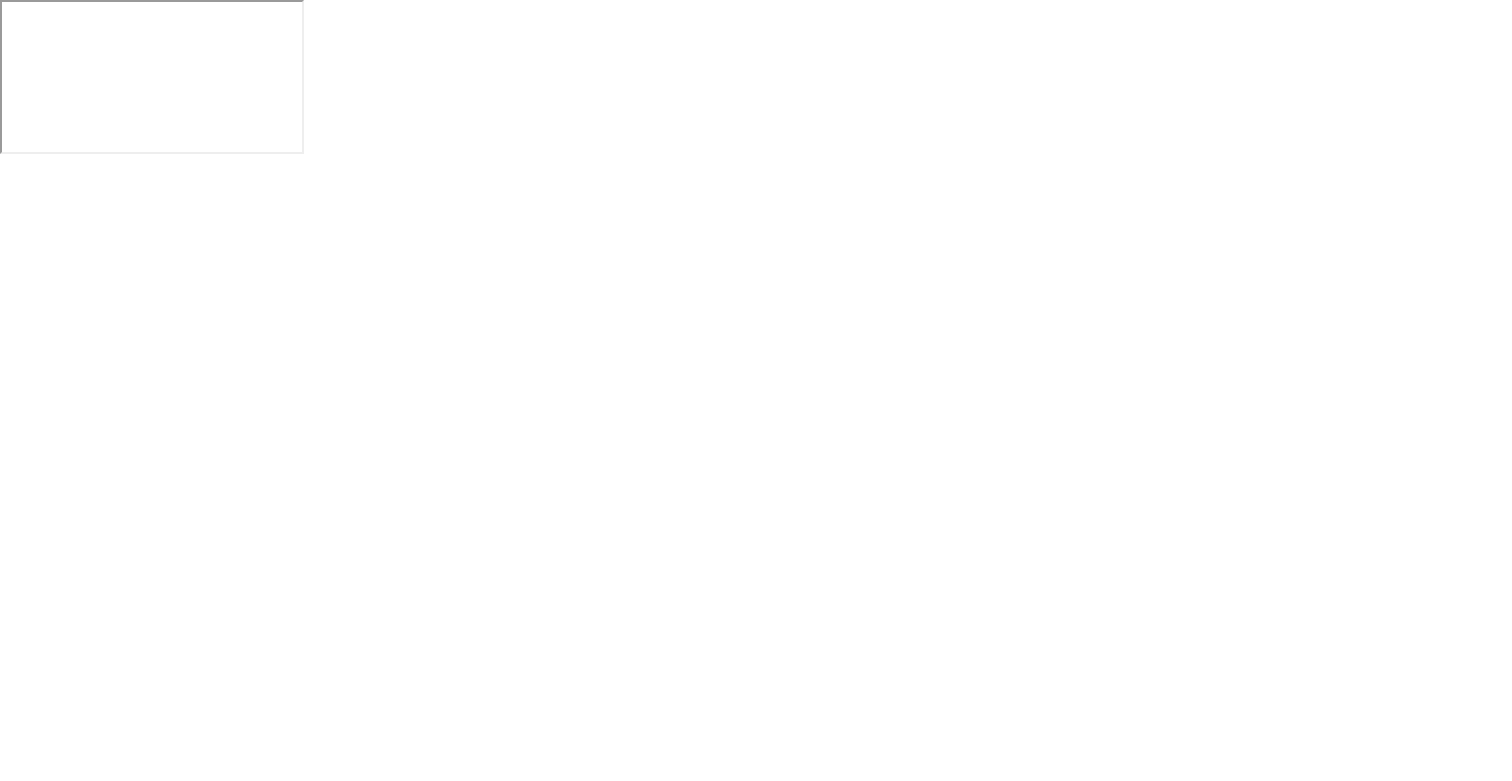 scroll, scrollTop: 0, scrollLeft: 0, axis: both 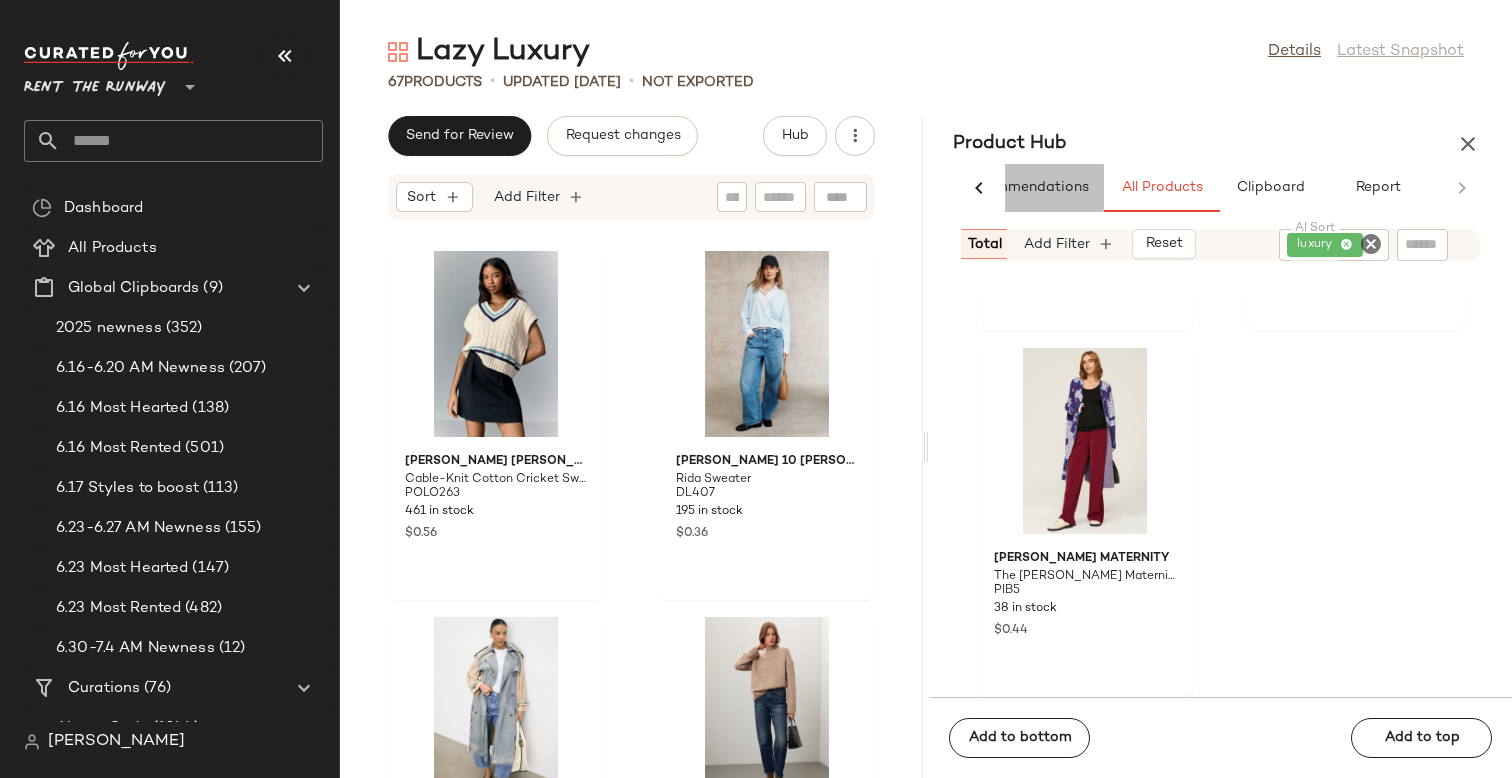 click on "AI Recommendations" 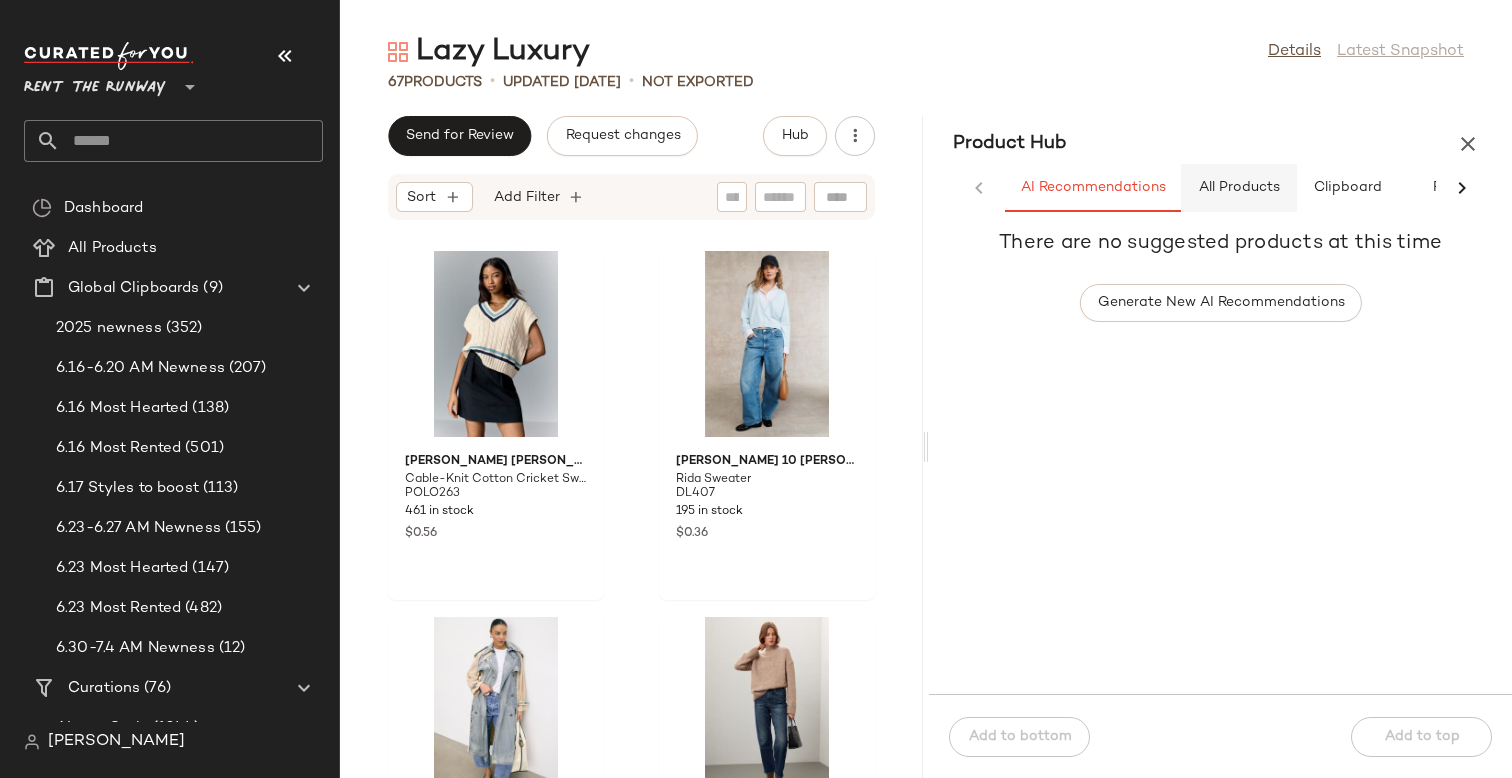 click on "All Products" 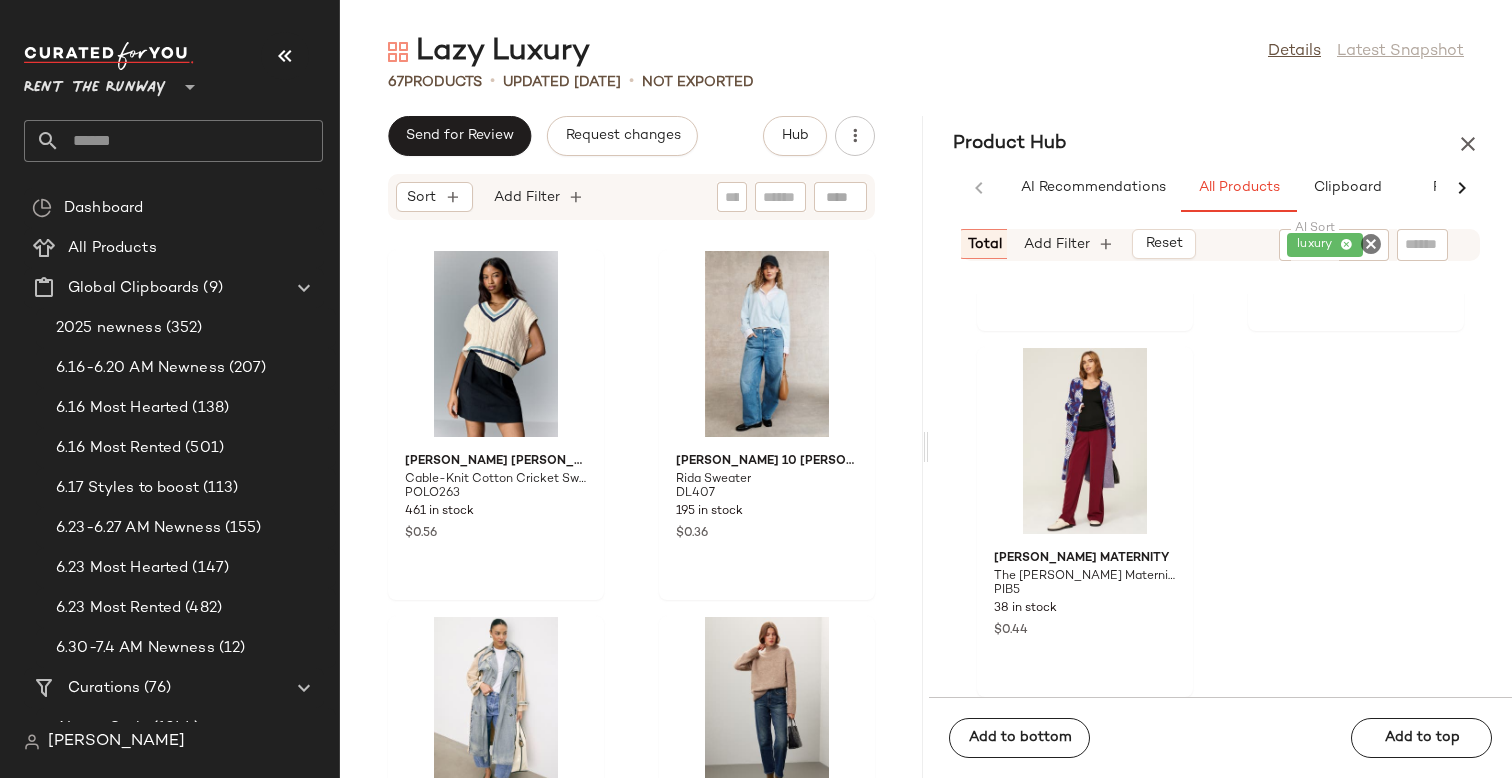 click 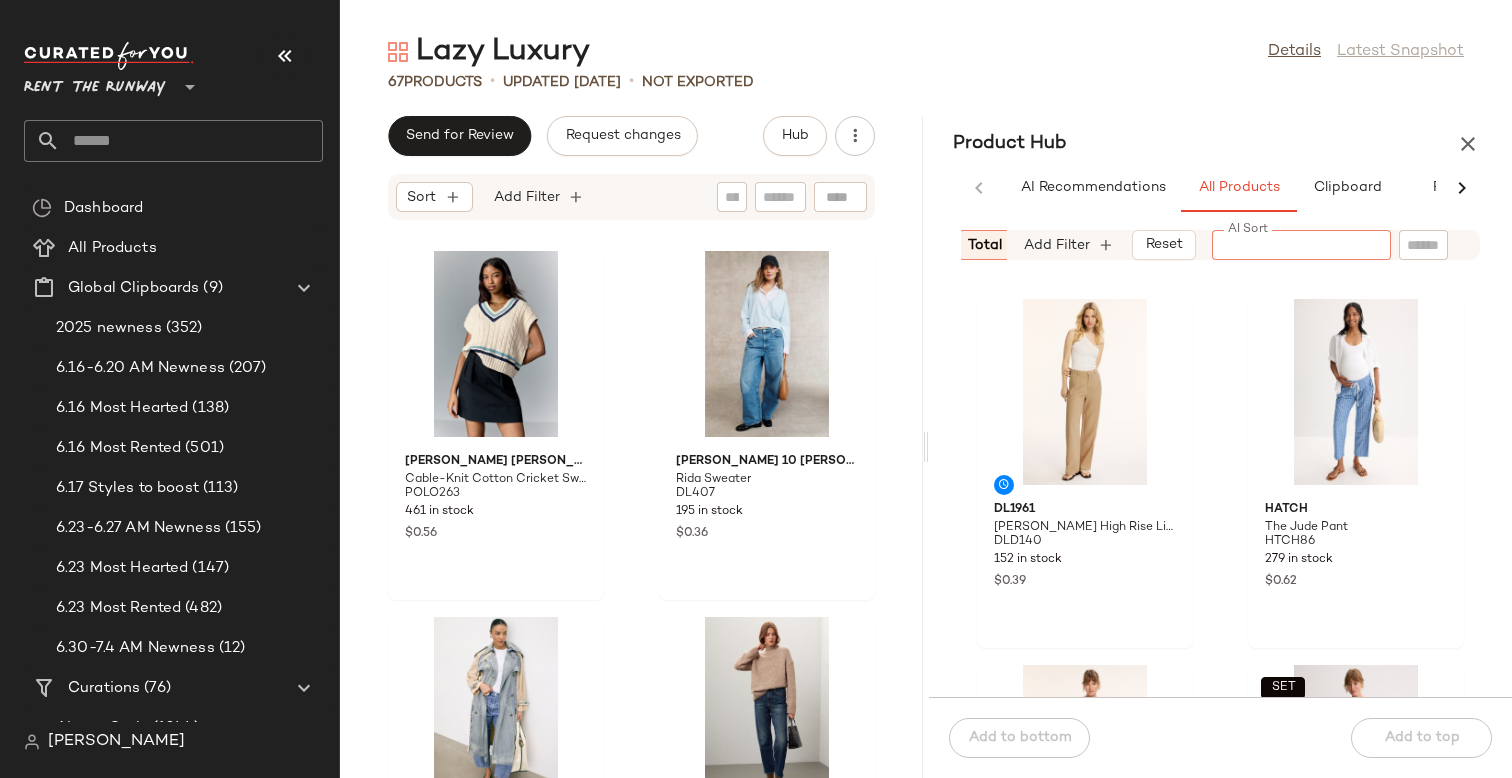 click on "AI Sort" 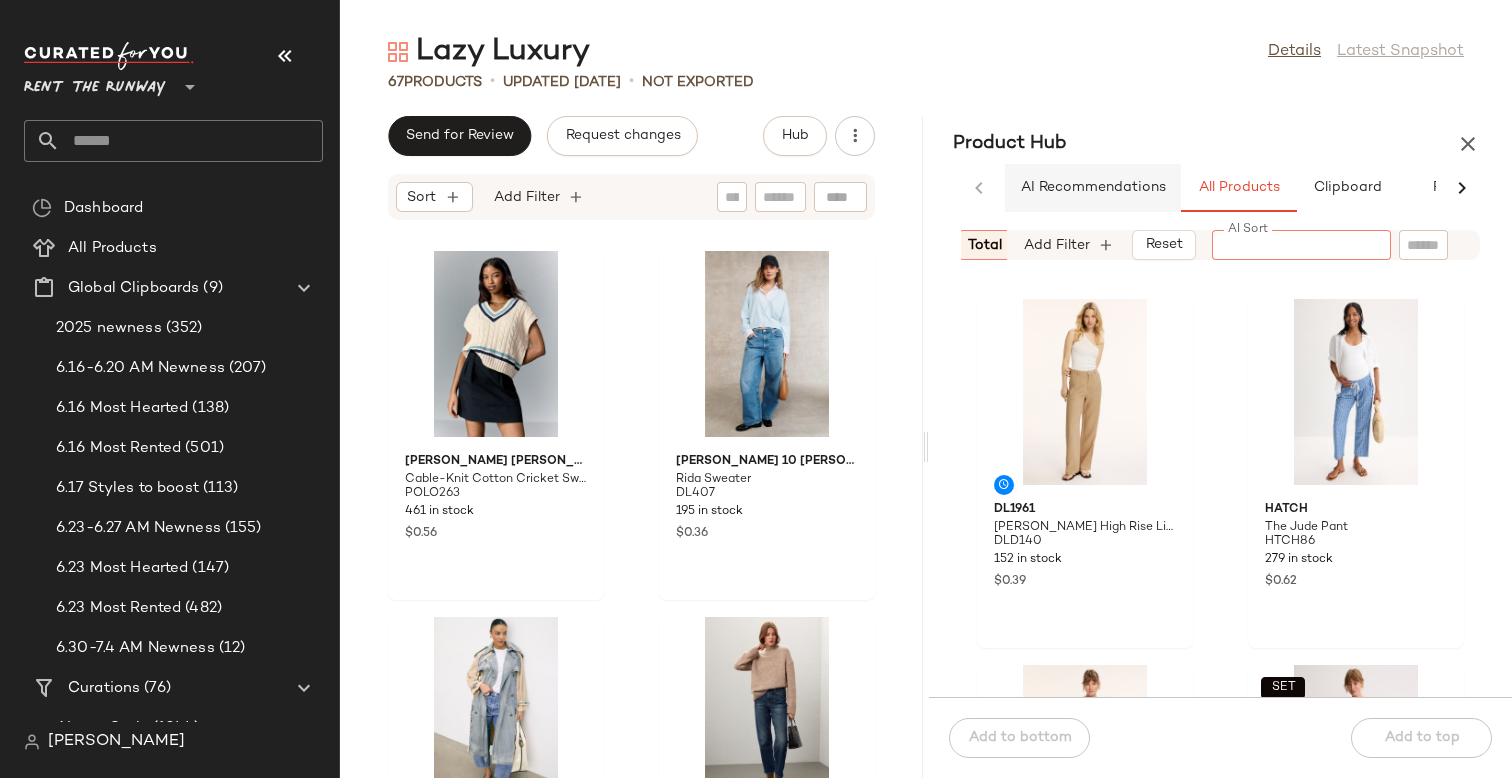 click on "AI Recommendations" 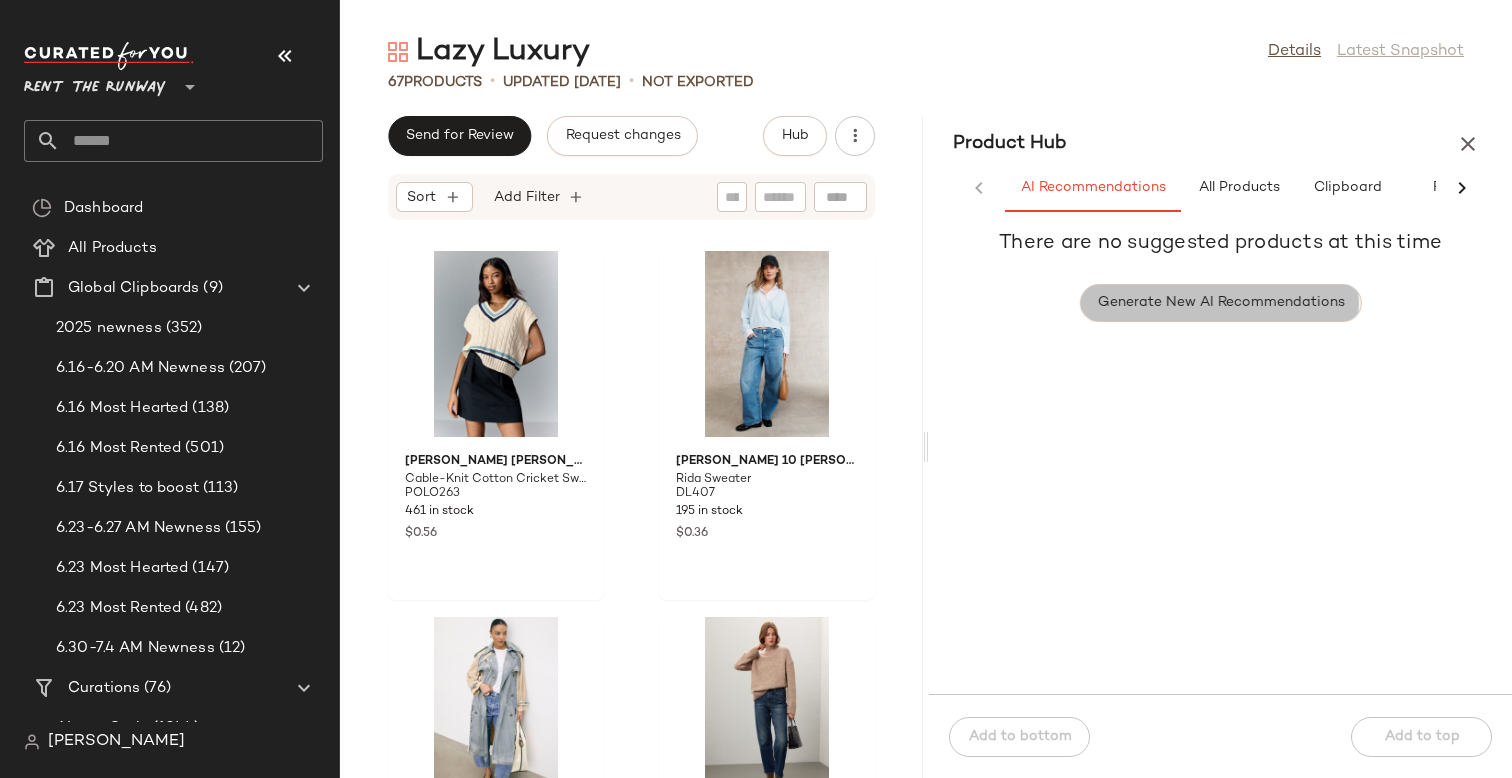 click on "Generate New AI Recommendations" 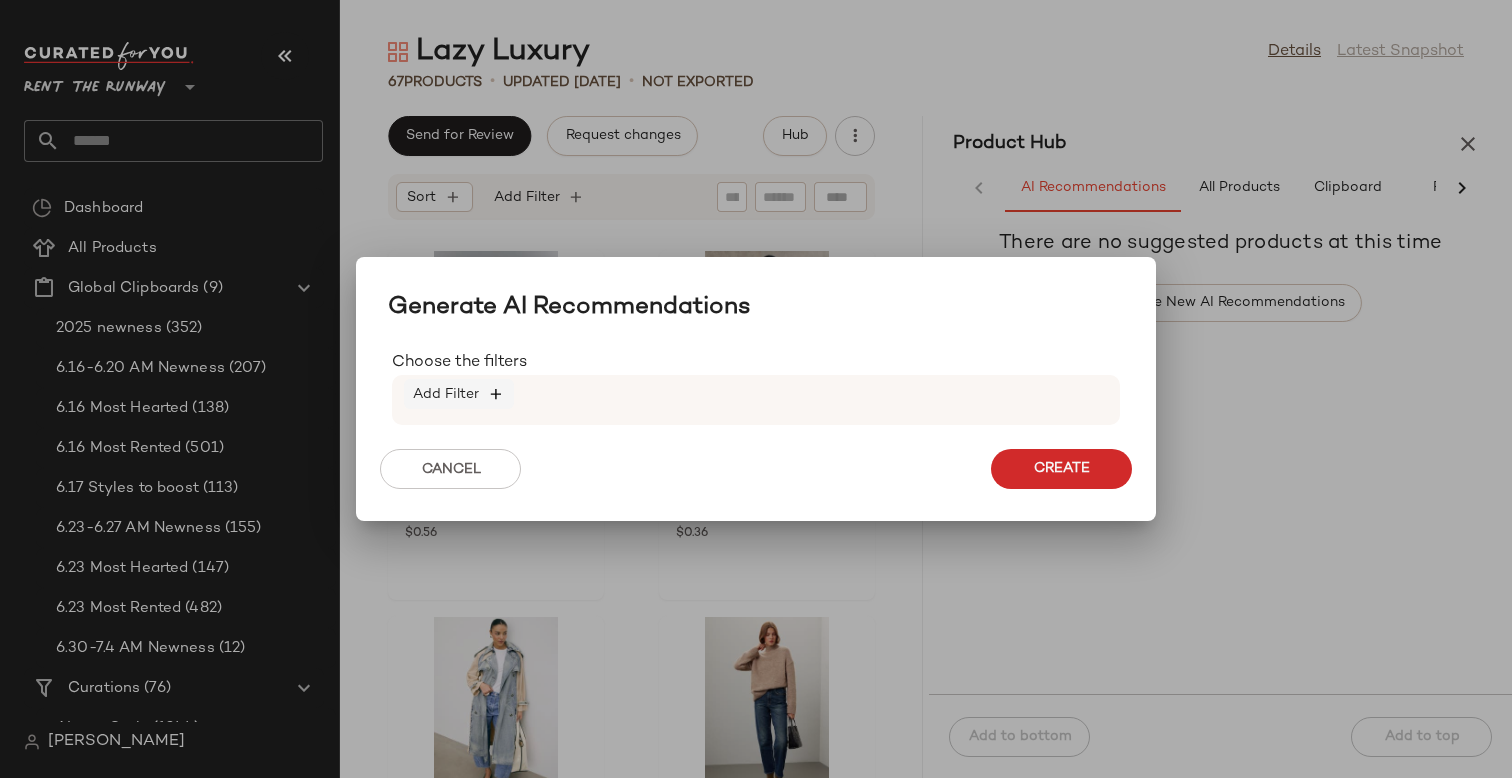 click at bounding box center [496, 394] 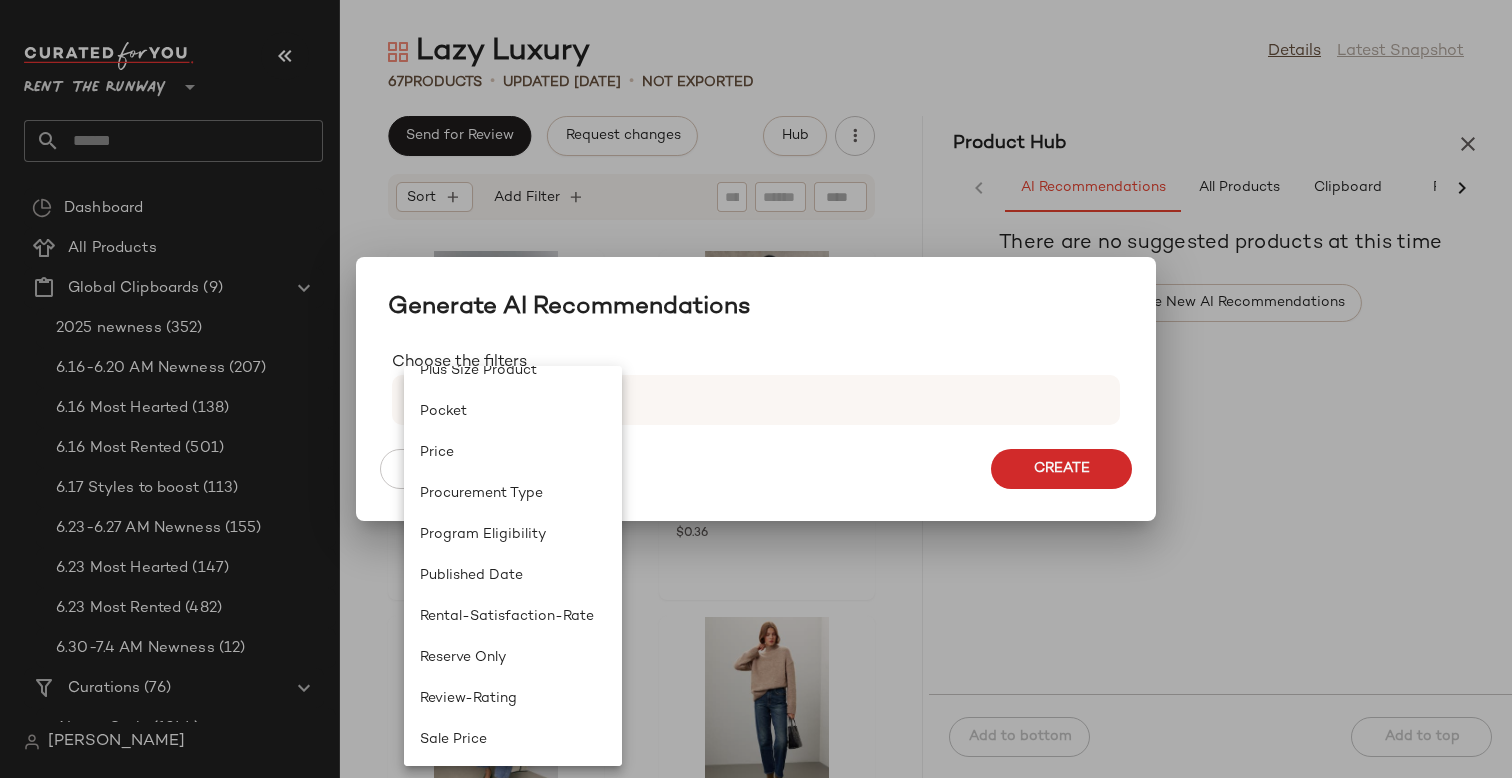 scroll, scrollTop: 2117, scrollLeft: 0, axis: vertical 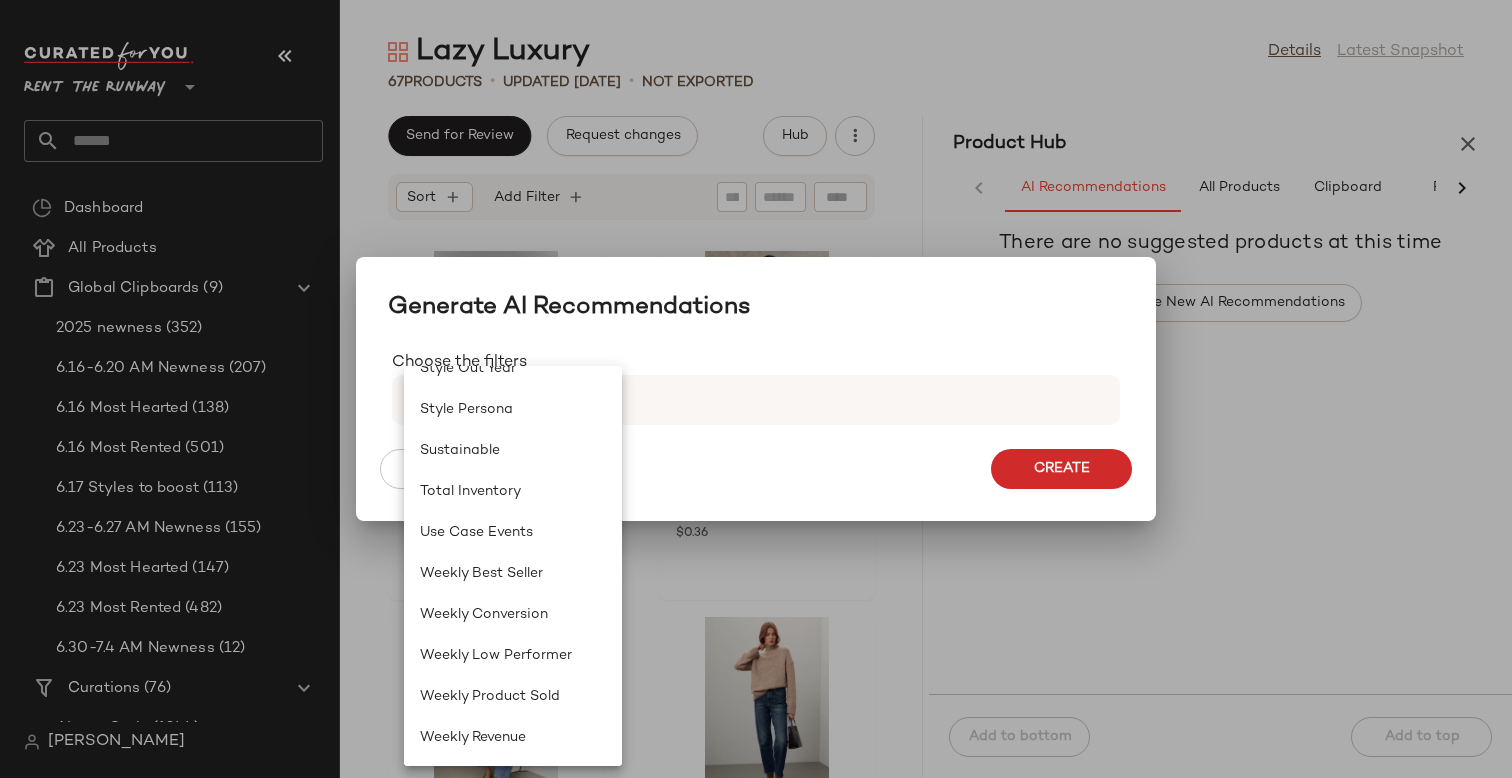 click on "Choose the filters Add Filter" 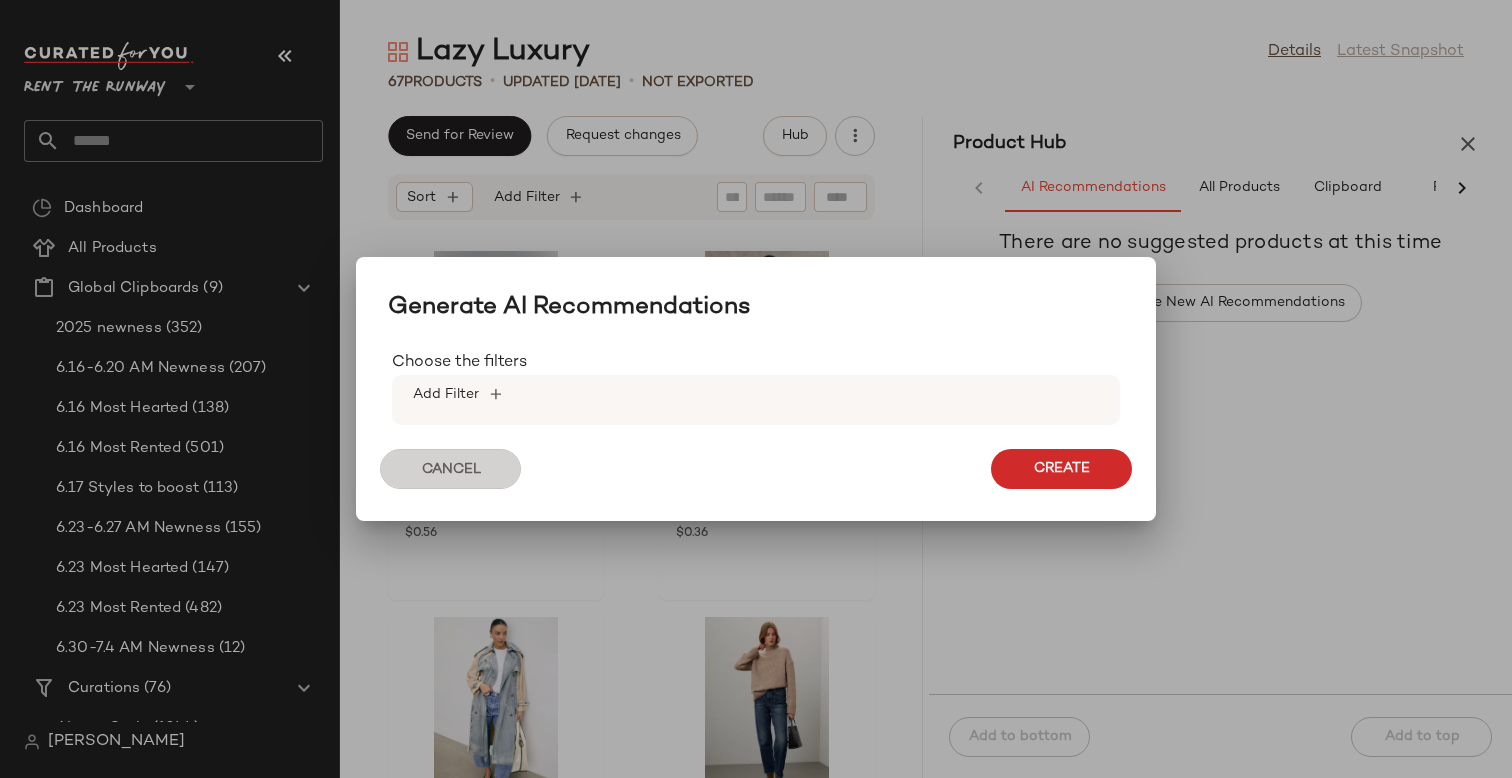 click on "Cancel" 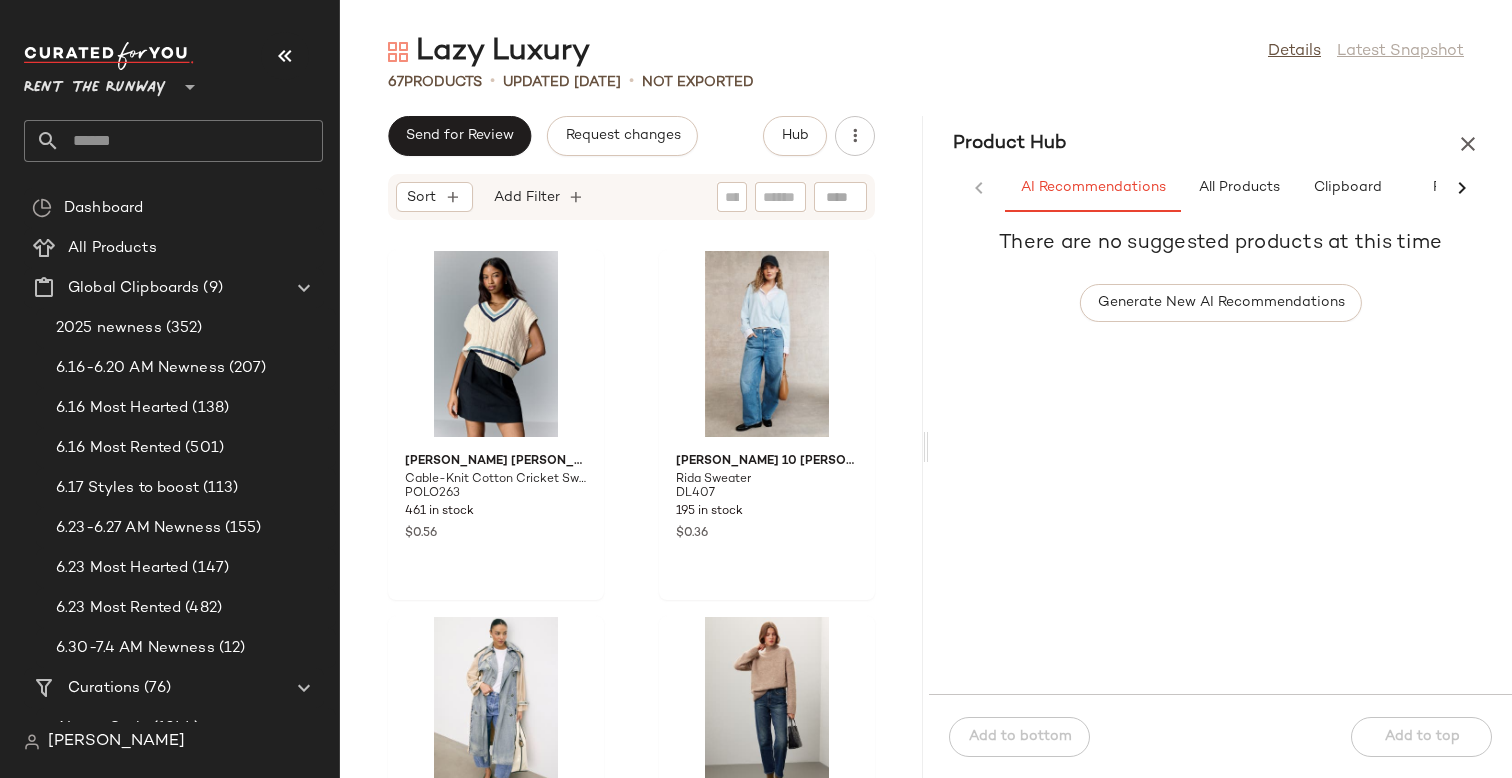 click at bounding box center (1462, 188) 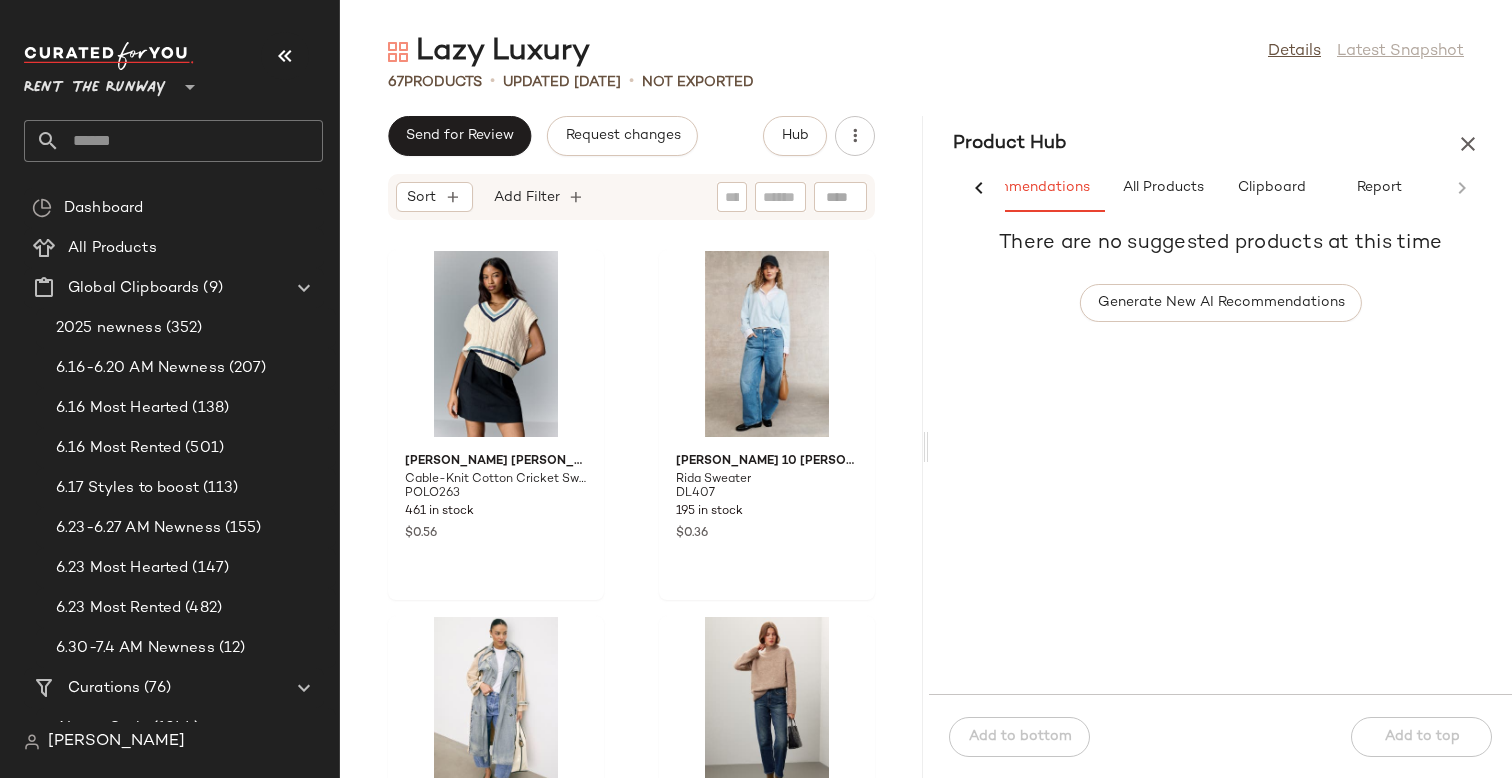 scroll, scrollTop: 0, scrollLeft: 77, axis: horizontal 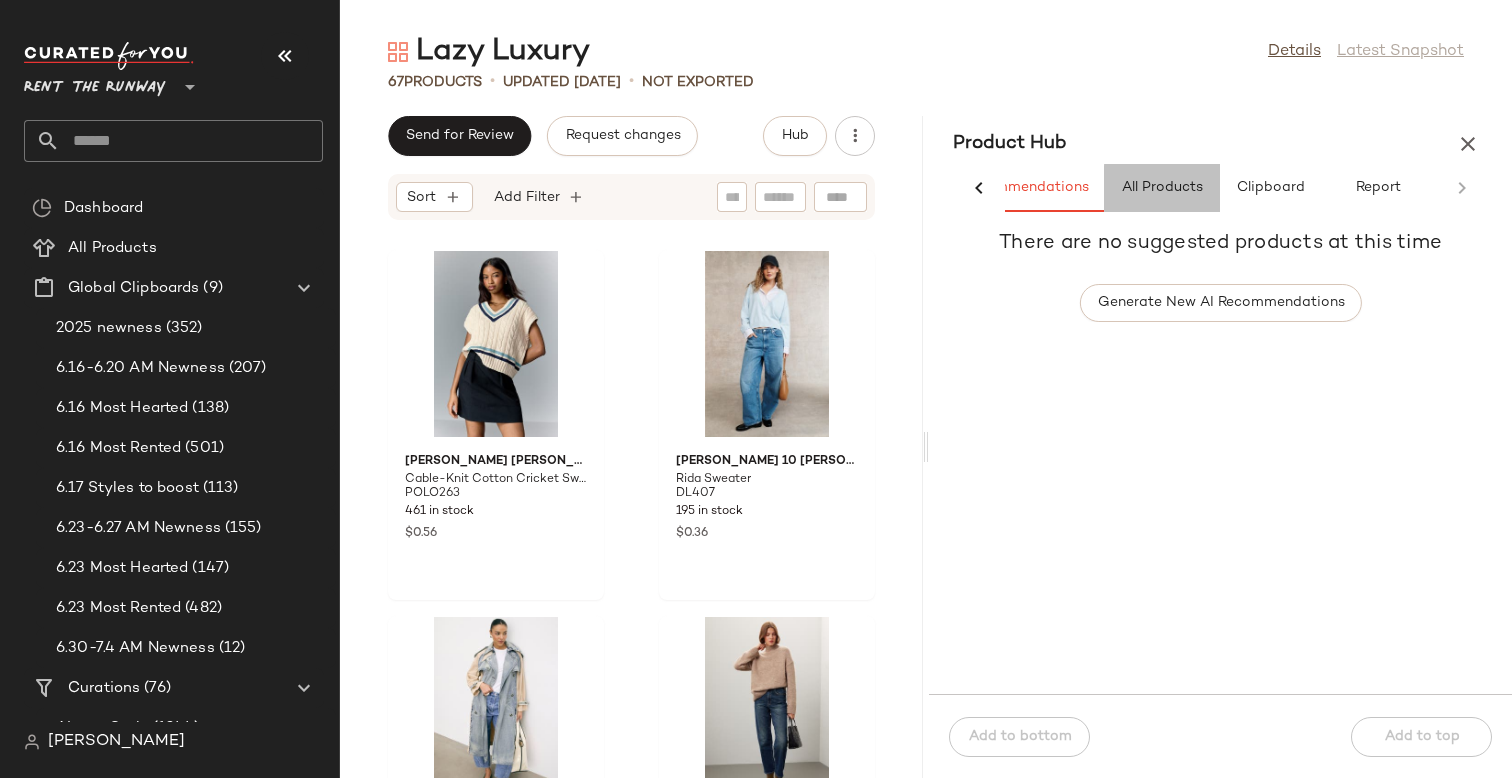 click on "All Products" 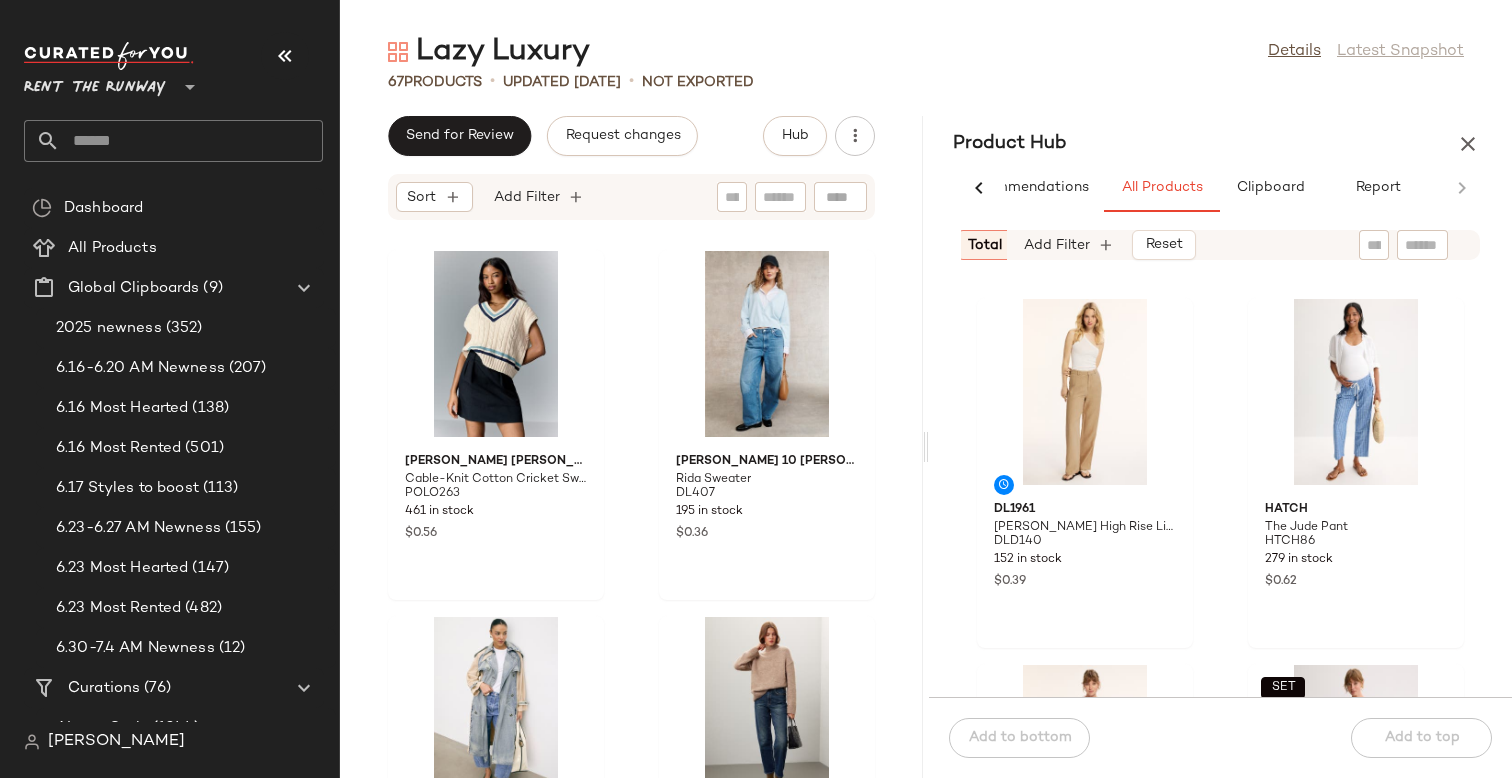 click 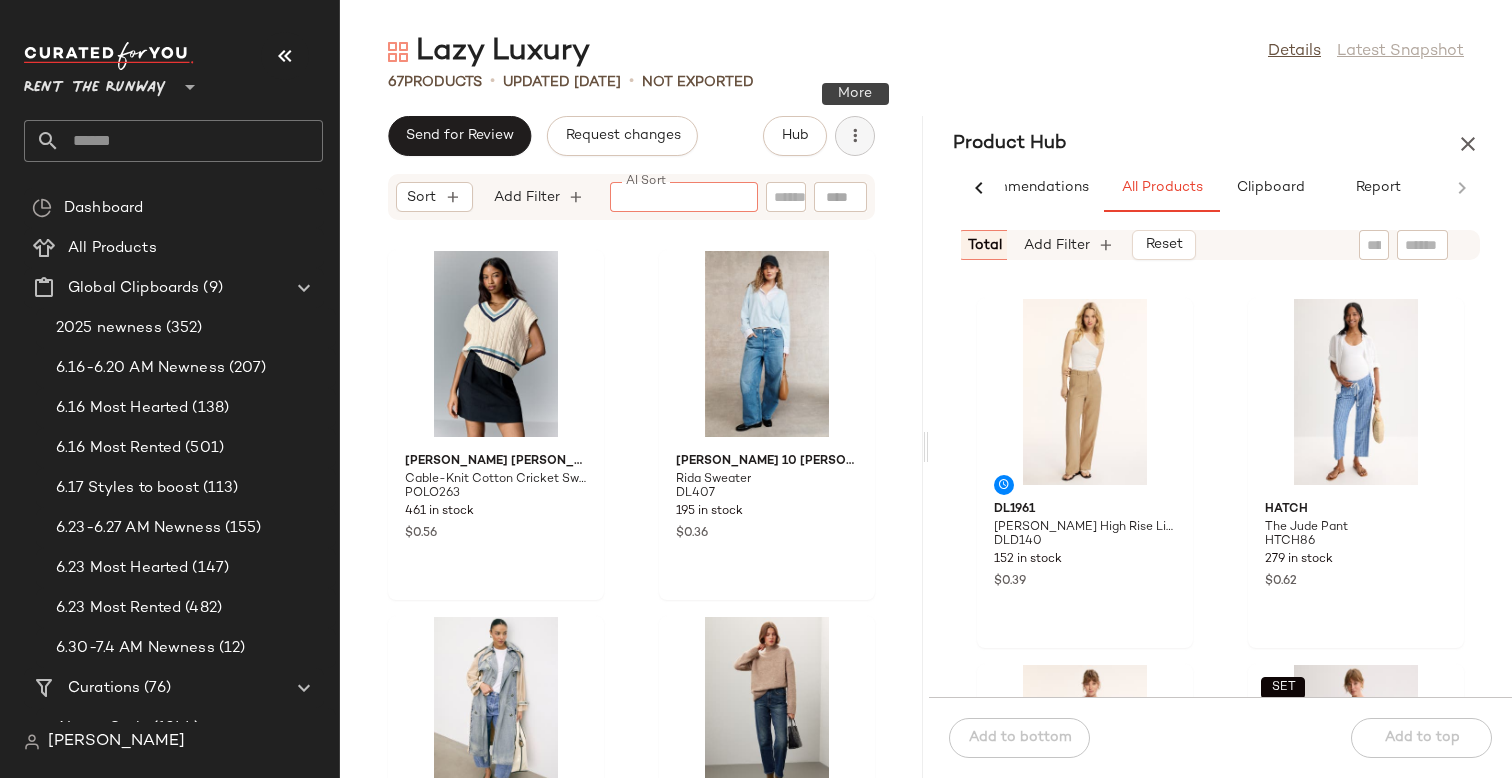 click 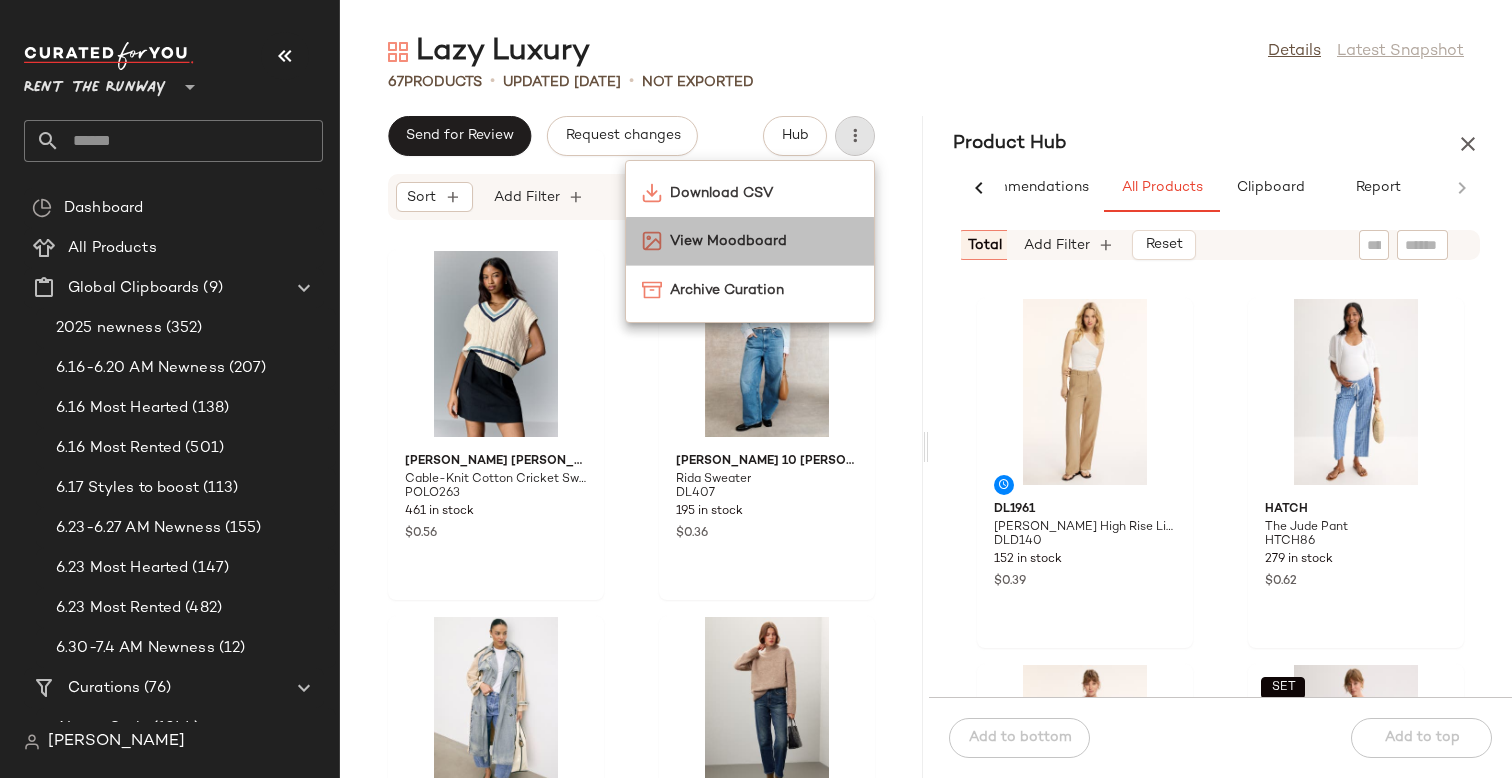 click on "View Moodboard" at bounding box center [764, 241] 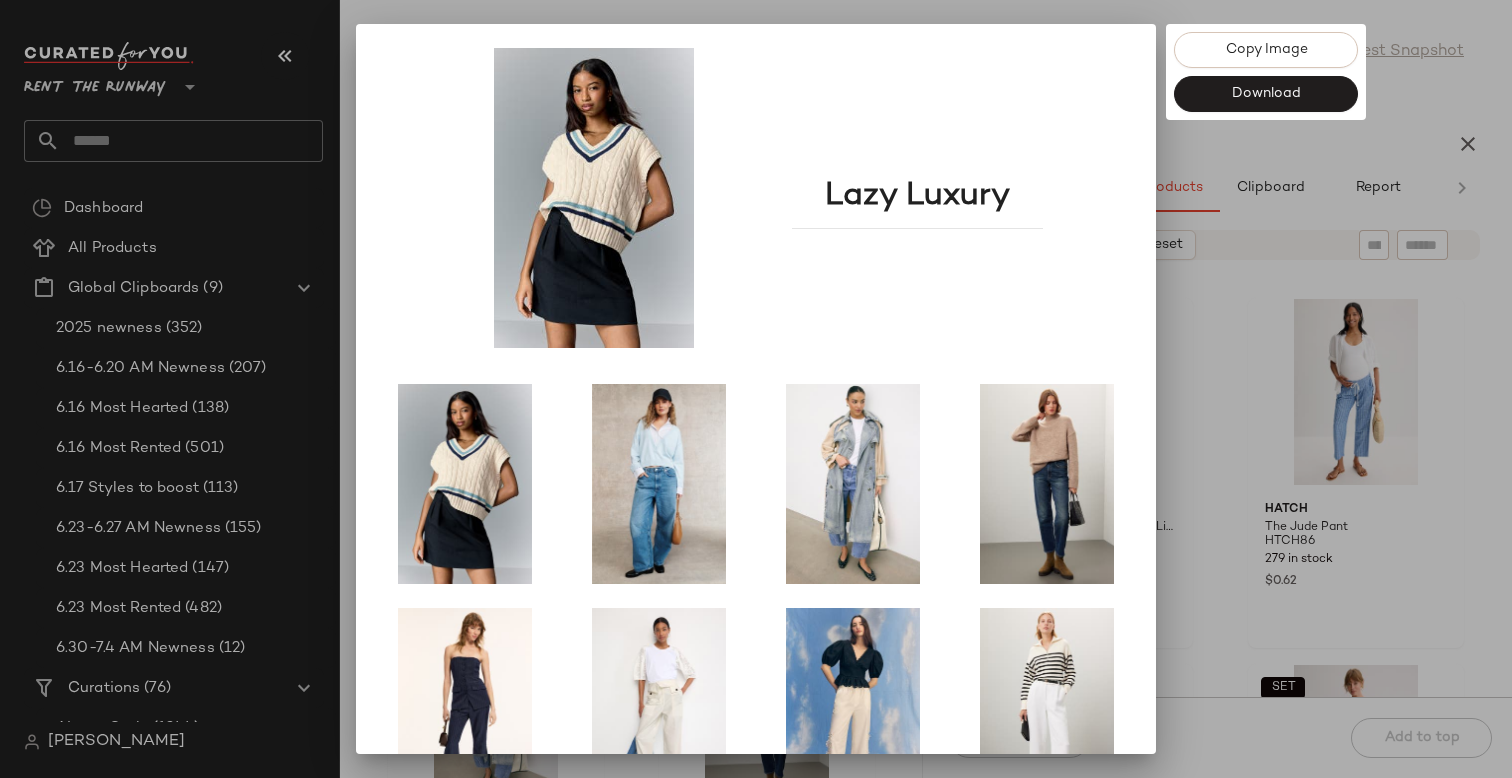 scroll, scrollTop: 302, scrollLeft: 0, axis: vertical 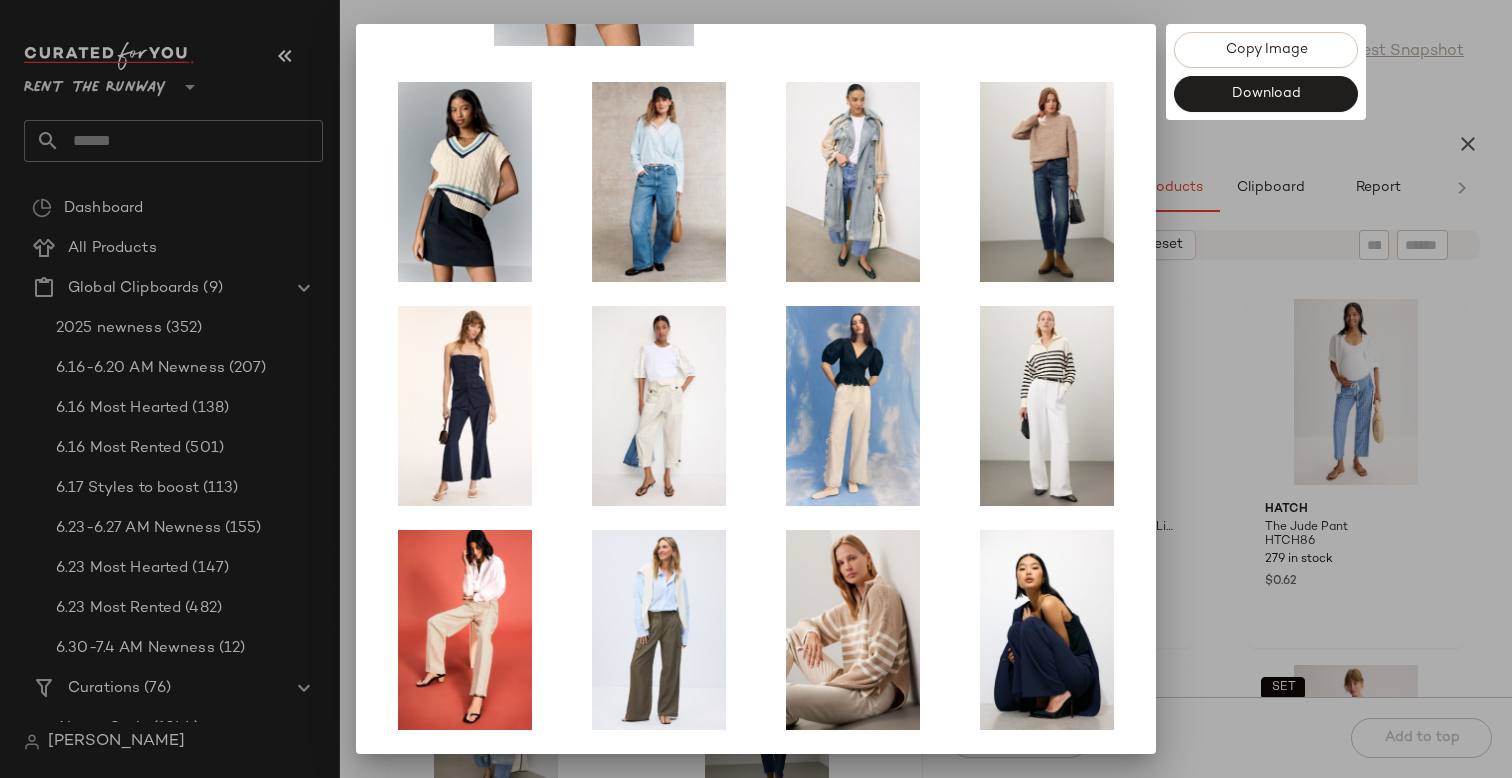 click at bounding box center (756, 389) 